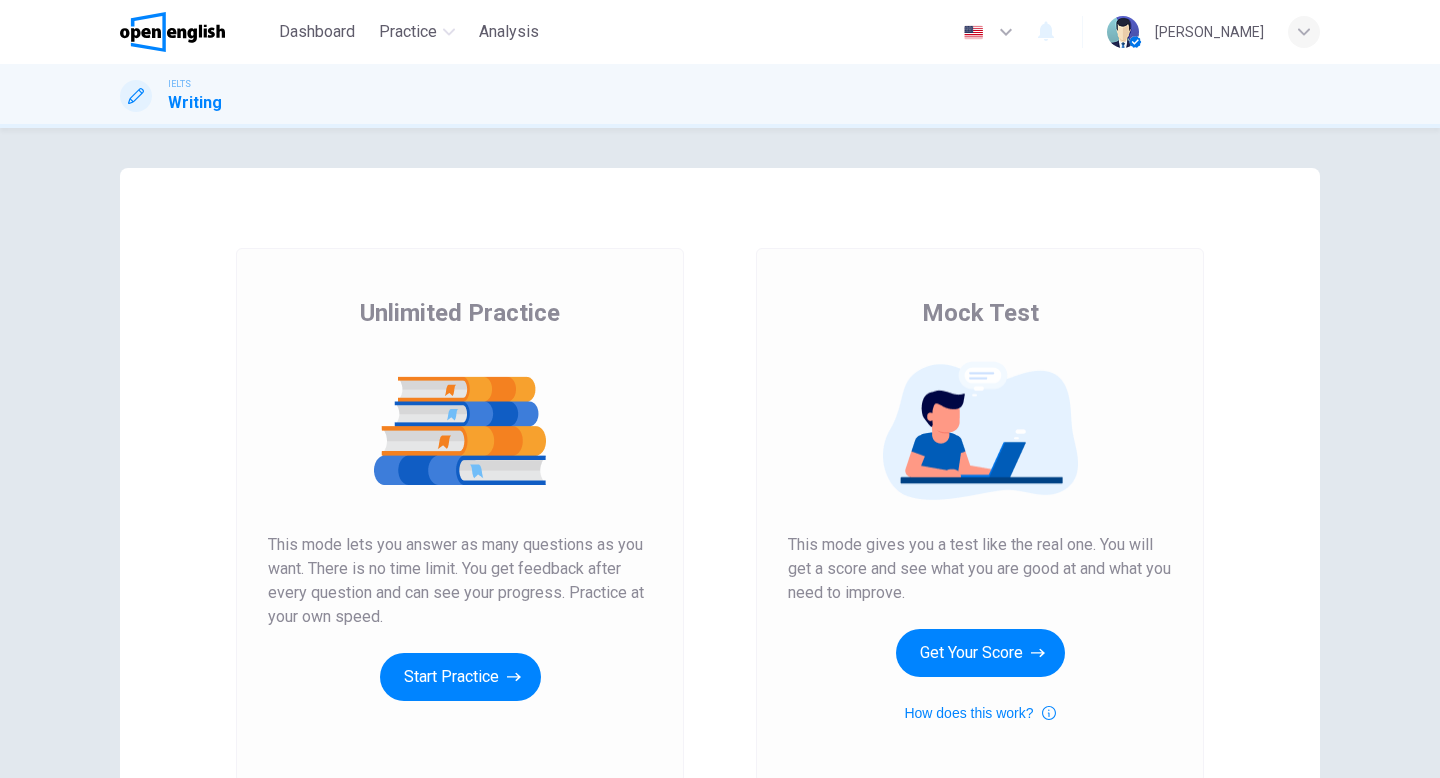scroll, scrollTop: 0, scrollLeft: 0, axis: both 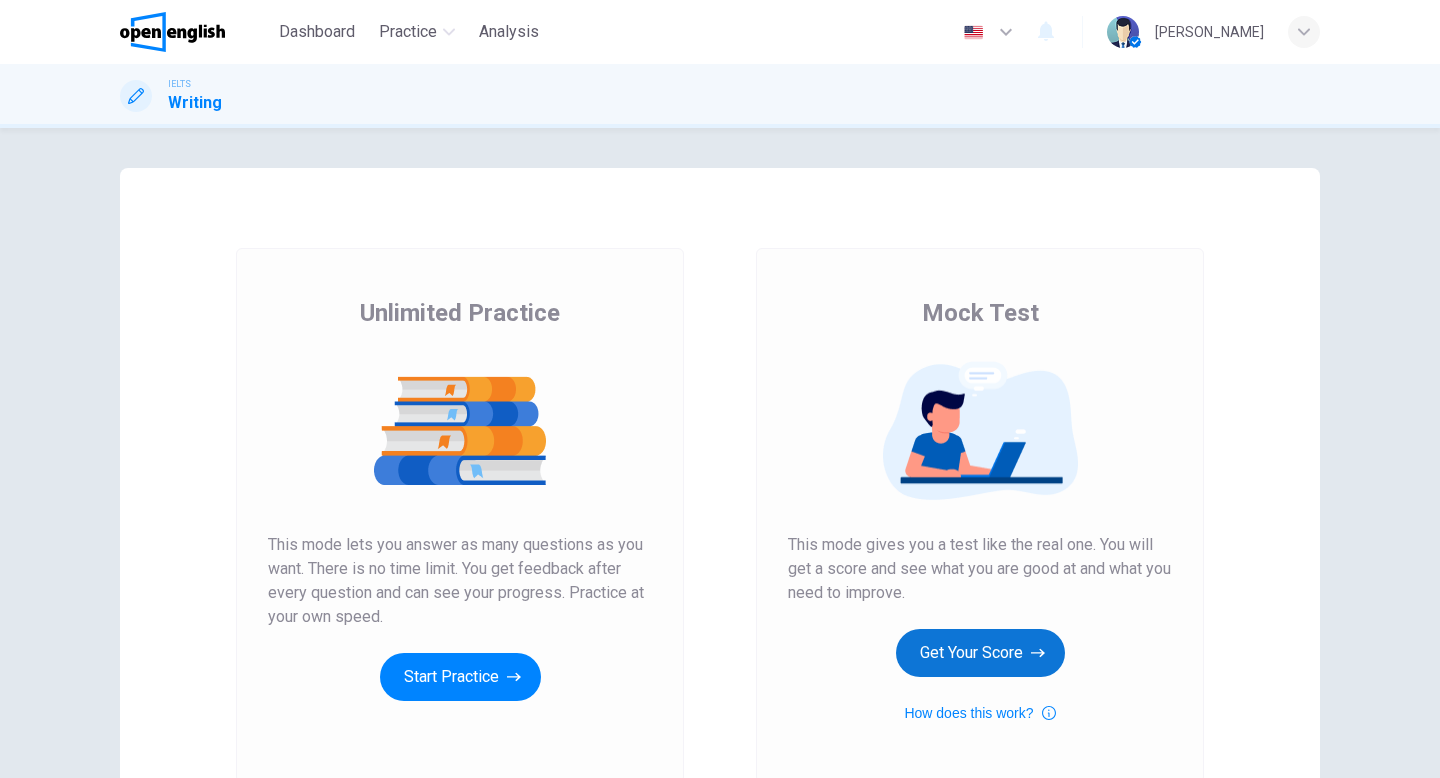 click on "Get Your Score" at bounding box center (980, 653) 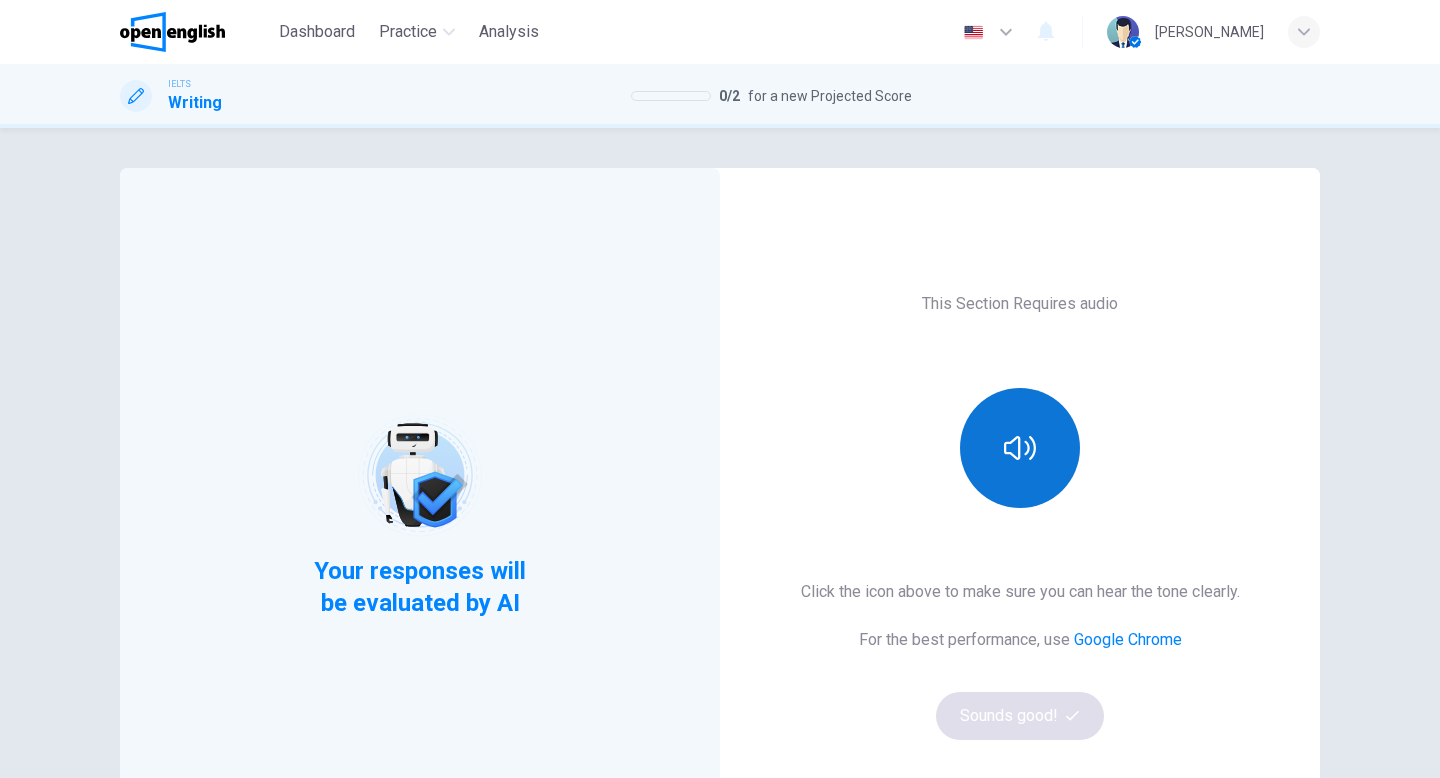 click 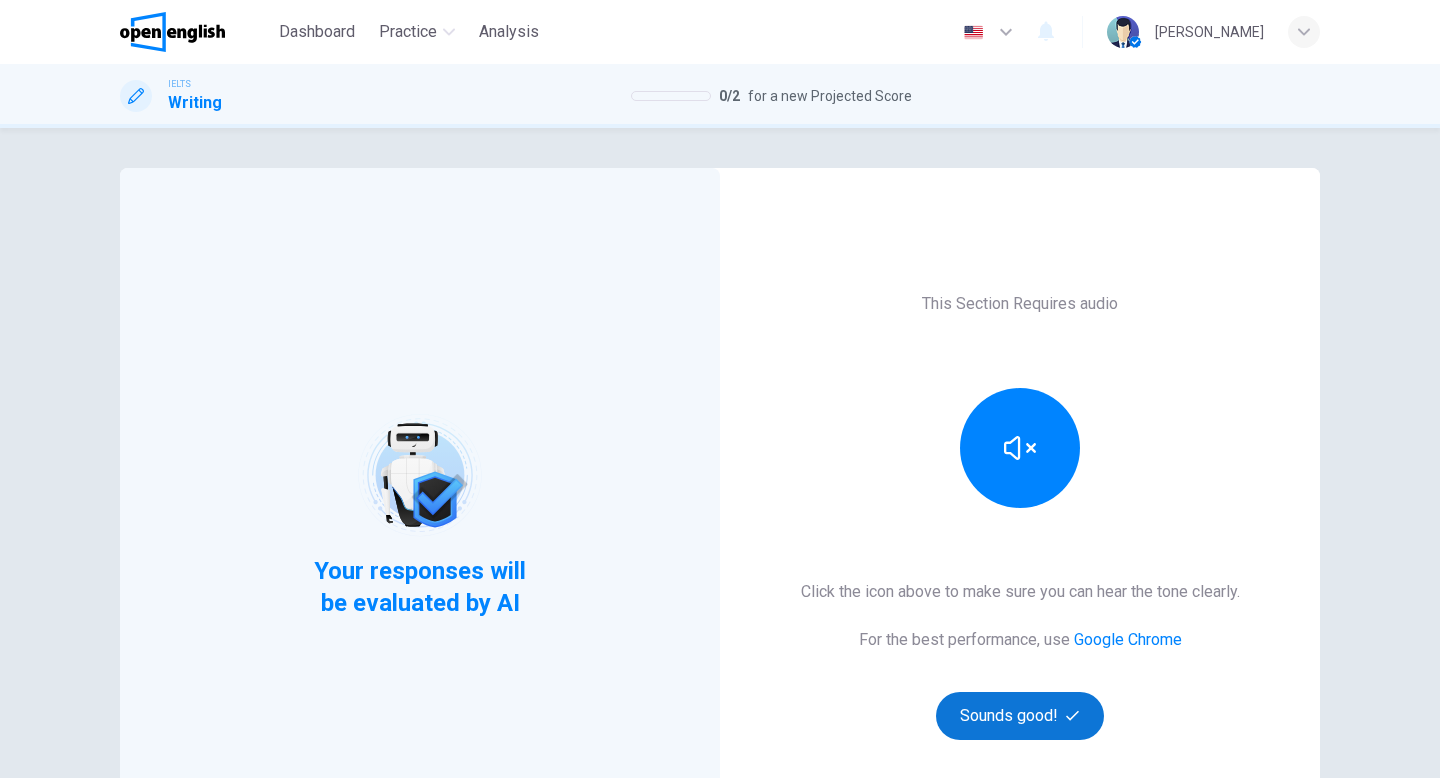 click on "Sounds good!" at bounding box center [1020, 716] 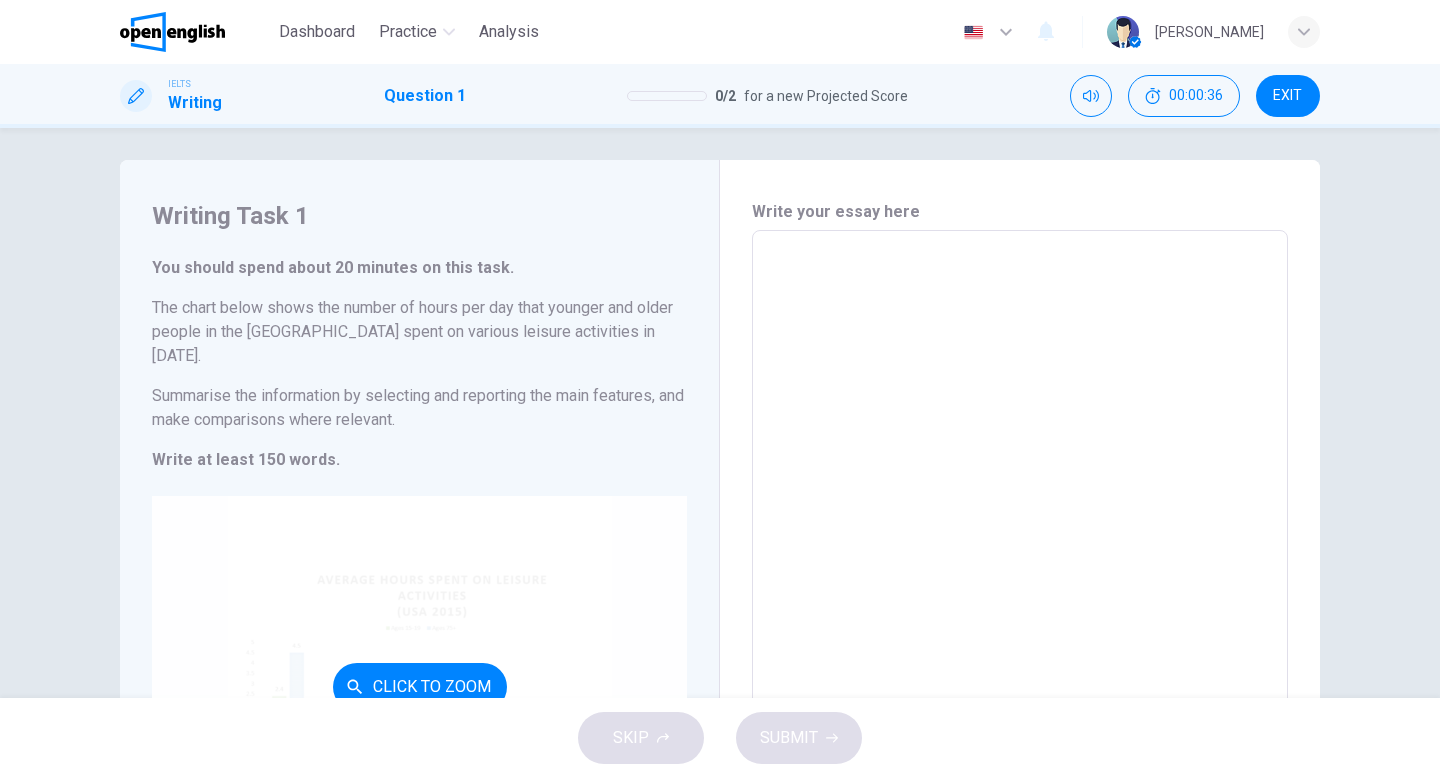 scroll, scrollTop: 0, scrollLeft: 0, axis: both 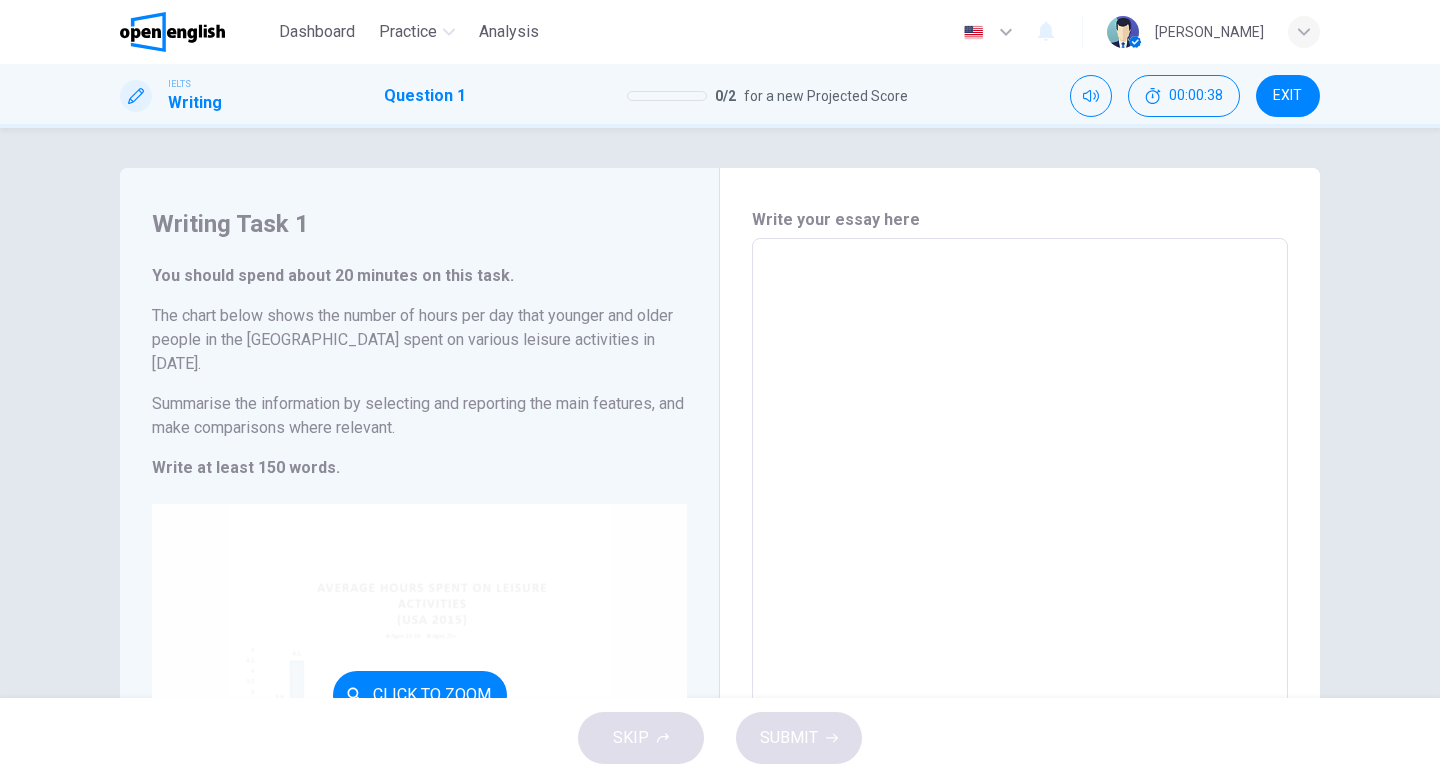 click on "Click to Zoom" at bounding box center (419, 694) 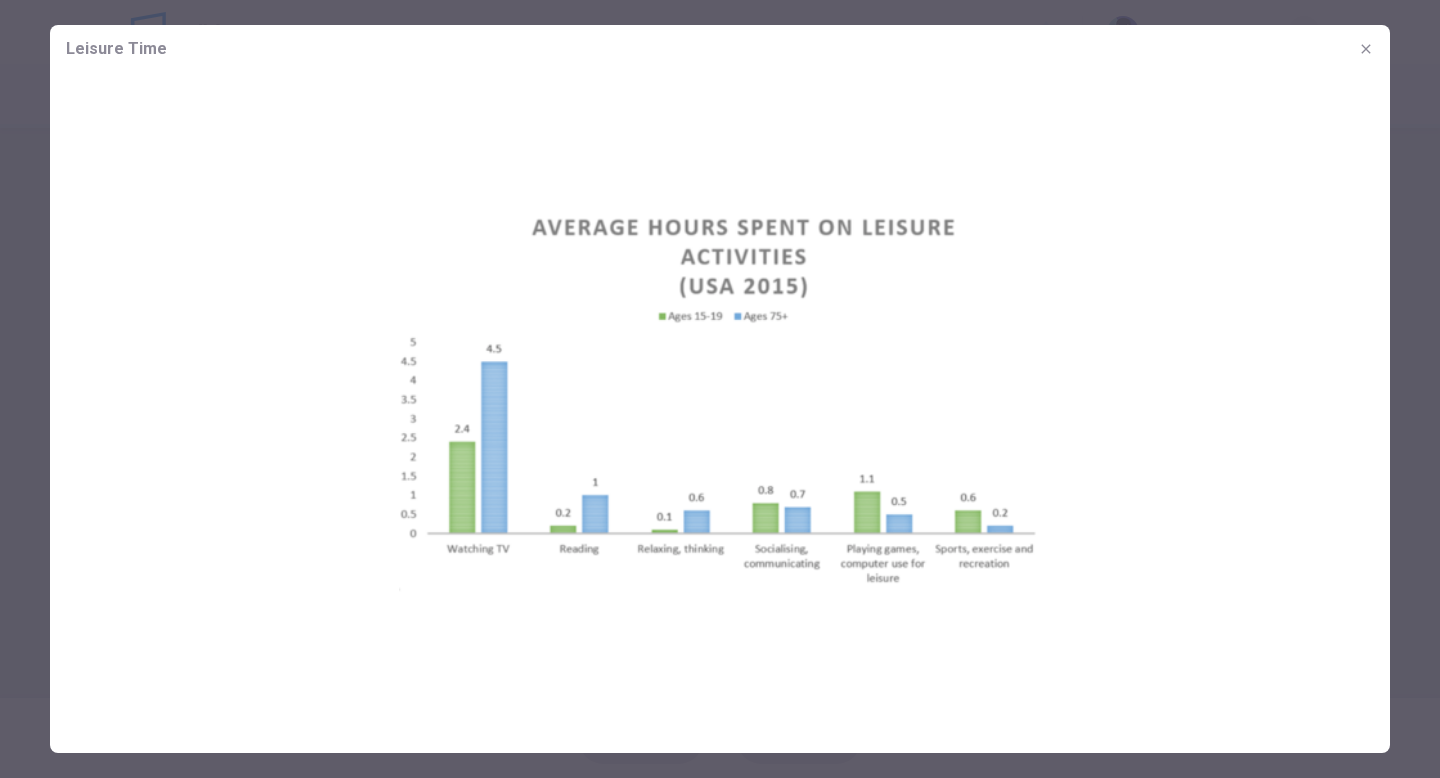 click 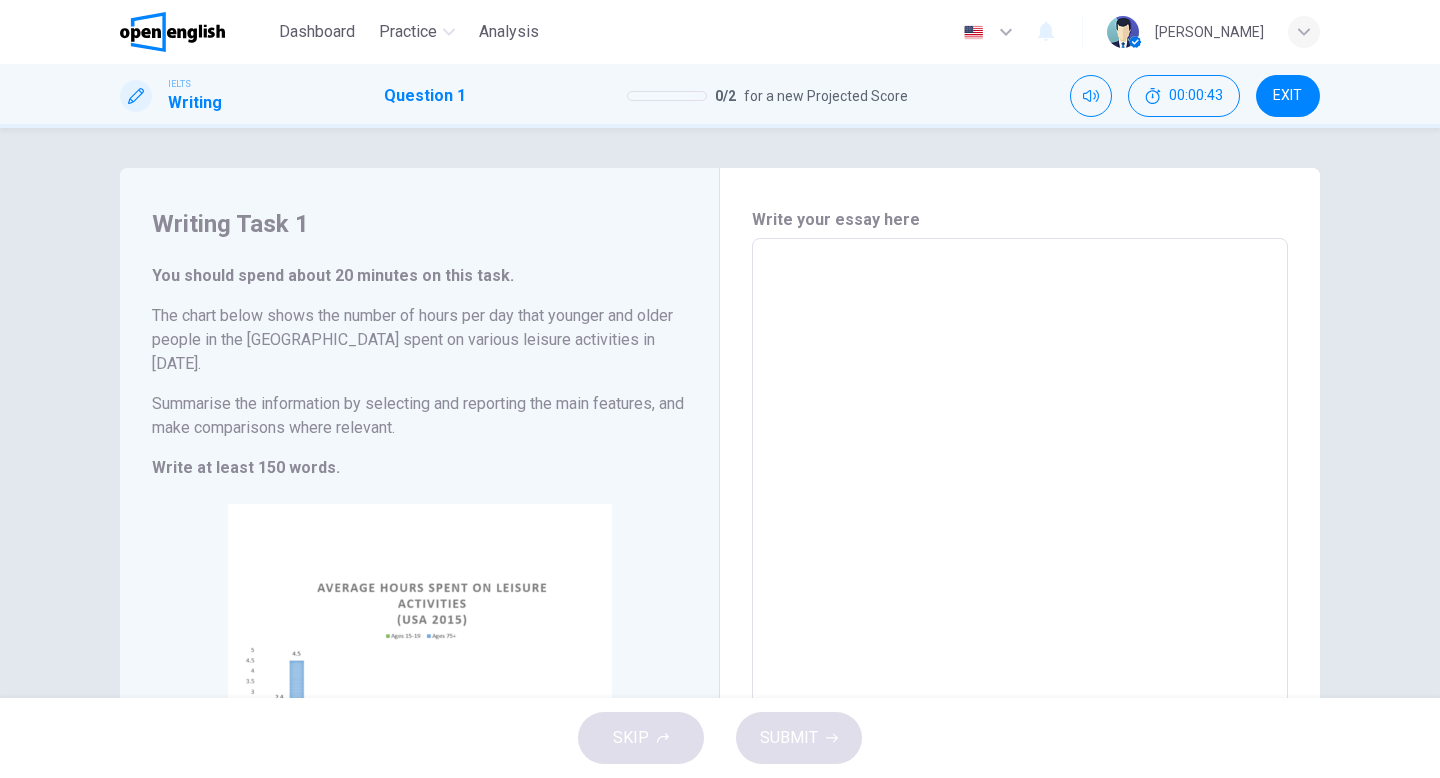 click on "EXIT" at bounding box center (1287, 96) 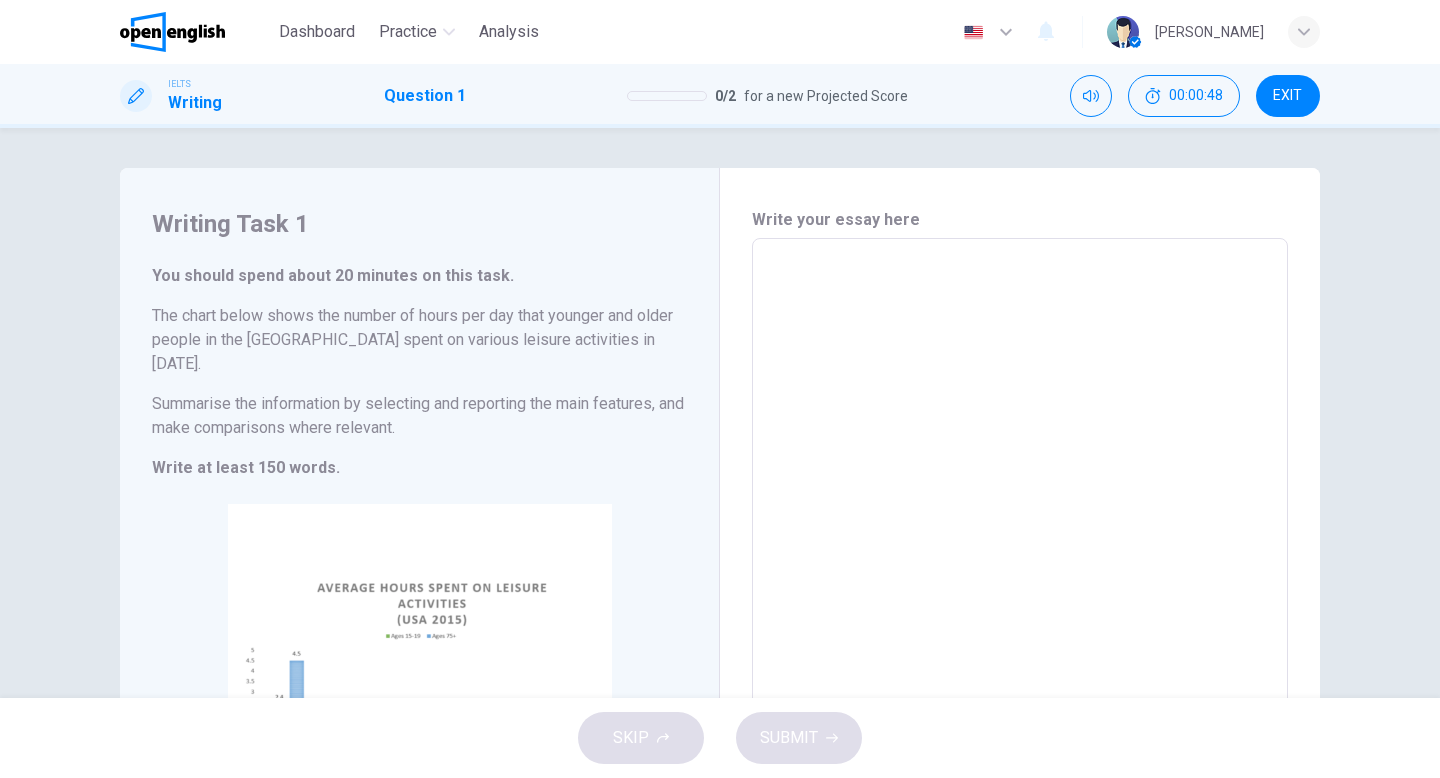 click on "EXIT" at bounding box center [1288, 96] 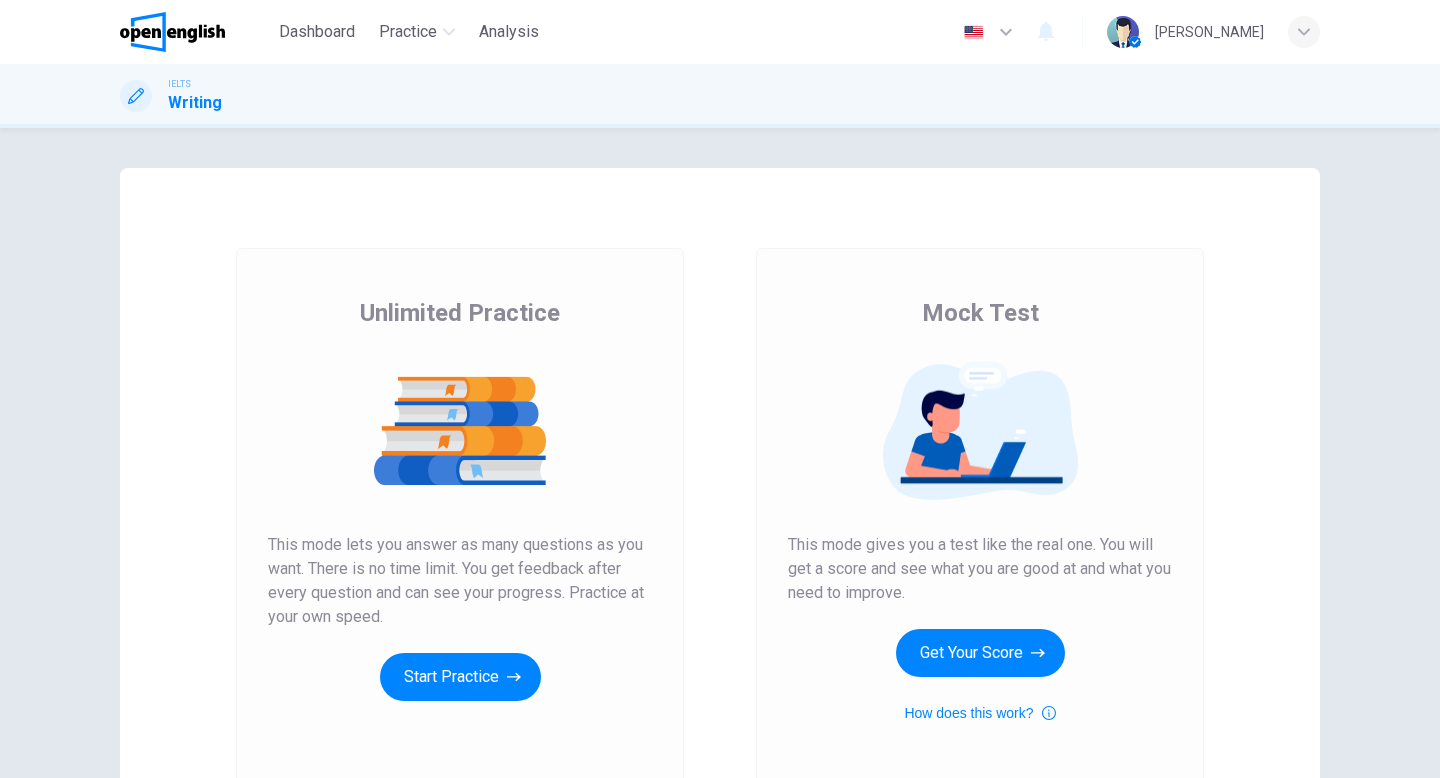 scroll, scrollTop: 0, scrollLeft: 0, axis: both 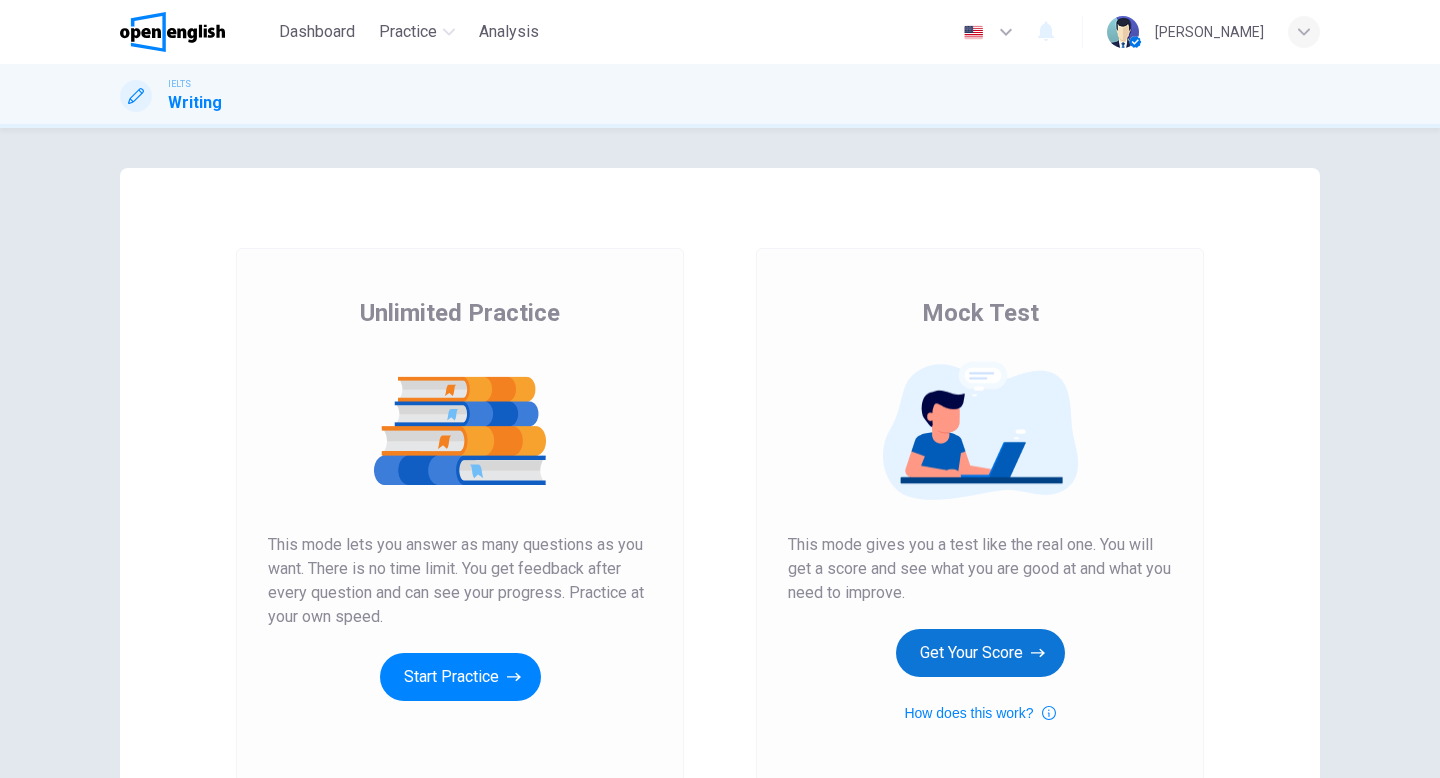 click on "Get Your Score" at bounding box center [980, 653] 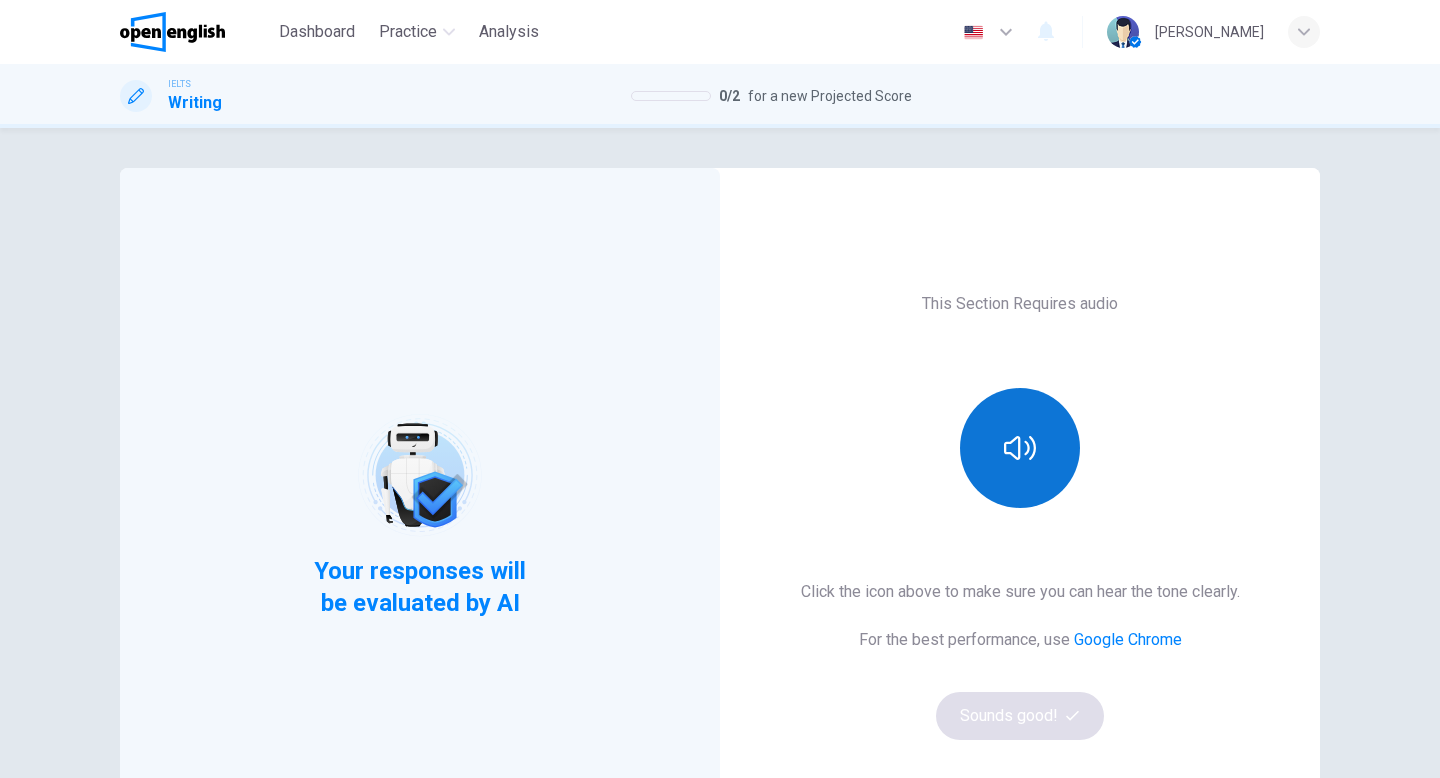 click 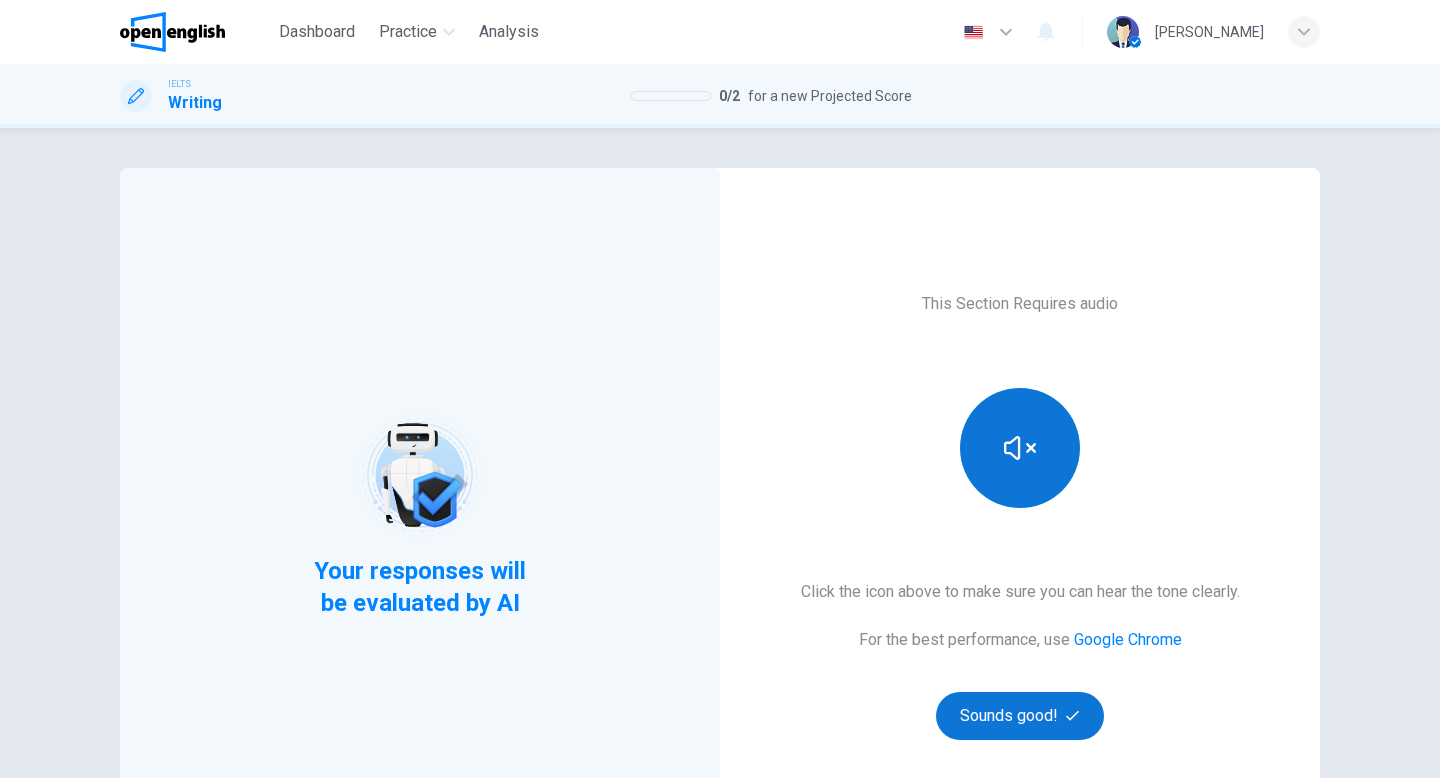 click on "Sounds good!" at bounding box center (1020, 716) 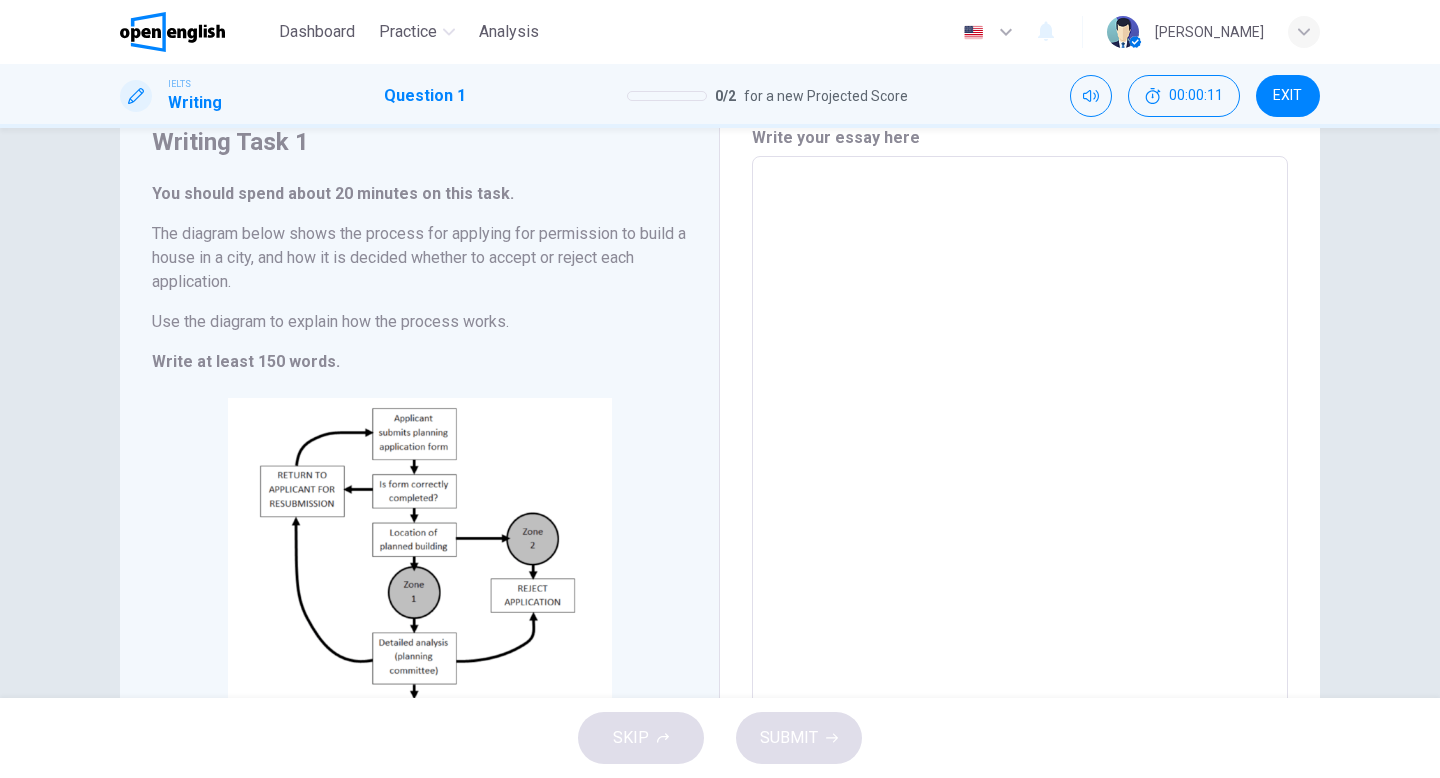 scroll, scrollTop: 81, scrollLeft: 0, axis: vertical 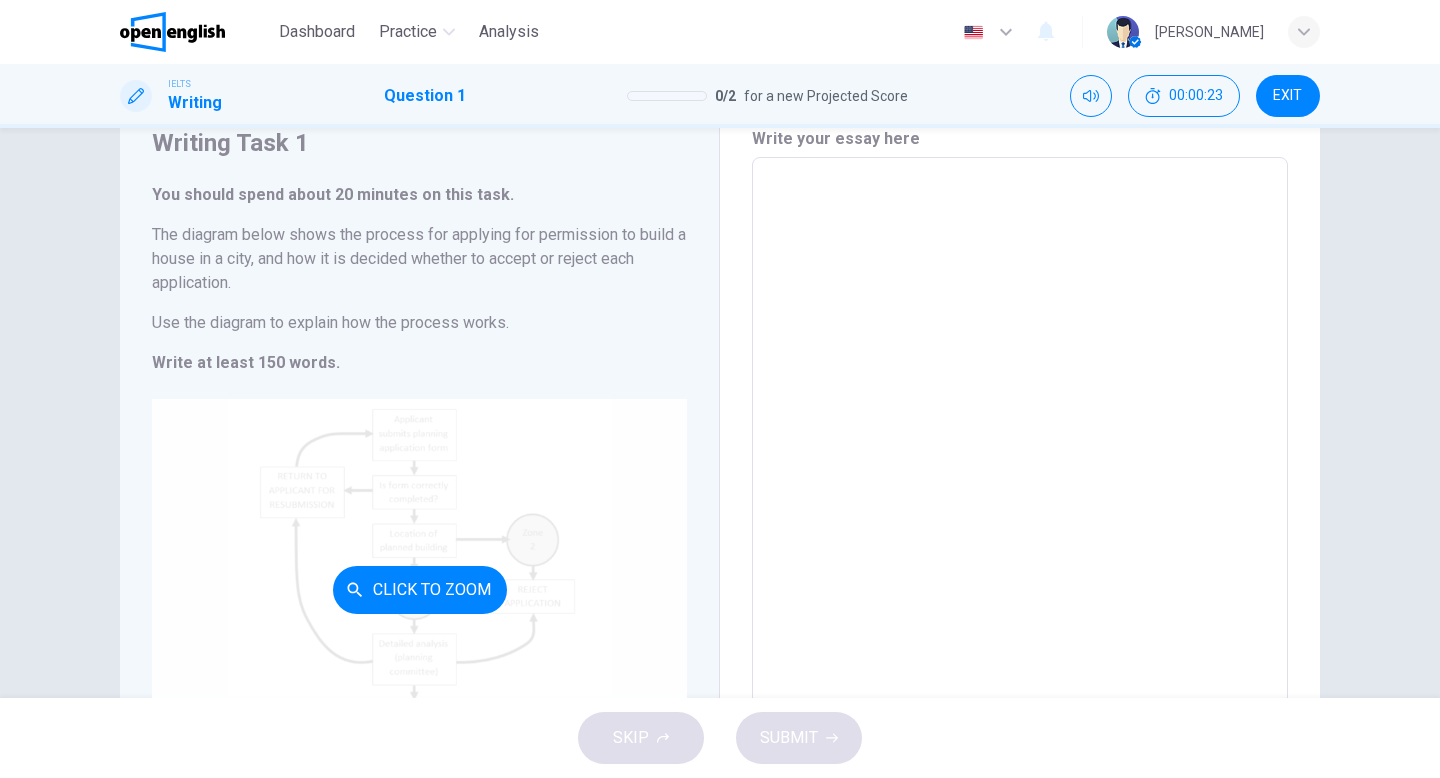 click on "Click to Zoom" at bounding box center (419, 589) 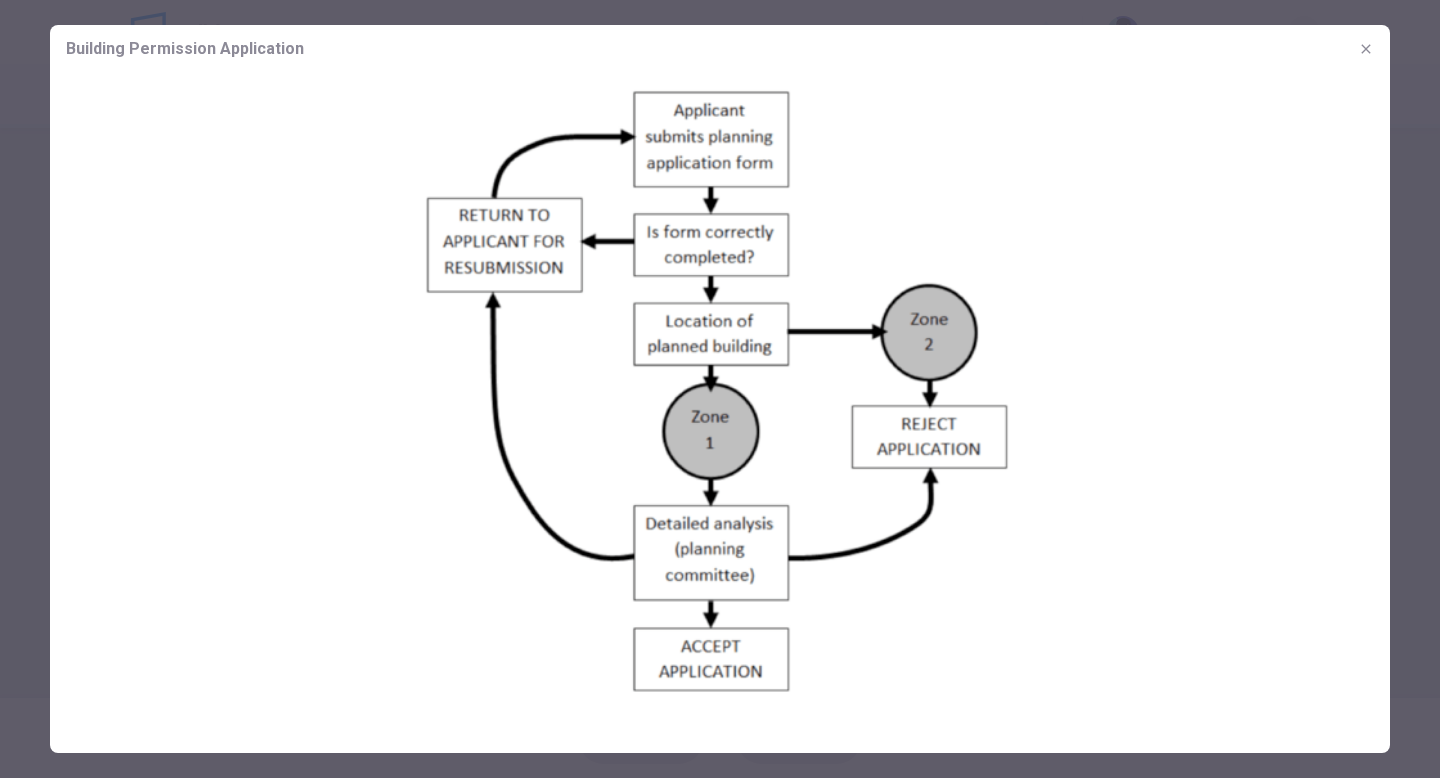 click 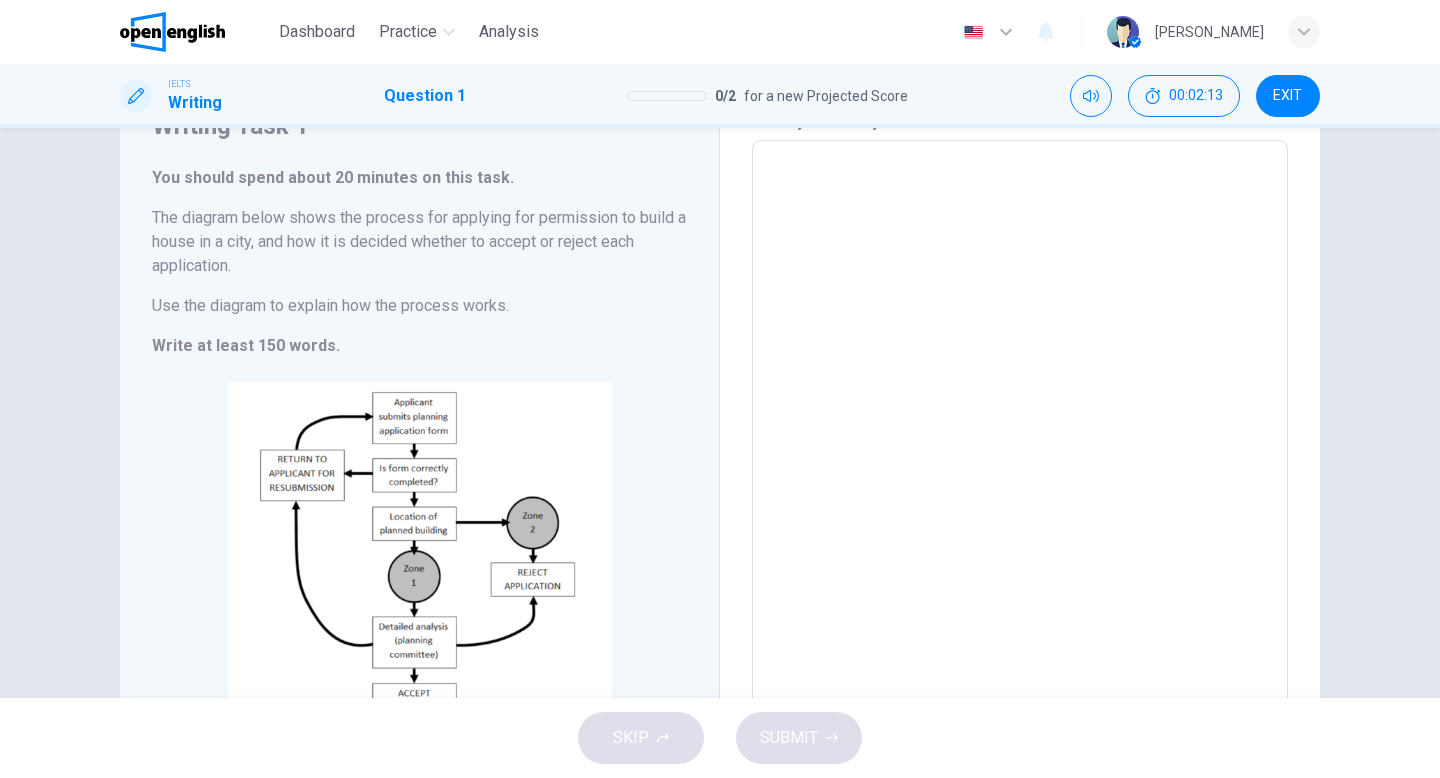 scroll, scrollTop: 99, scrollLeft: 0, axis: vertical 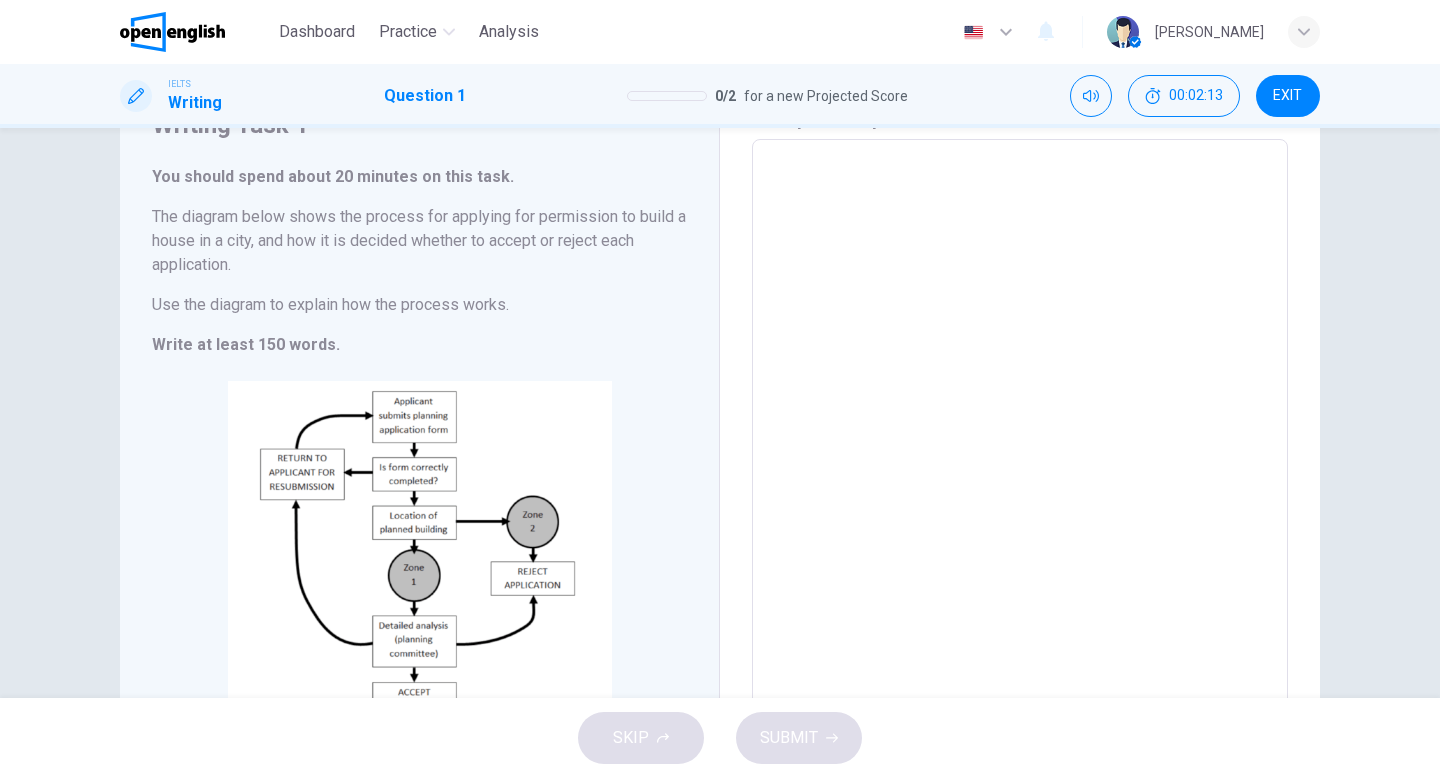 click on "* ​" at bounding box center [1020, 434] 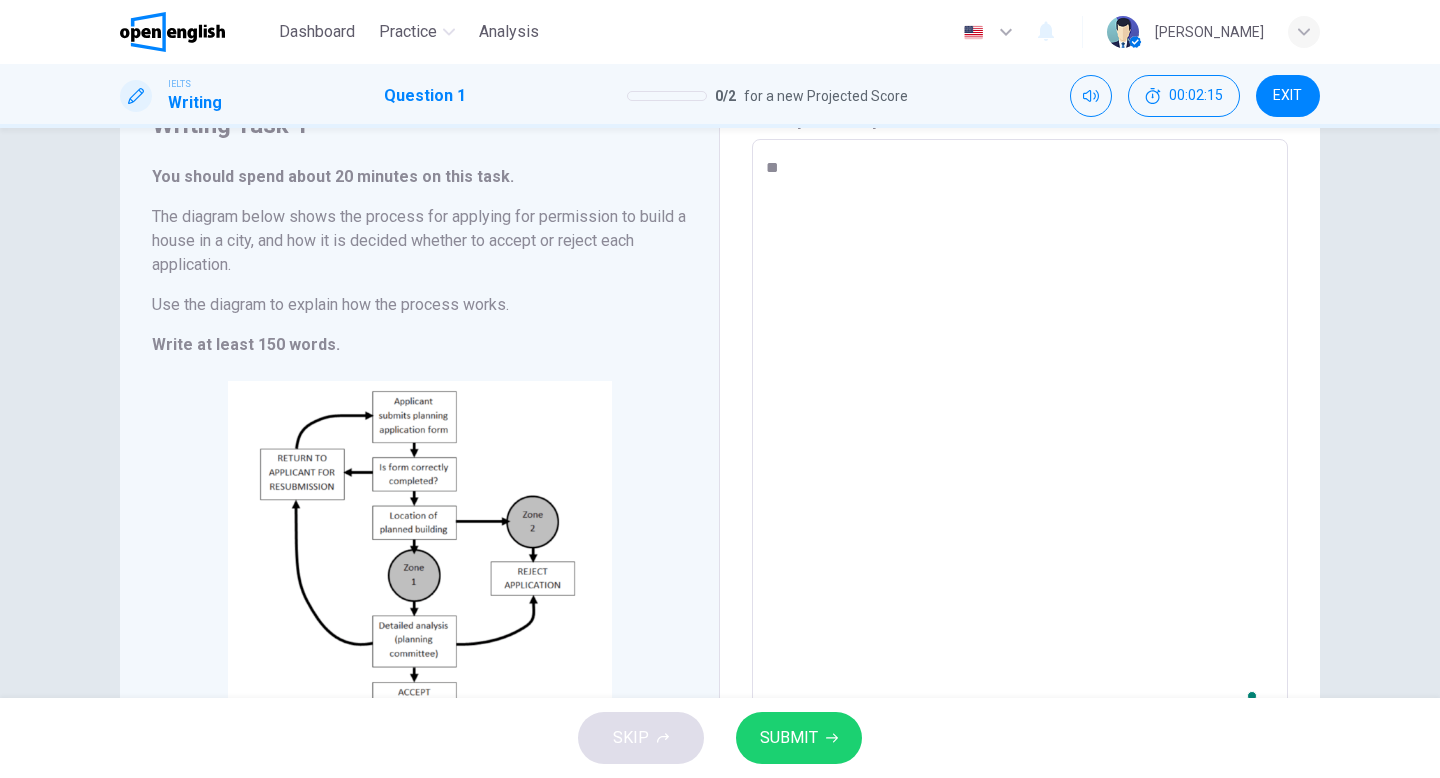 type on "***" 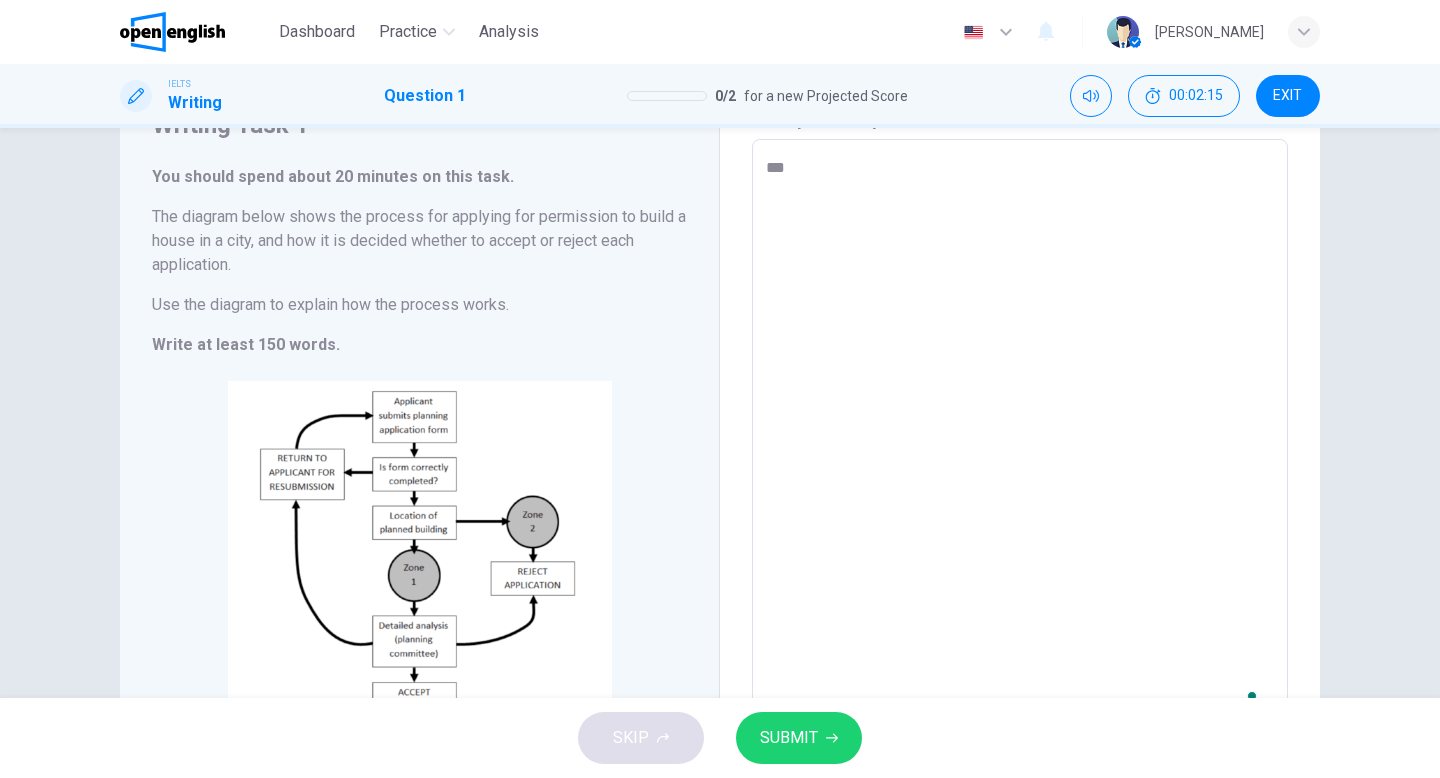 type on "*" 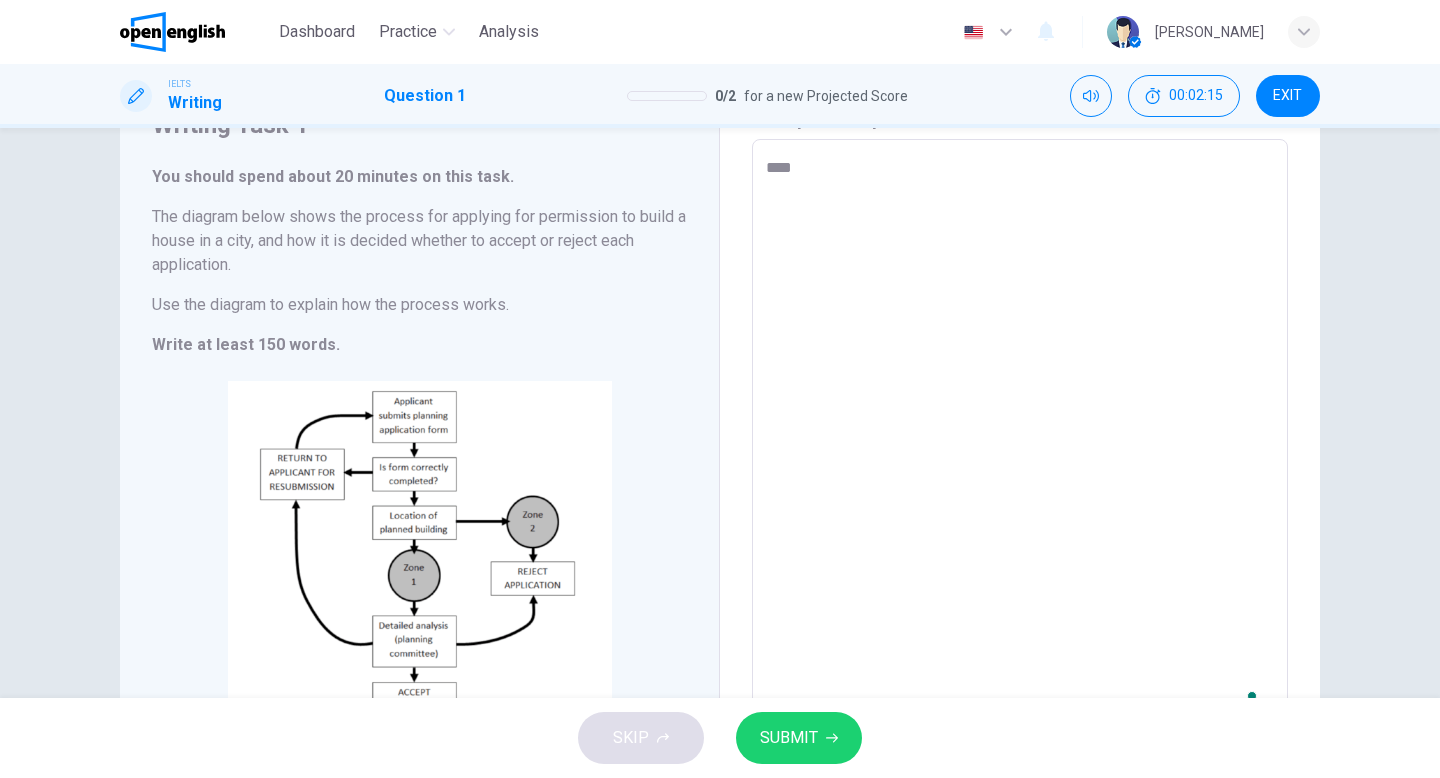 type on "****" 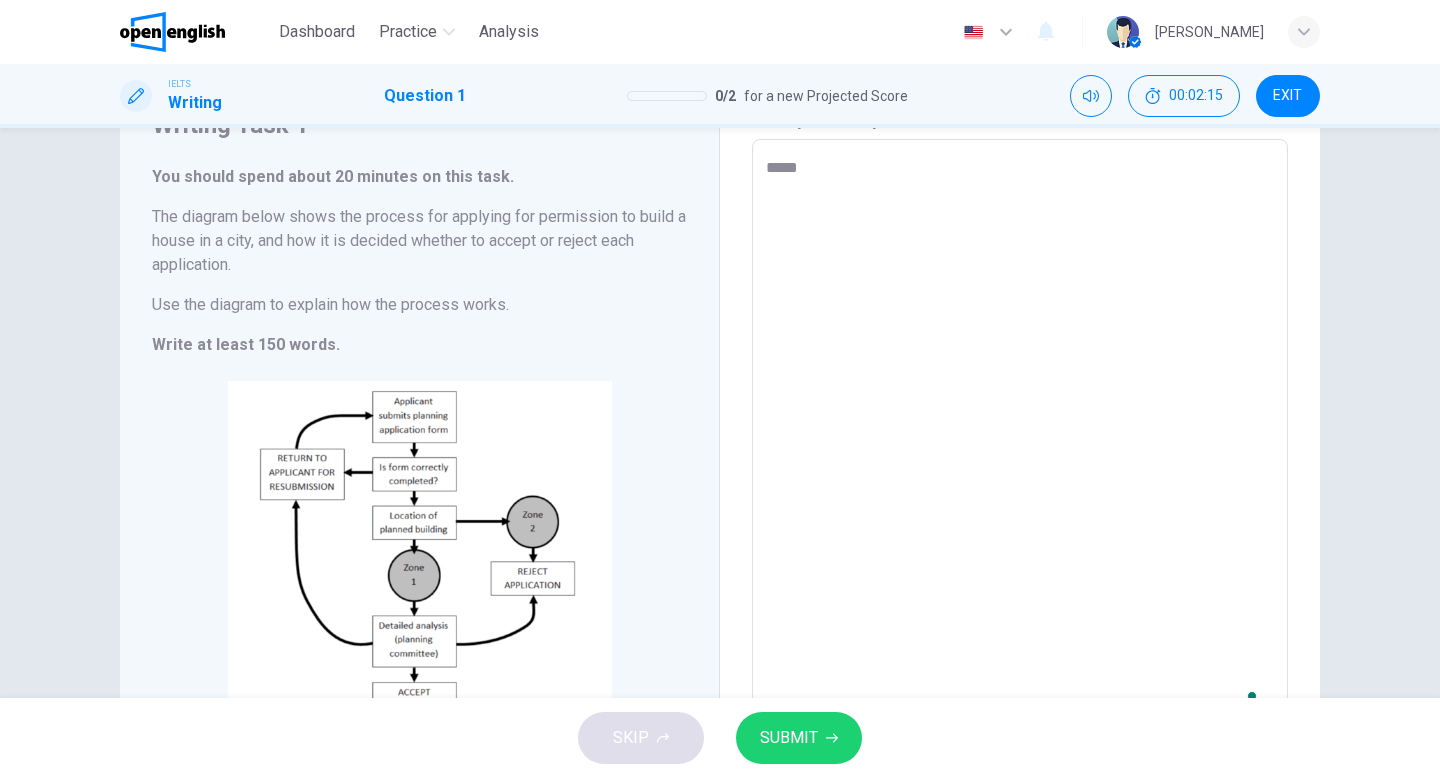 type on "*" 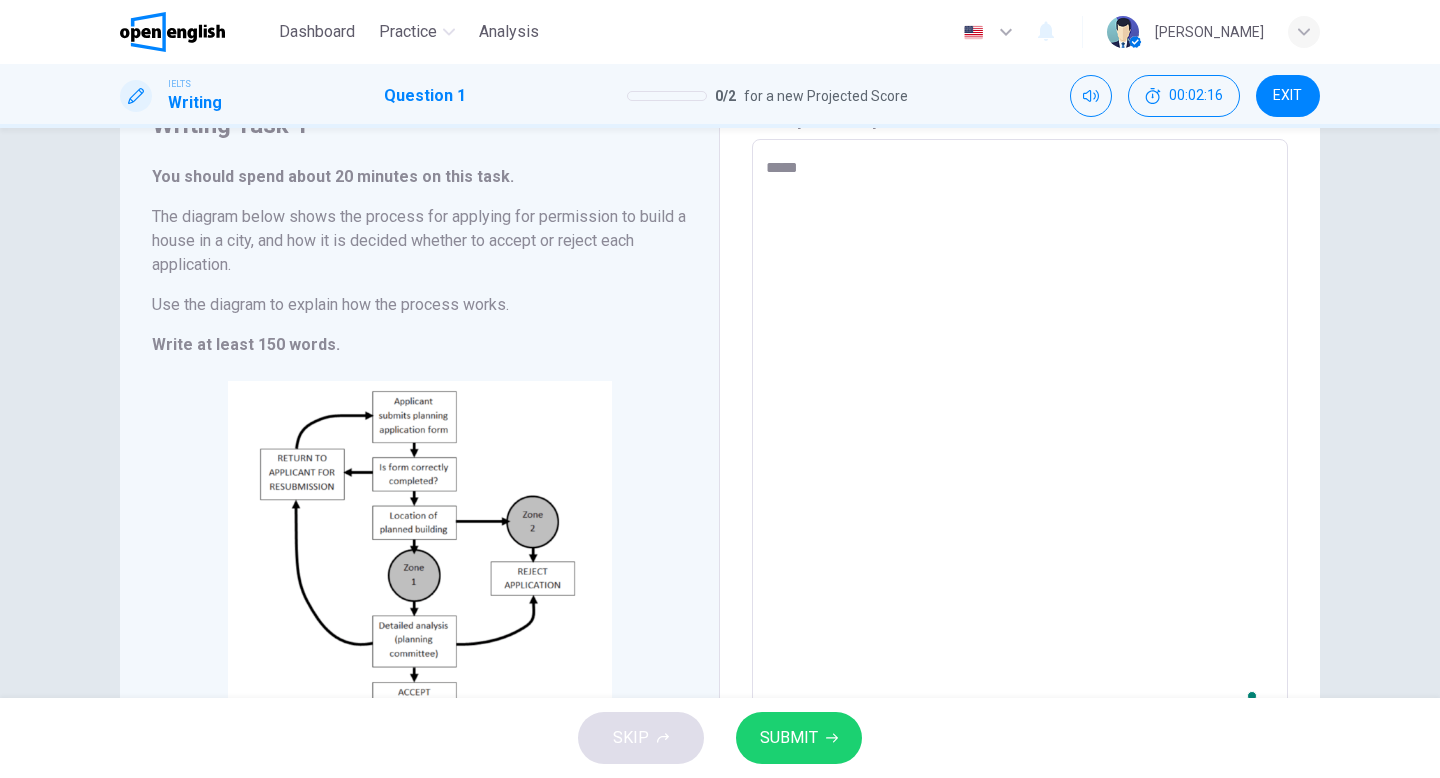 type on "******" 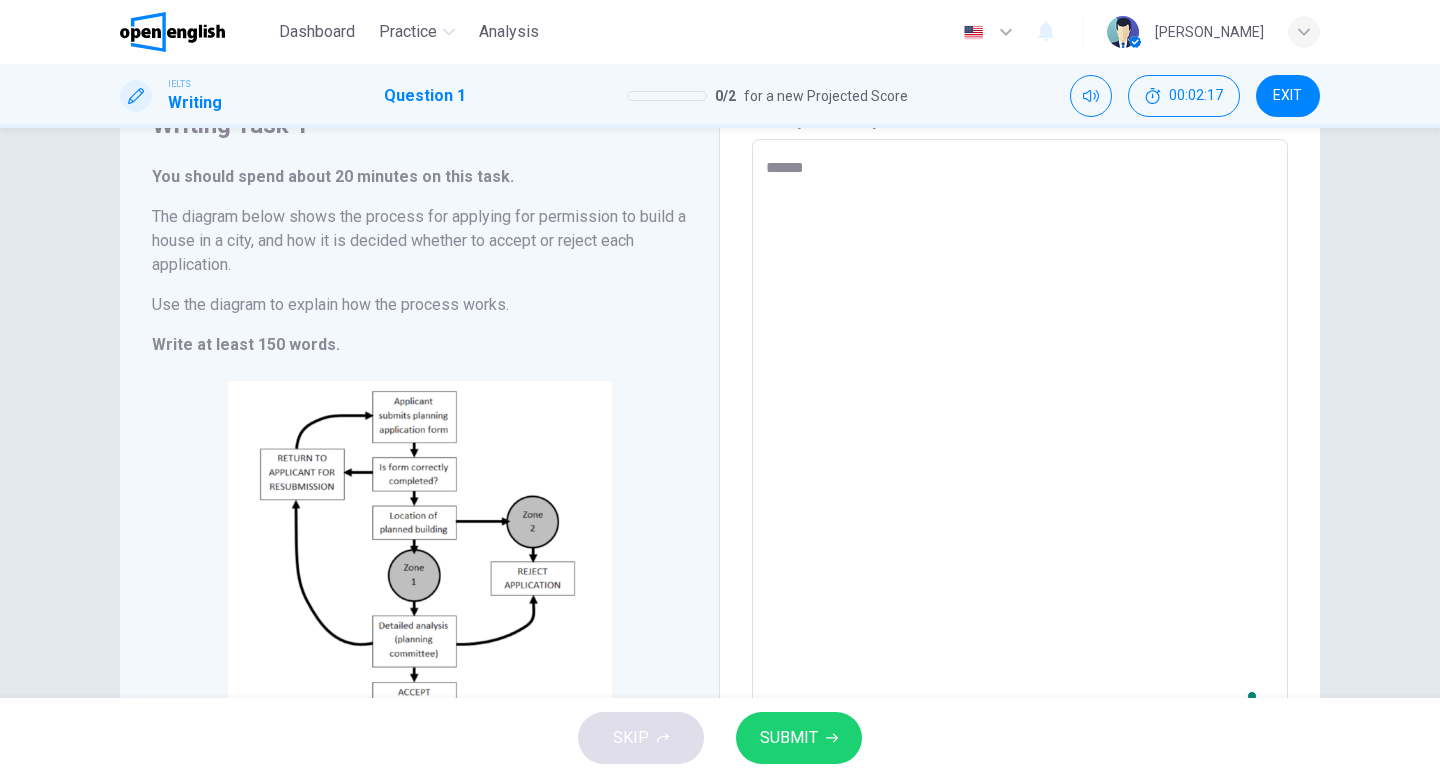 type on "*******" 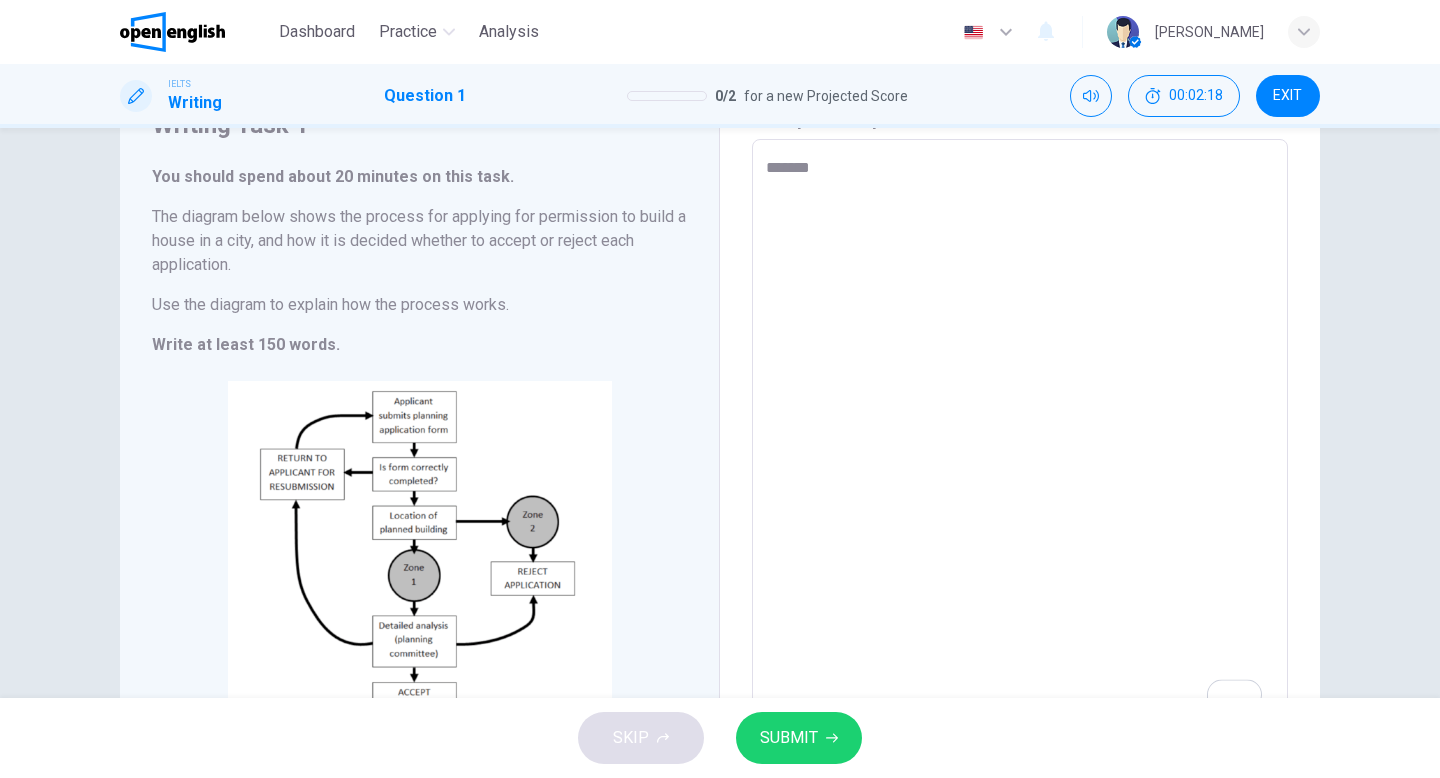 type on "******" 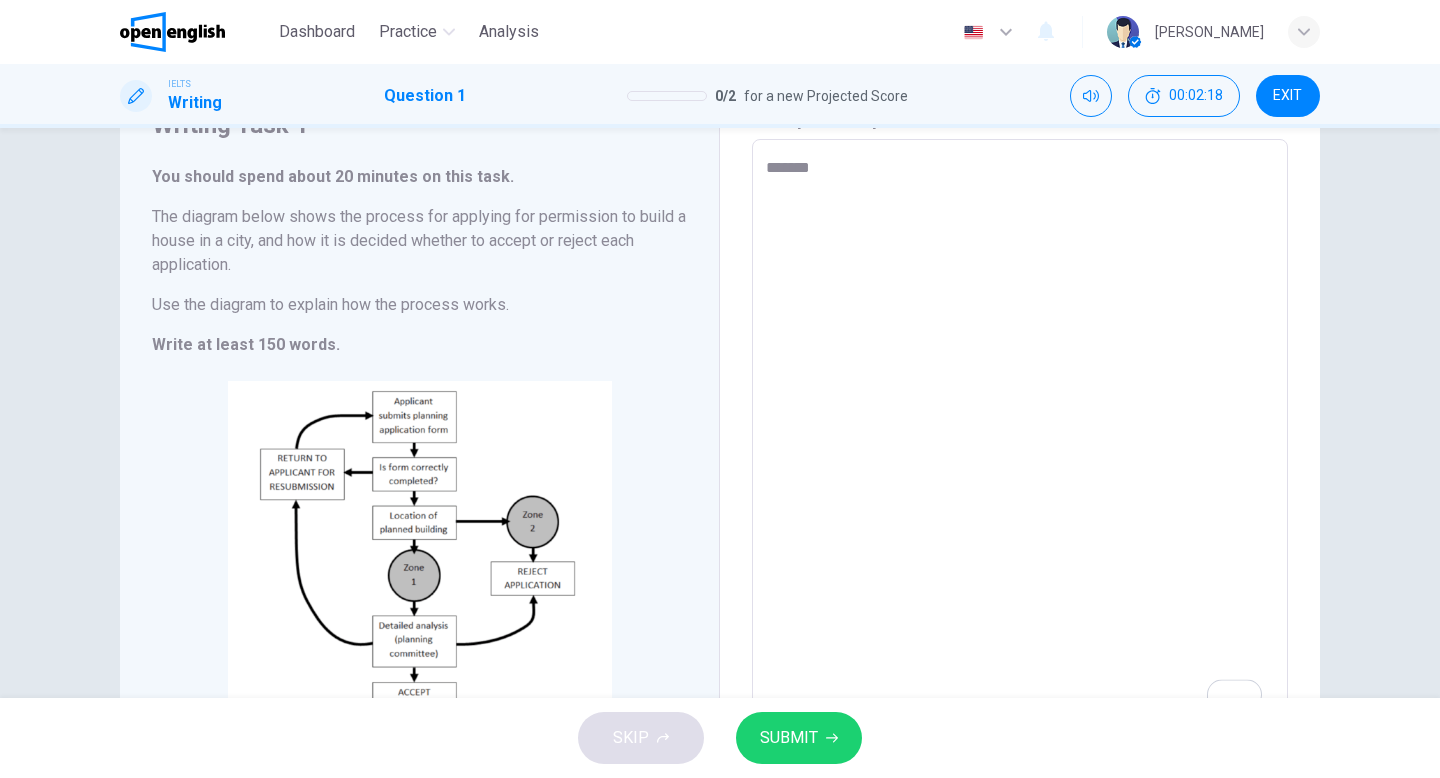 type on "*" 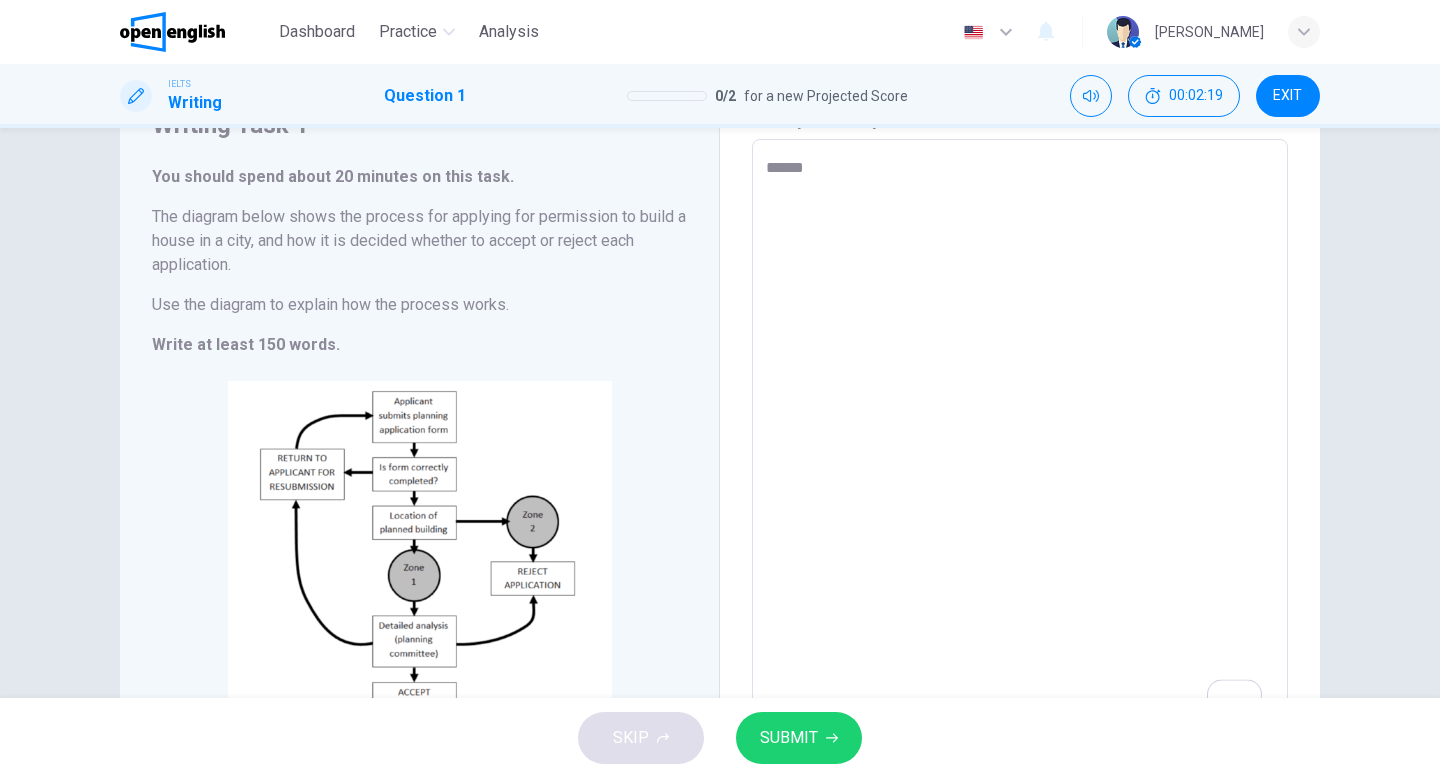 type on "****" 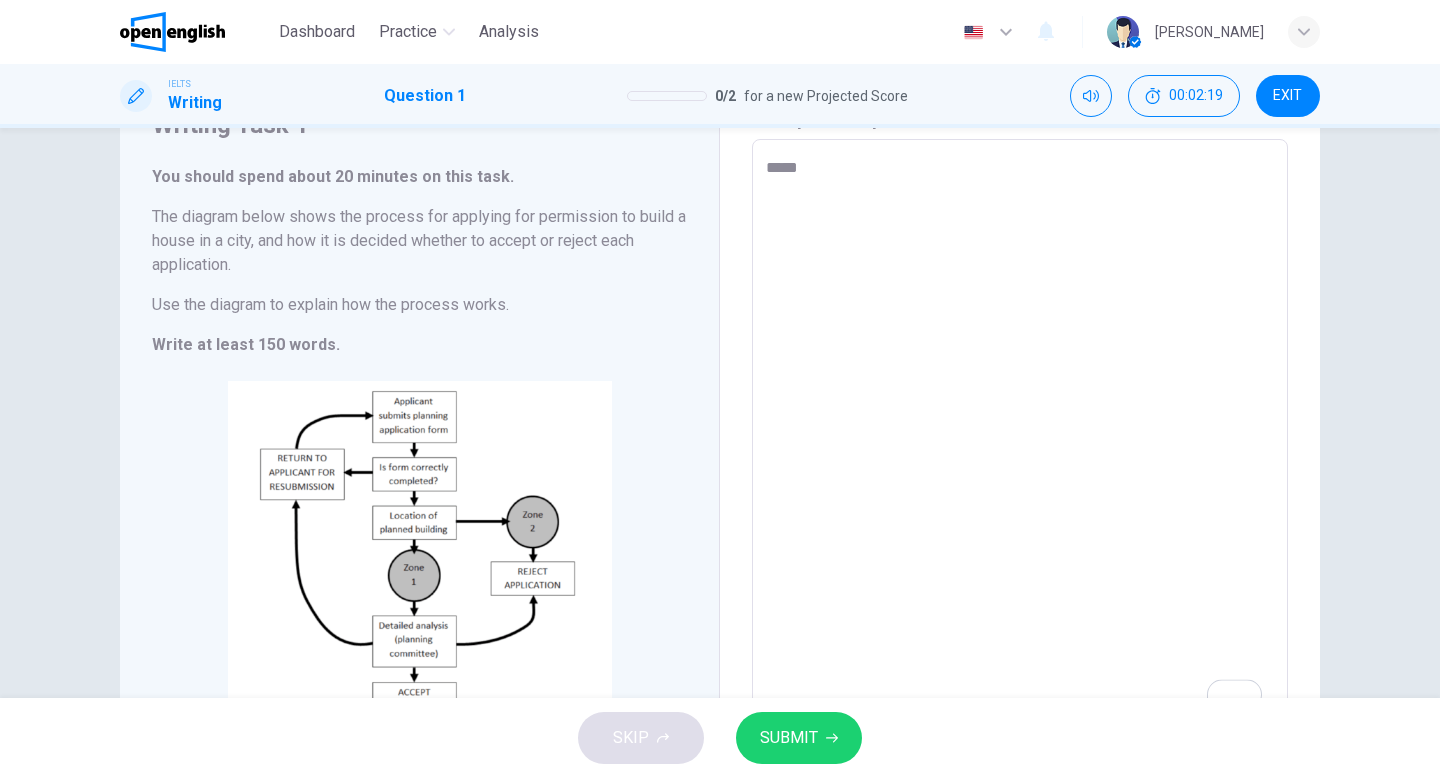 type on "*" 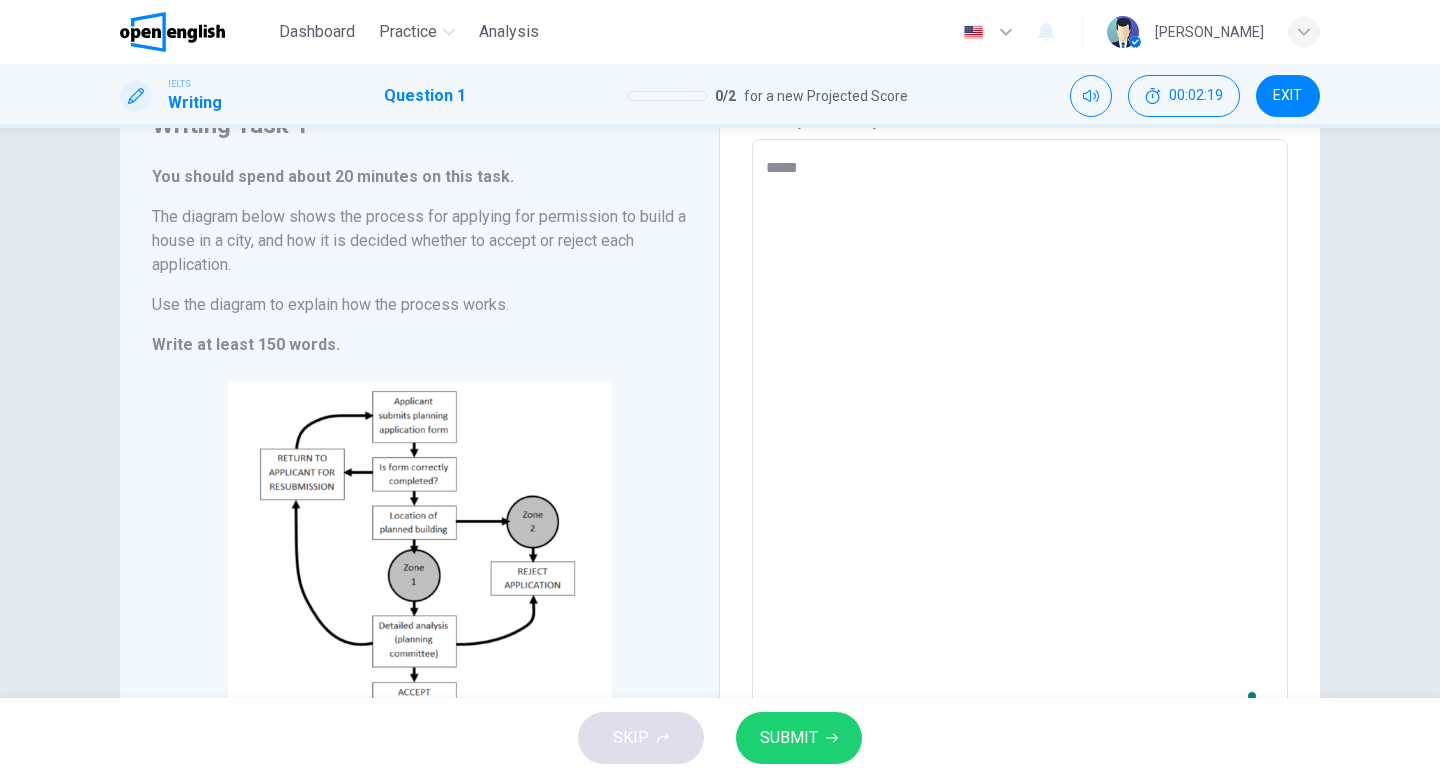 type on "****" 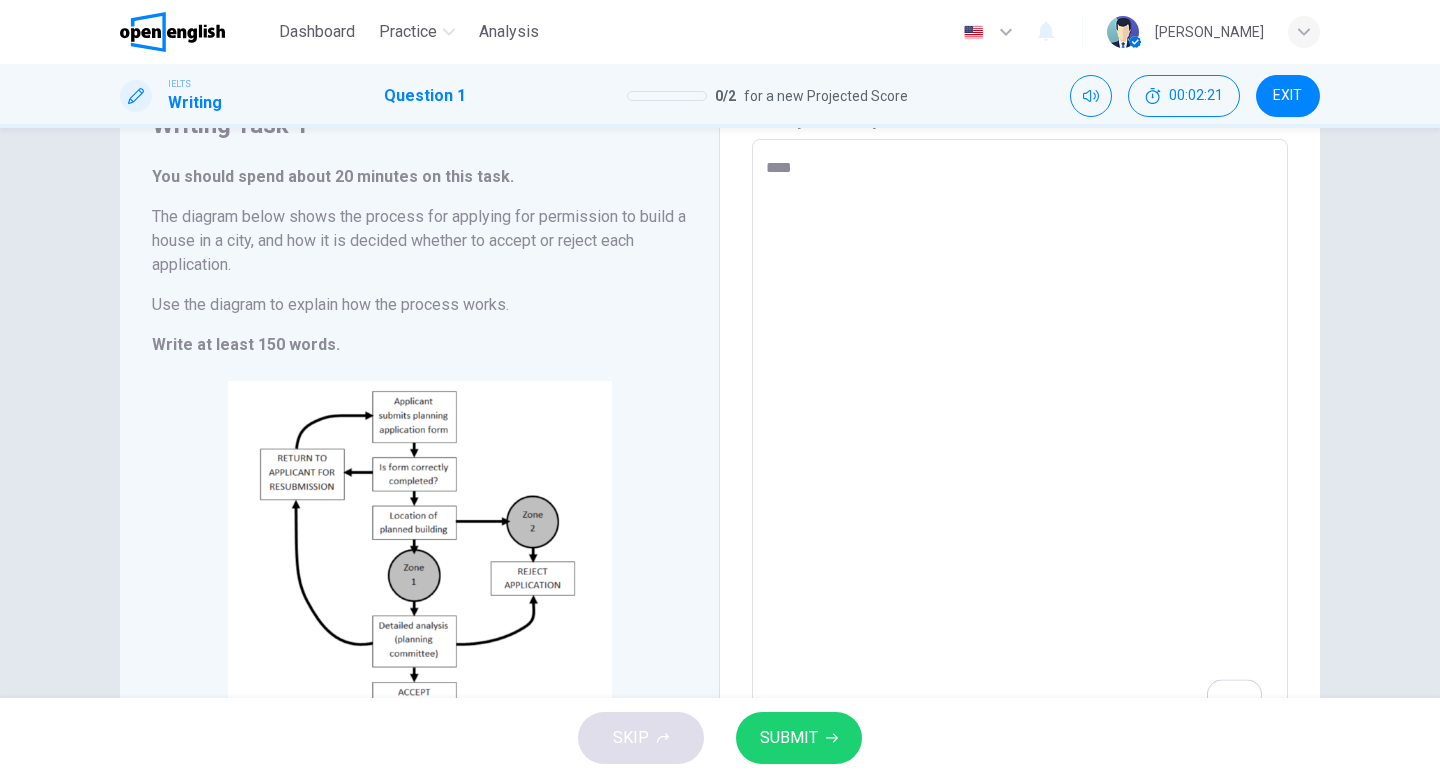 type on "*****" 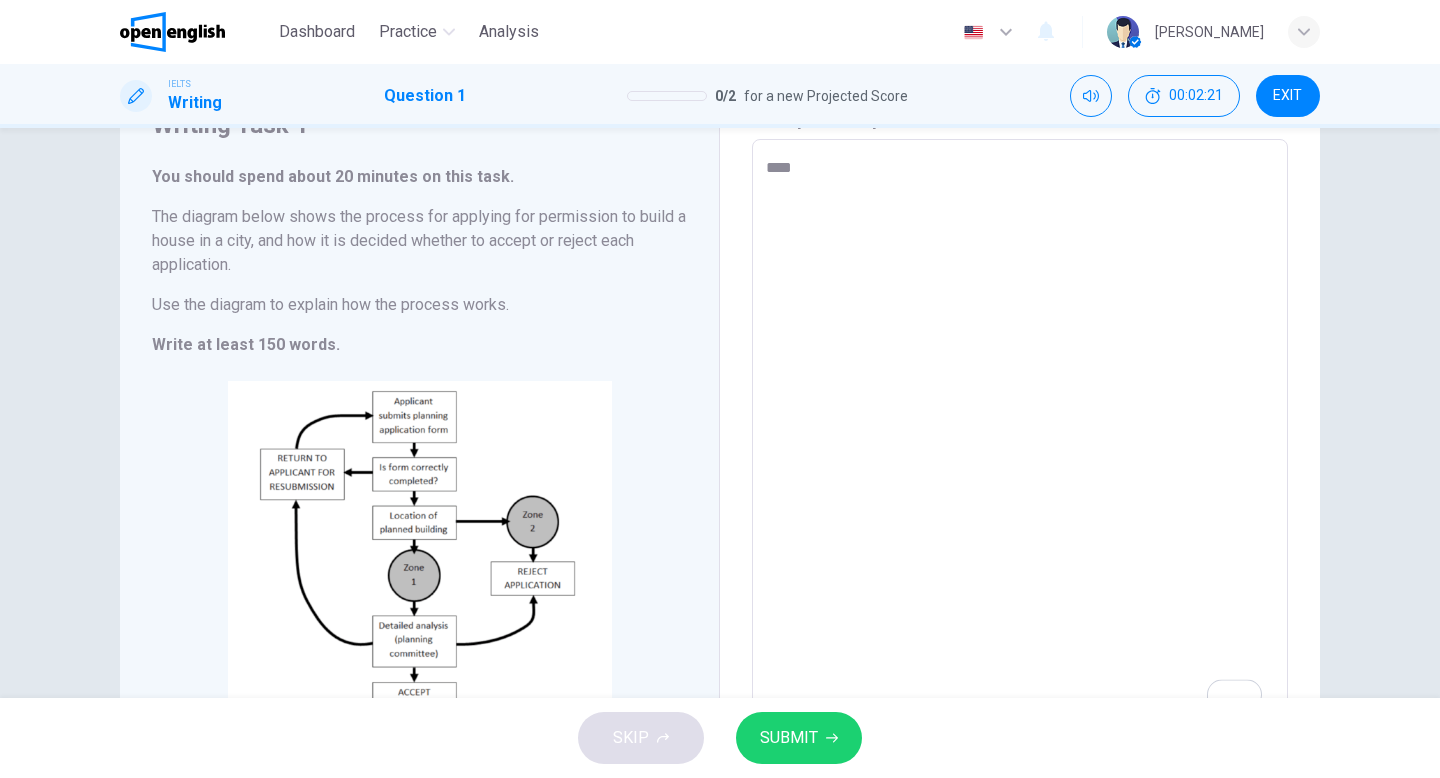 type on "*" 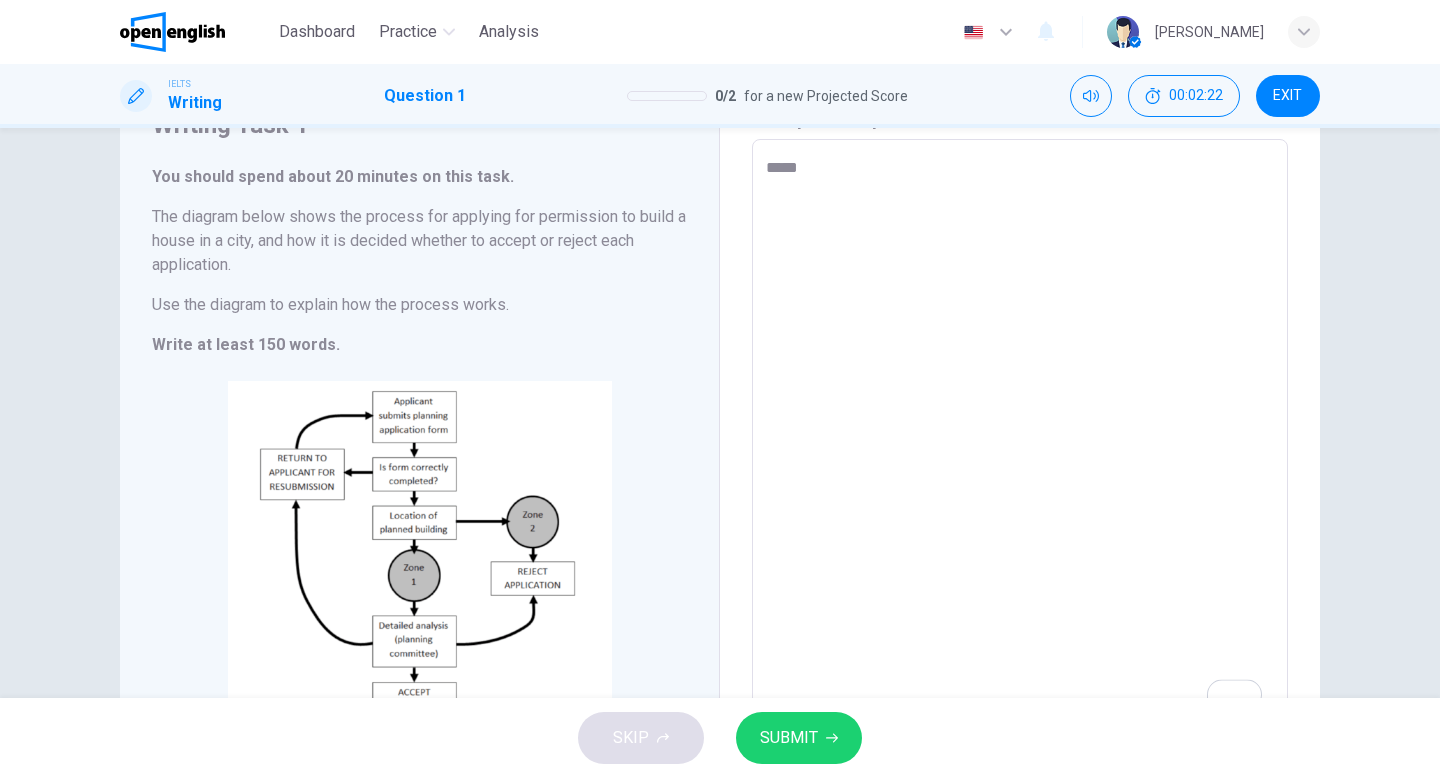 type on "******" 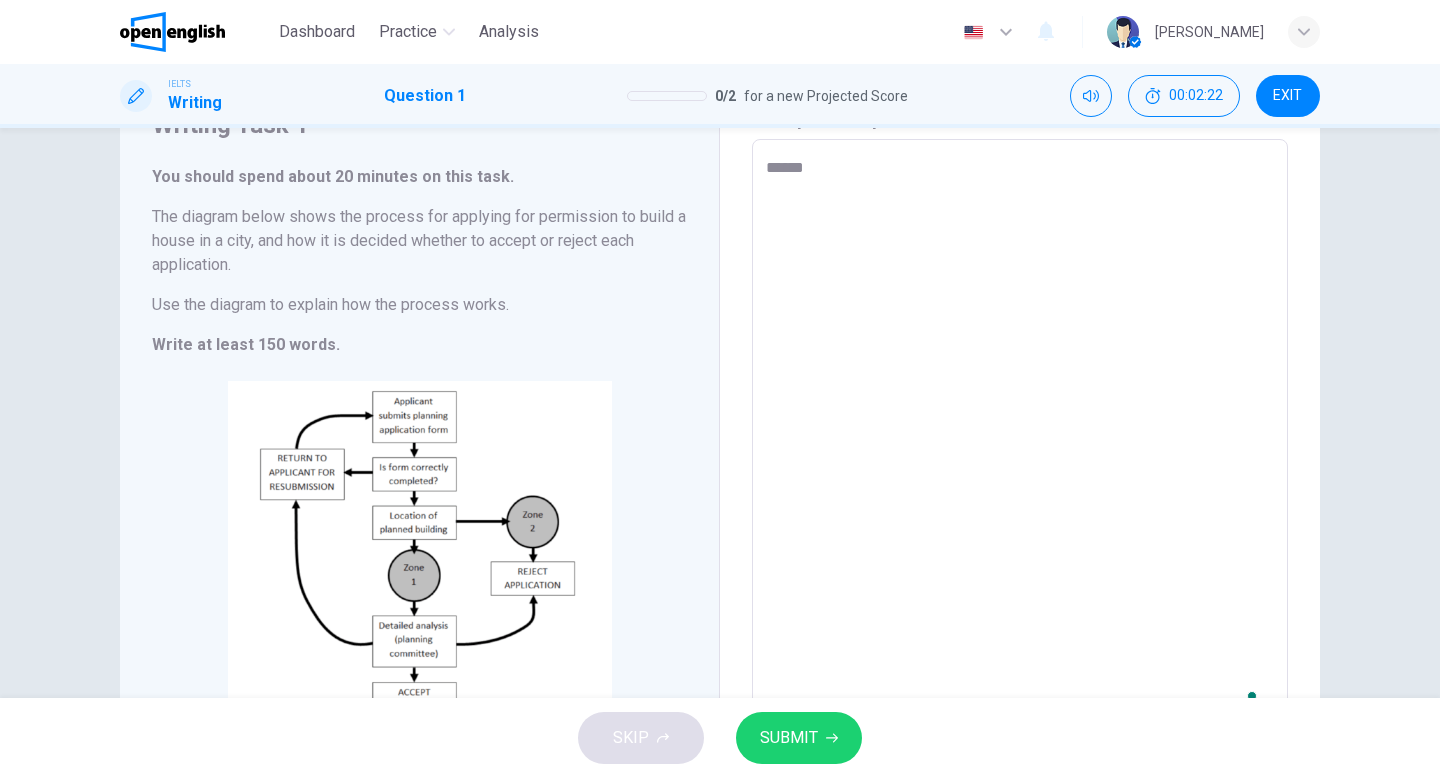 type on "*" 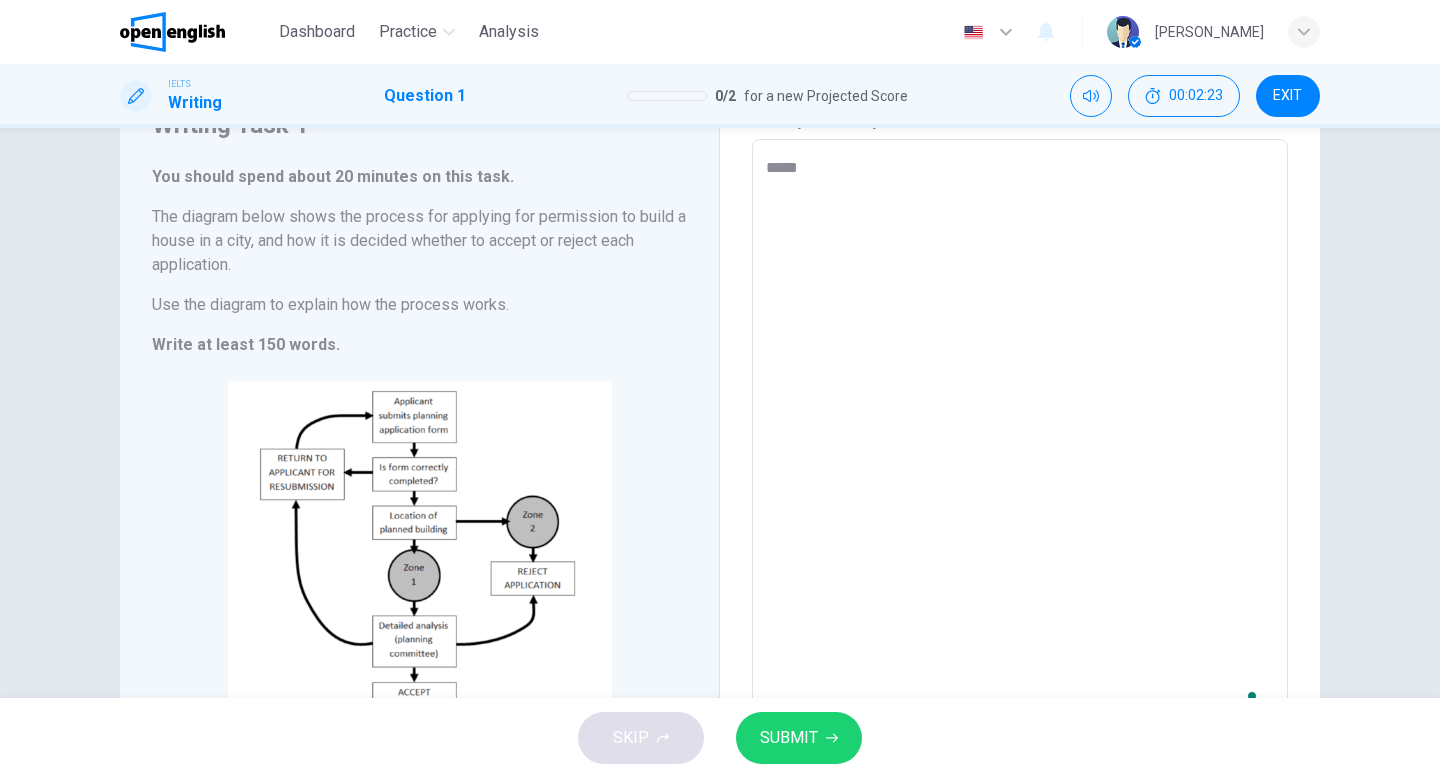 type on "****" 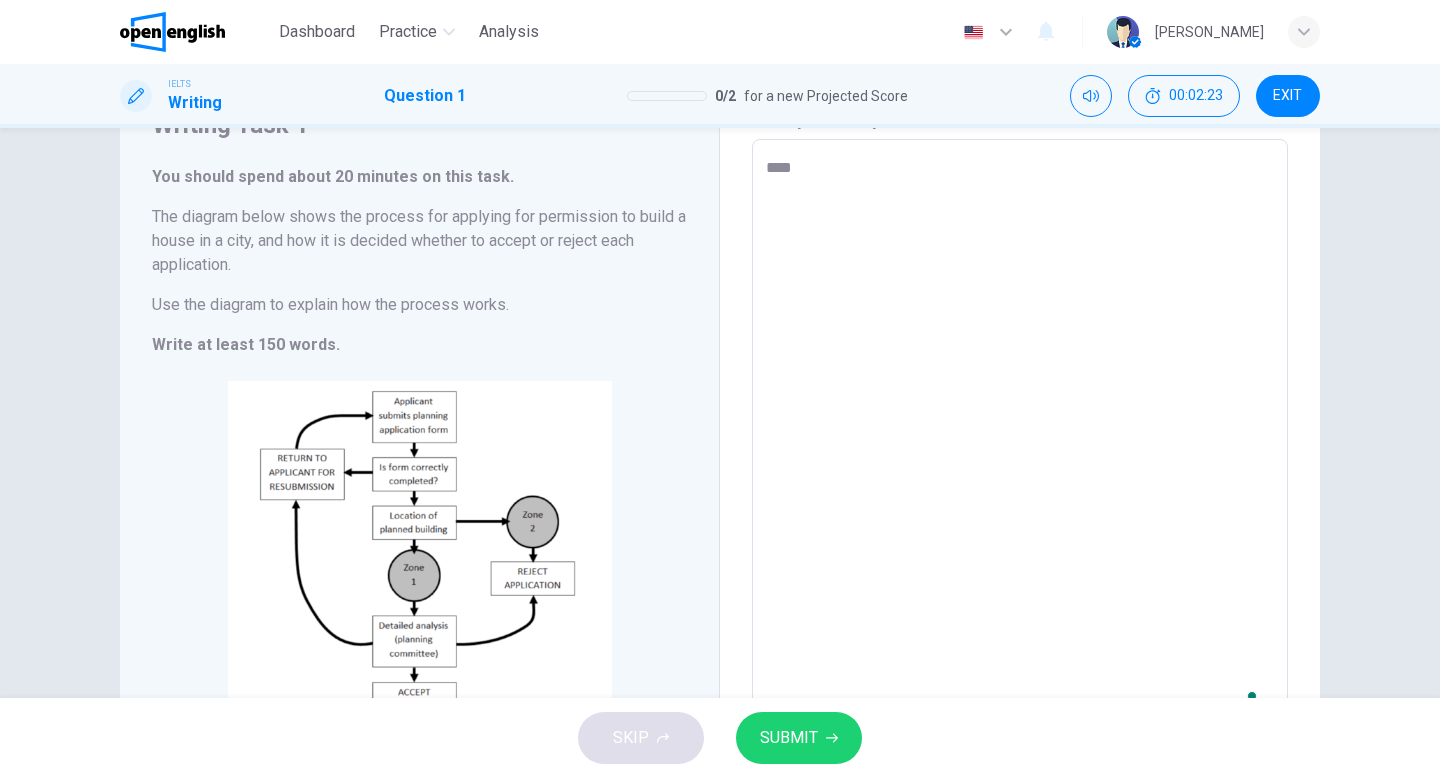 type on "*" 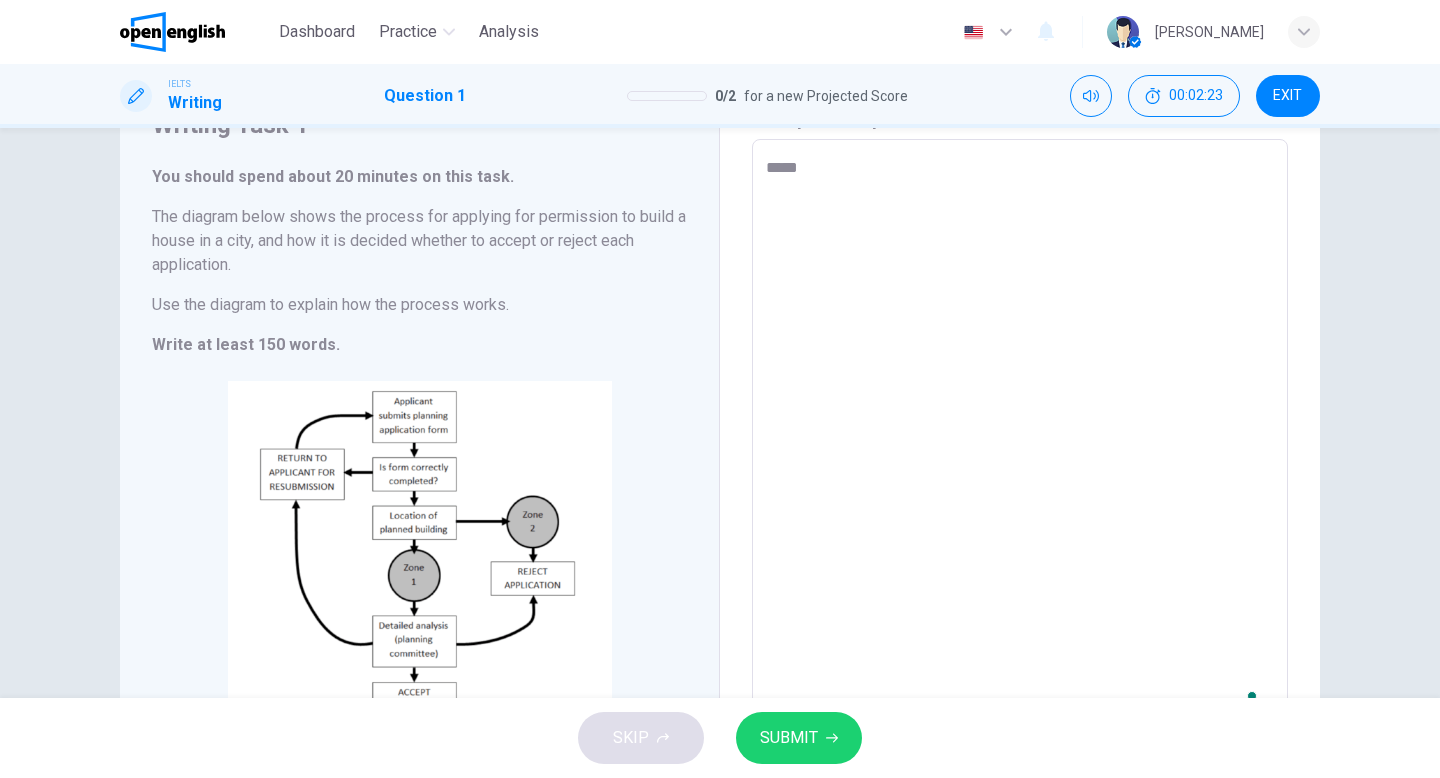 type on "******" 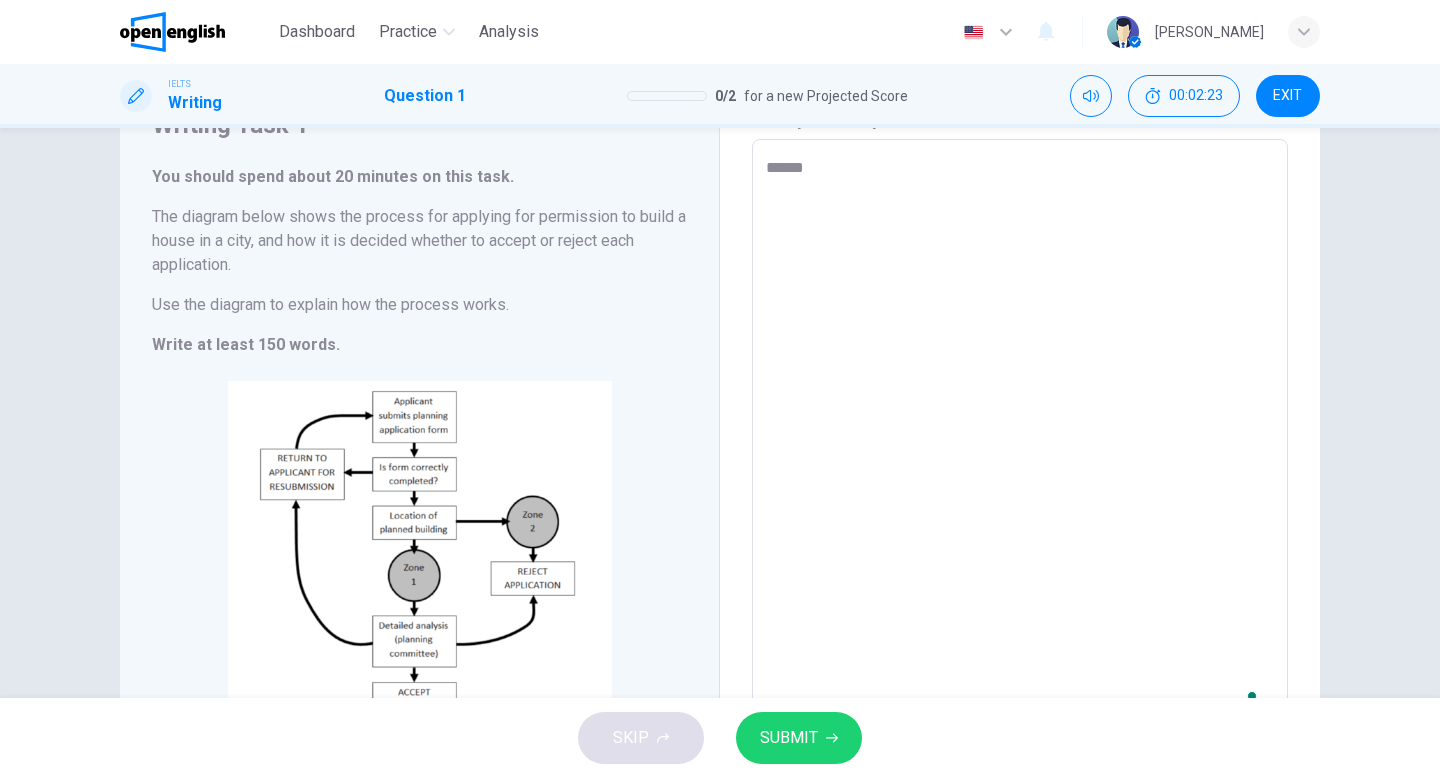 type on "*" 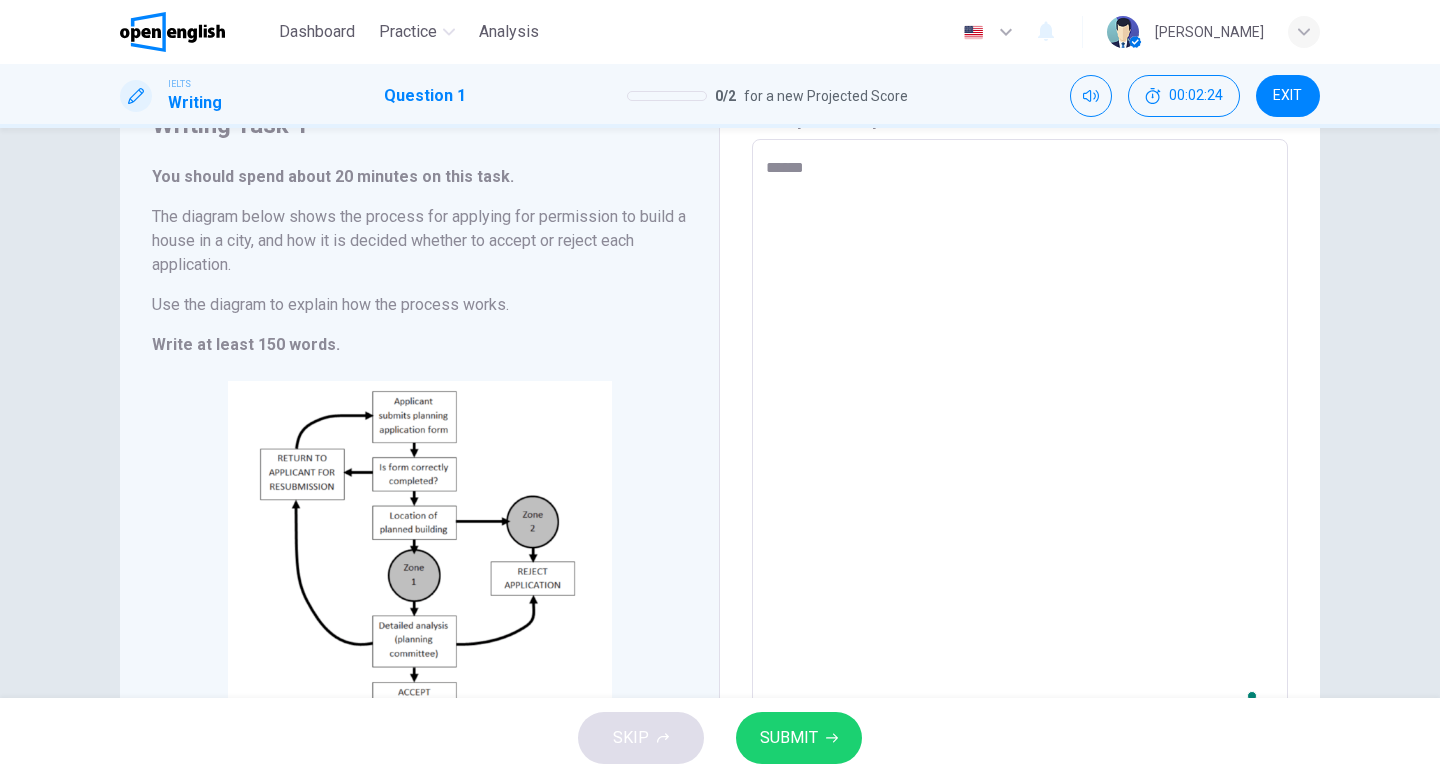 type on "*******" 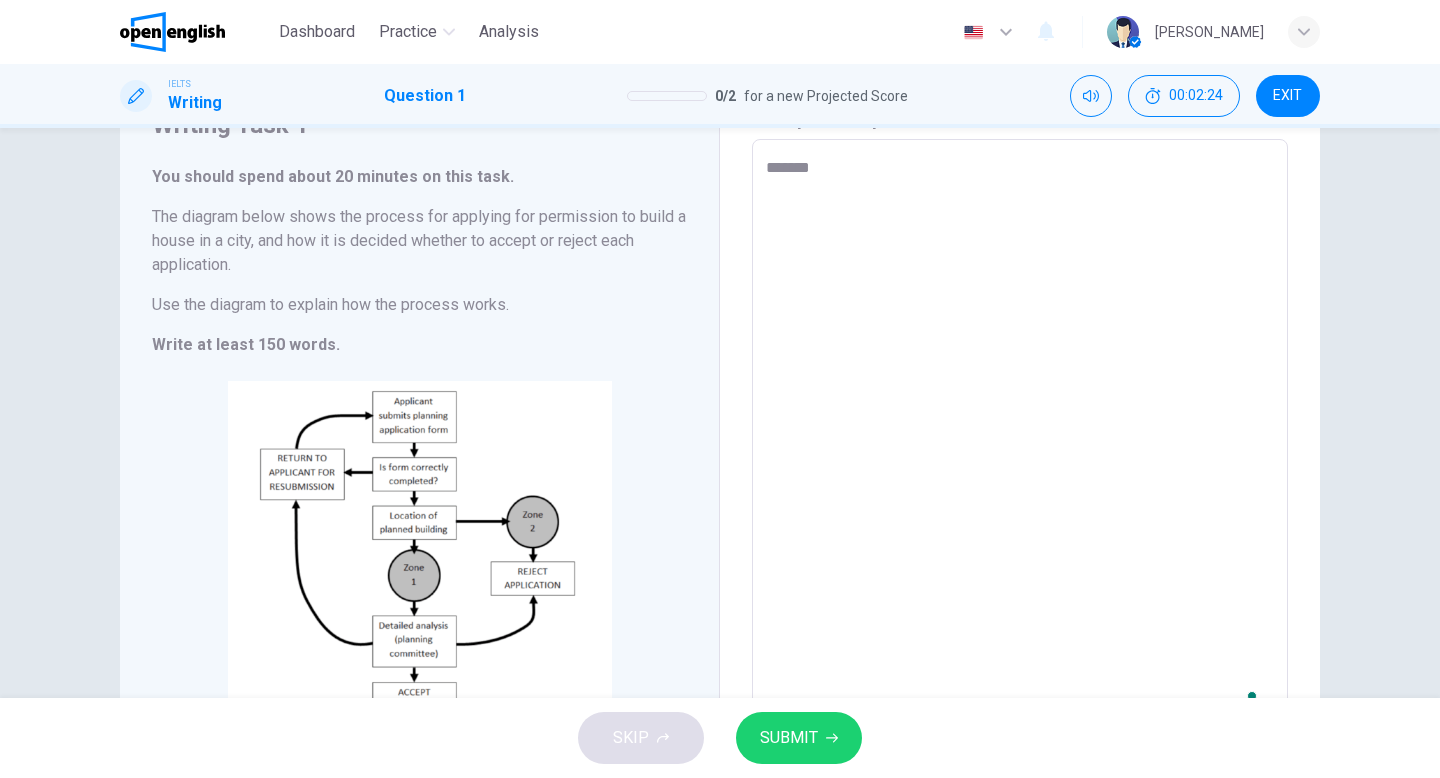 type on "*" 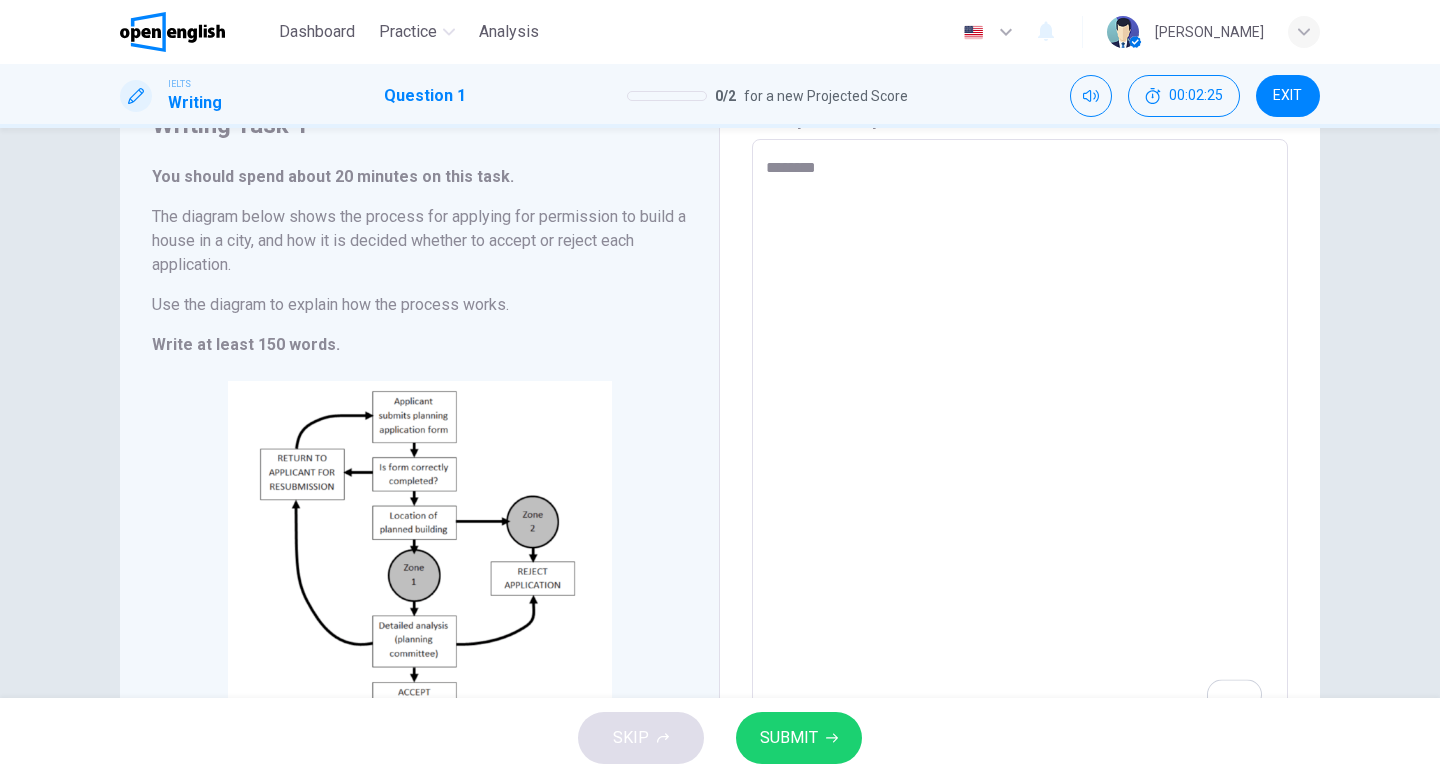 type on "*********" 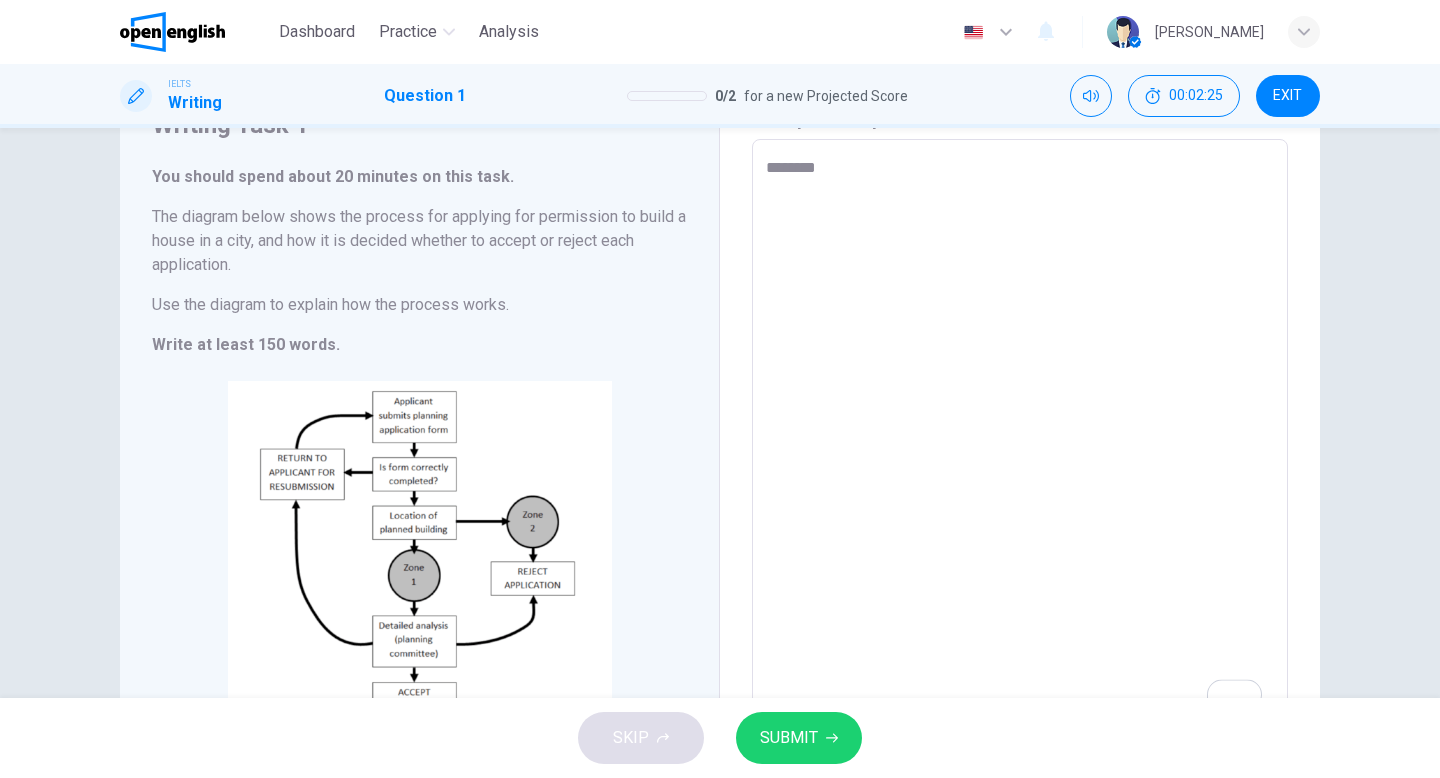 type on "*" 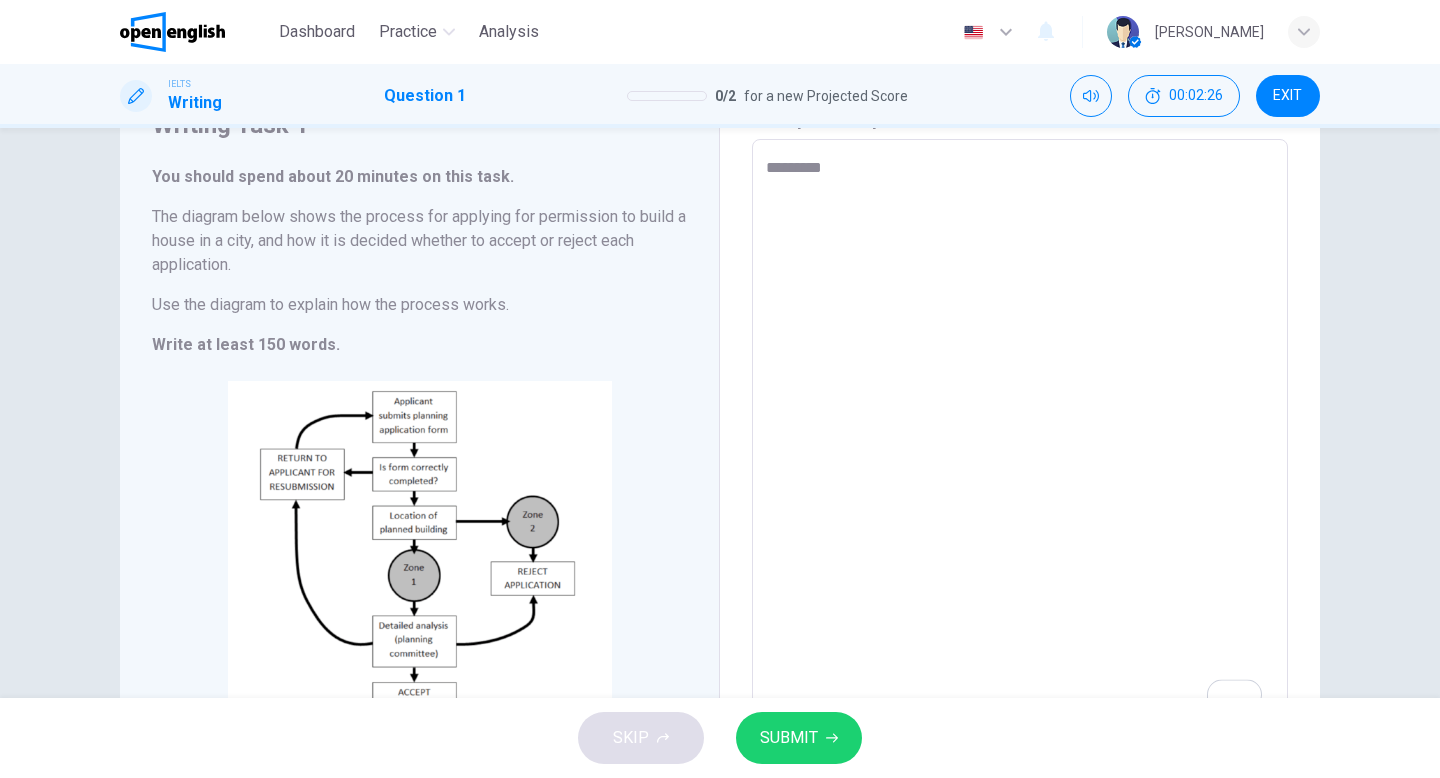 type on "**********" 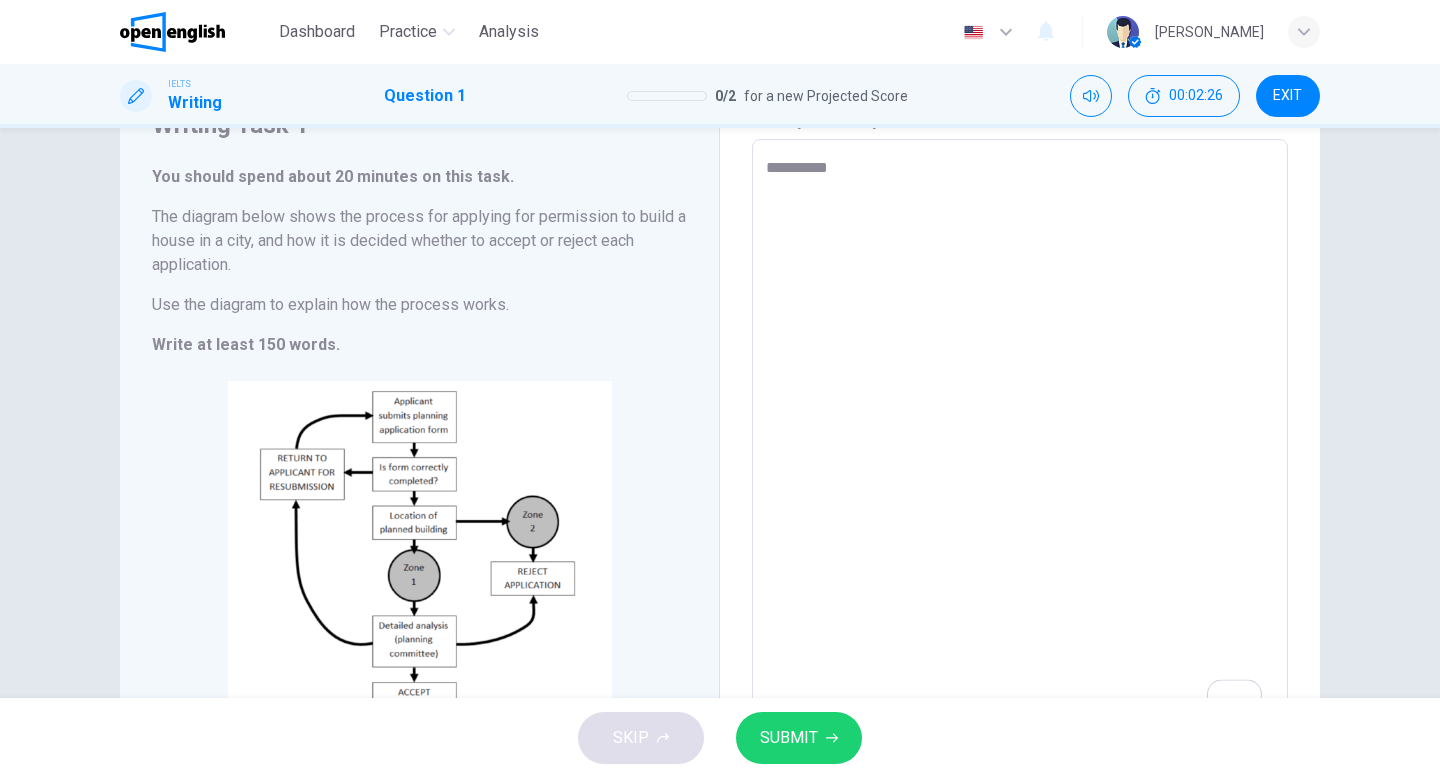 type on "*" 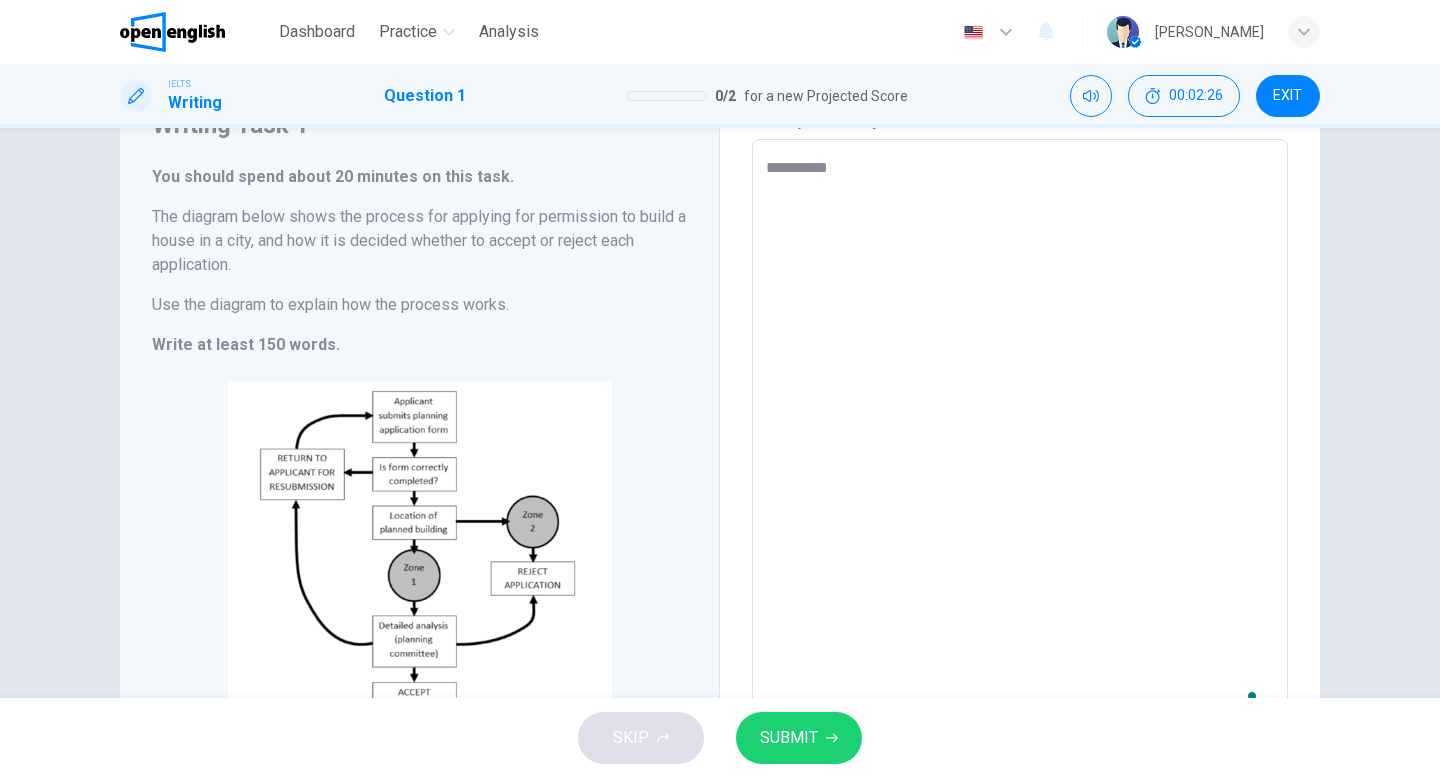type on "**********" 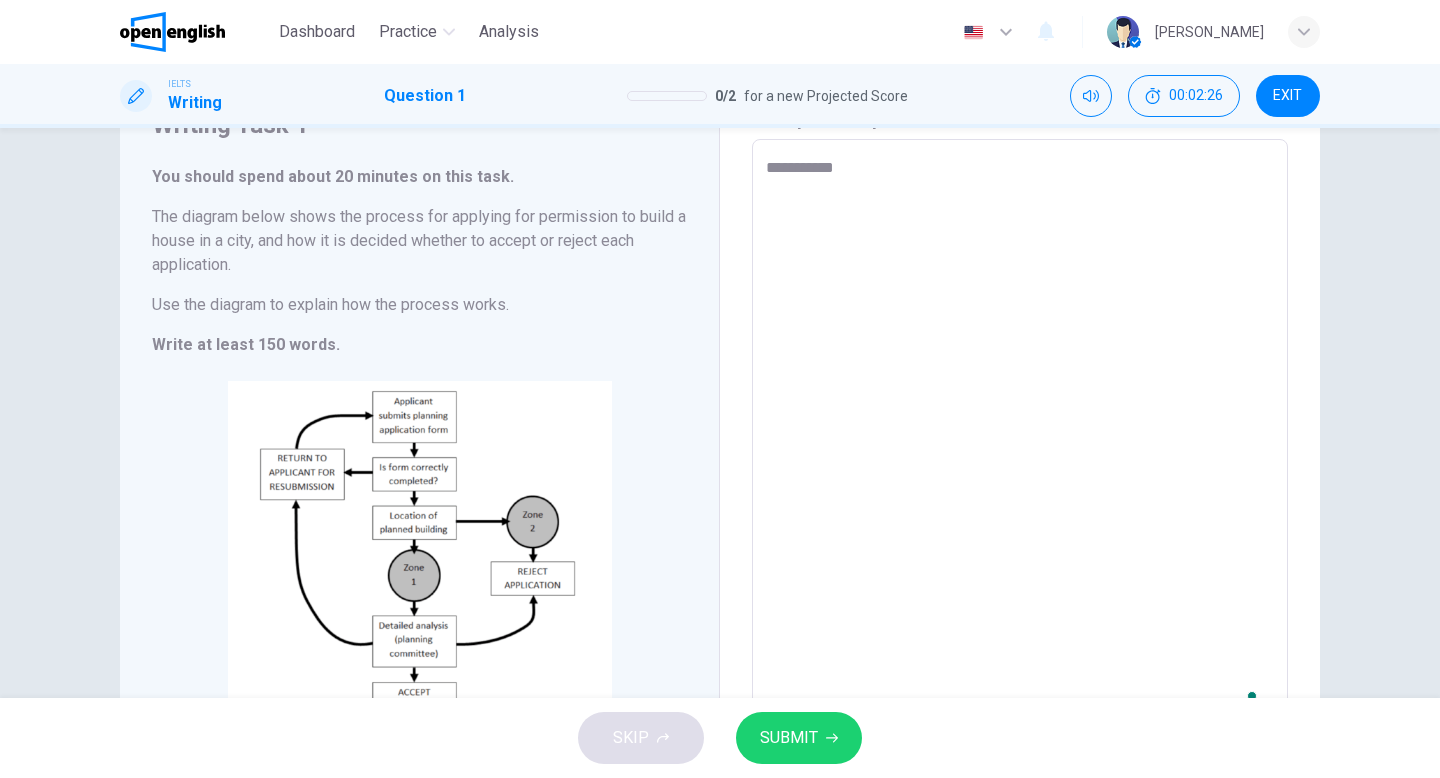 type on "**********" 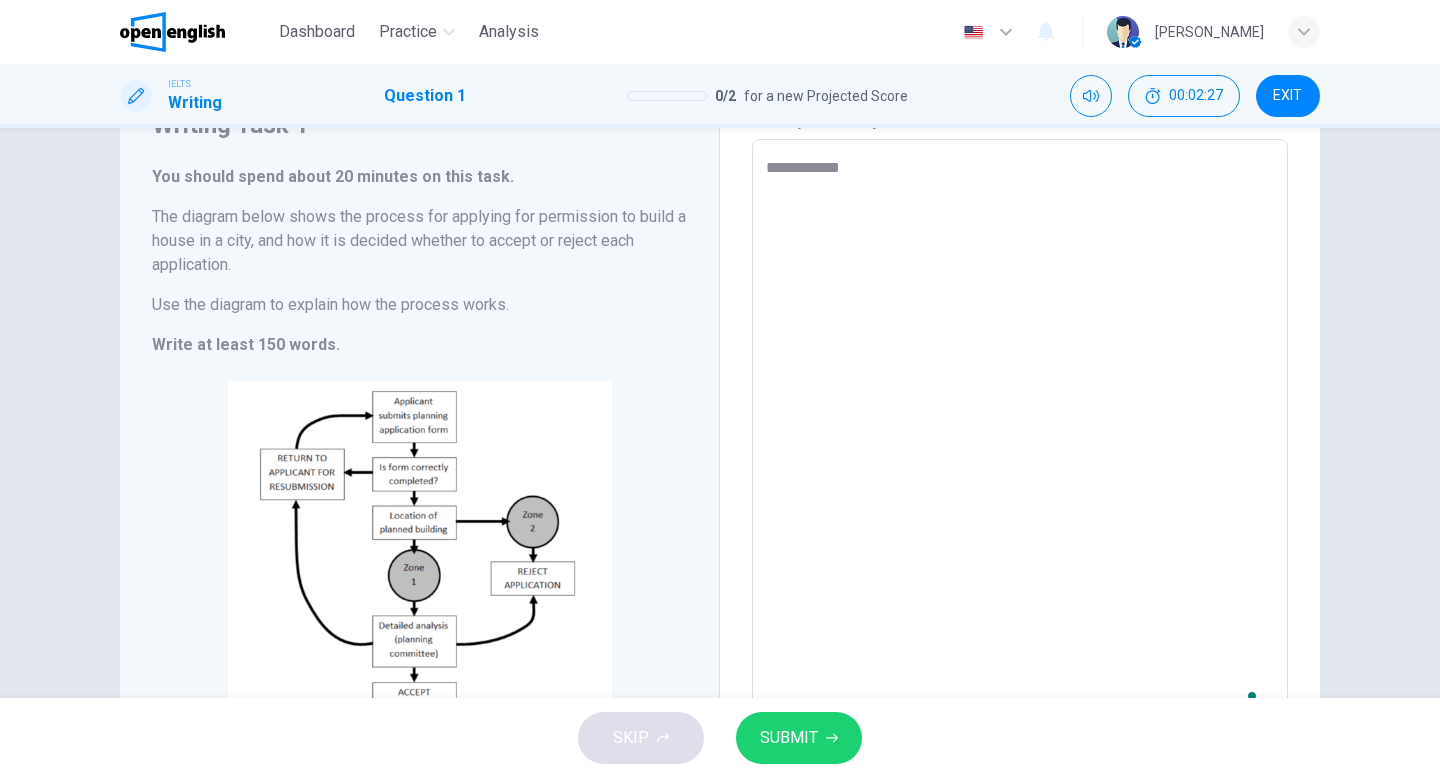 type on "**********" 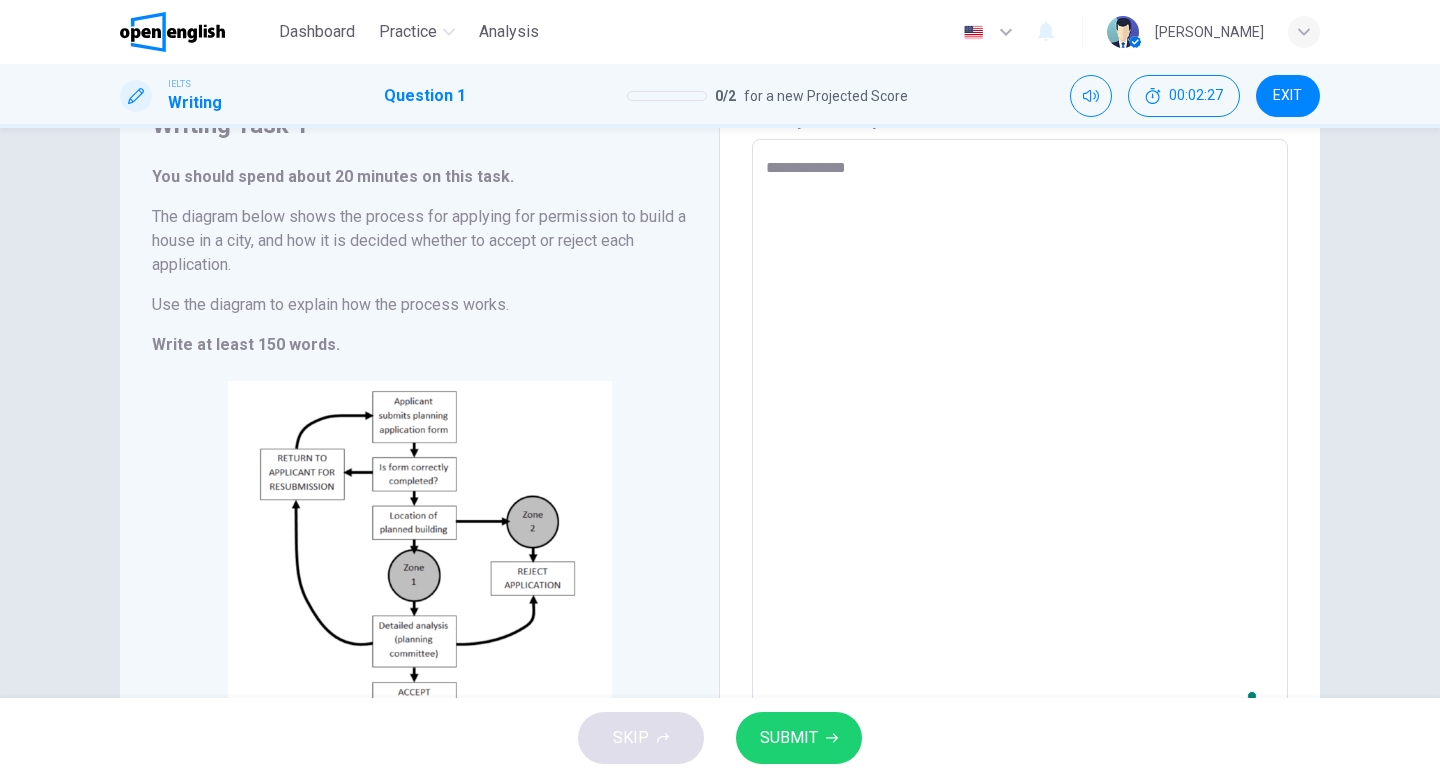 type on "*" 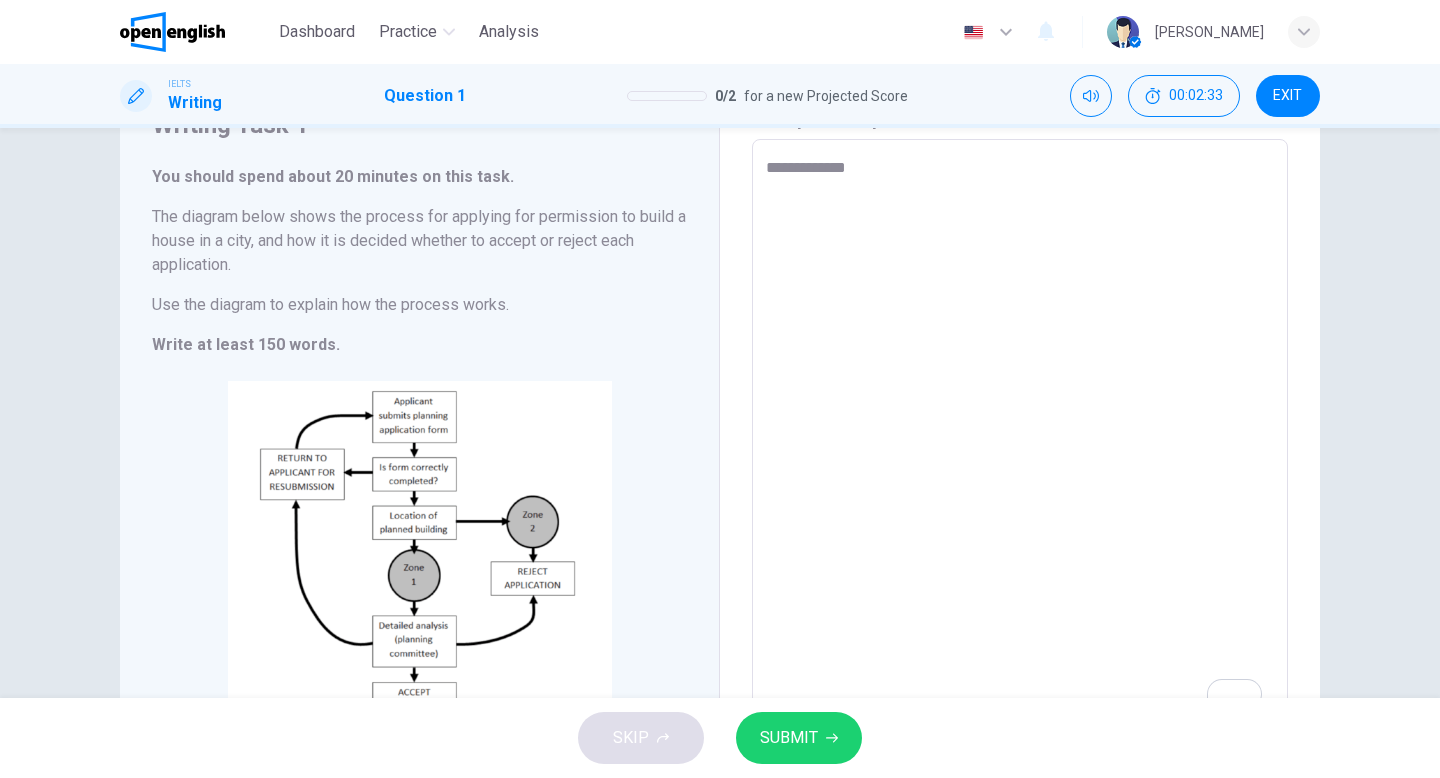 type on "**********" 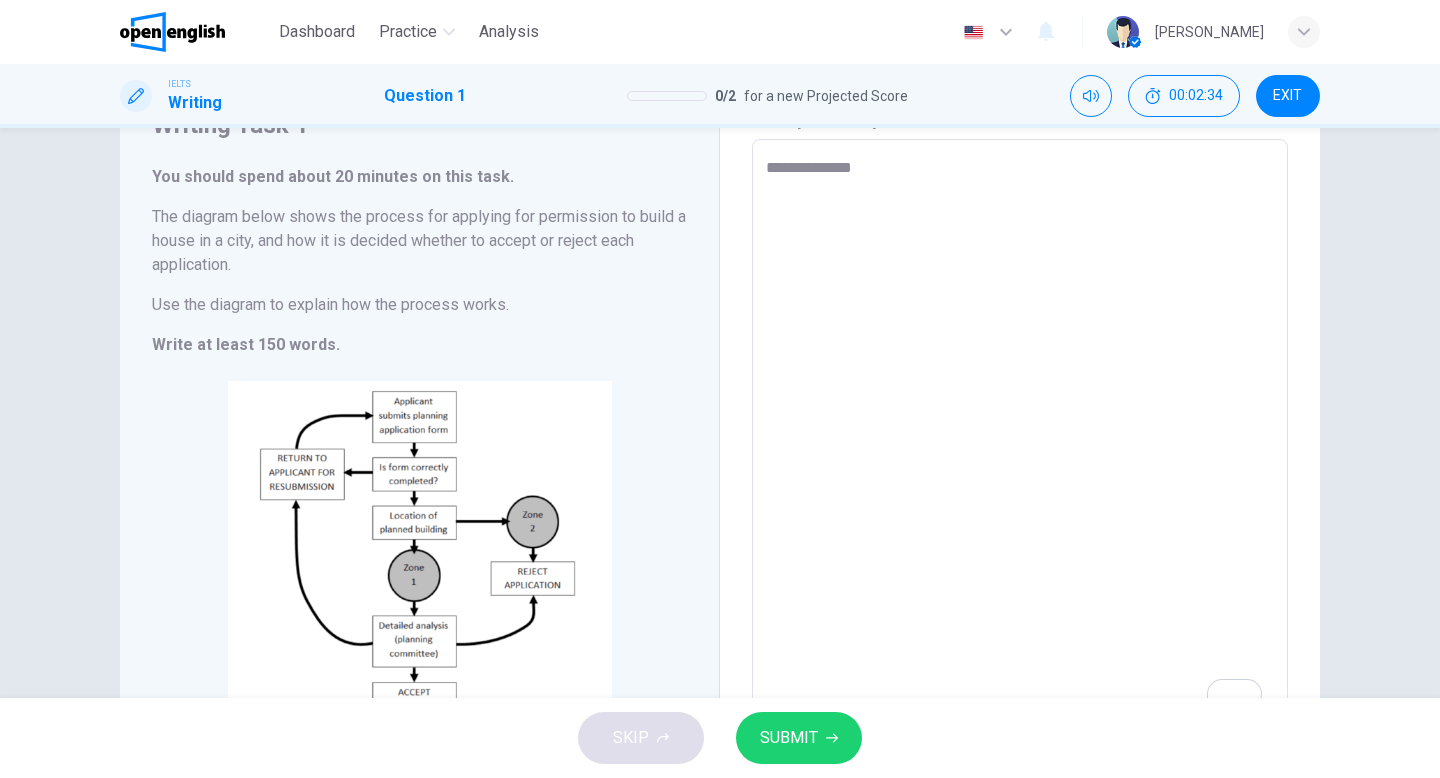 type on "**********" 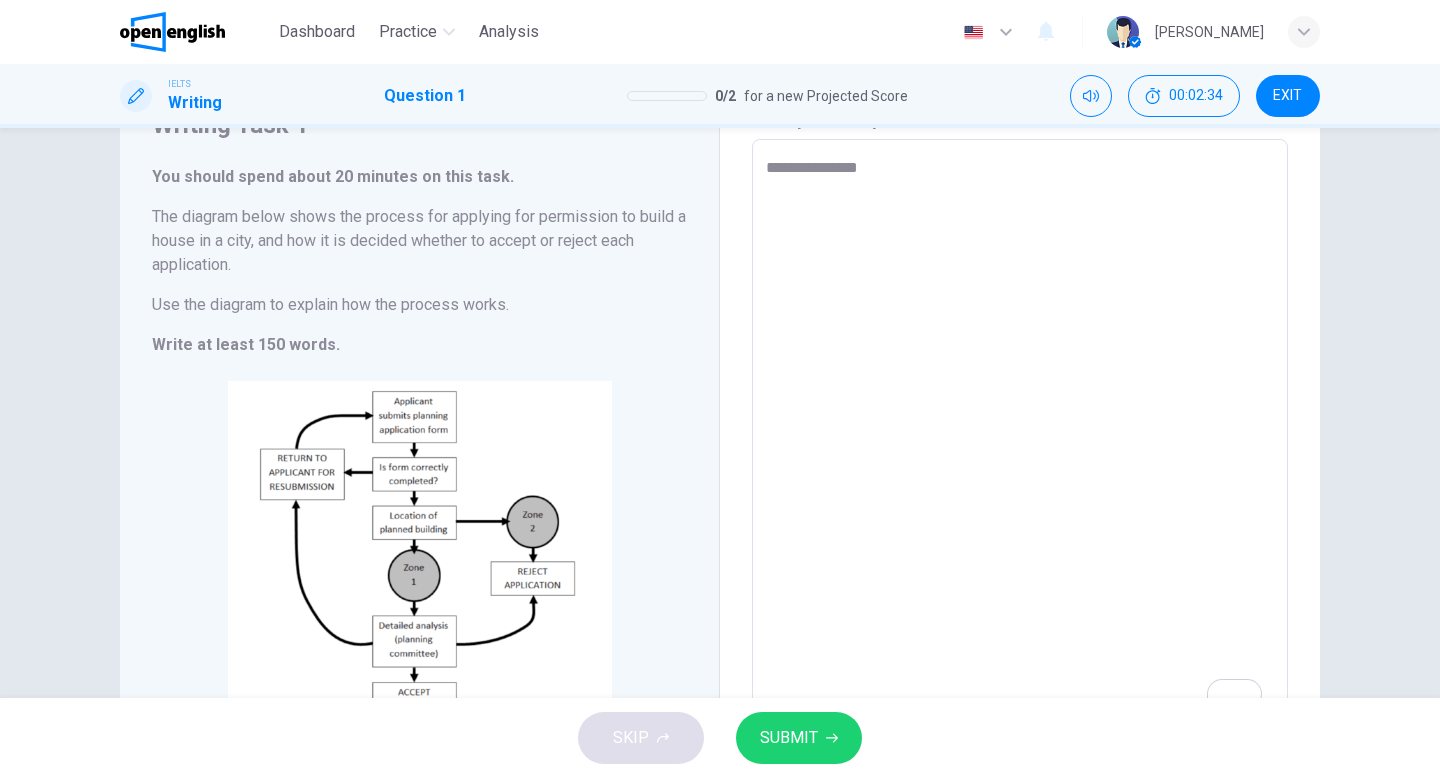 type on "*" 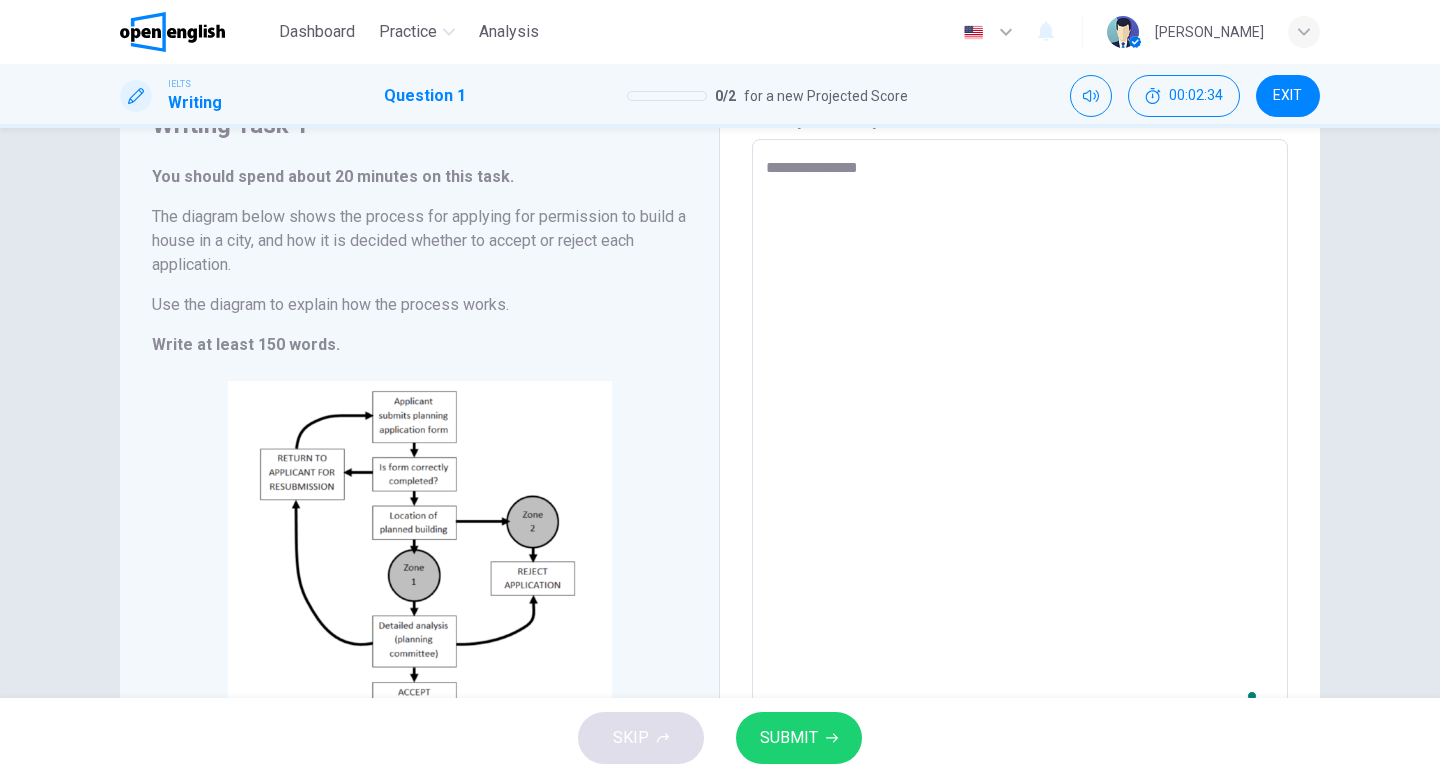 type on "**********" 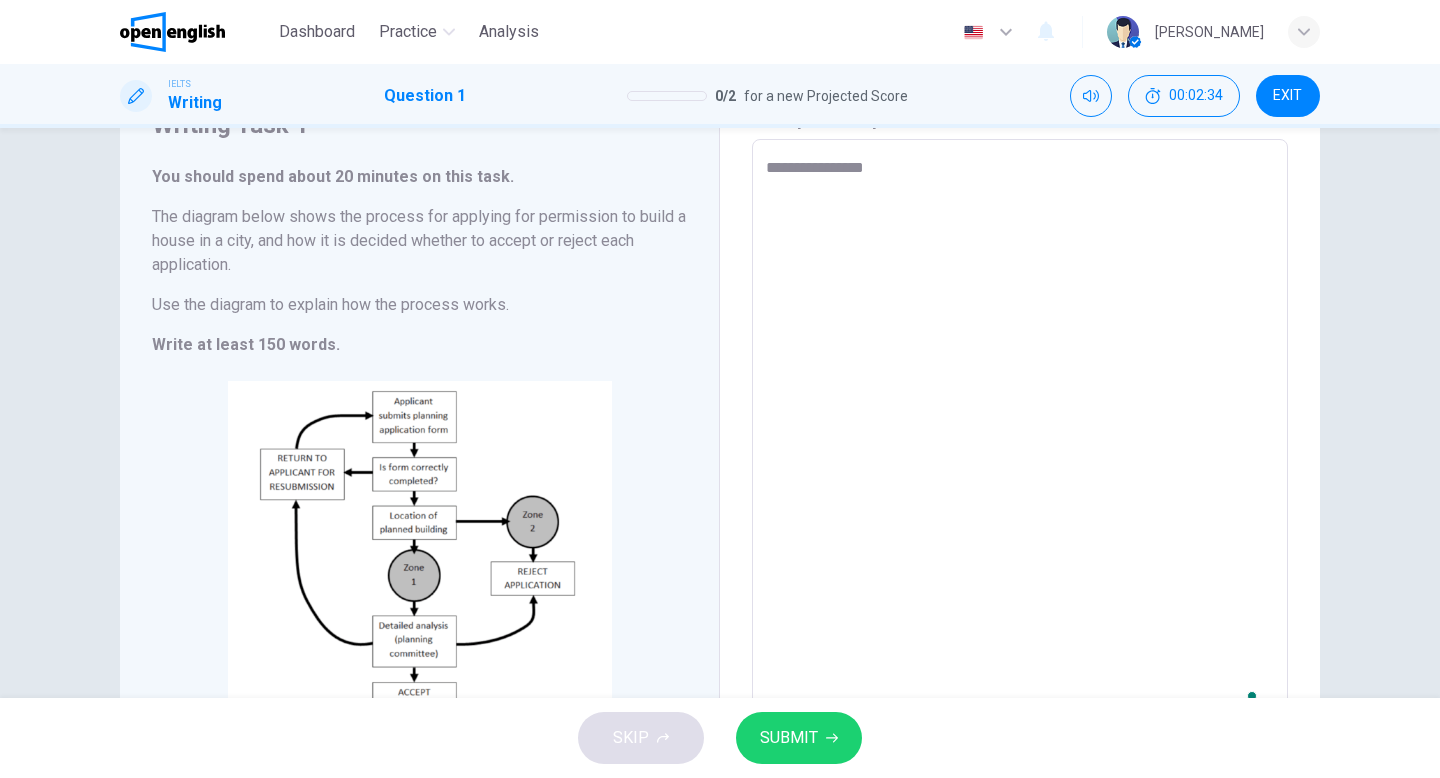 type on "**********" 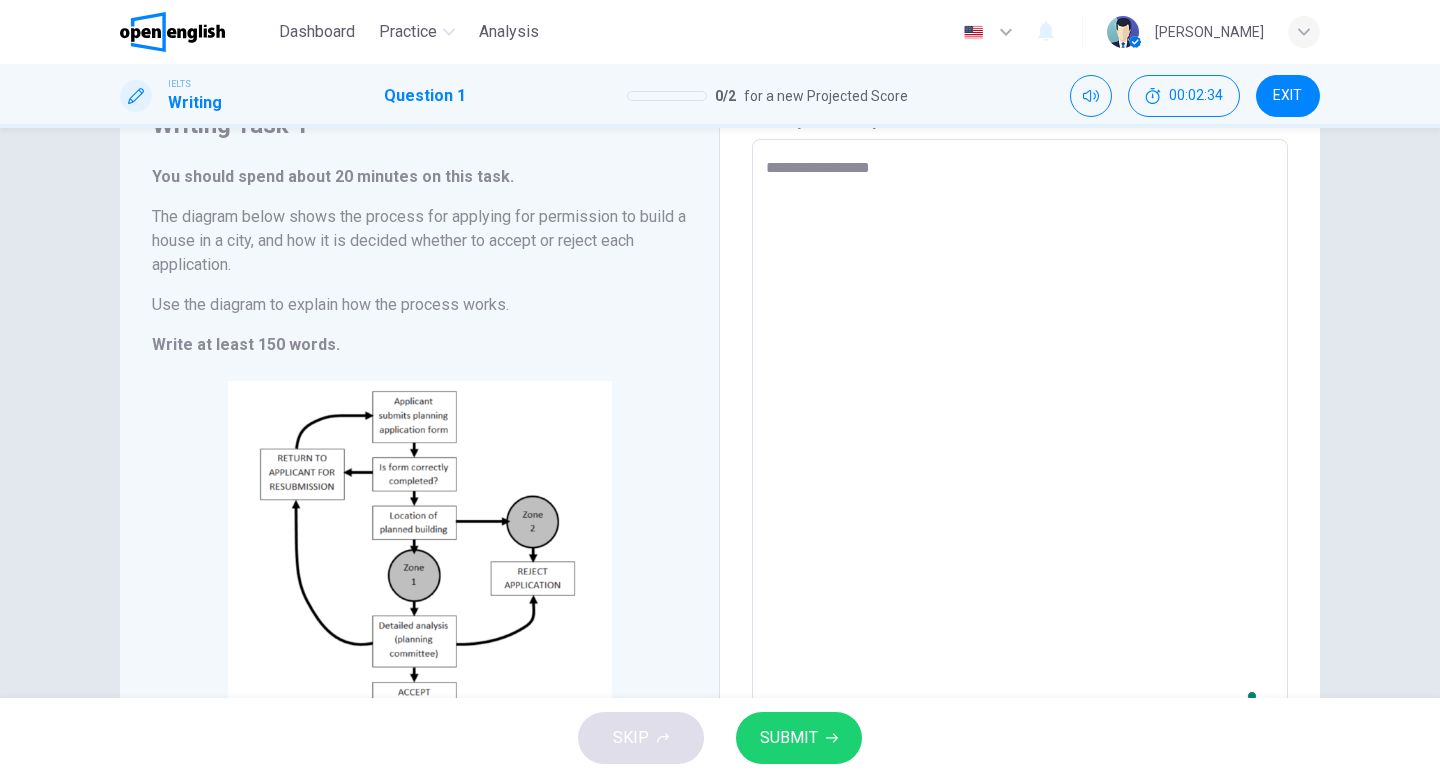 type on "*" 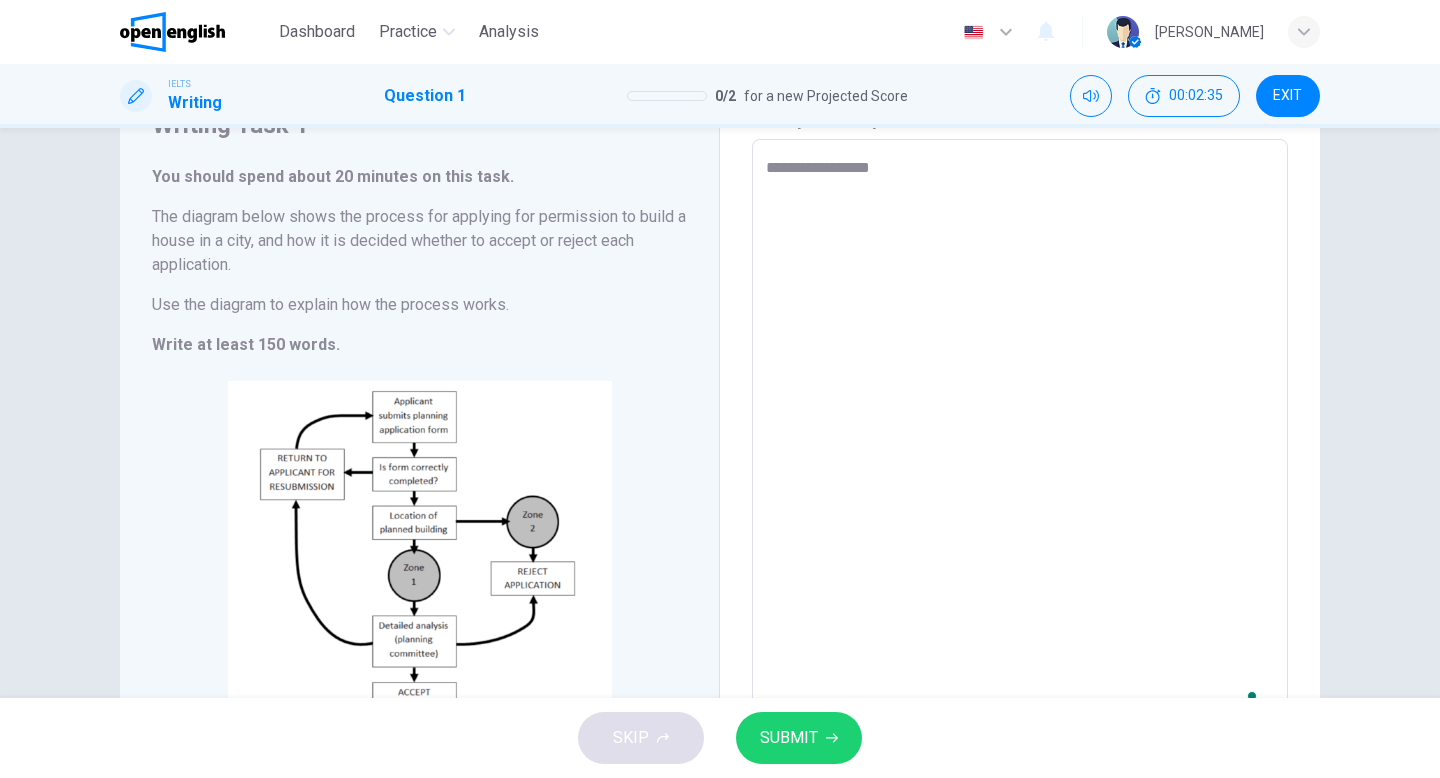 type on "**********" 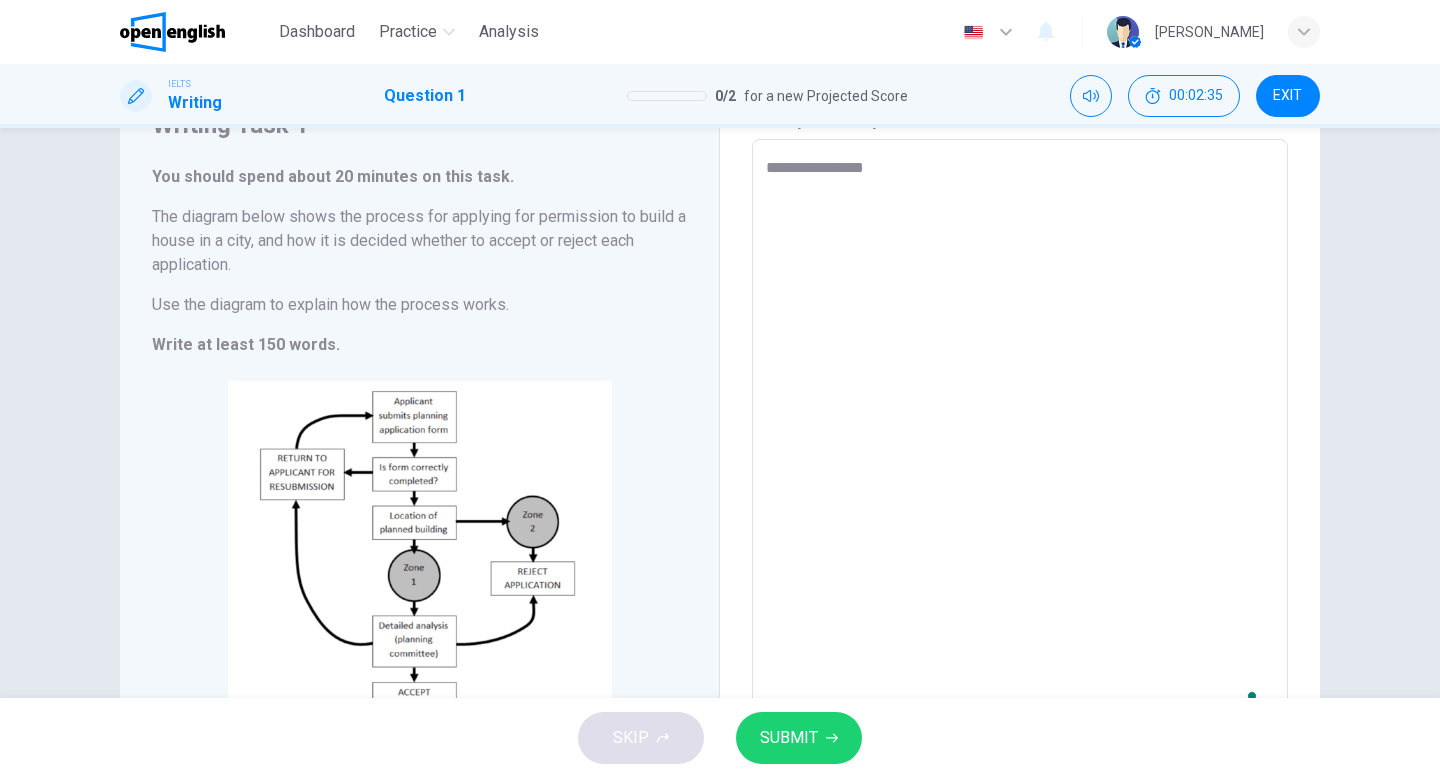 type on "**********" 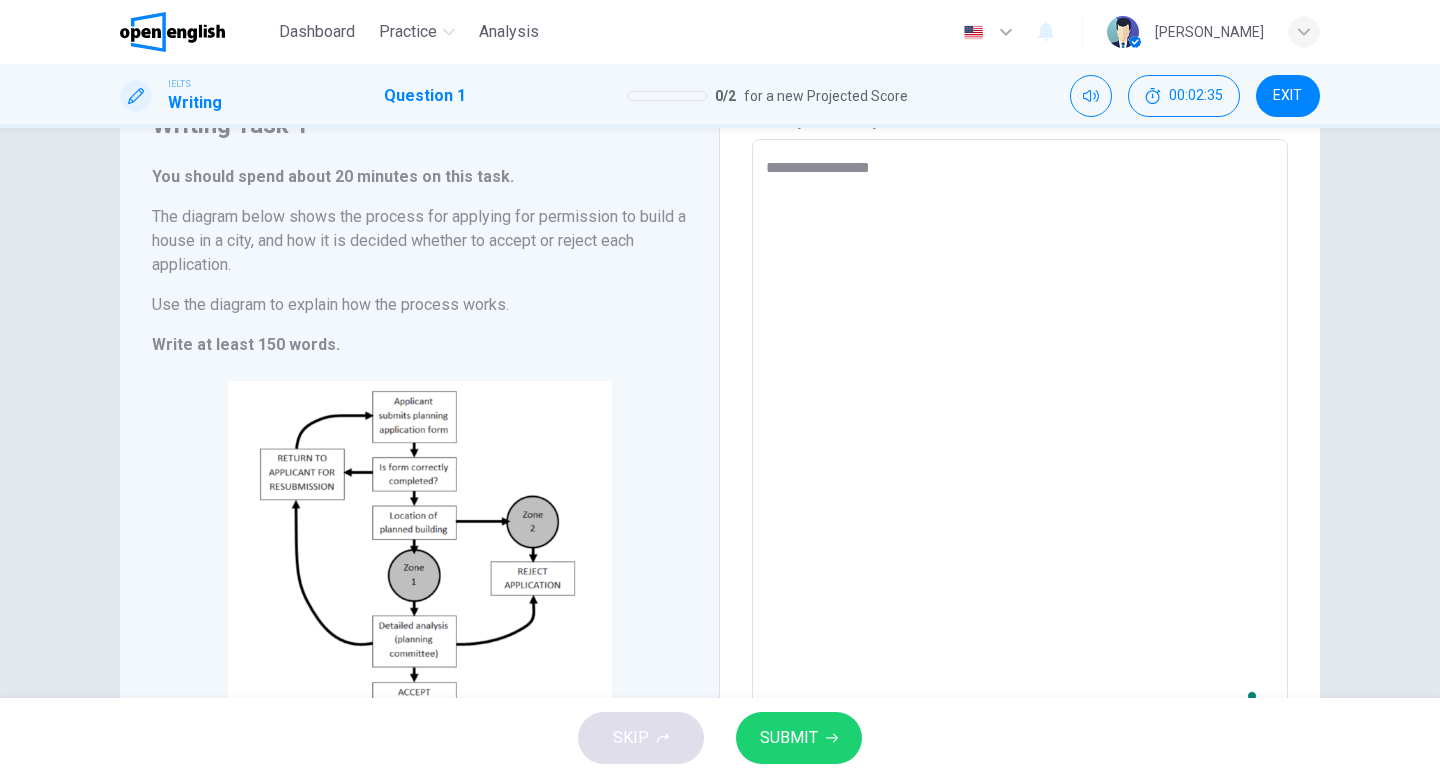 type on "*" 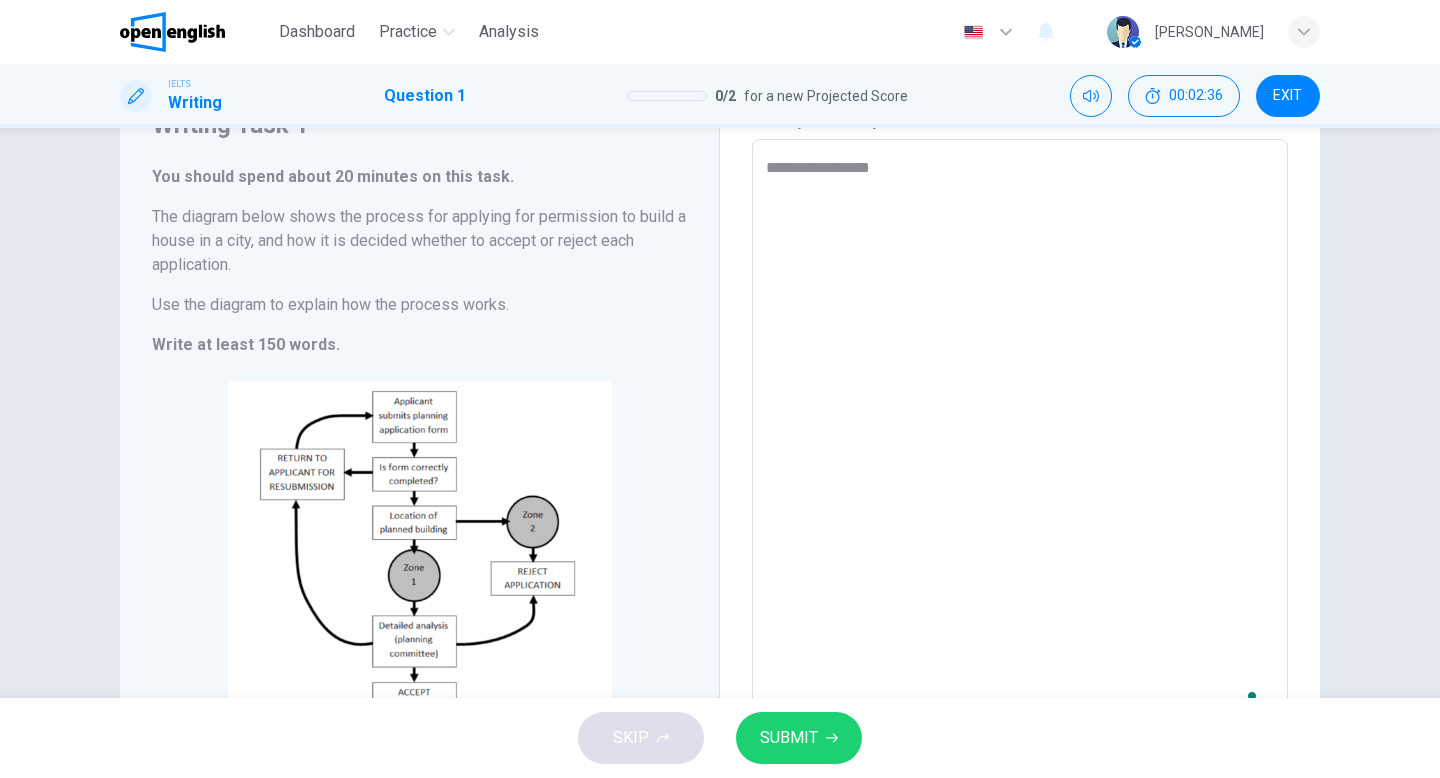 type on "**********" 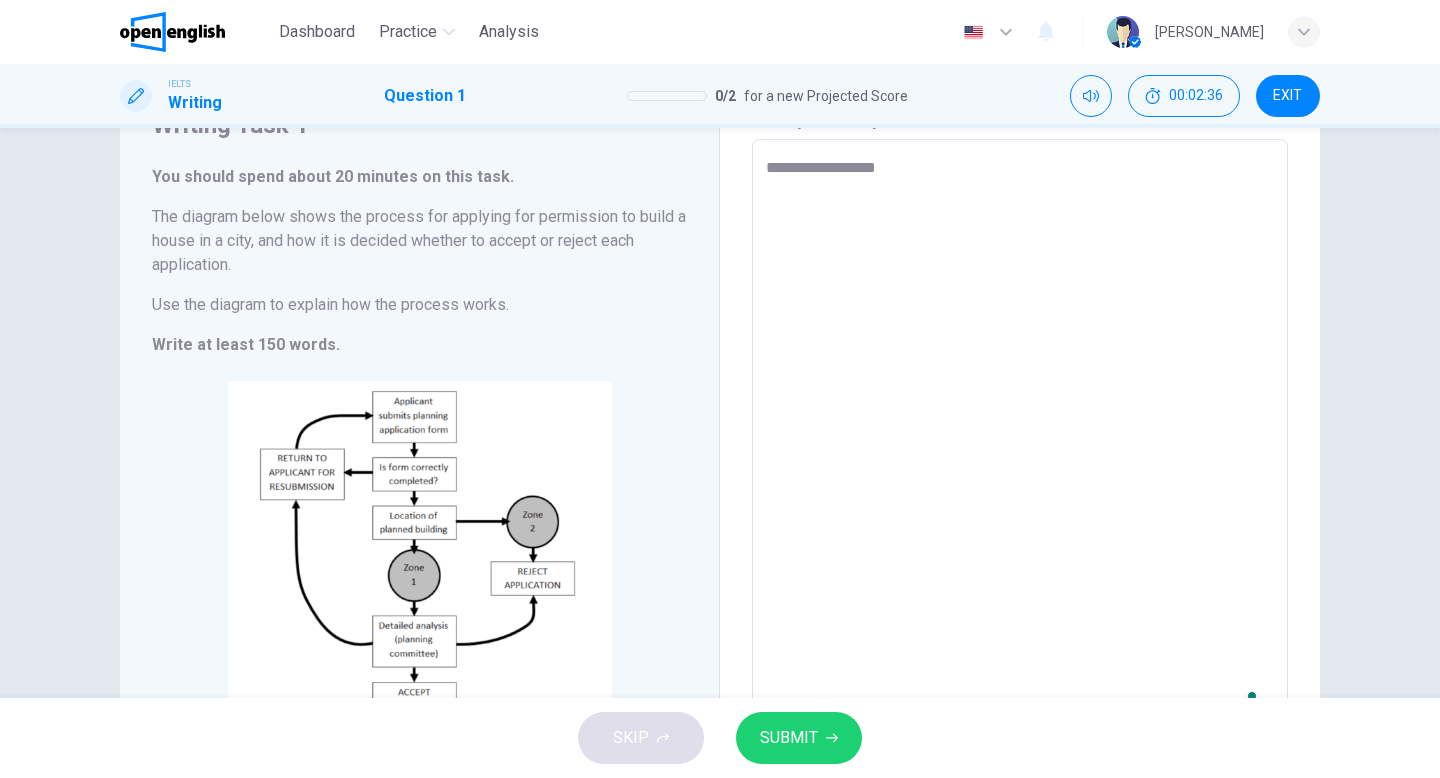 type on "**********" 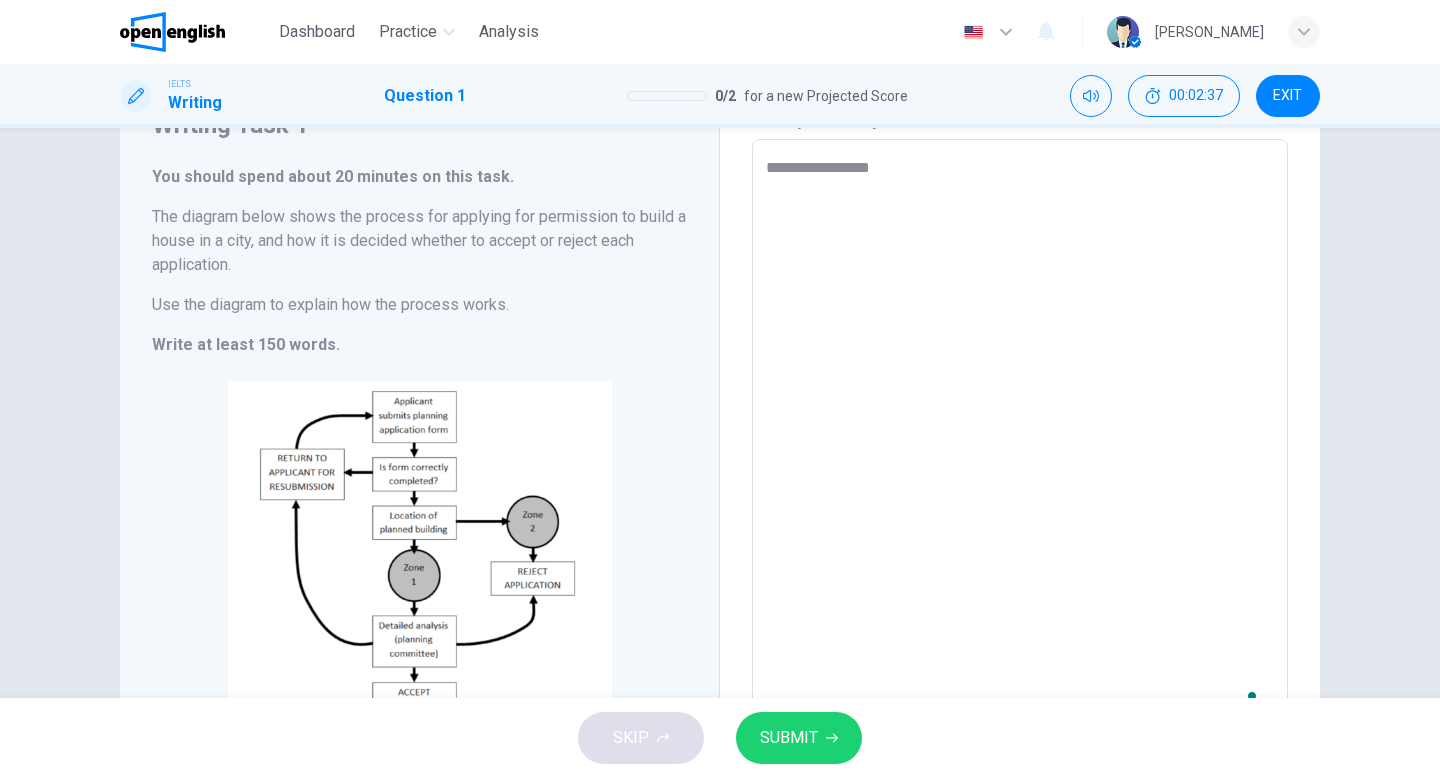 type on "*" 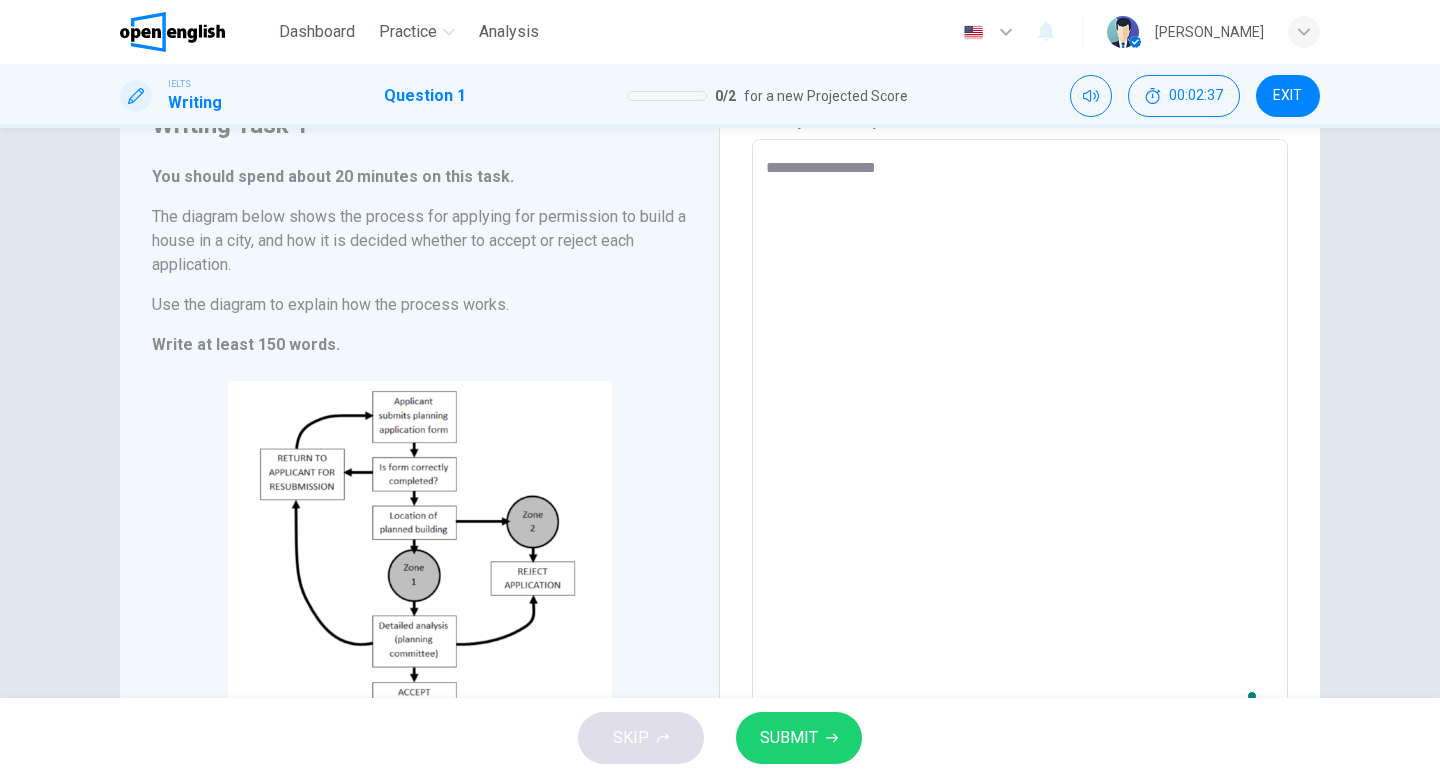 type on "*" 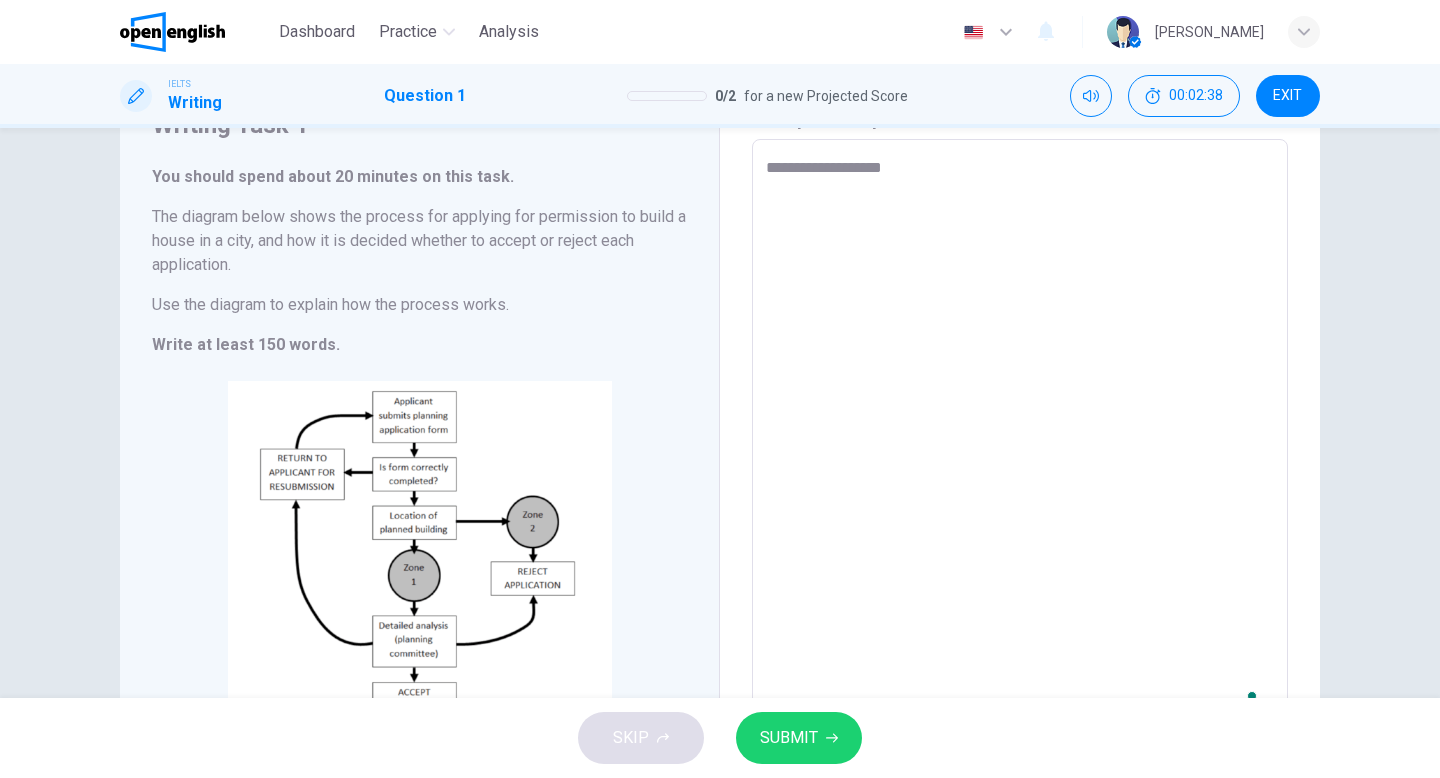 type on "**********" 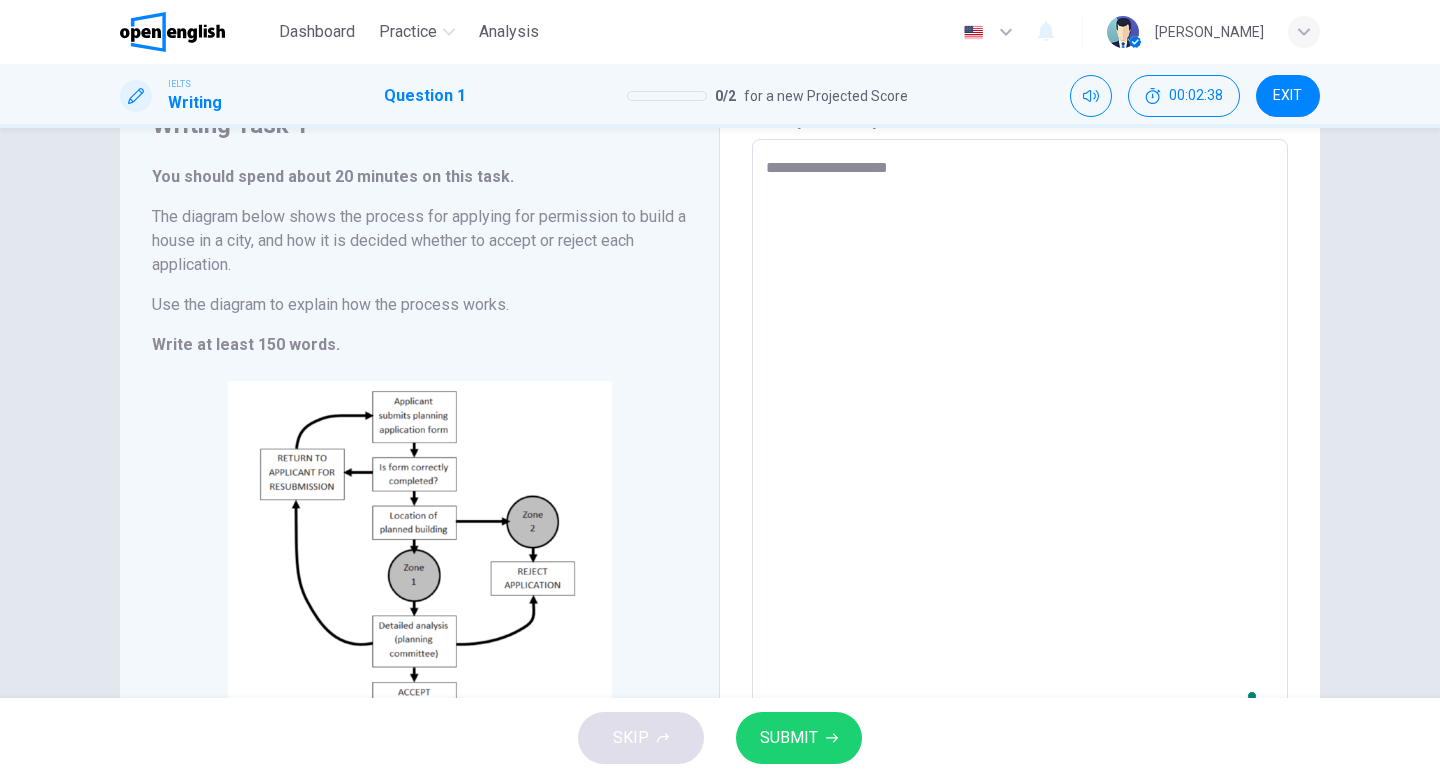 type on "**********" 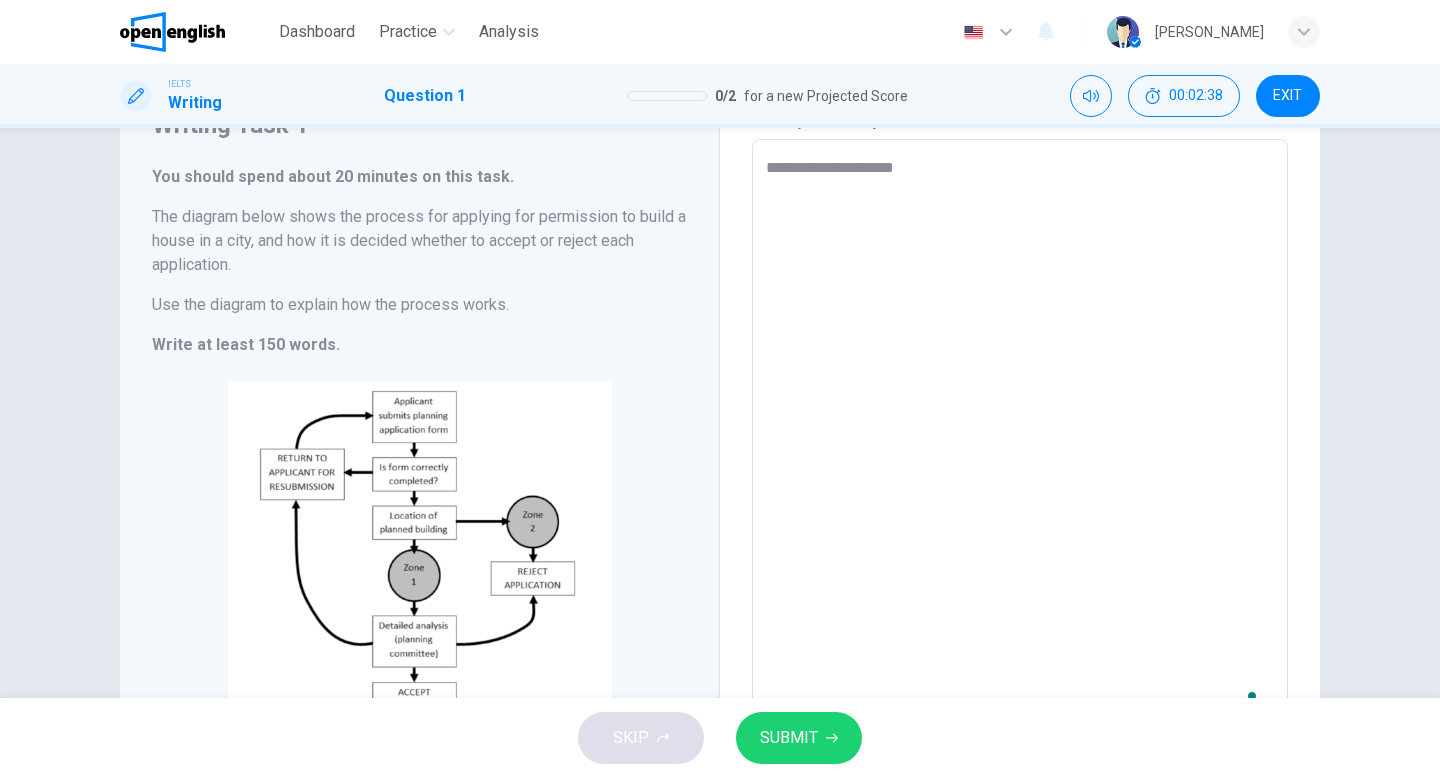 type on "*" 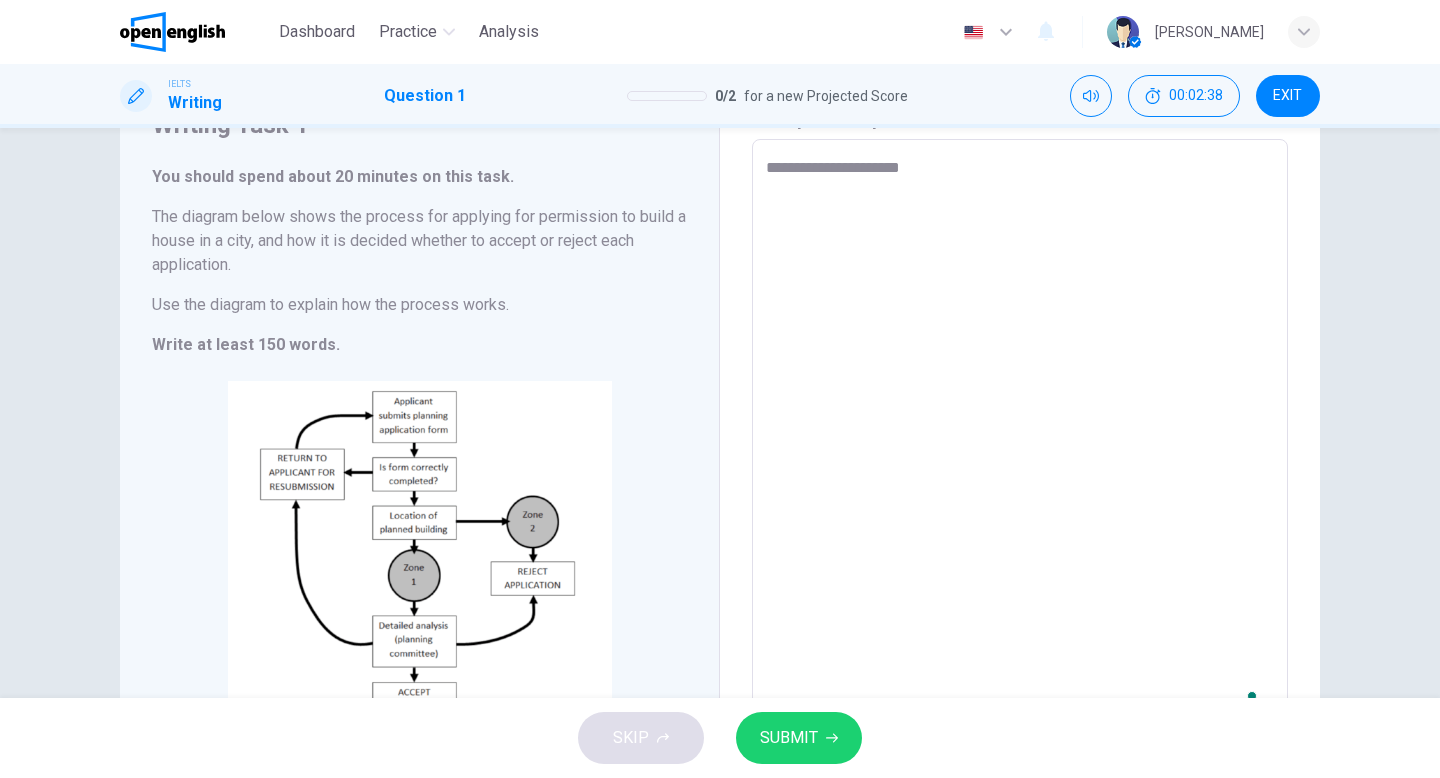 type on "*" 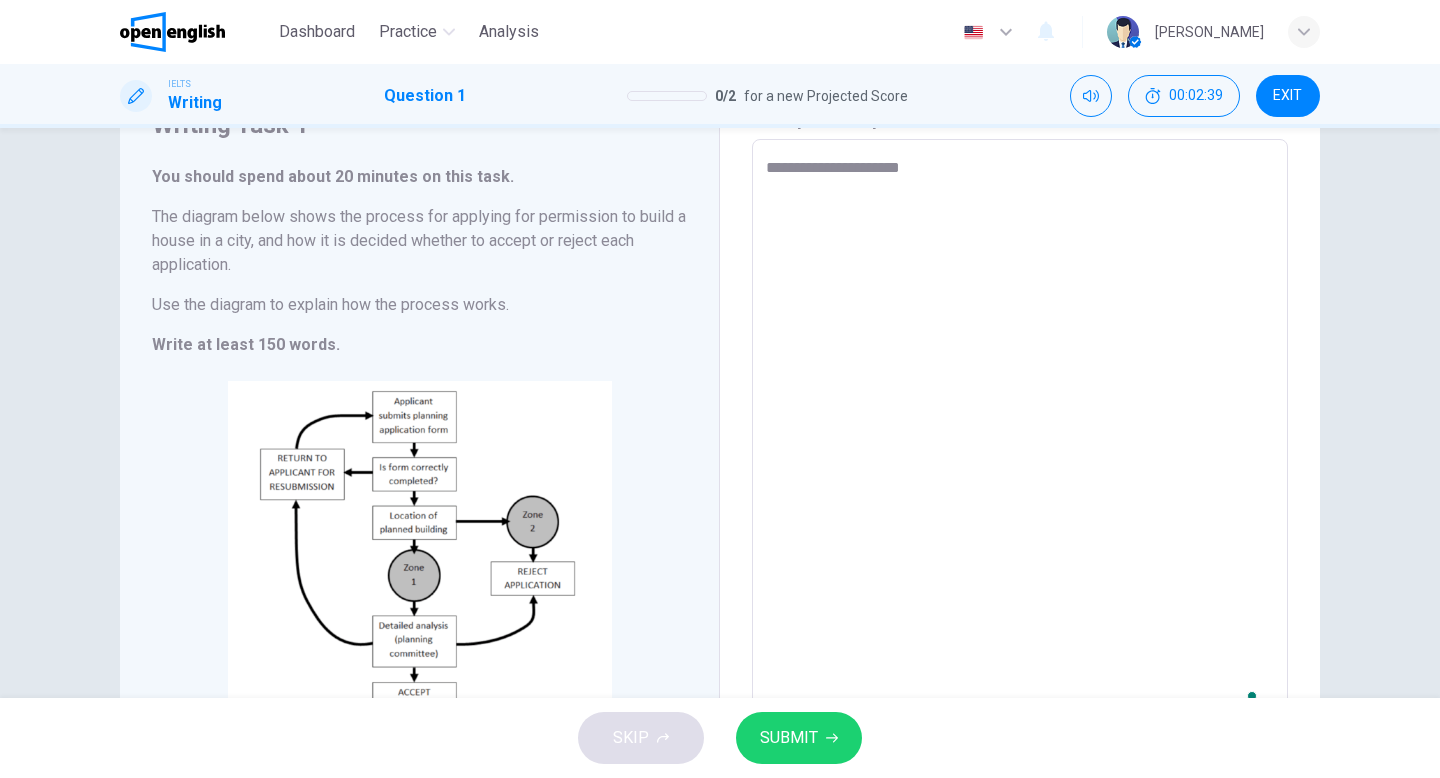 type on "**********" 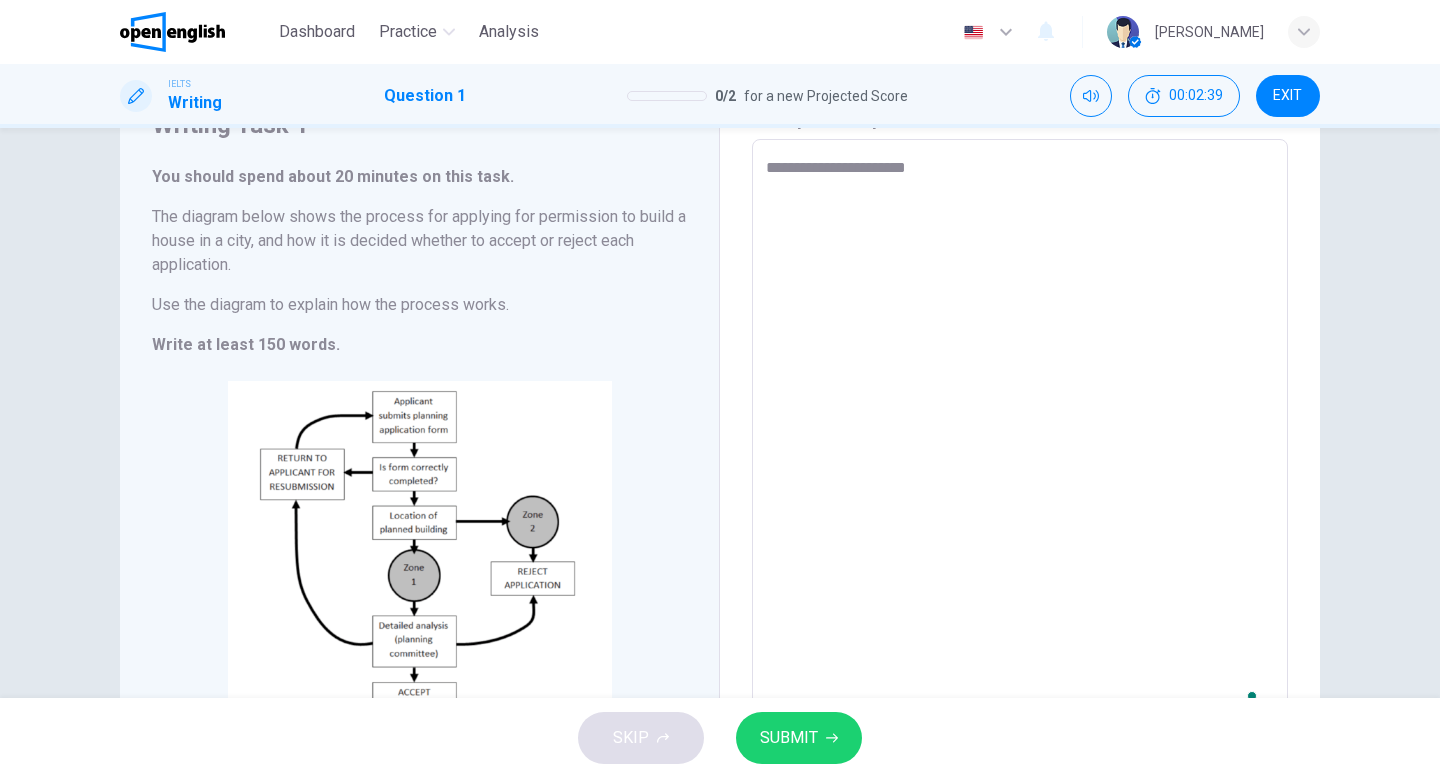 type on "*" 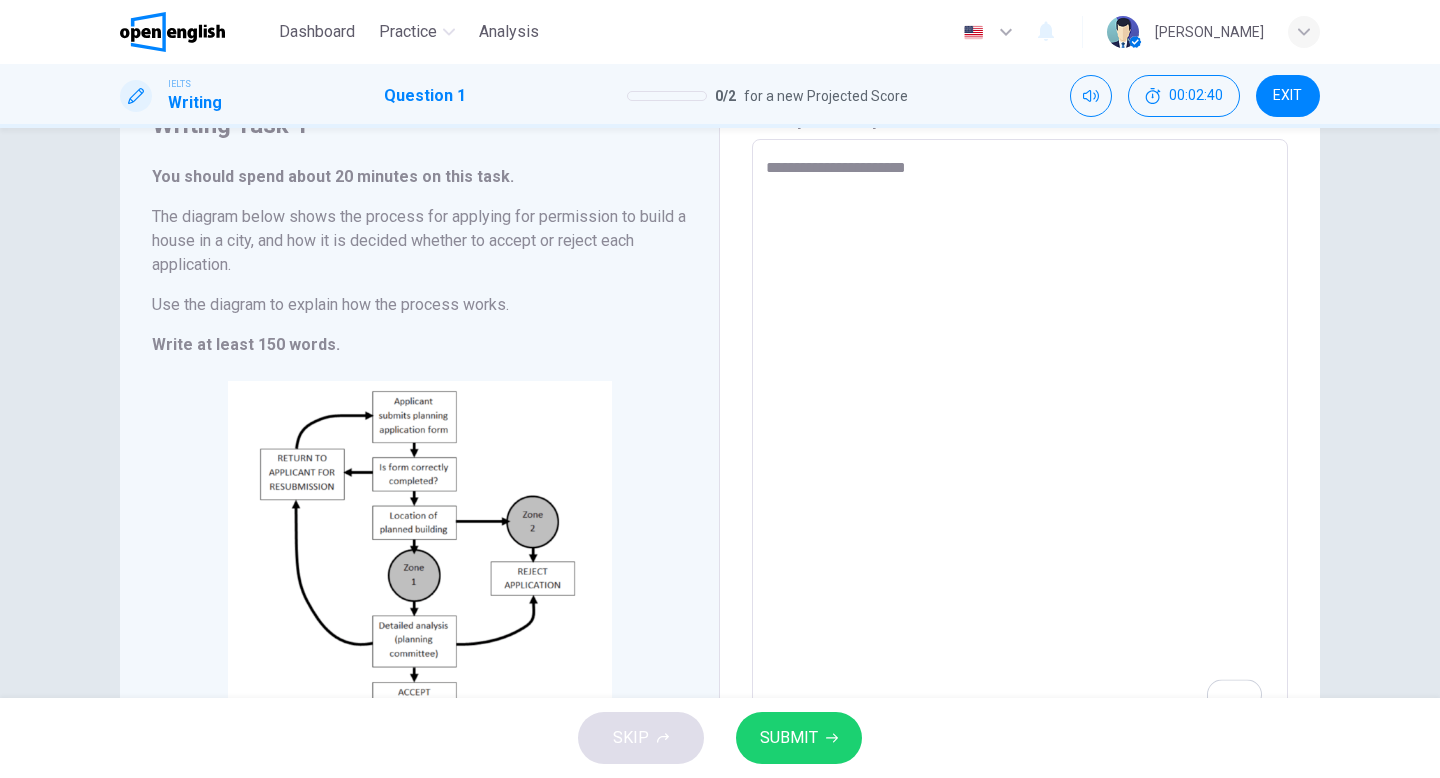 type on "**********" 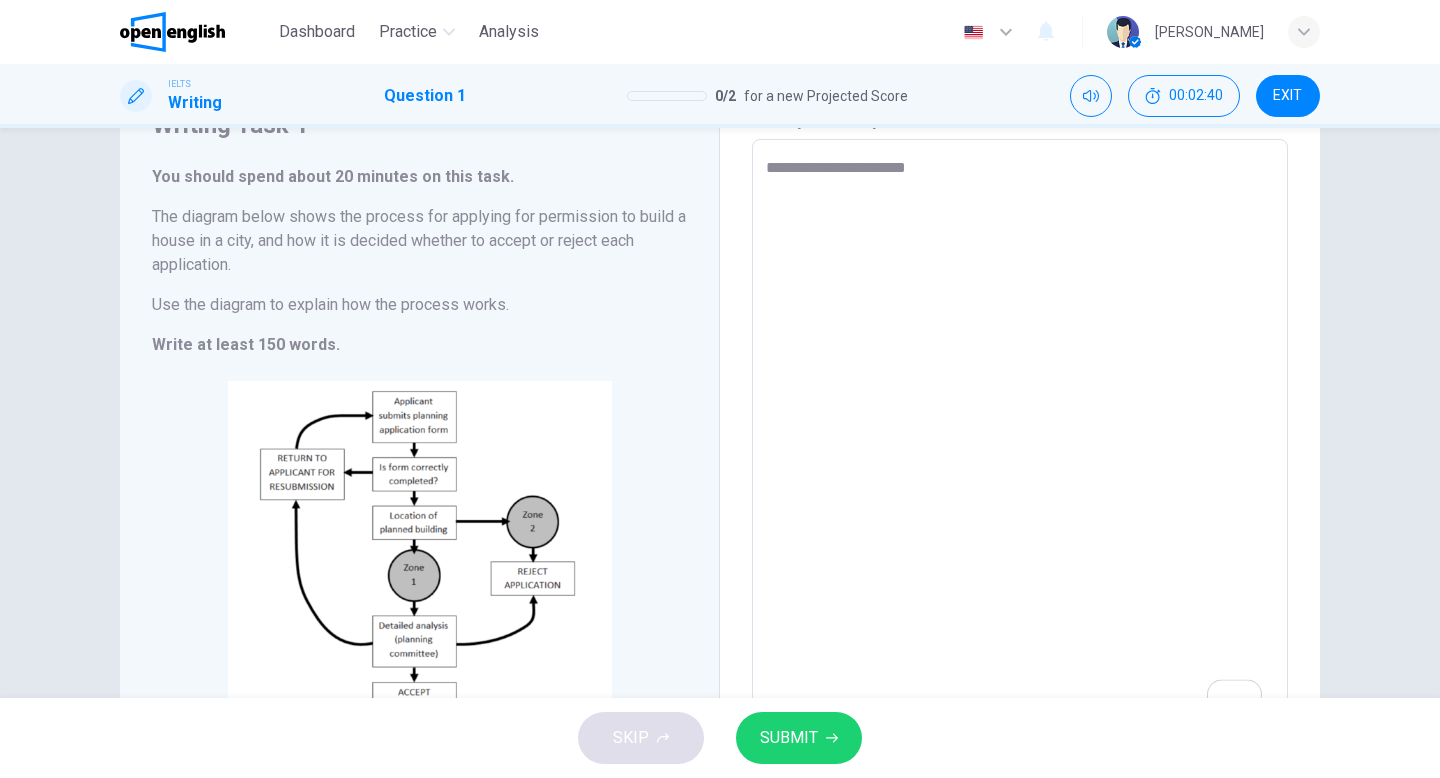 type on "*" 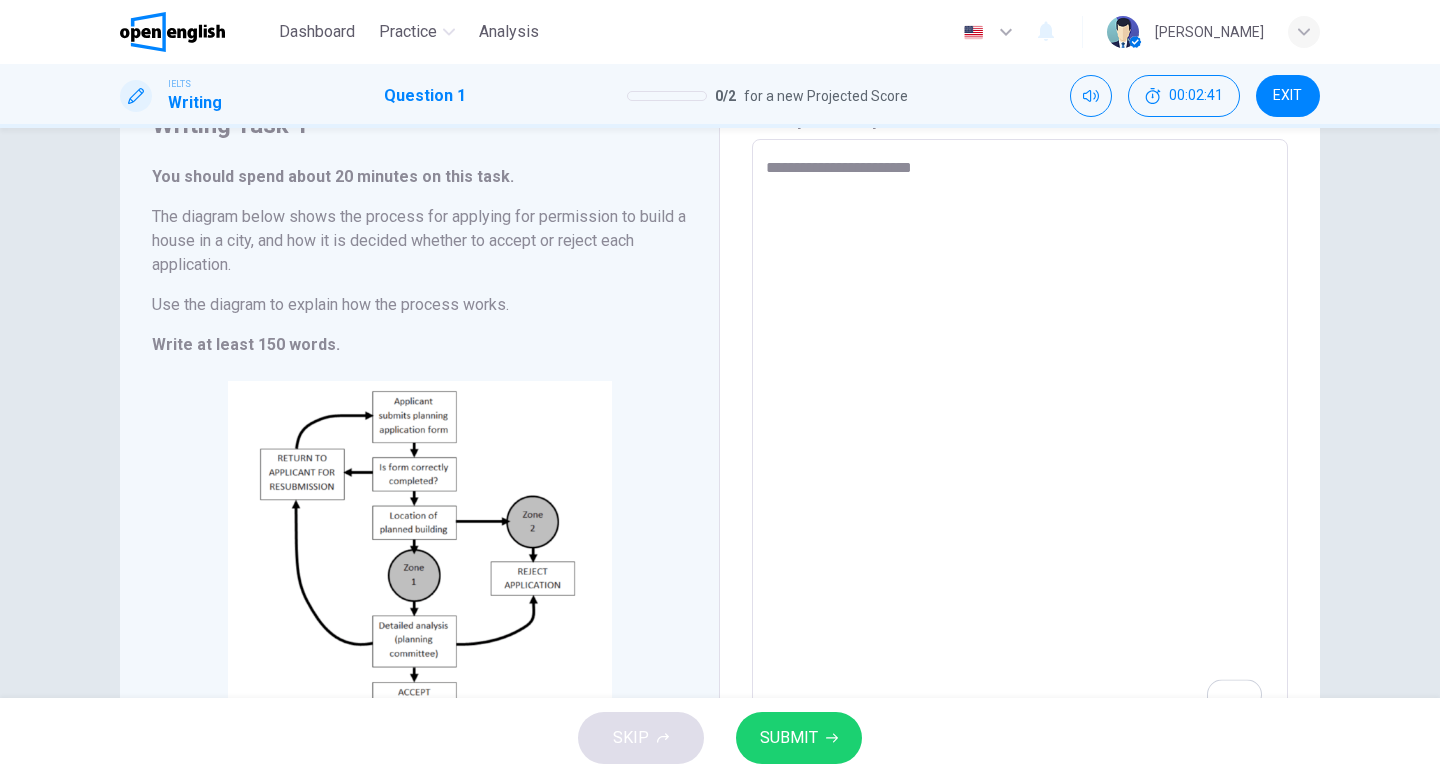 type on "**********" 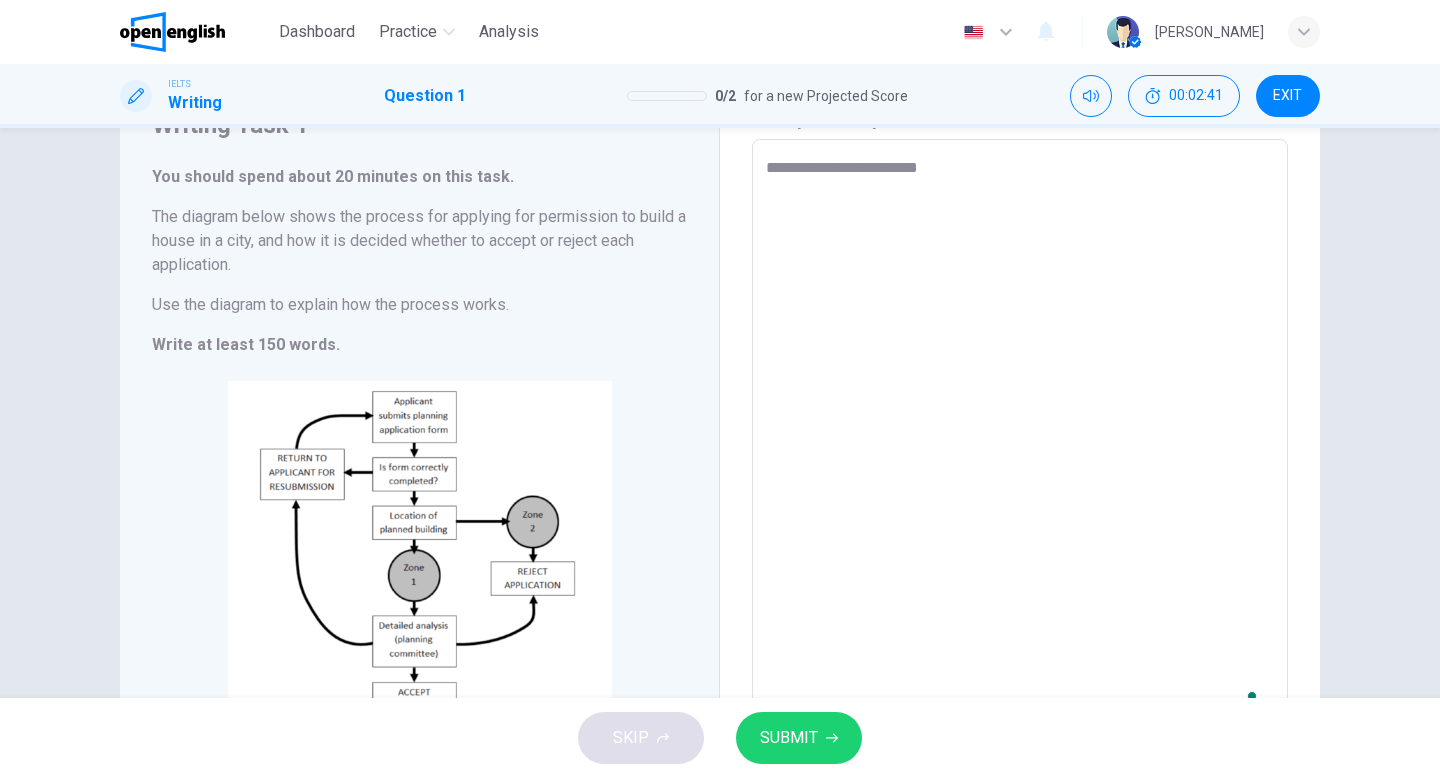 type on "**********" 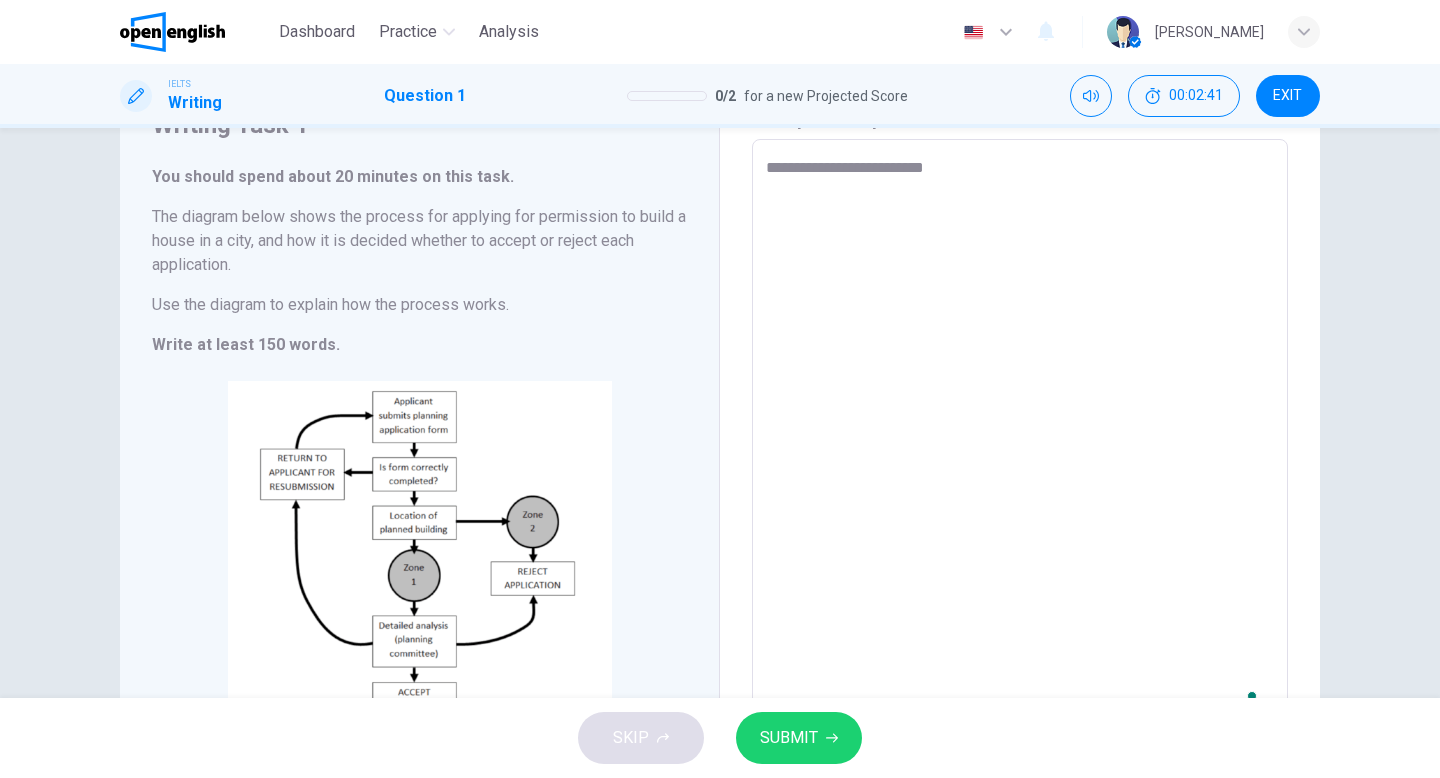 type on "*" 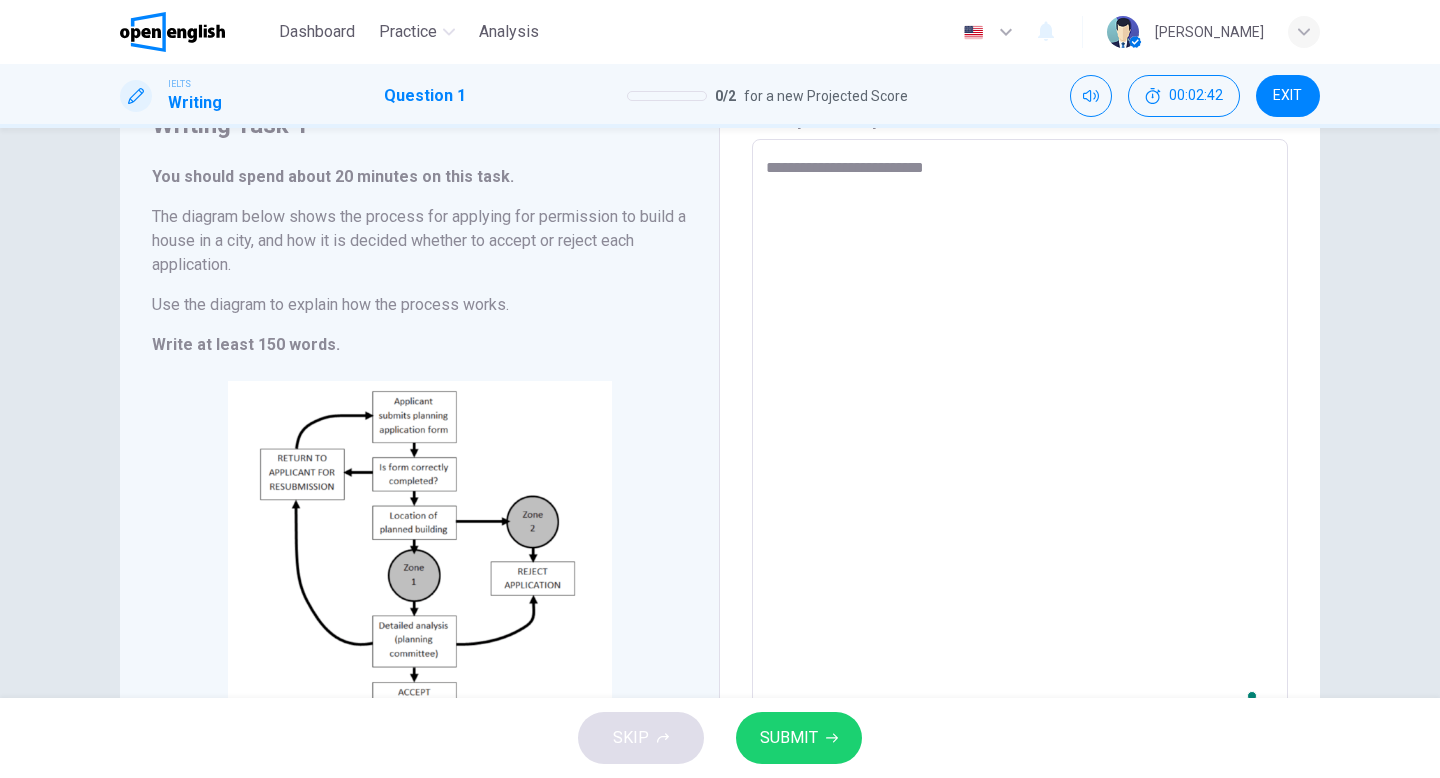 type on "**********" 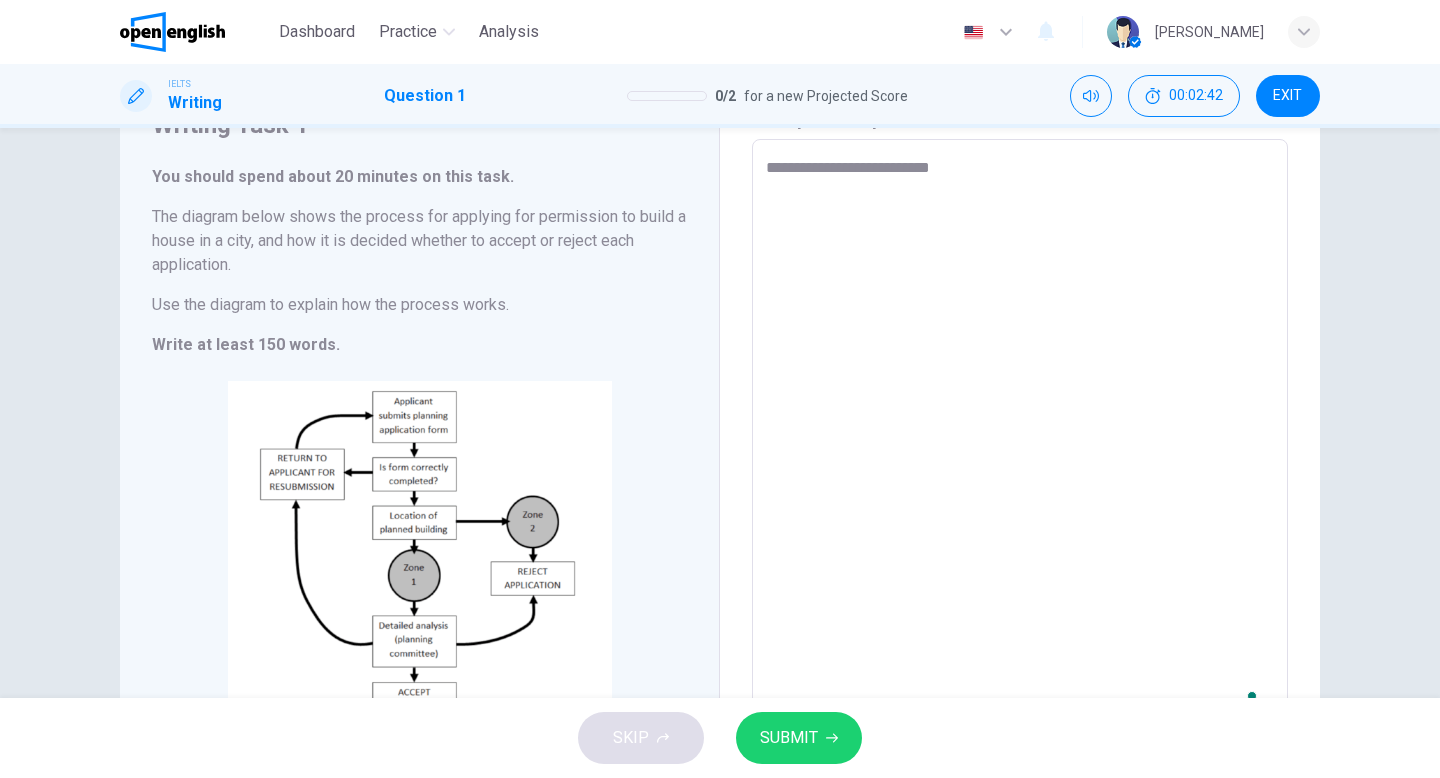 type on "*" 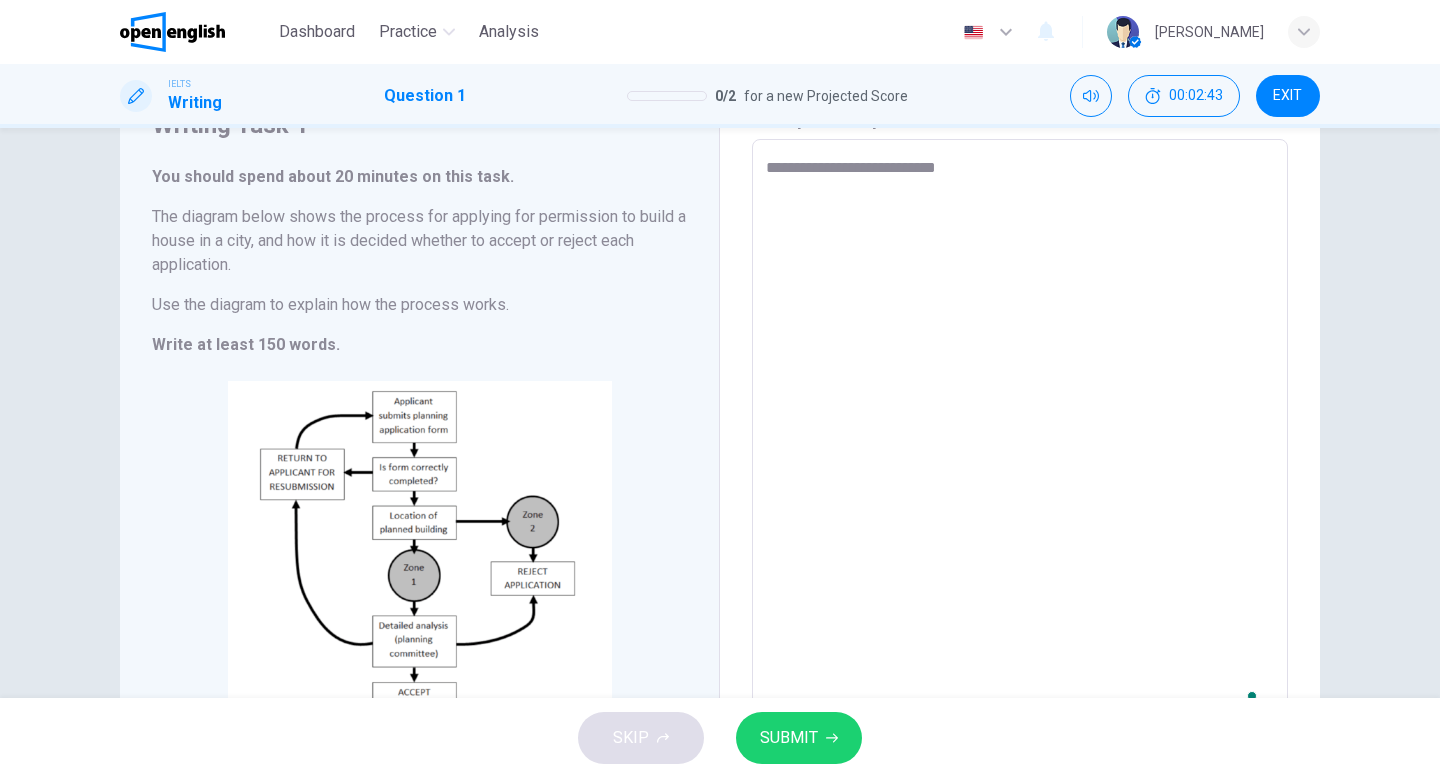 type on "**********" 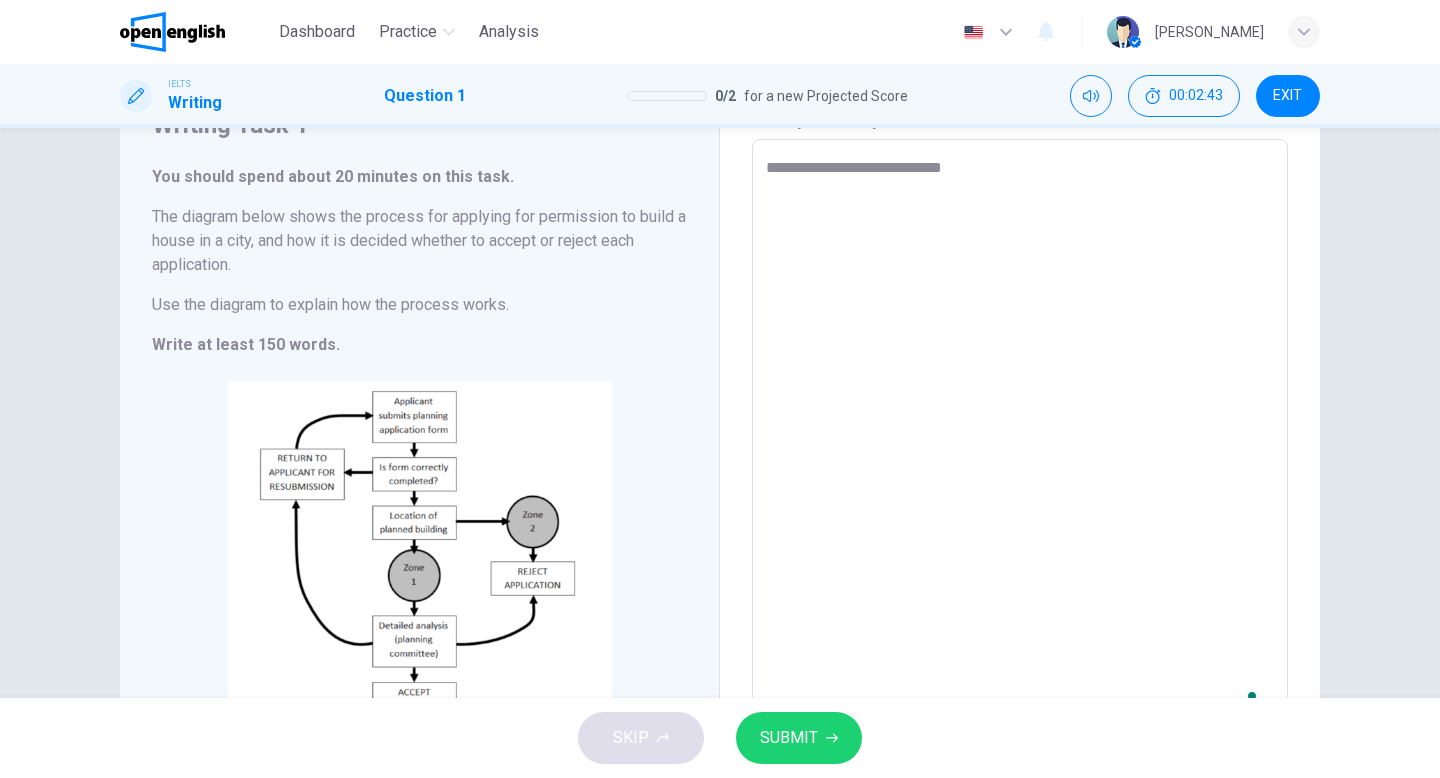 type on "*" 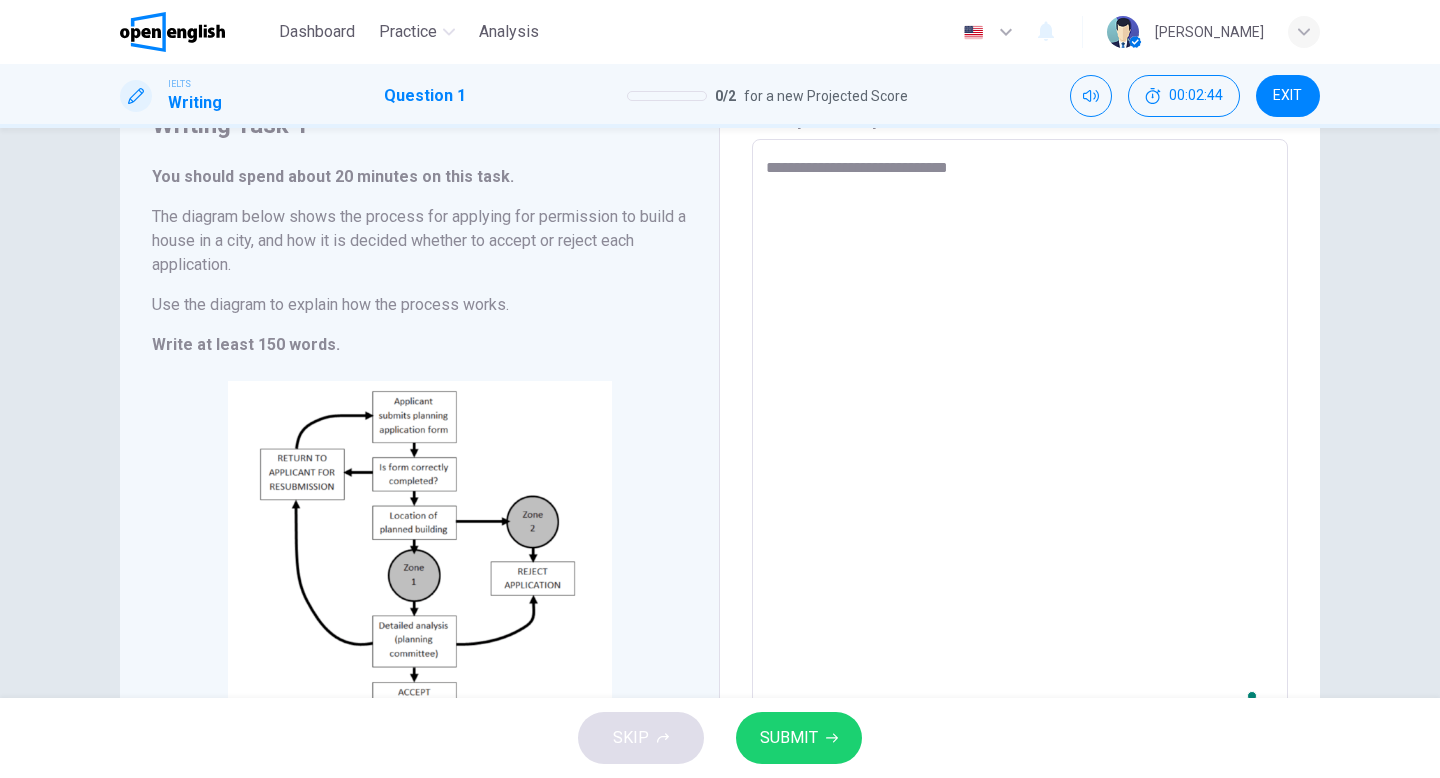 type on "**********" 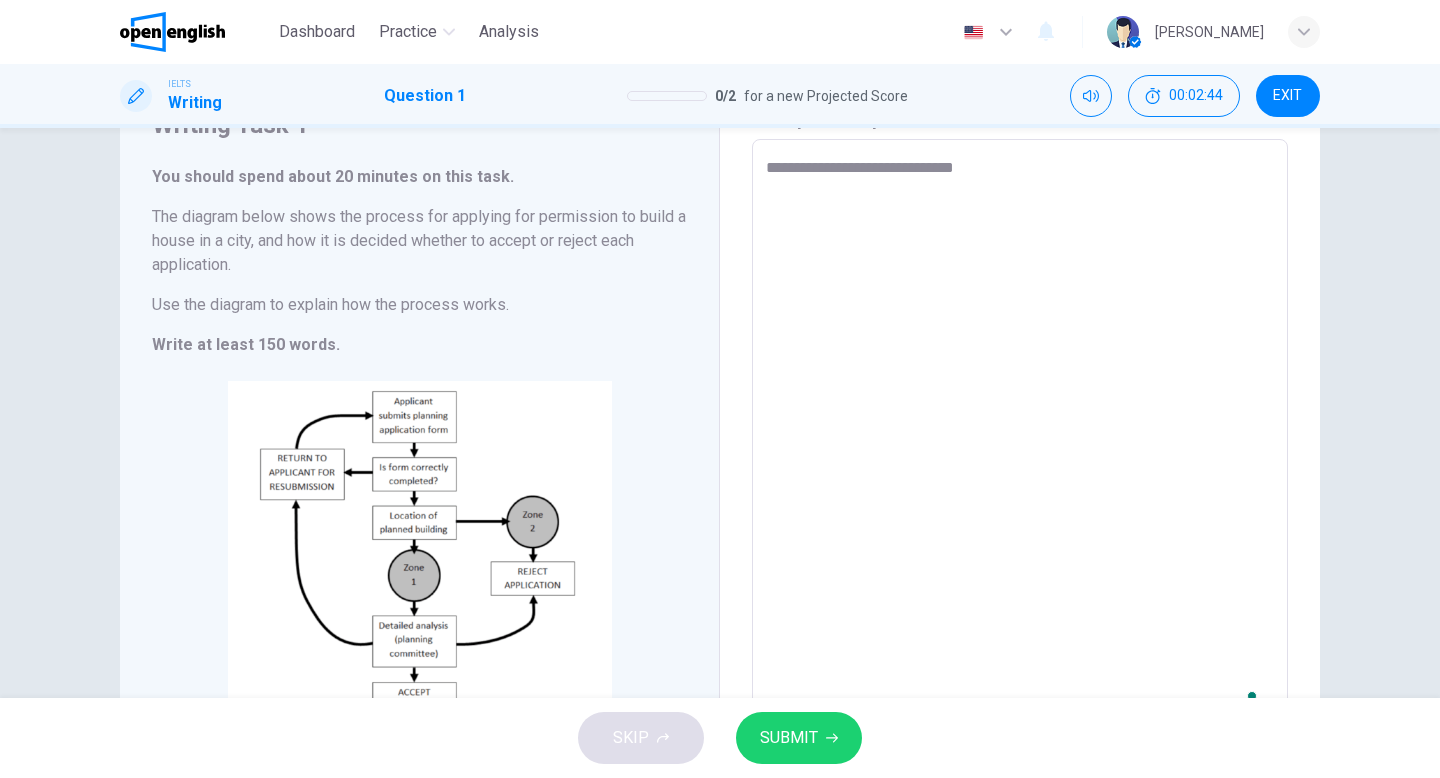 type on "**********" 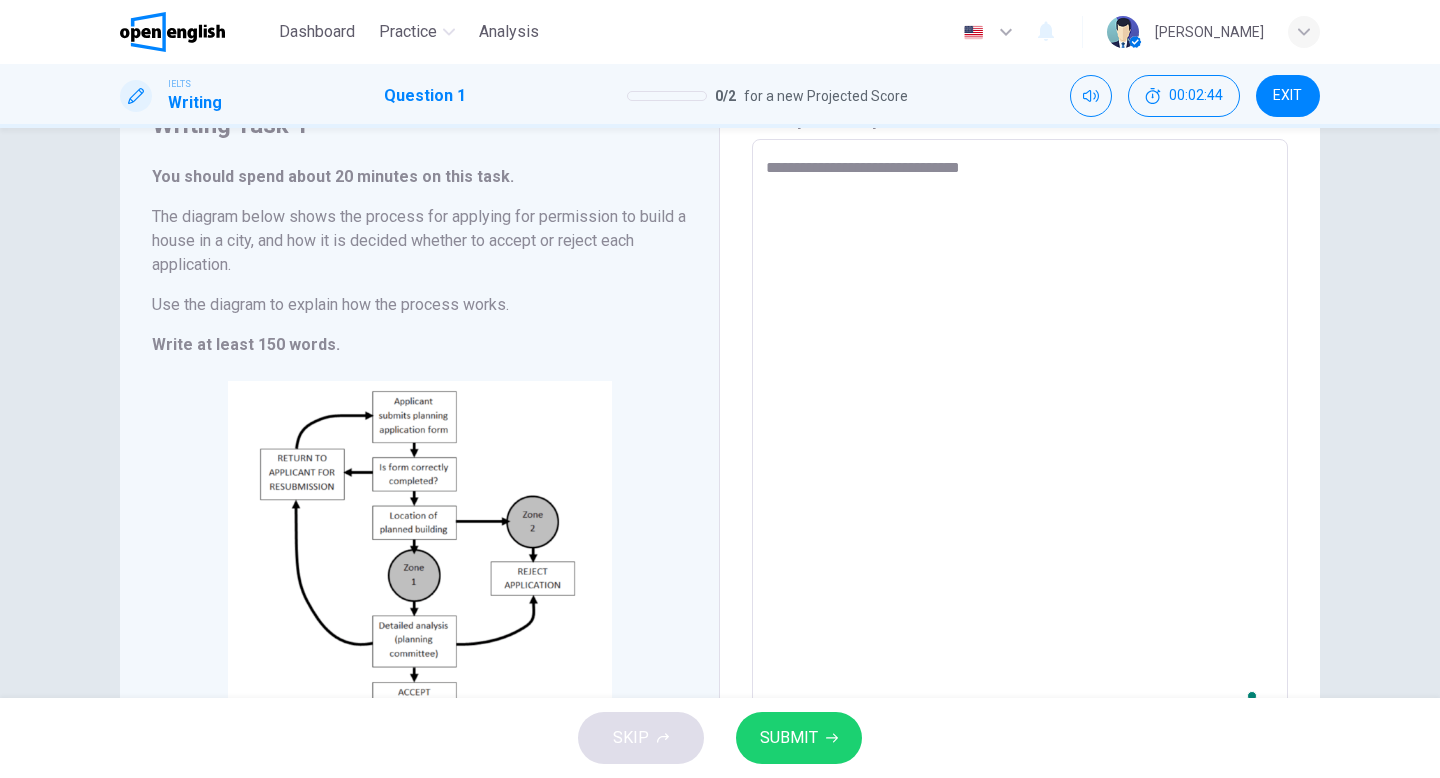 type on "*" 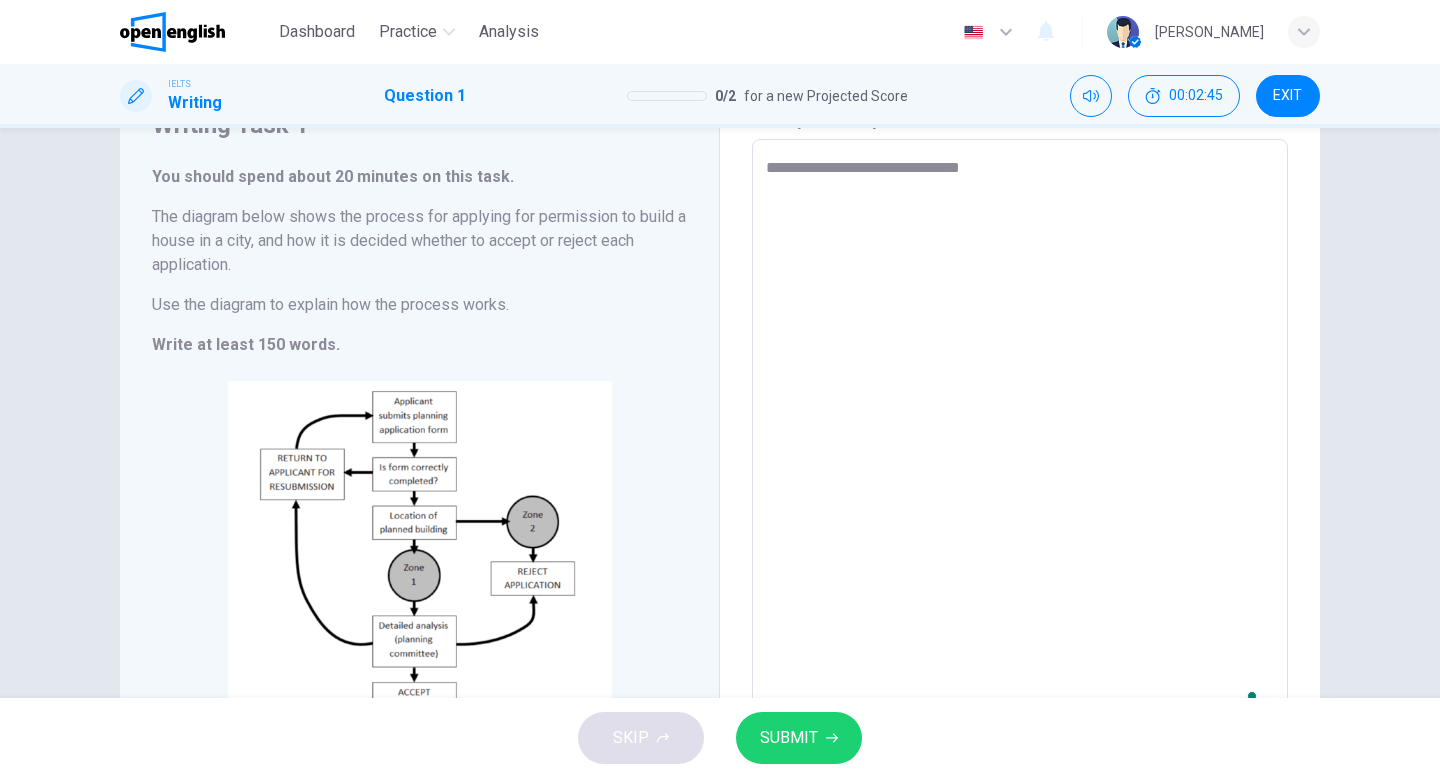 type on "**********" 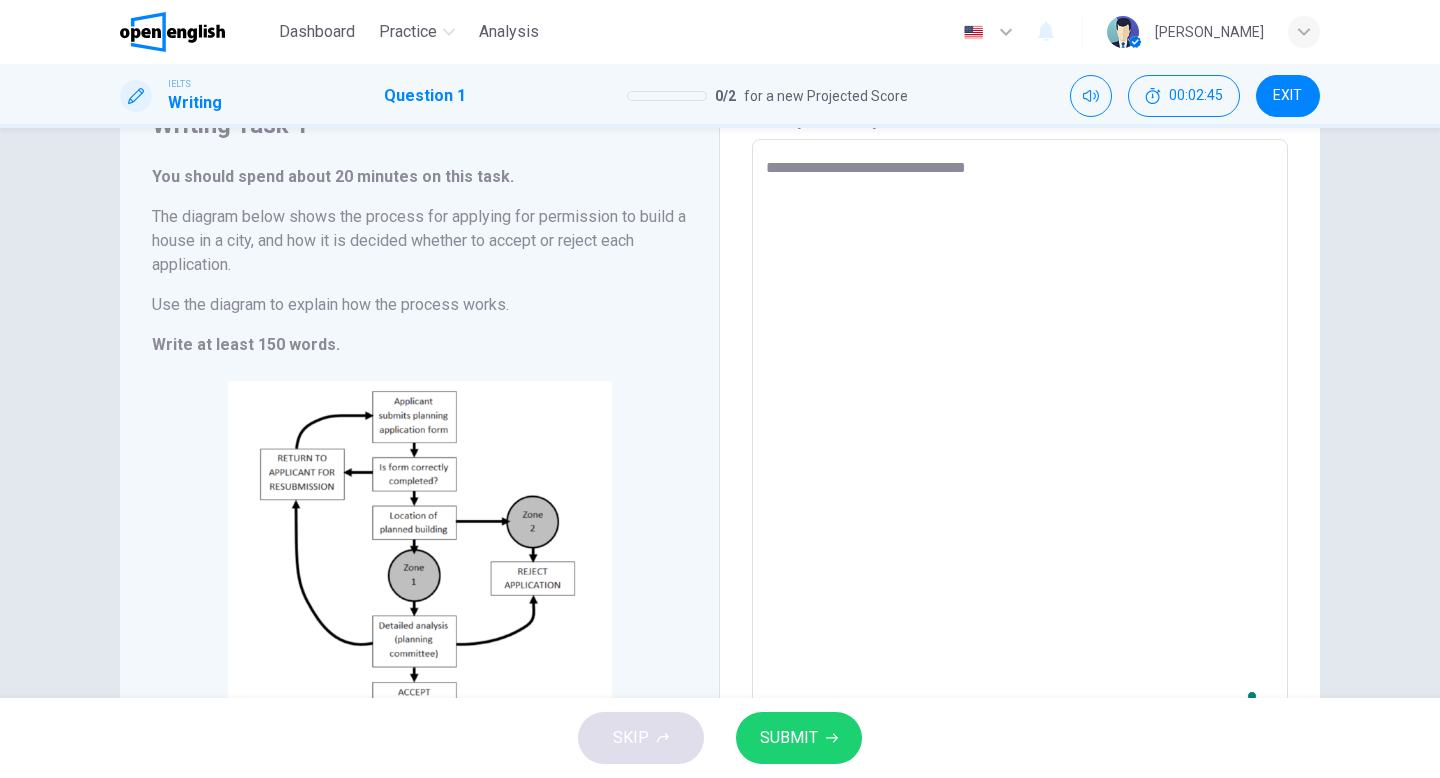 type on "*" 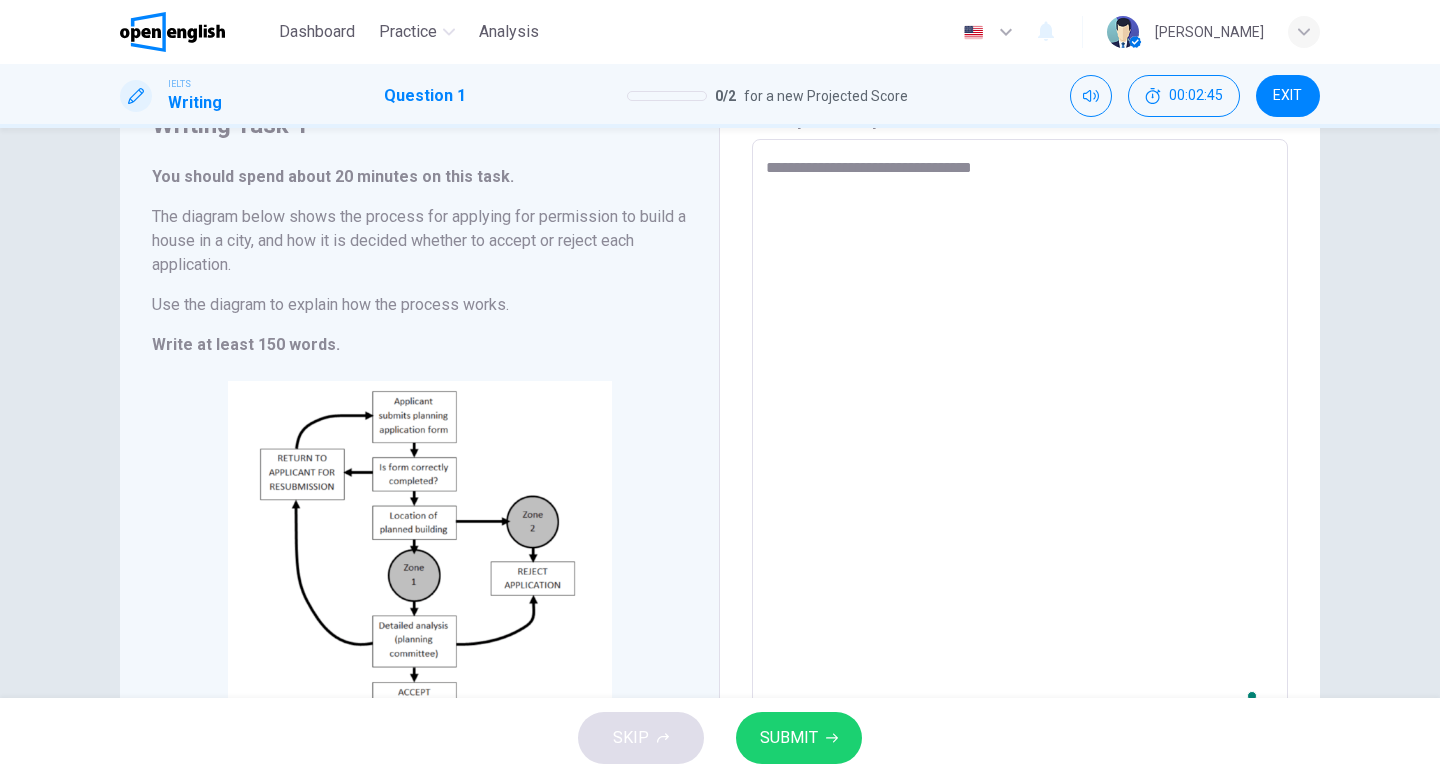 type on "**********" 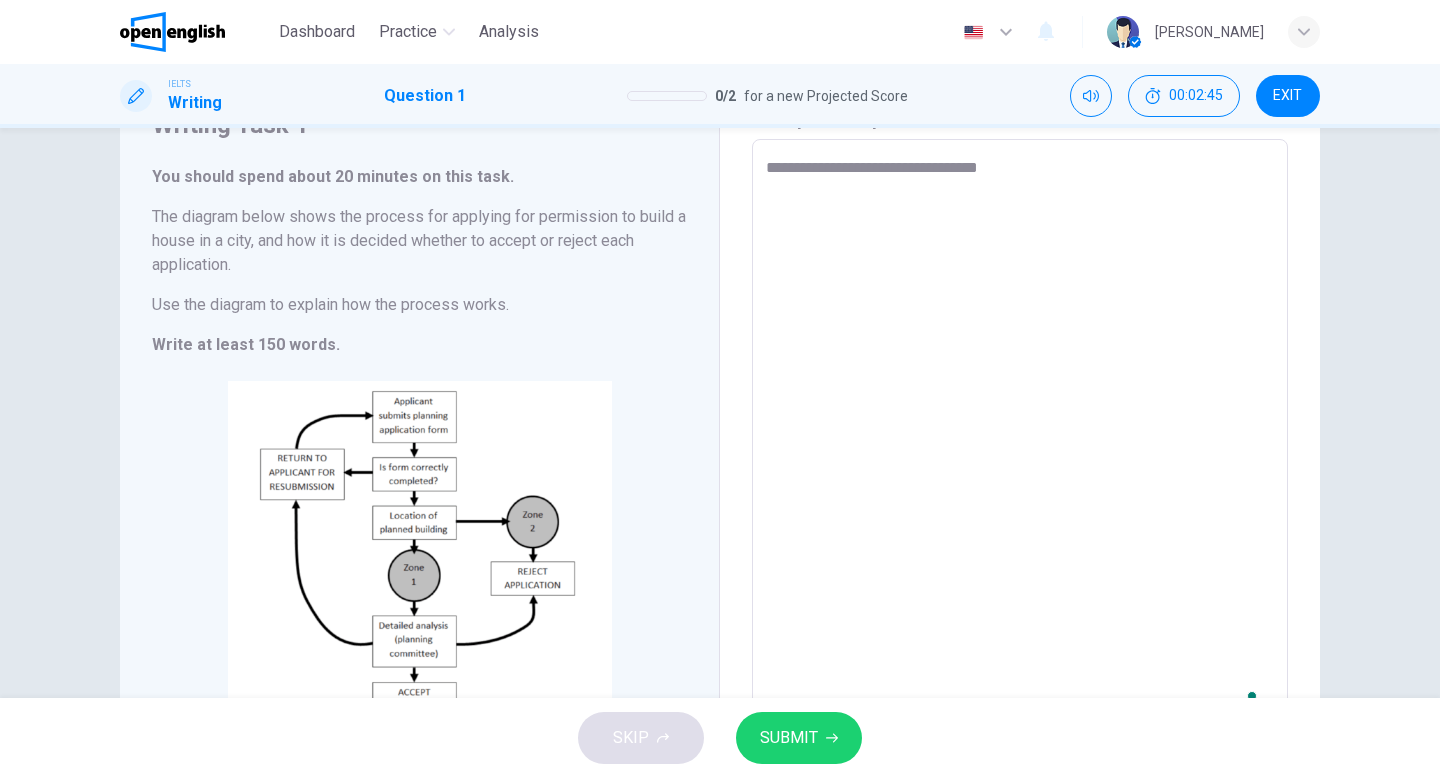 type on "*" 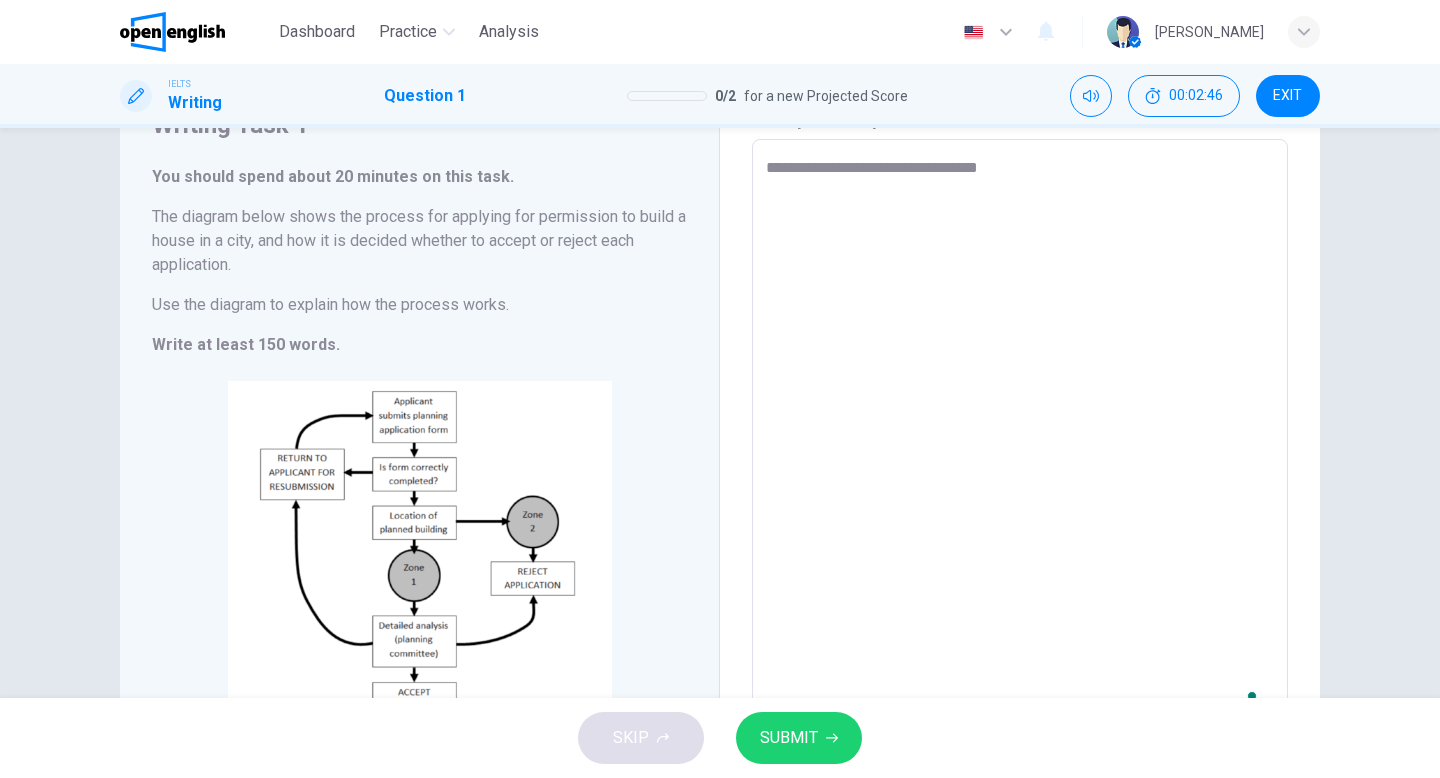 type on "**********" 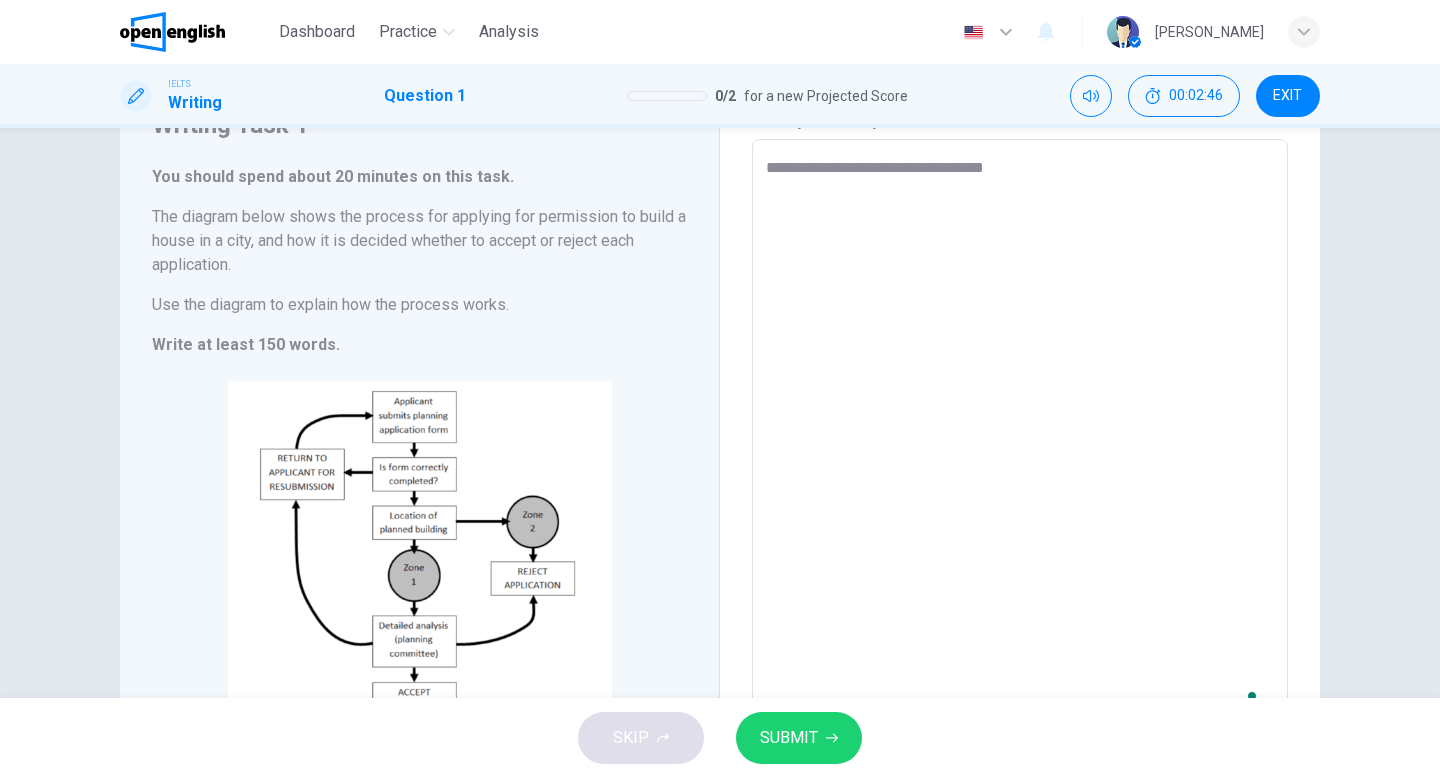 type on "*" 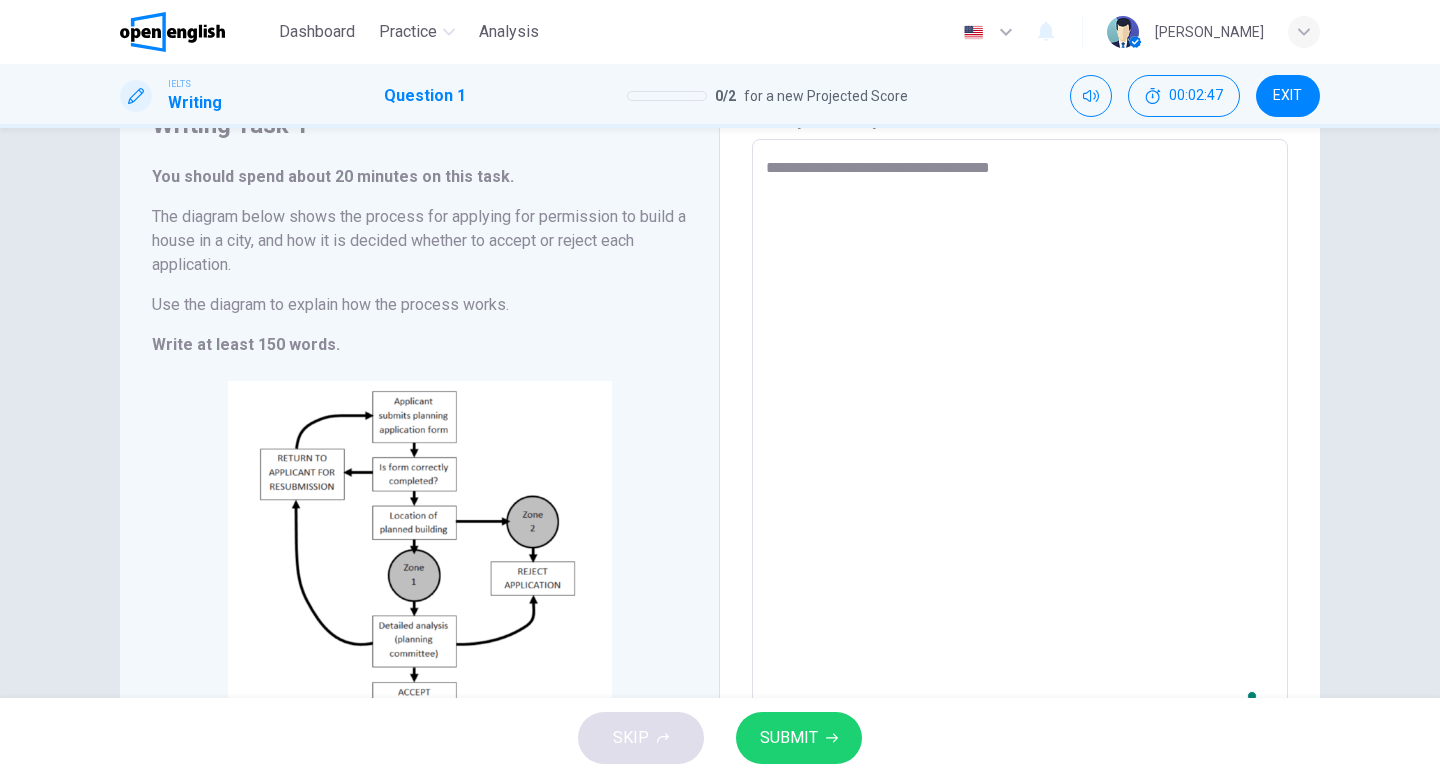 type on "**********" 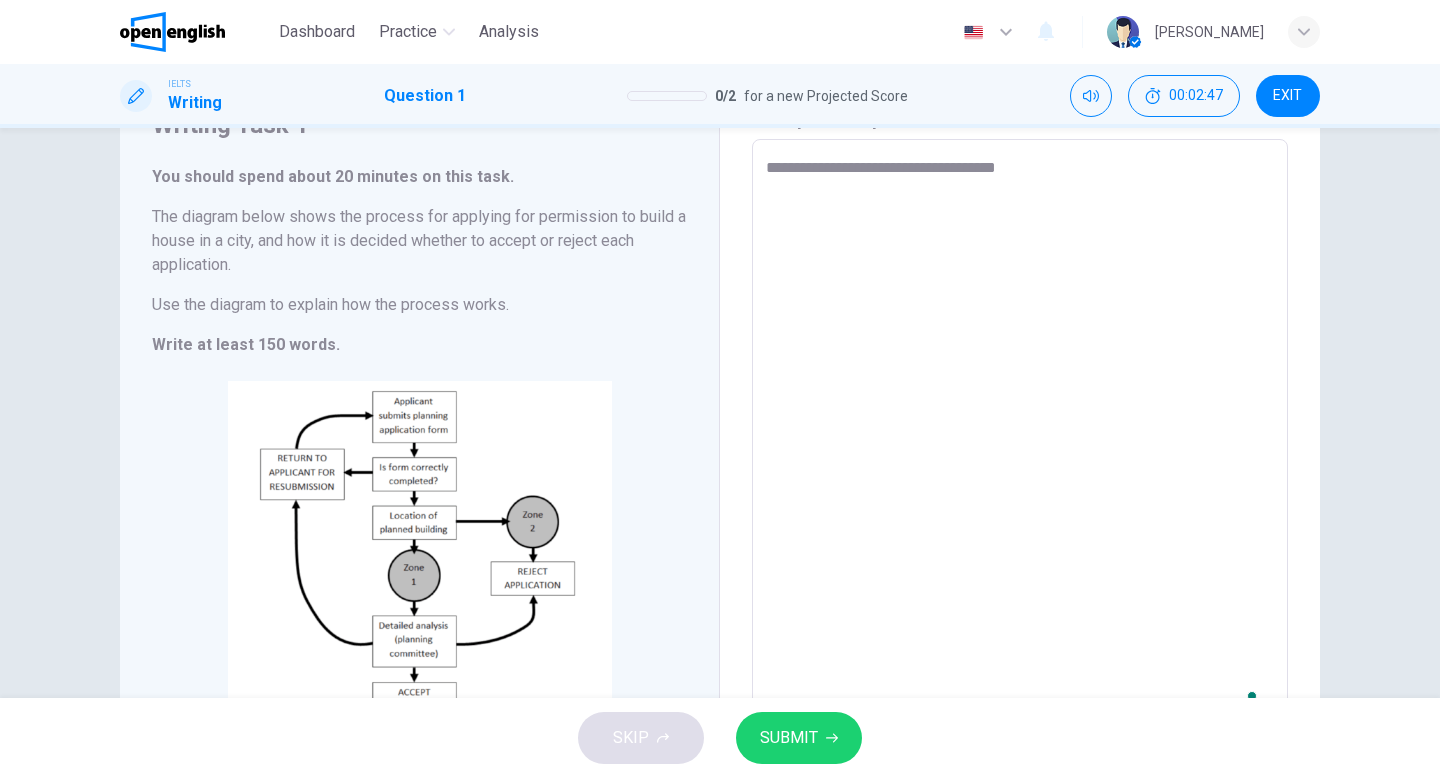 type on "*" 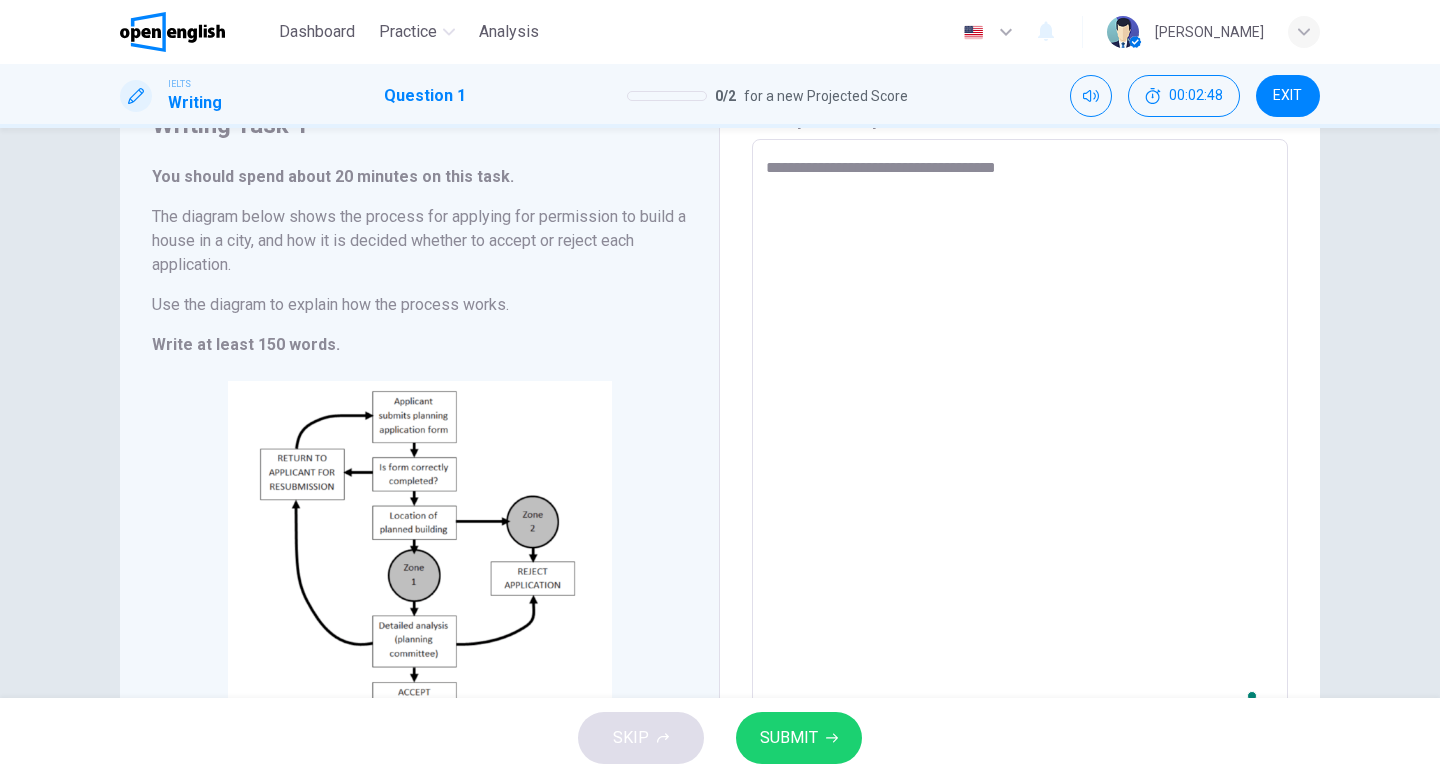 type on "**********" 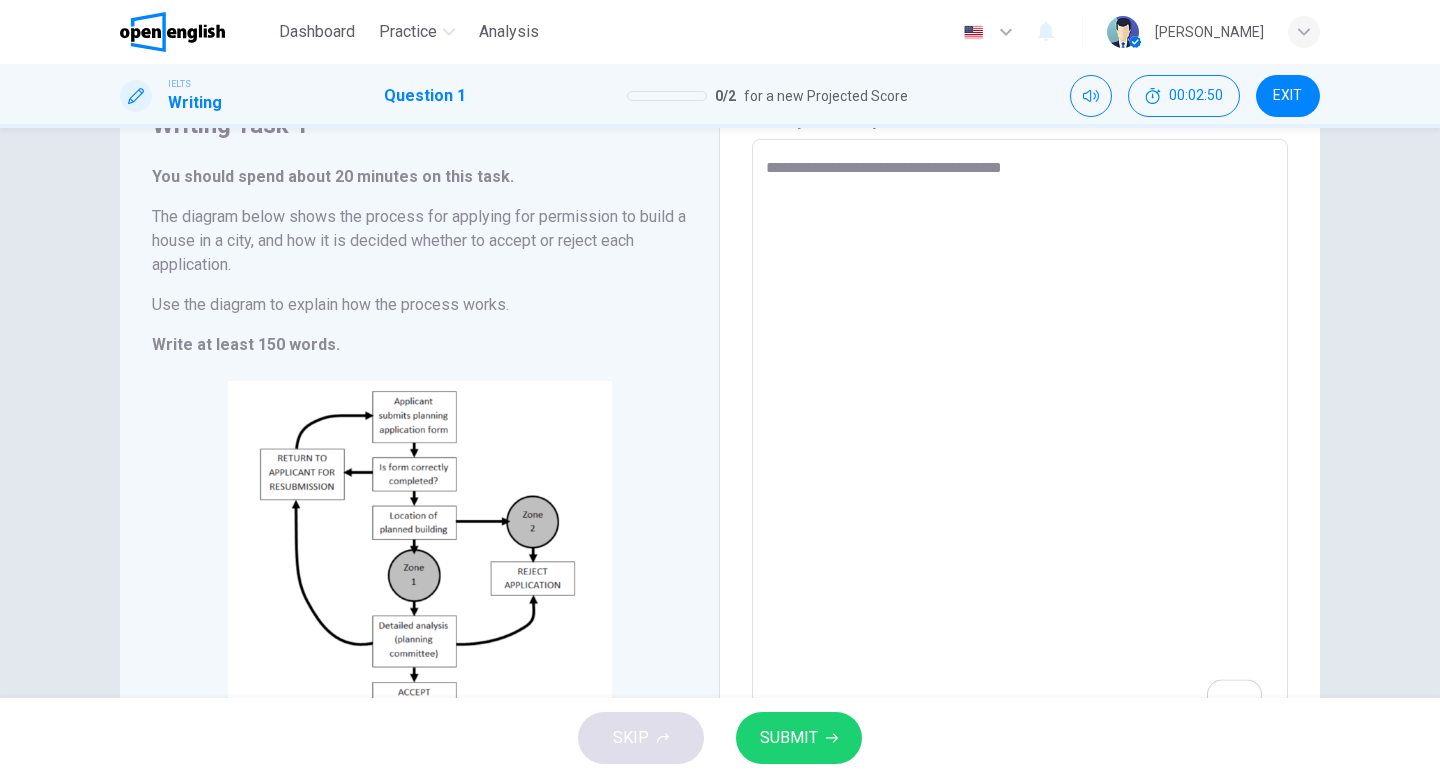 type on "**********" 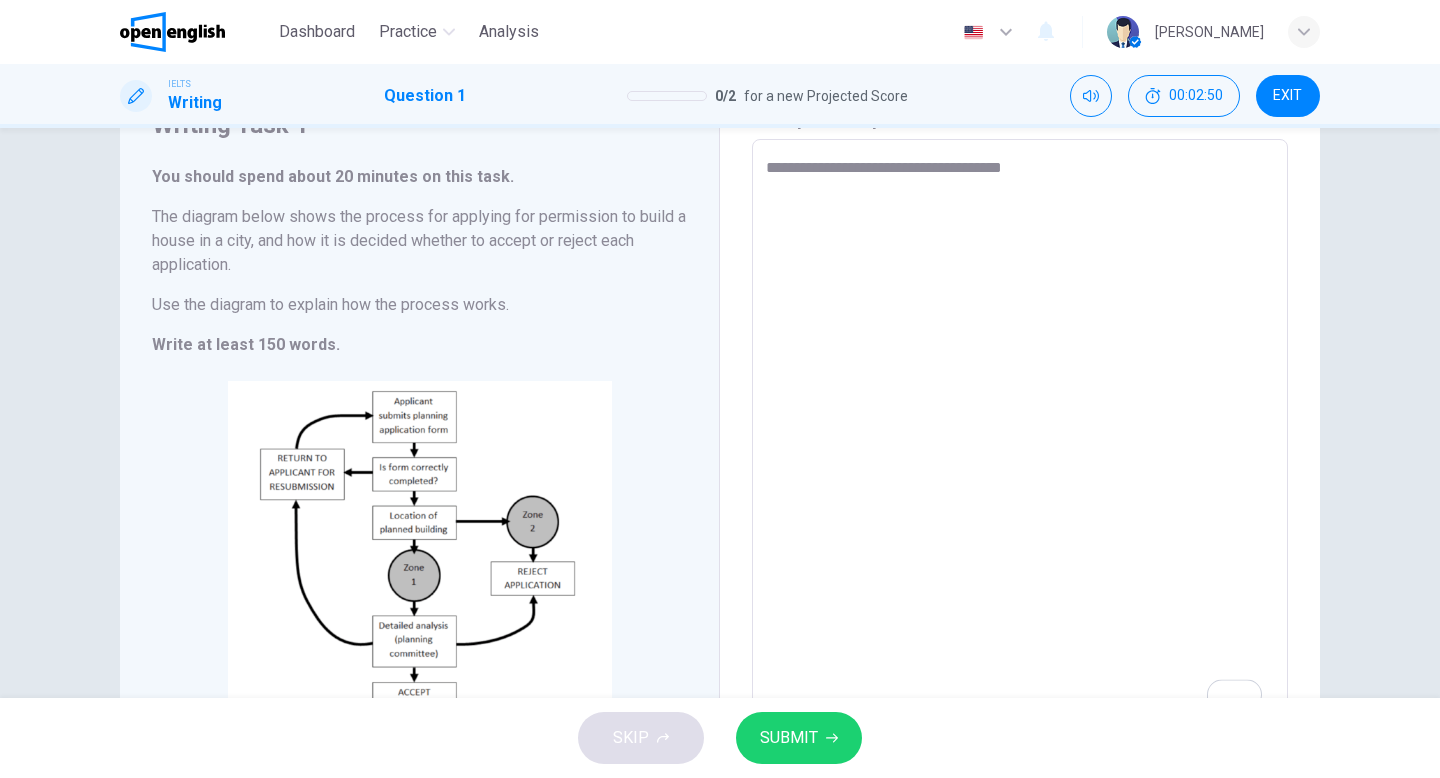 type on "*" 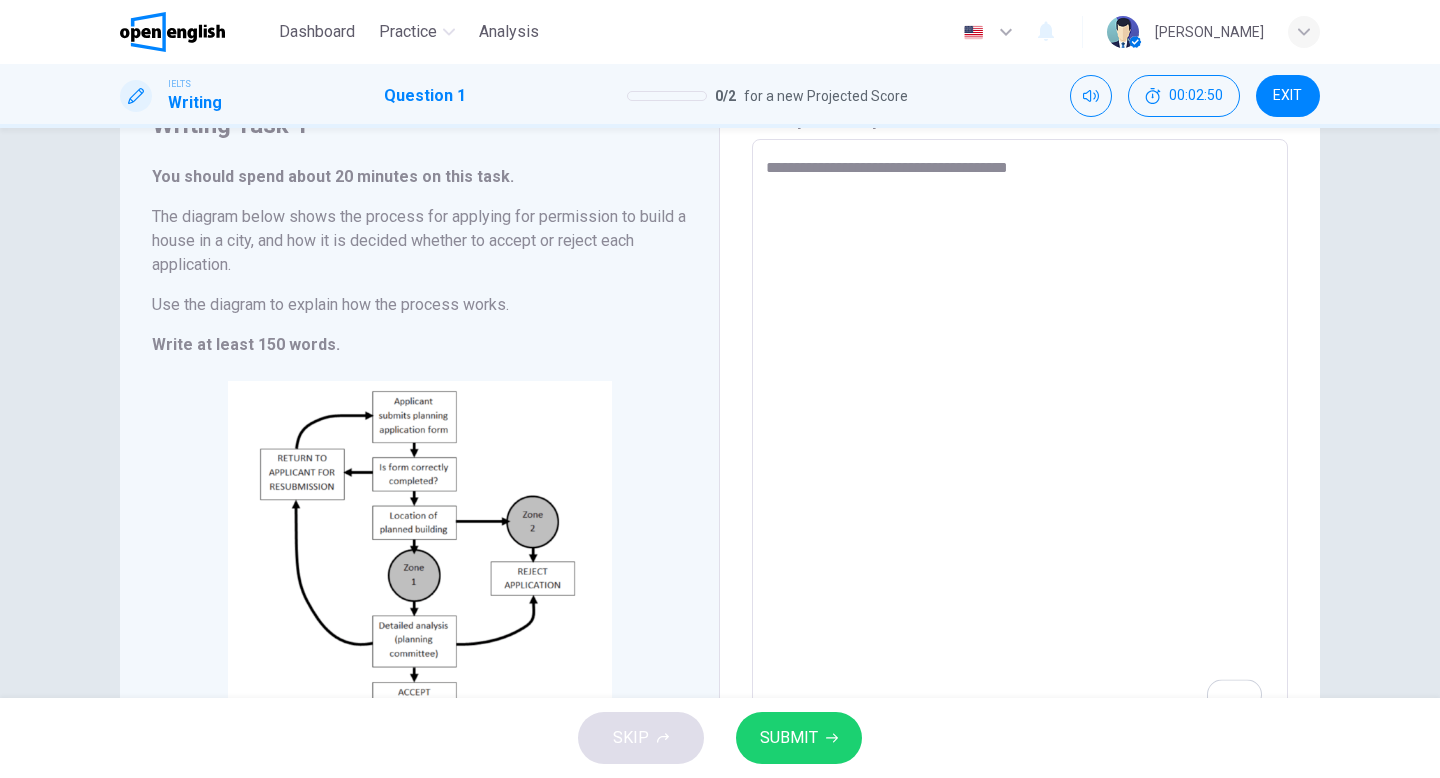 type on "**********" 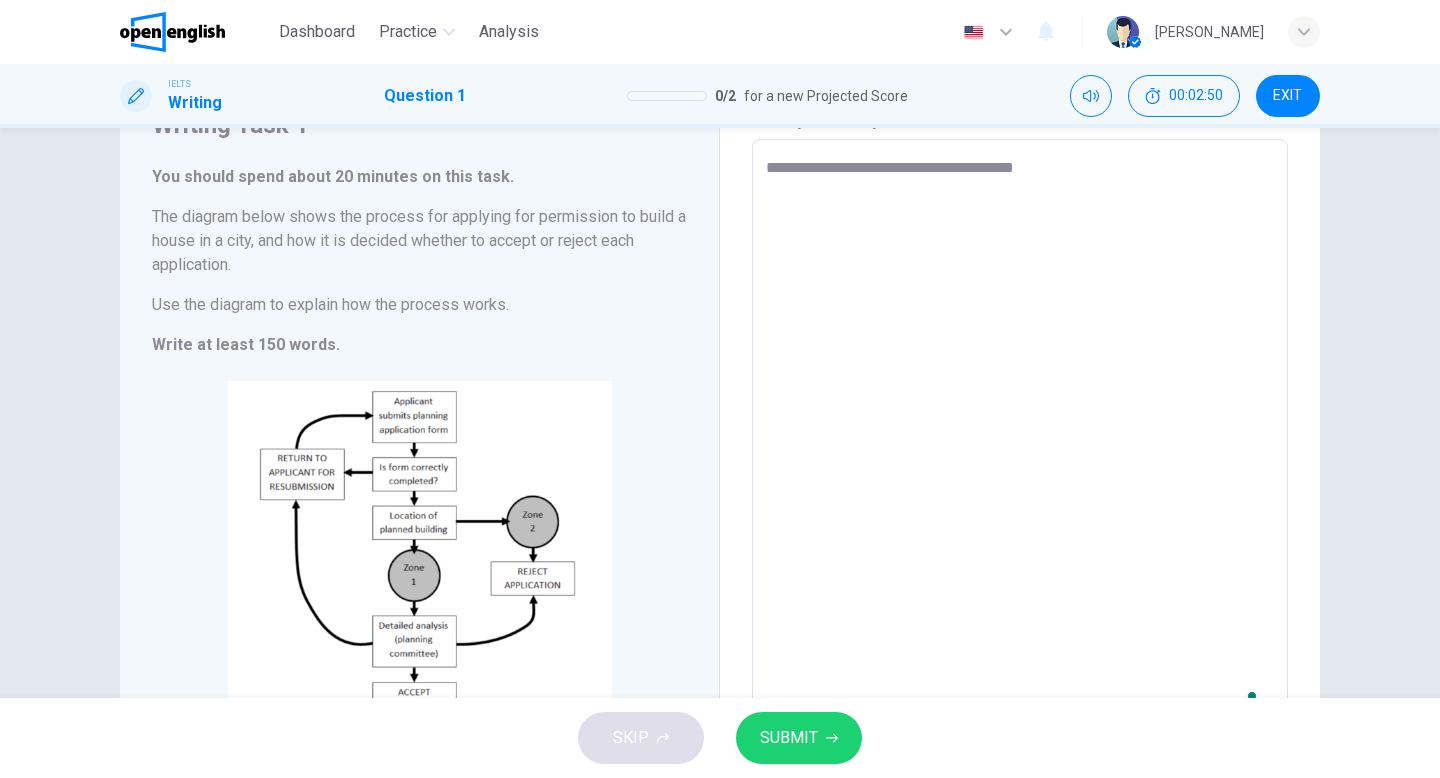type on "*" 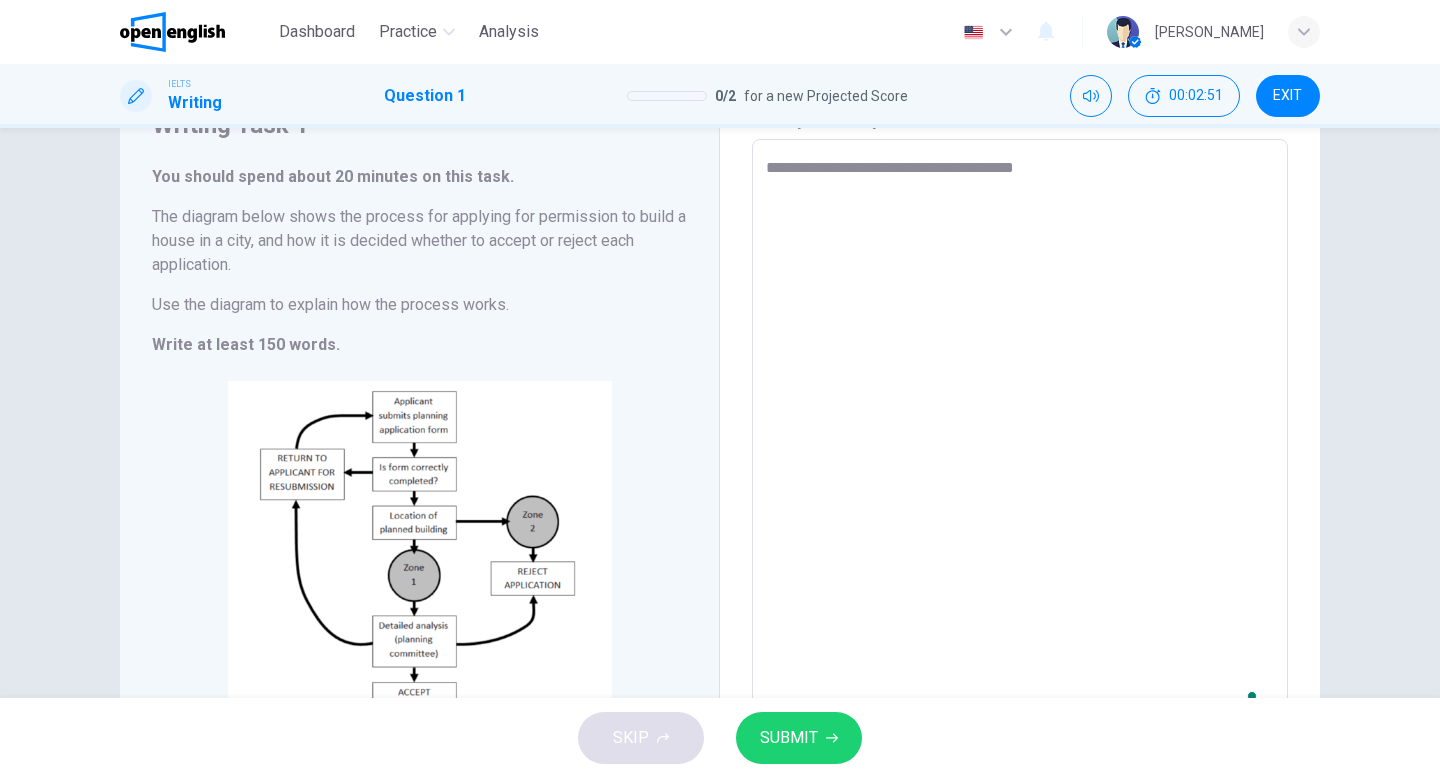 type on "**********" 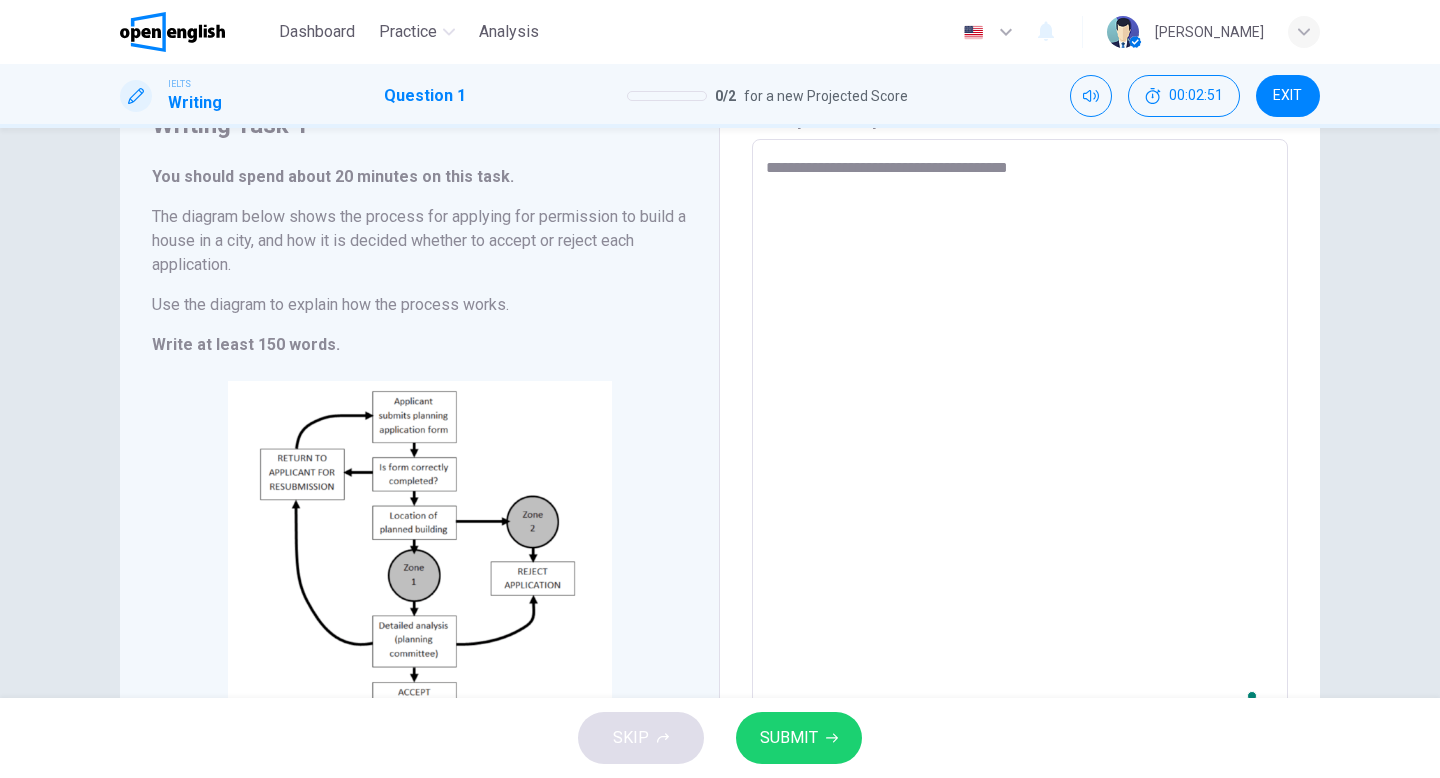 type on "*" 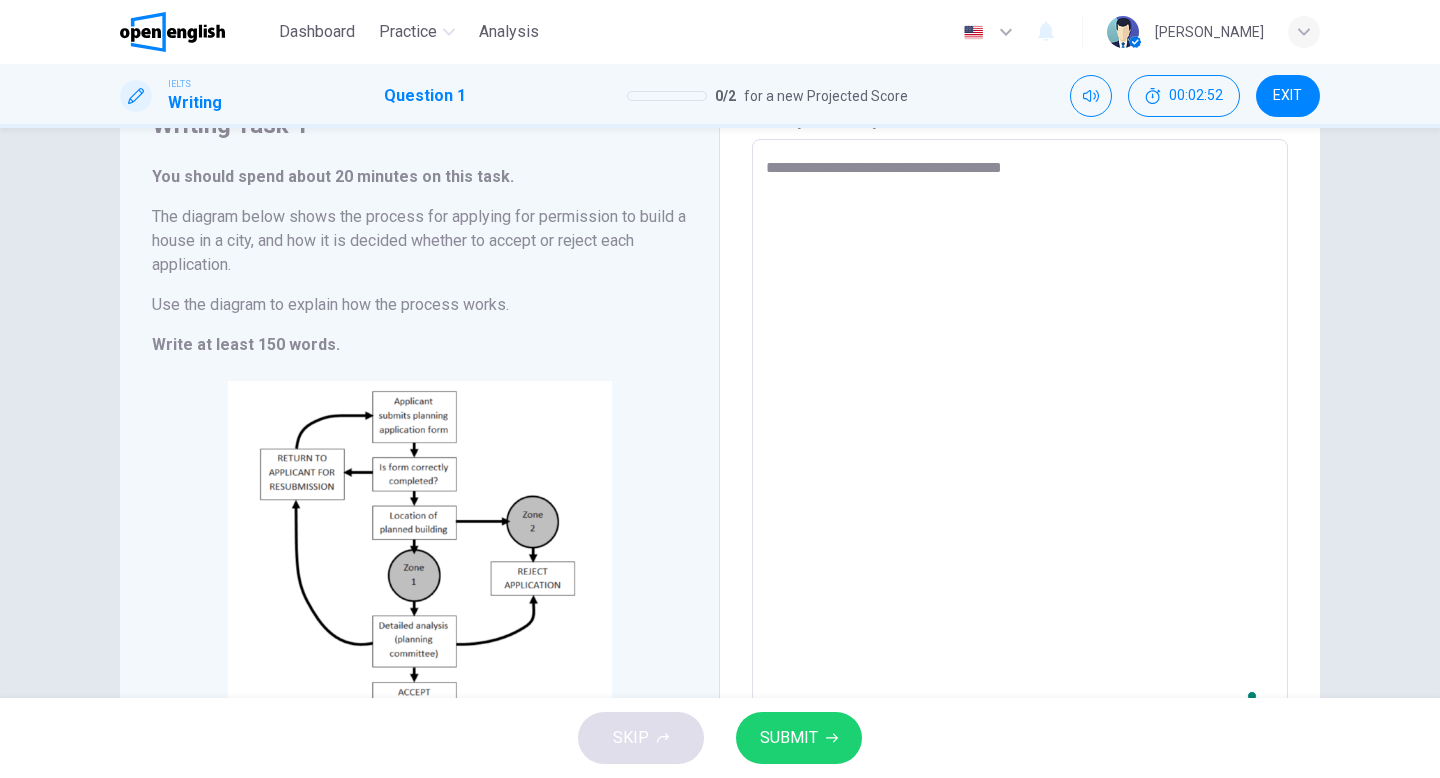 type on "**********" 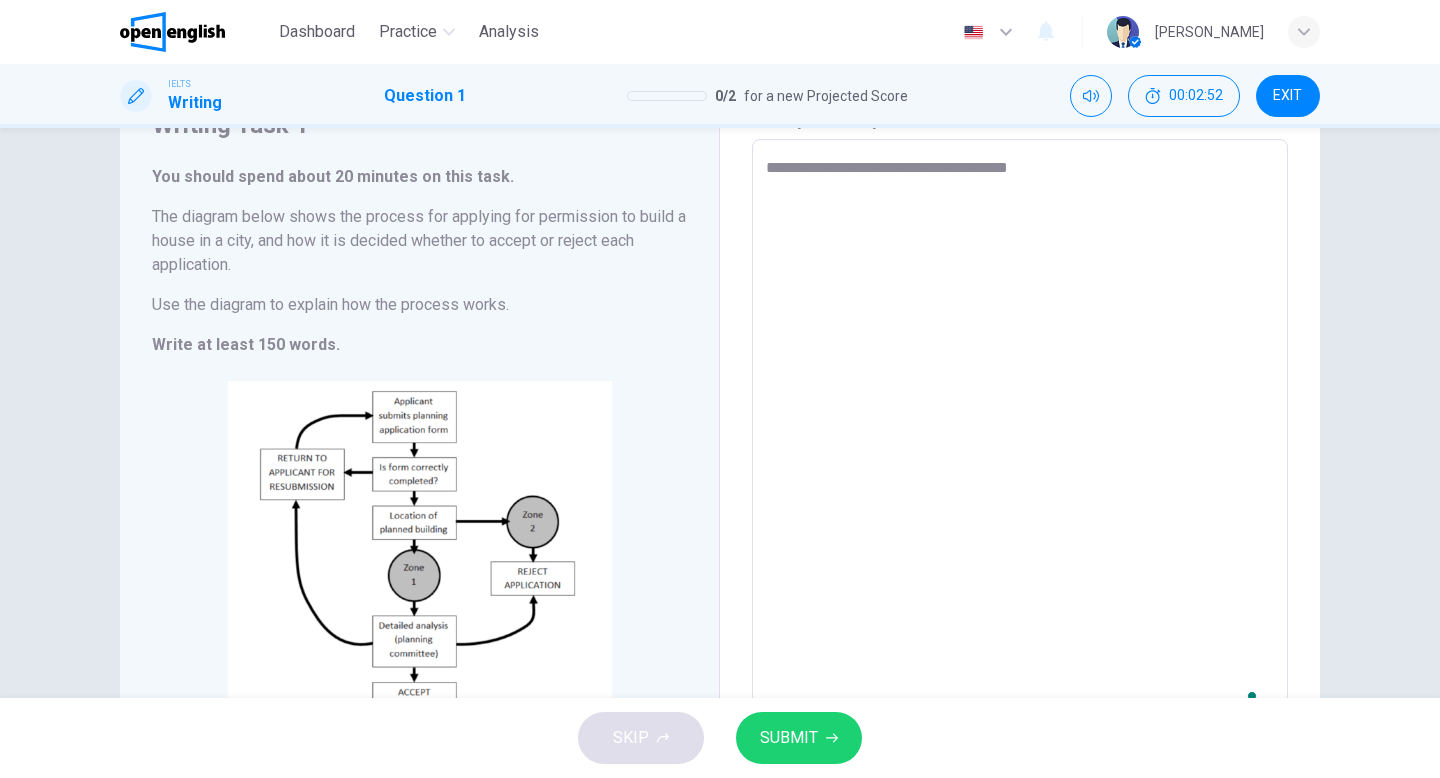 type on "*" 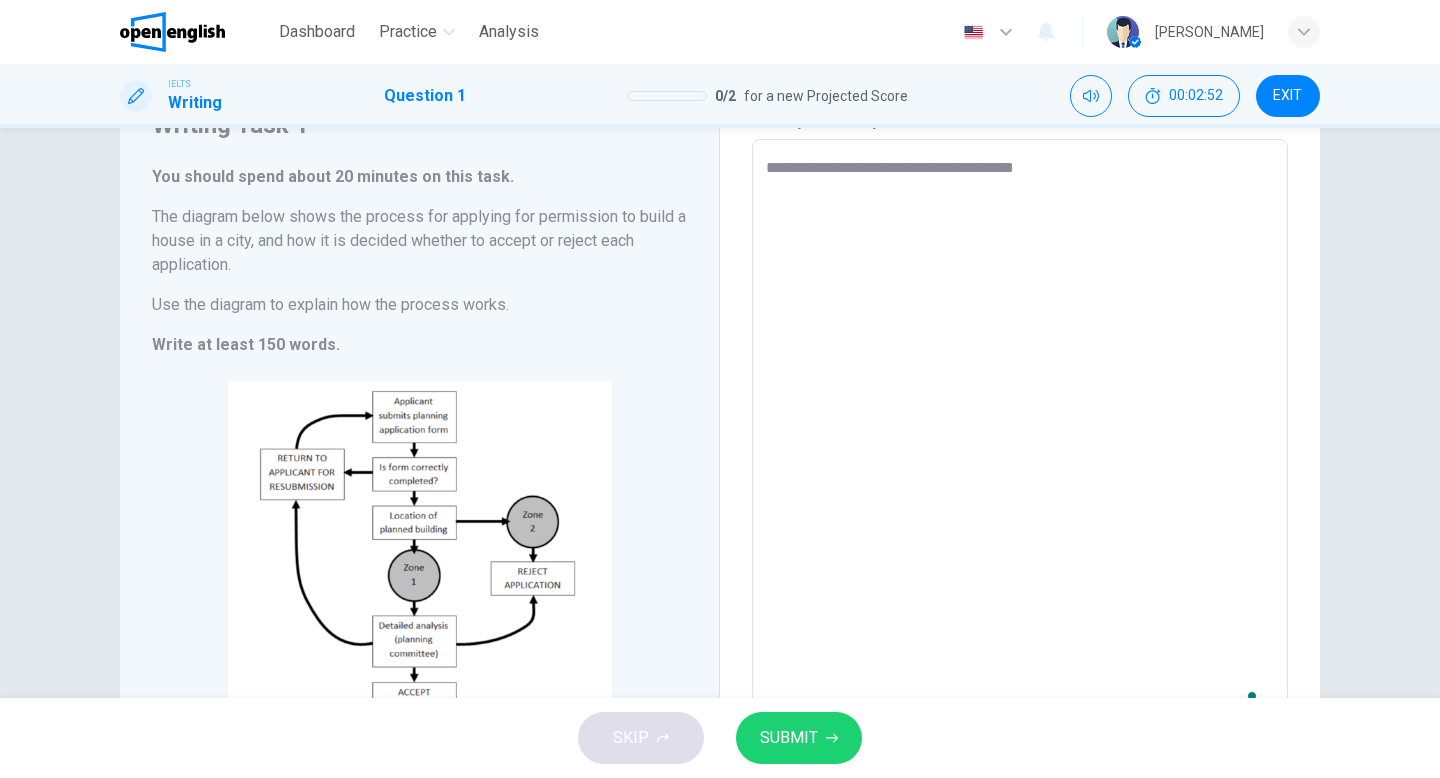 type on "**********" 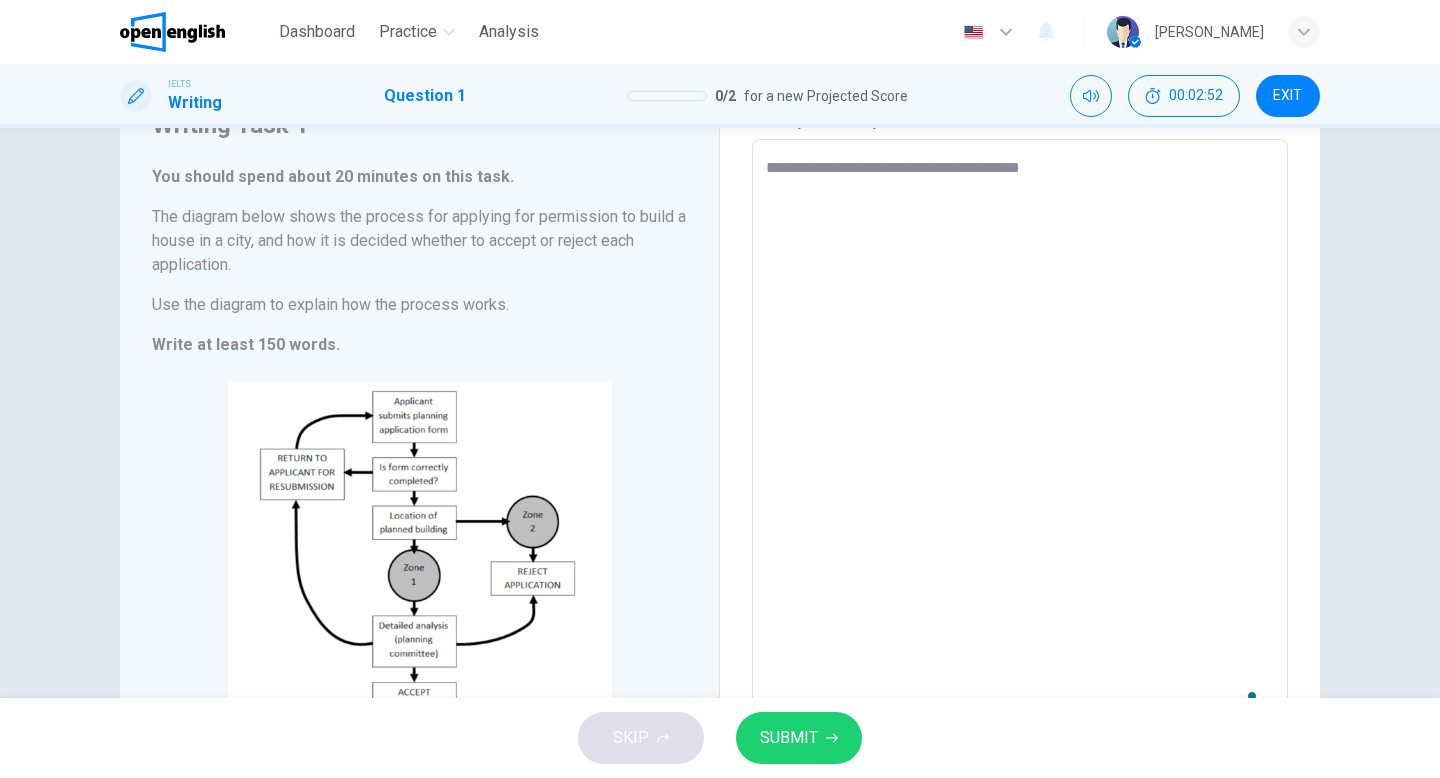 type on "*" 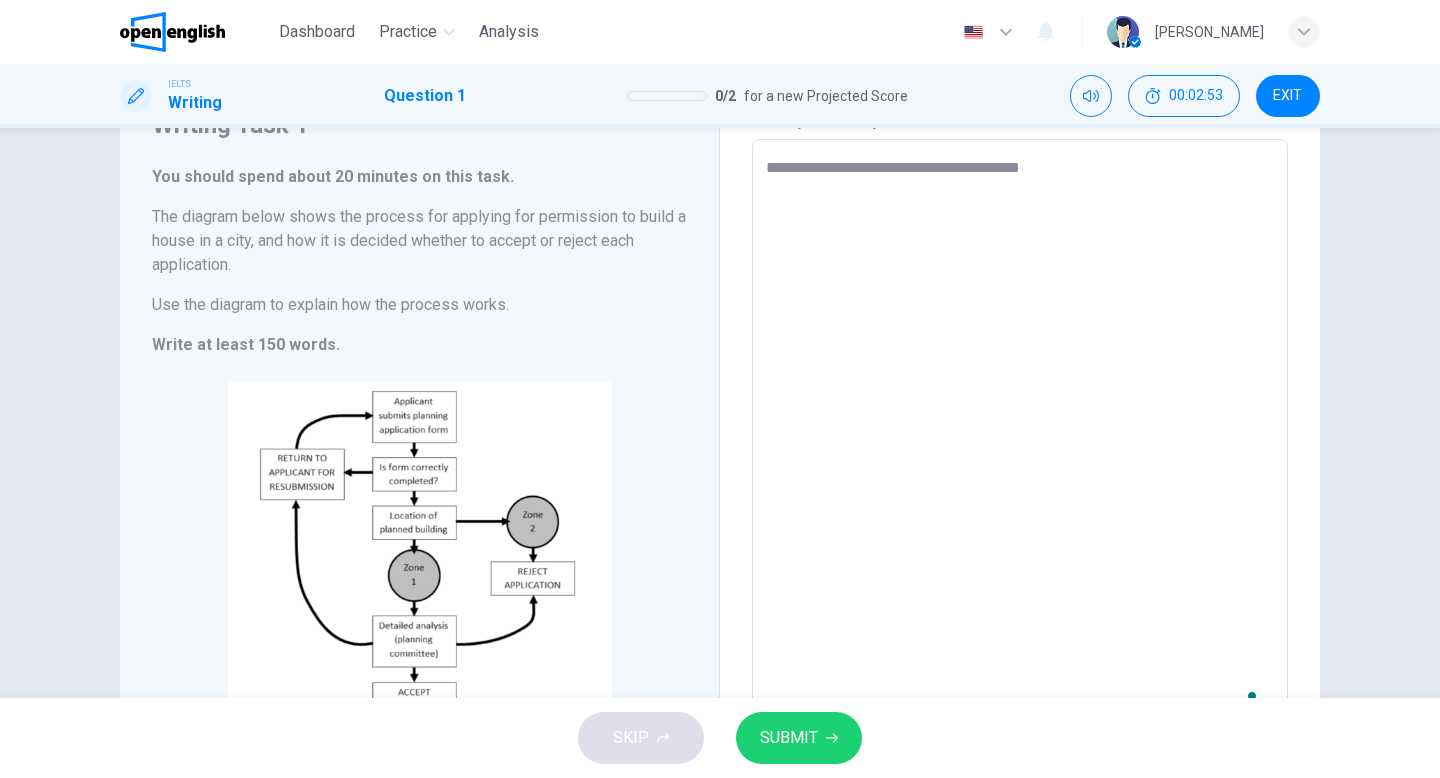 type on "**********" 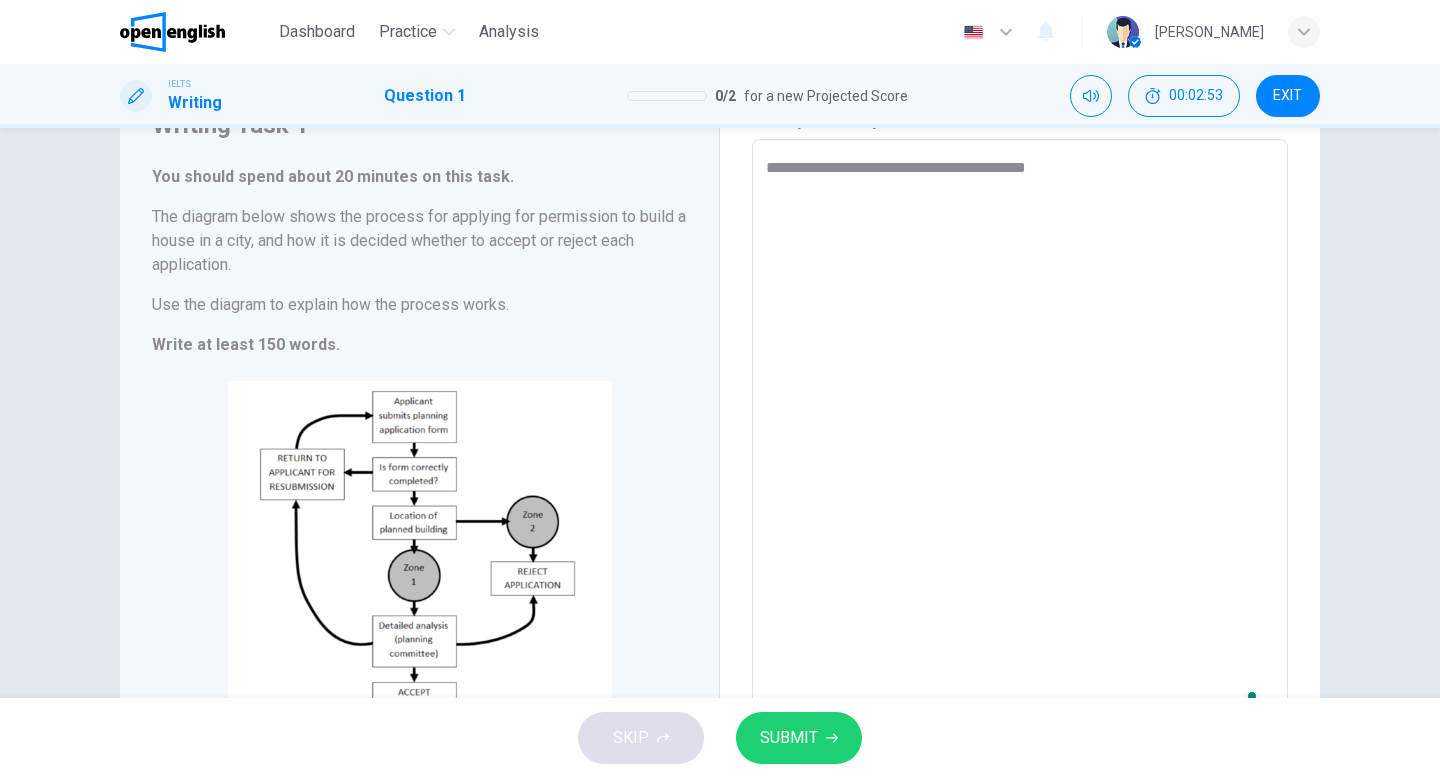type on "*" 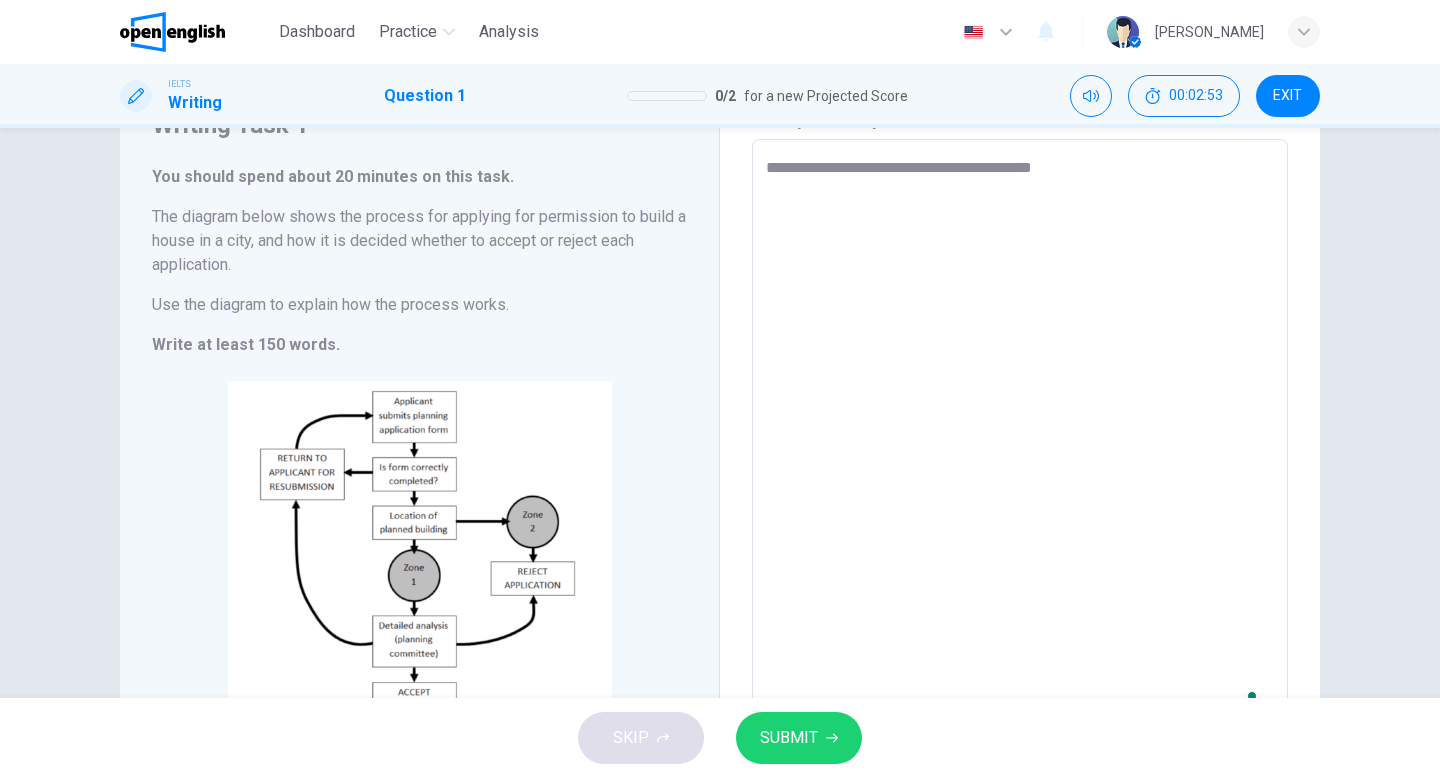 type on "**********" 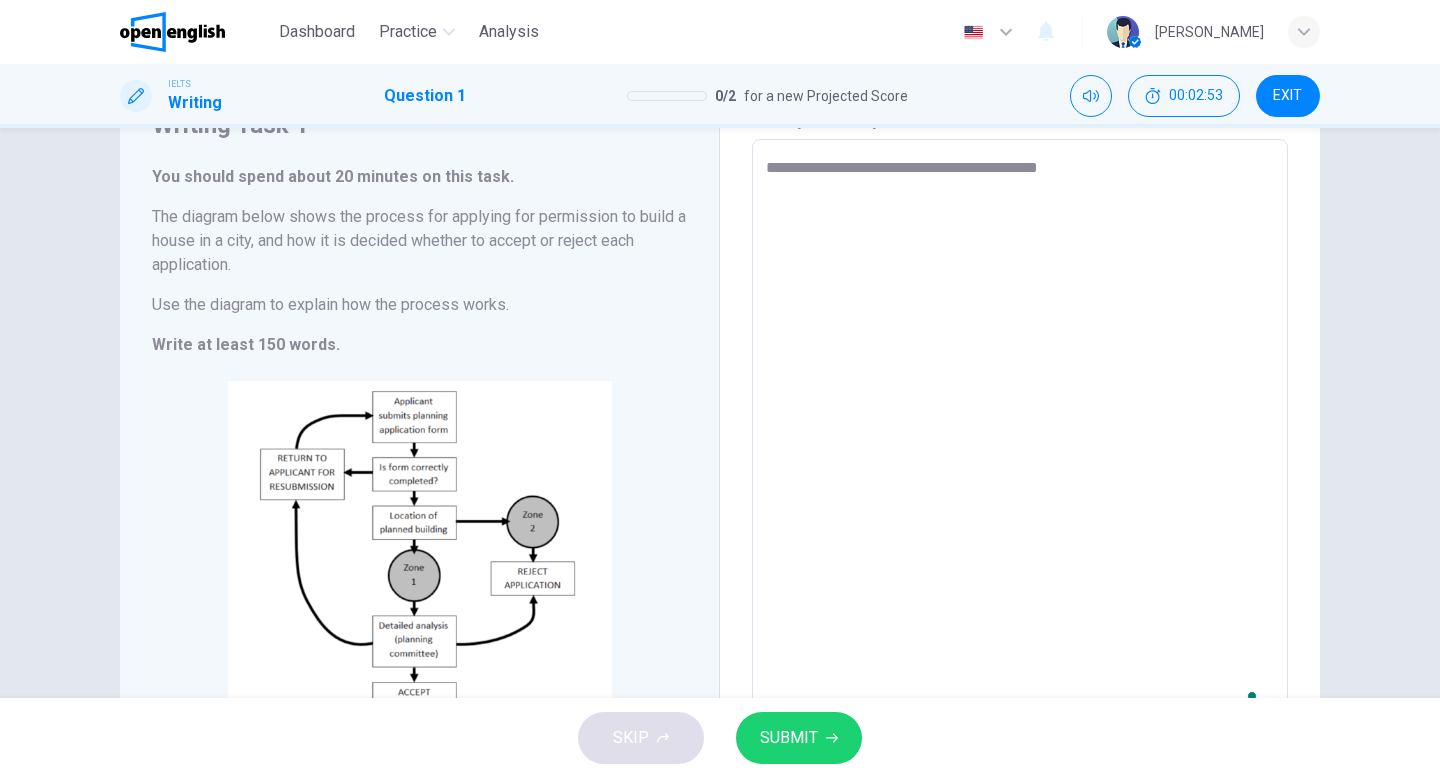 type on "*" 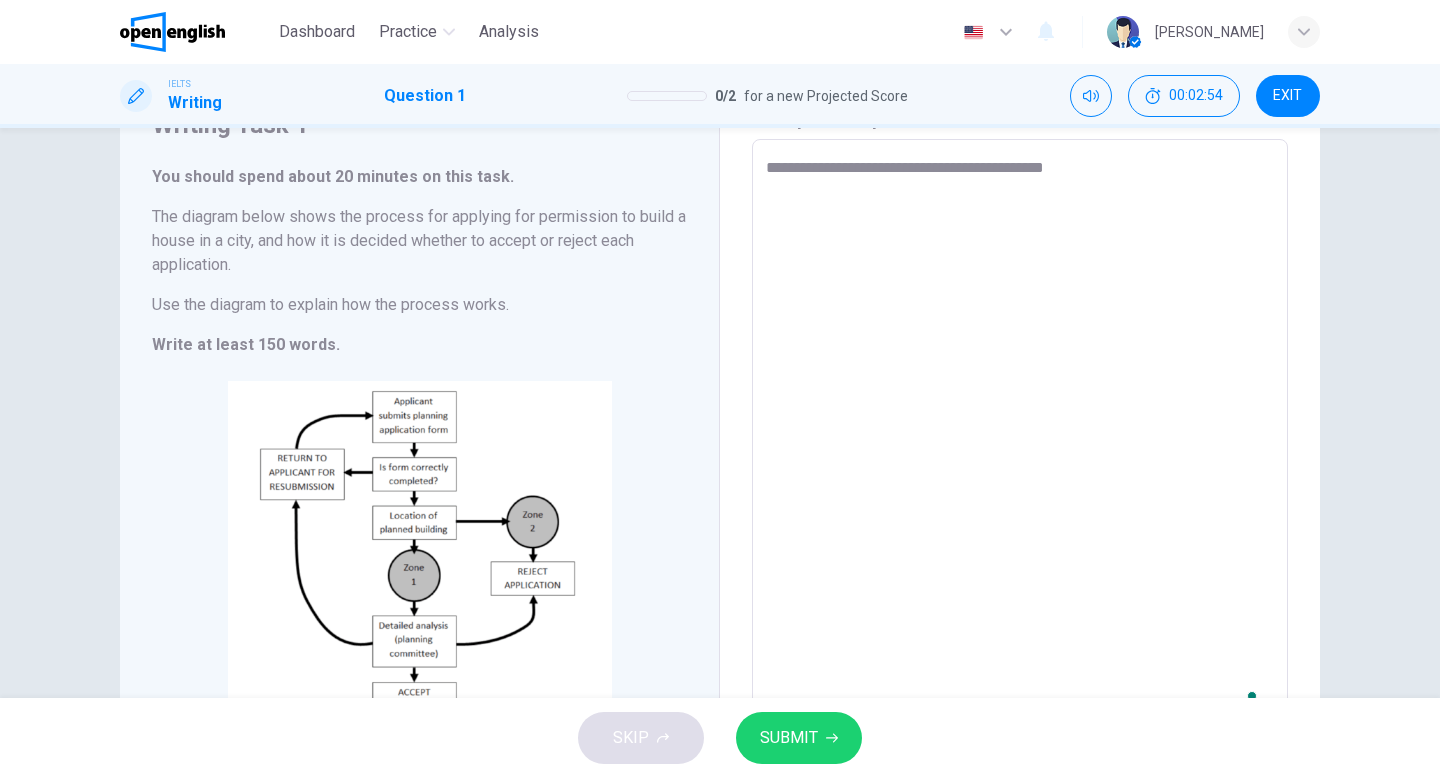 type on "*" 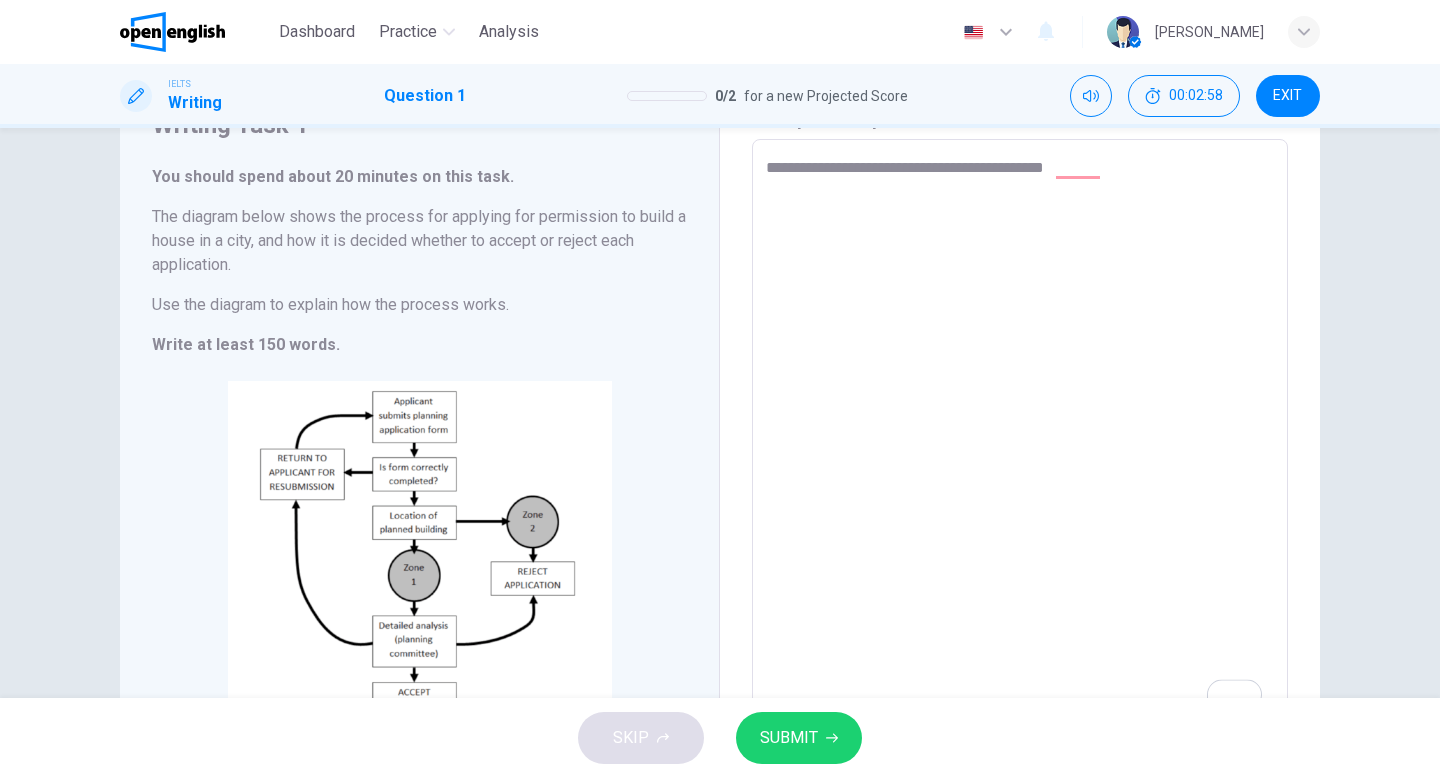 type on "**********" 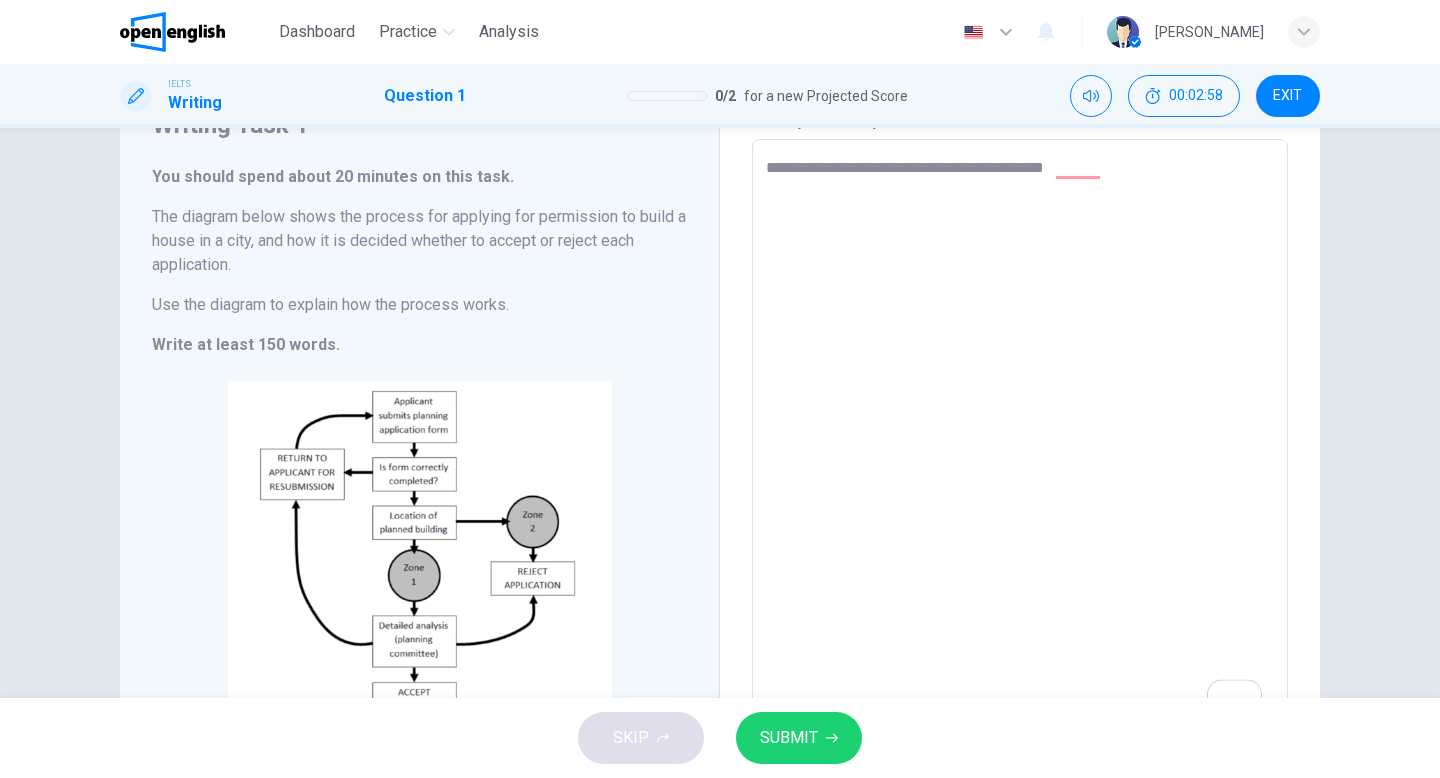 type on "*" 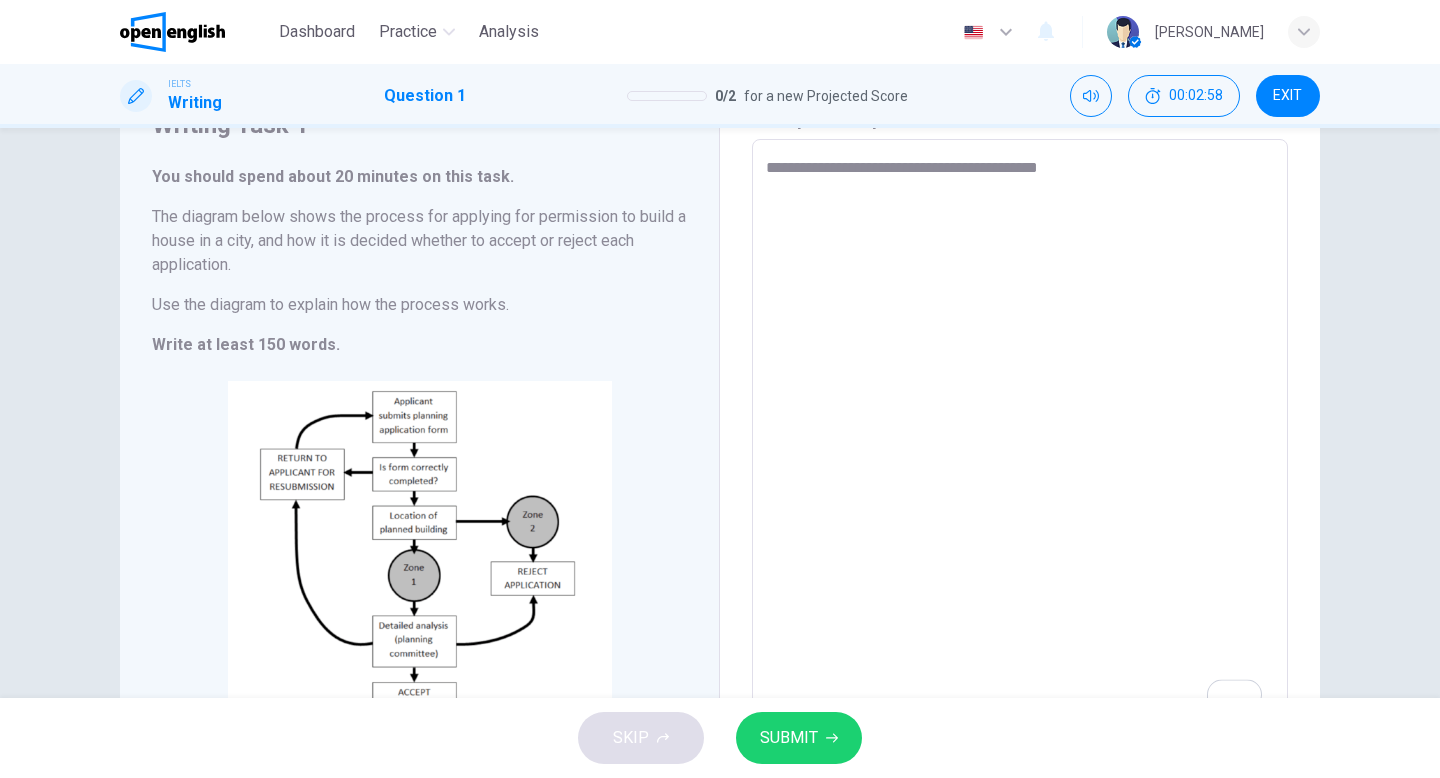 type on "**********" 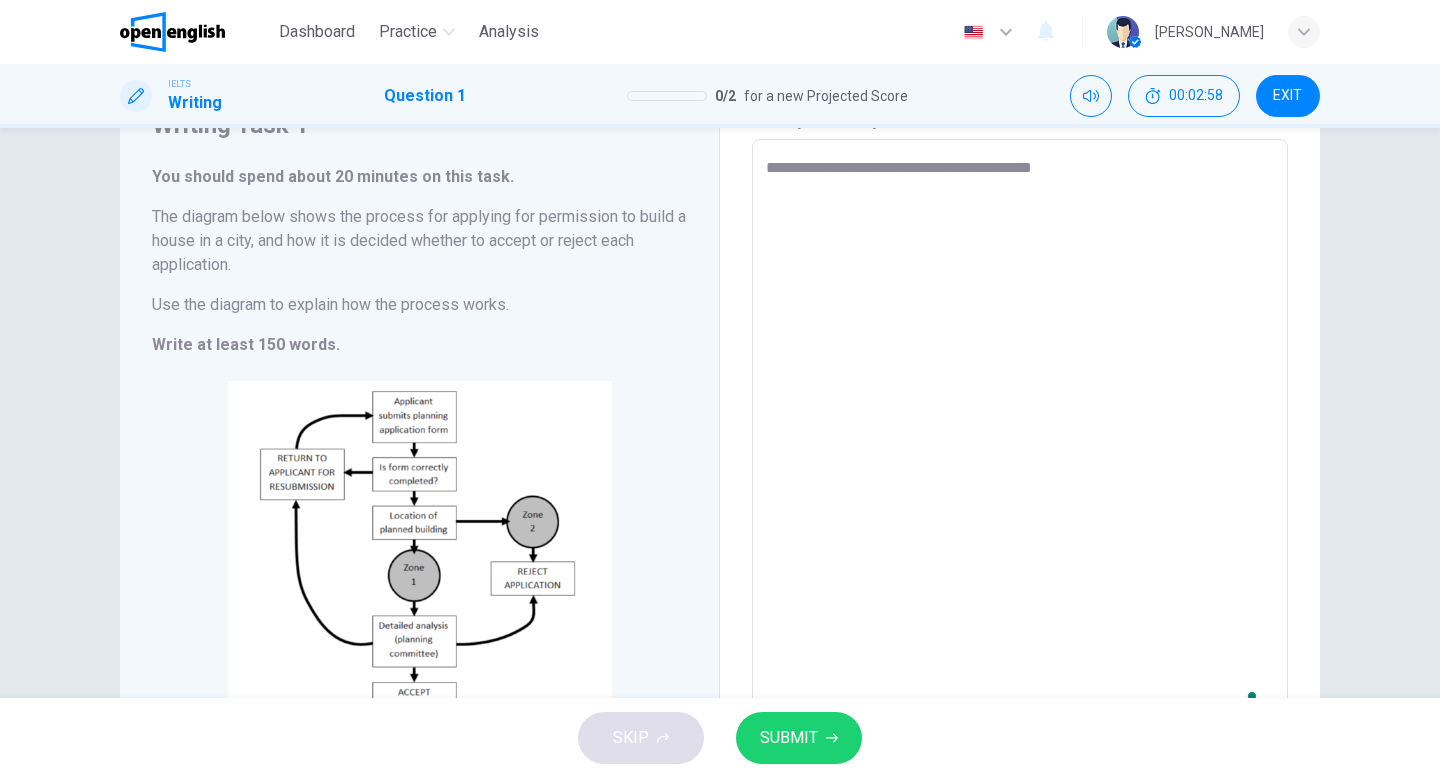 type on "**********" 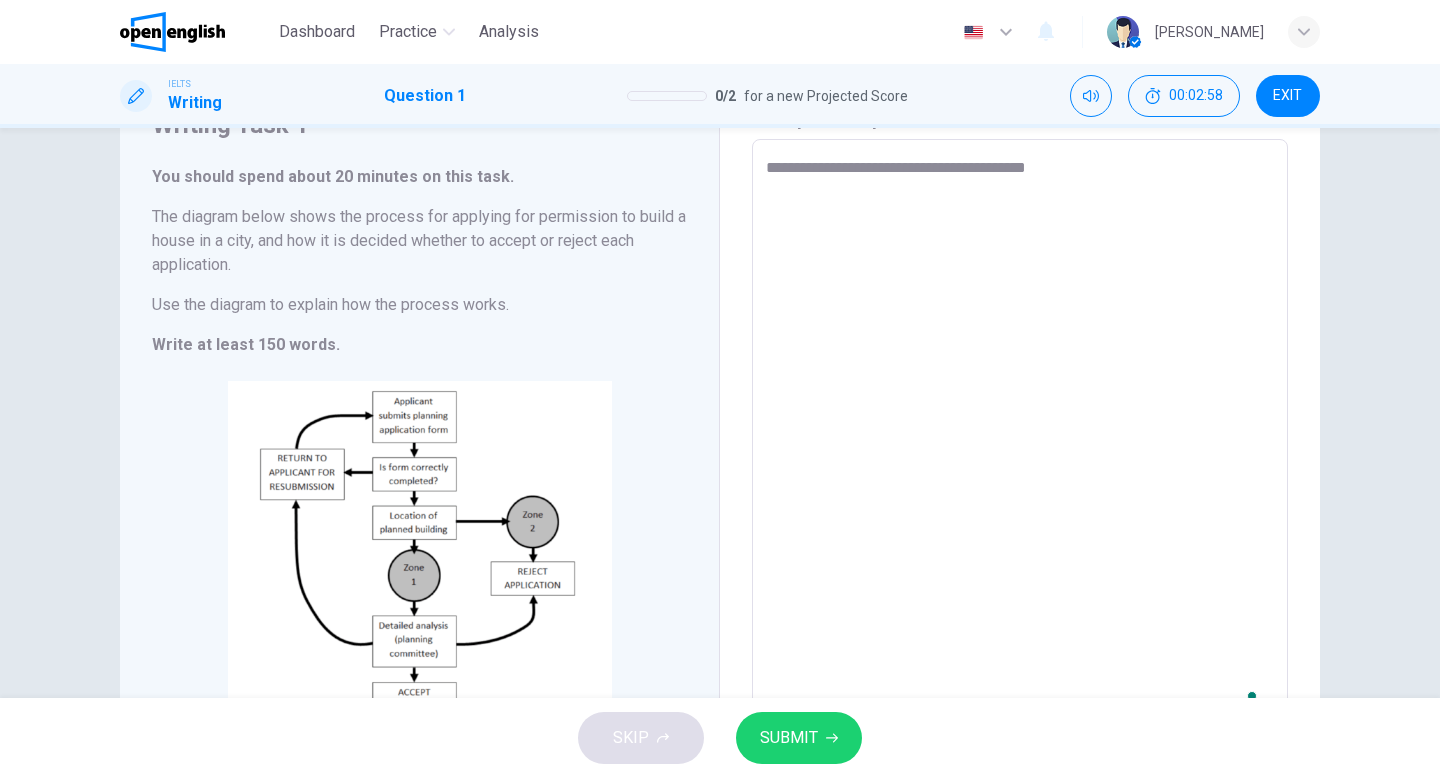 type on "*" 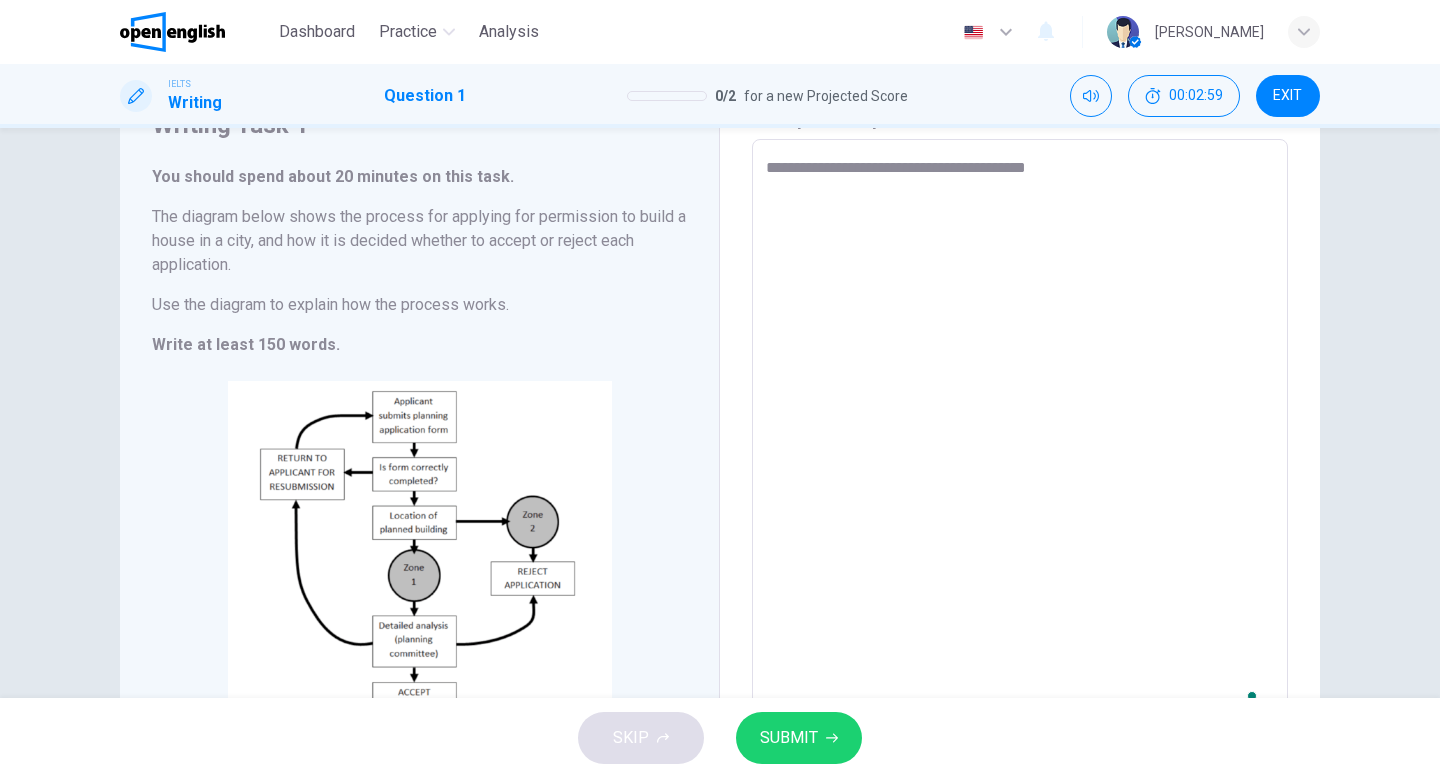 type on "**********" 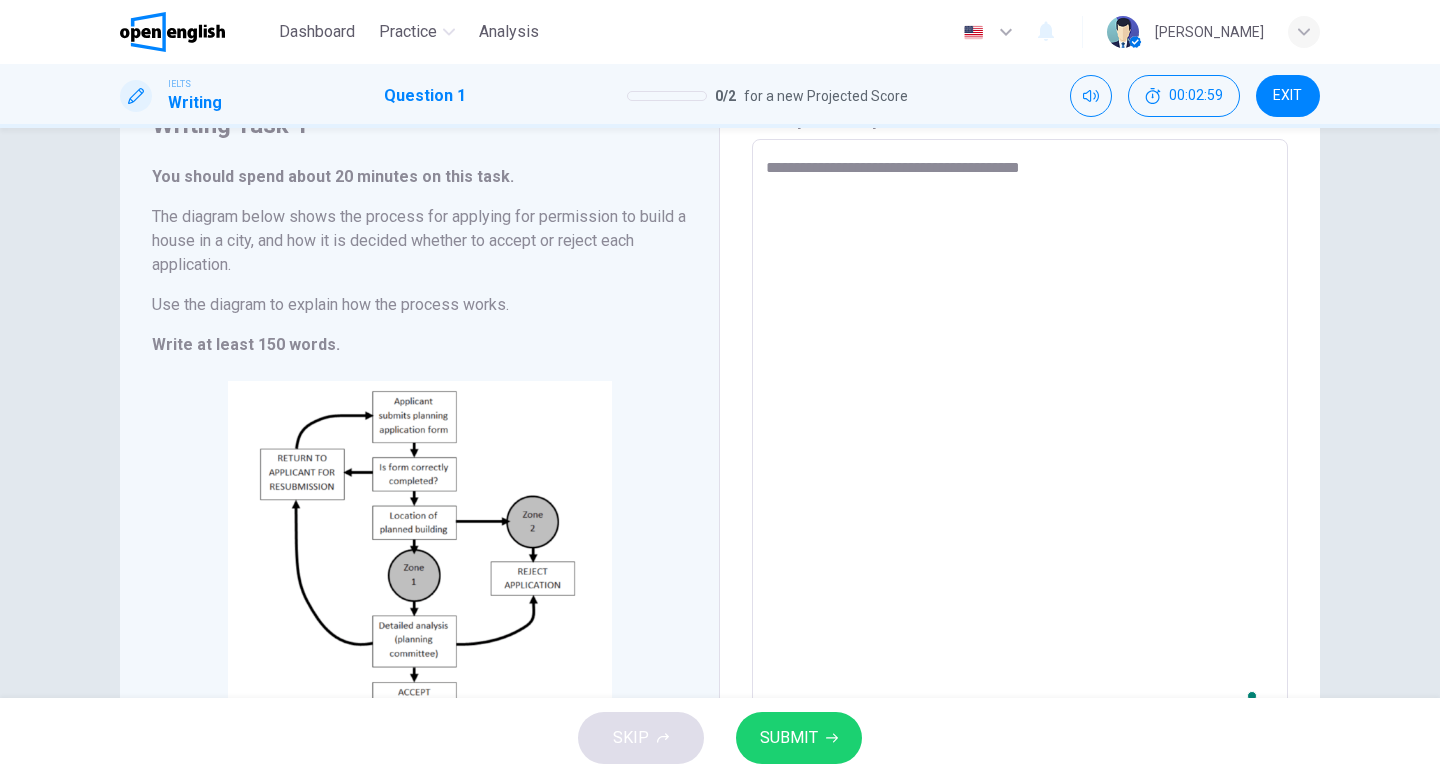 type on "**********" 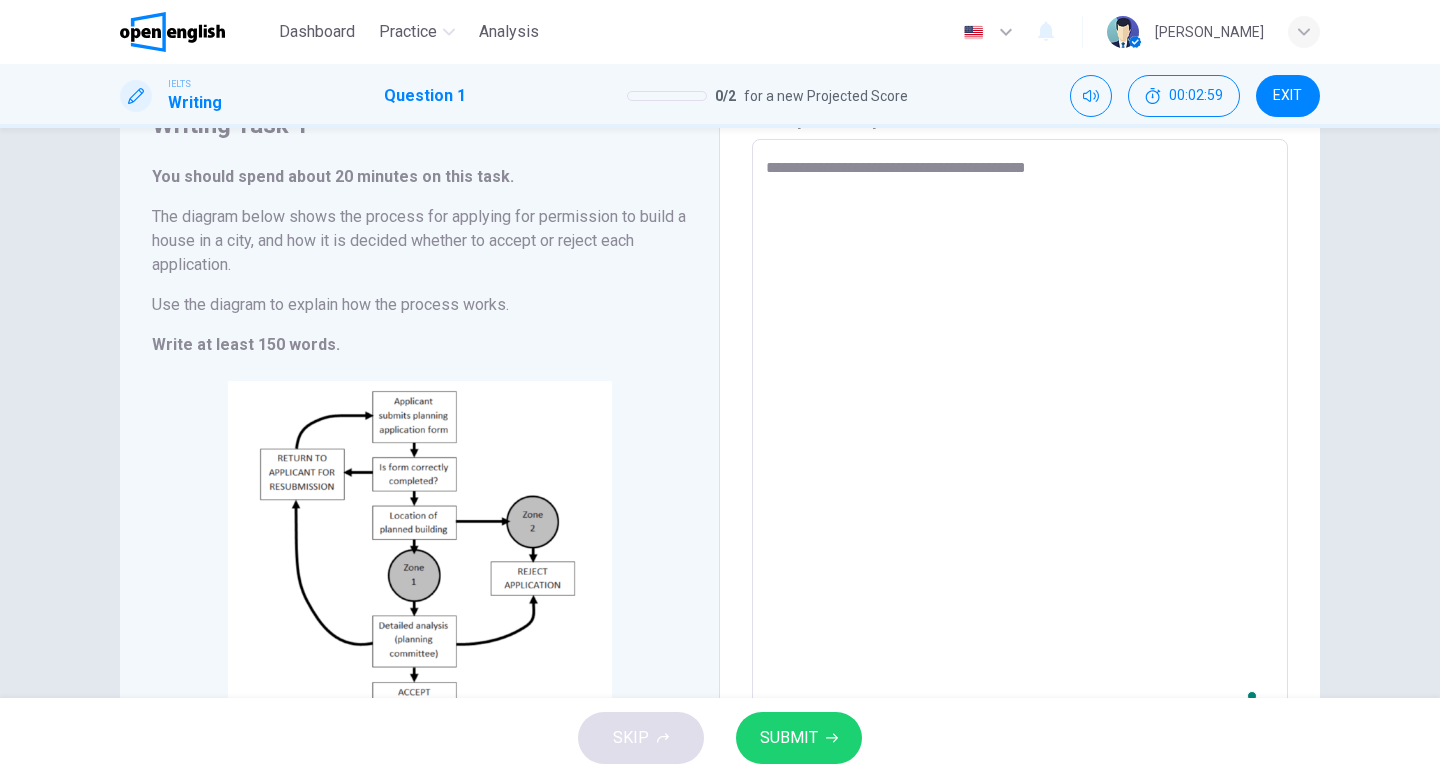 type on "*" 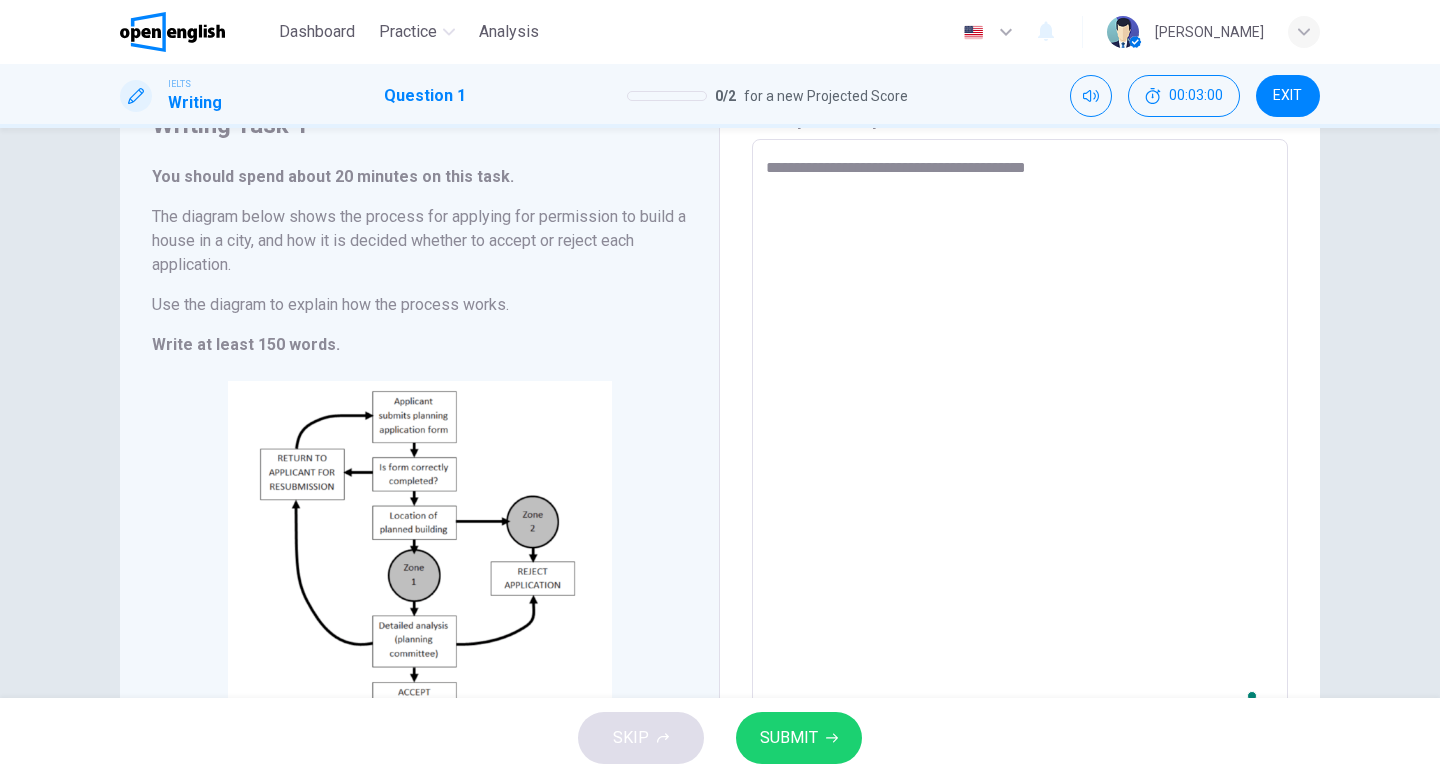 type on "**********" 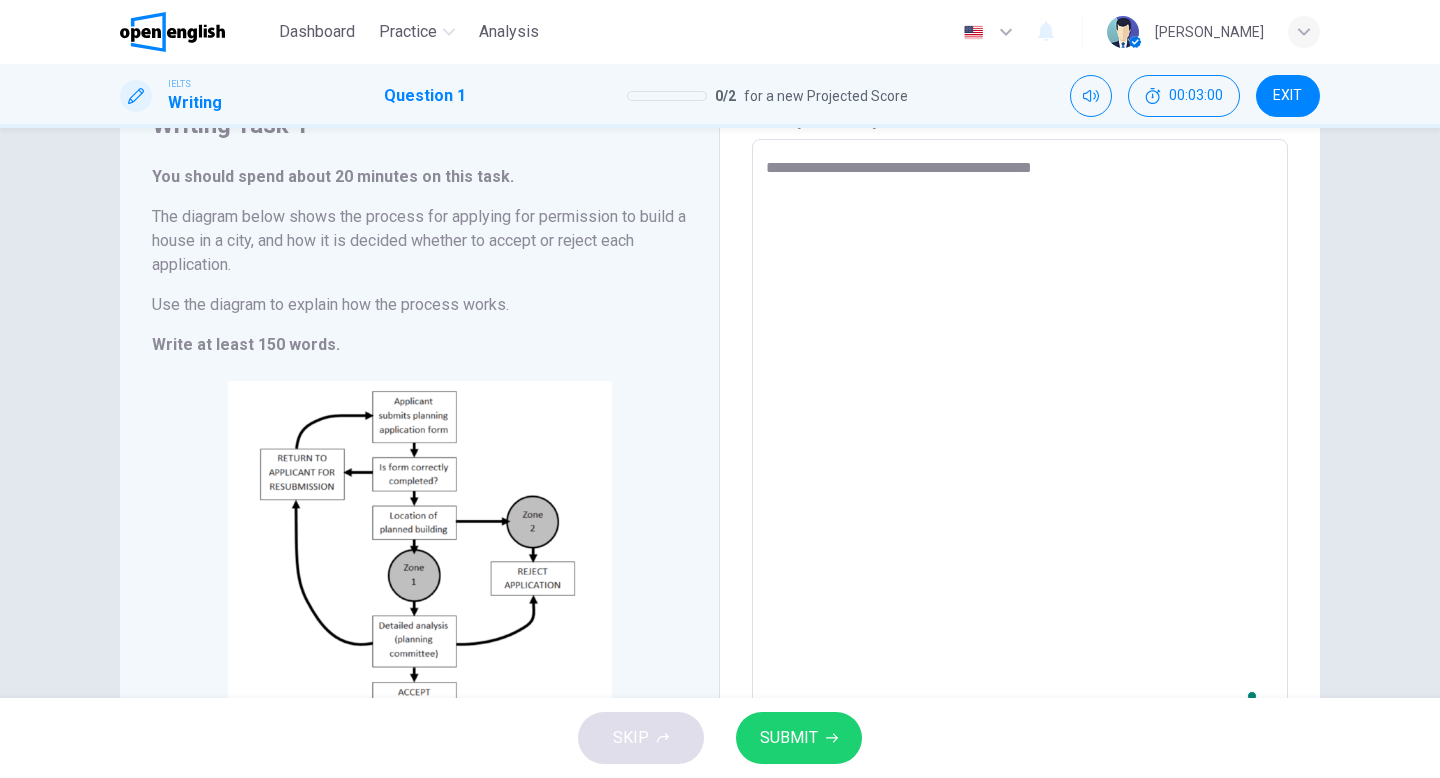 type on "*" 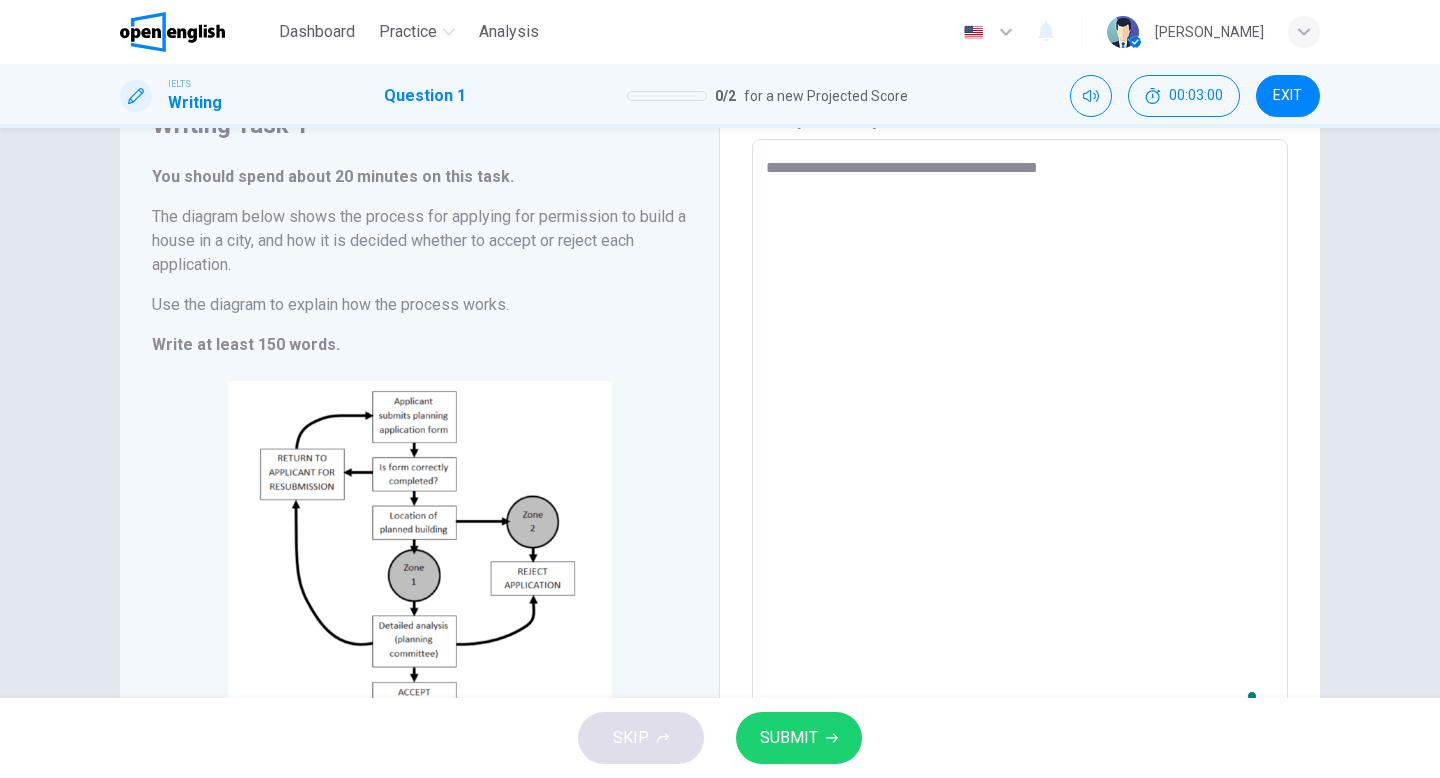 type on "*" 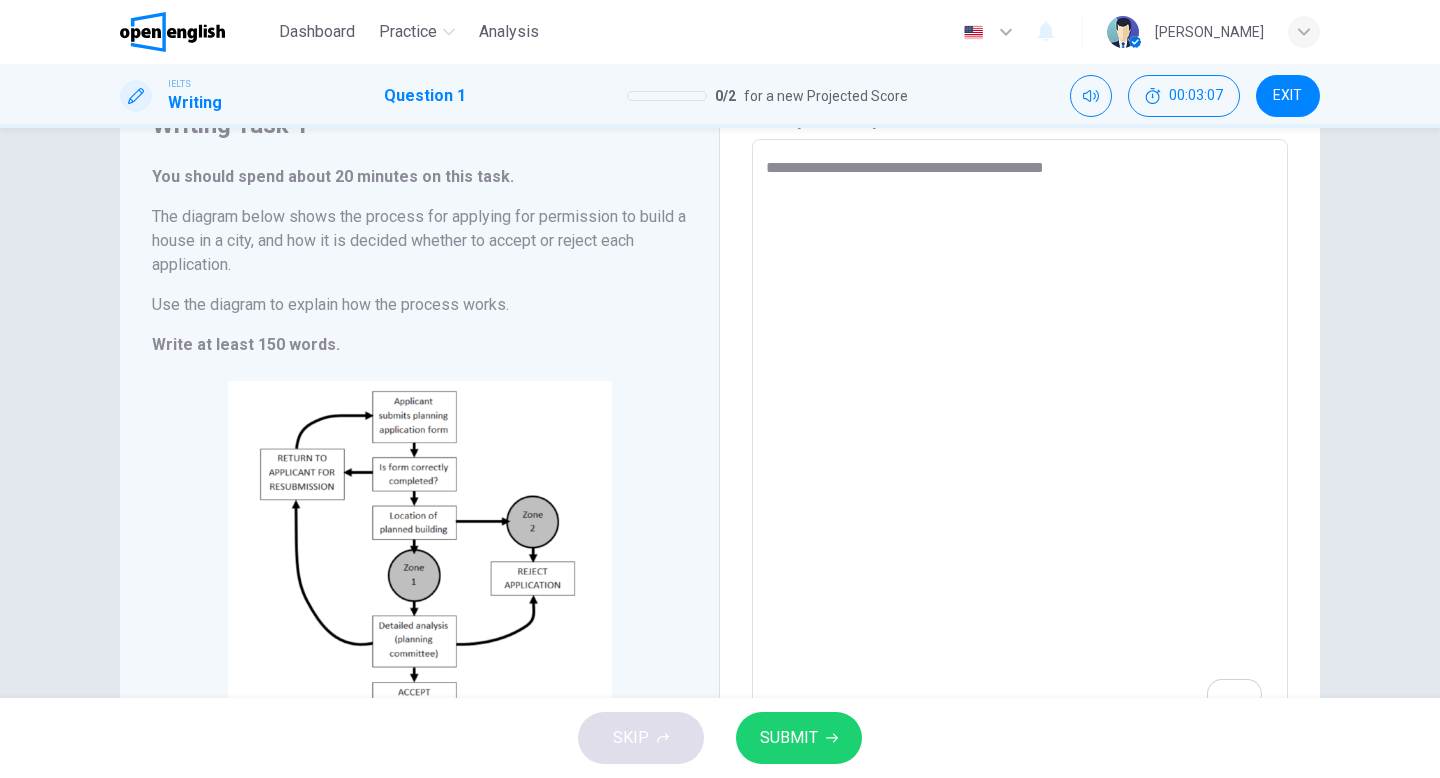 type on "**********" 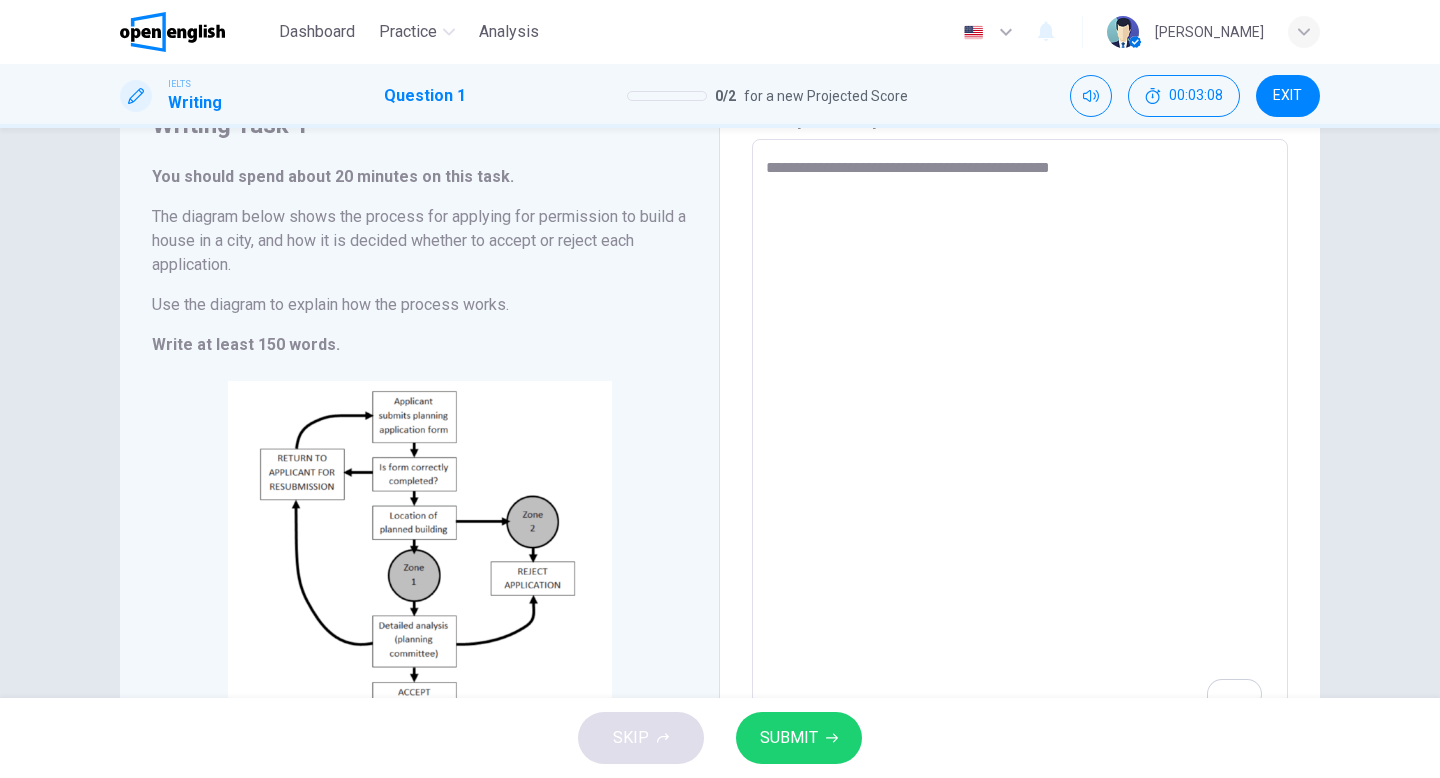 type on "**********" 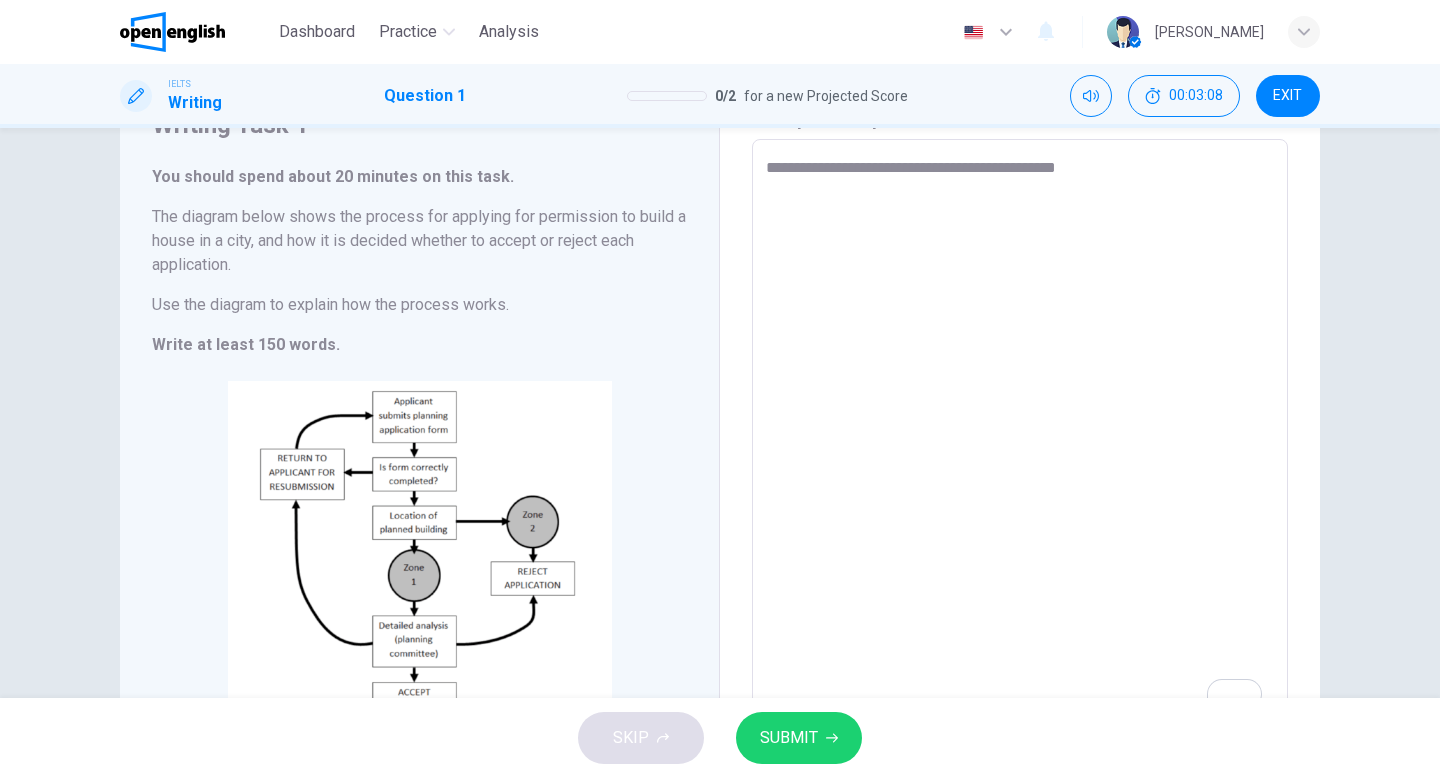 type on "*" 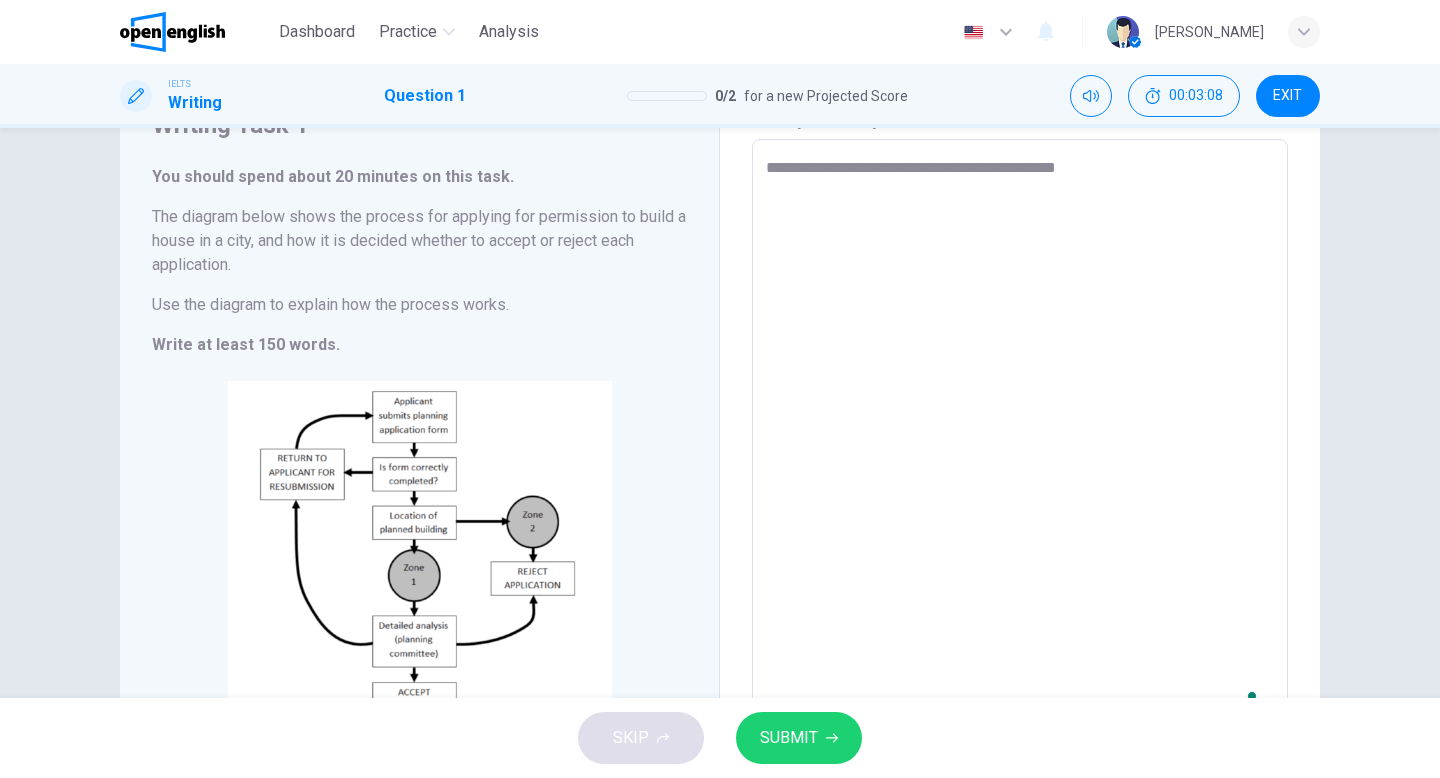 type on "**********" 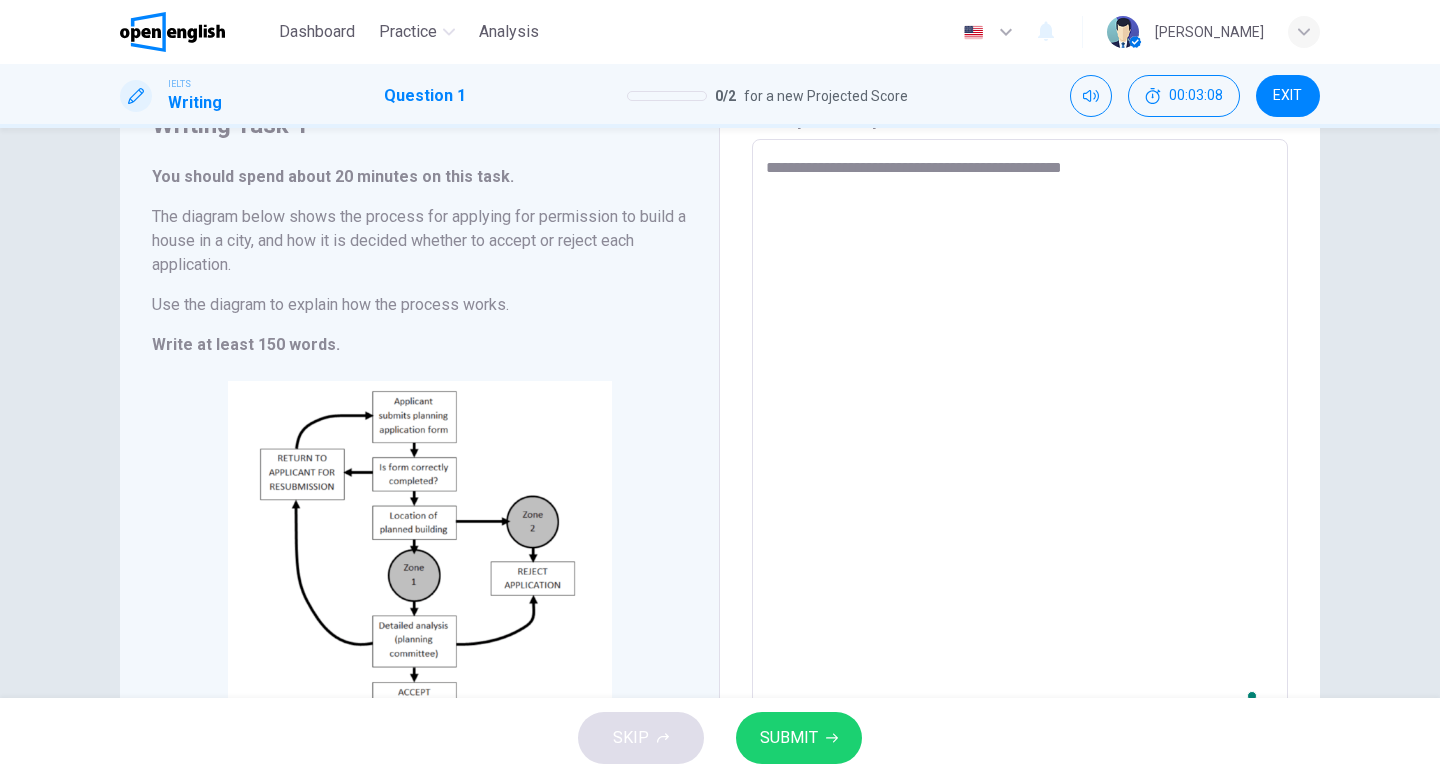 type on "**********" 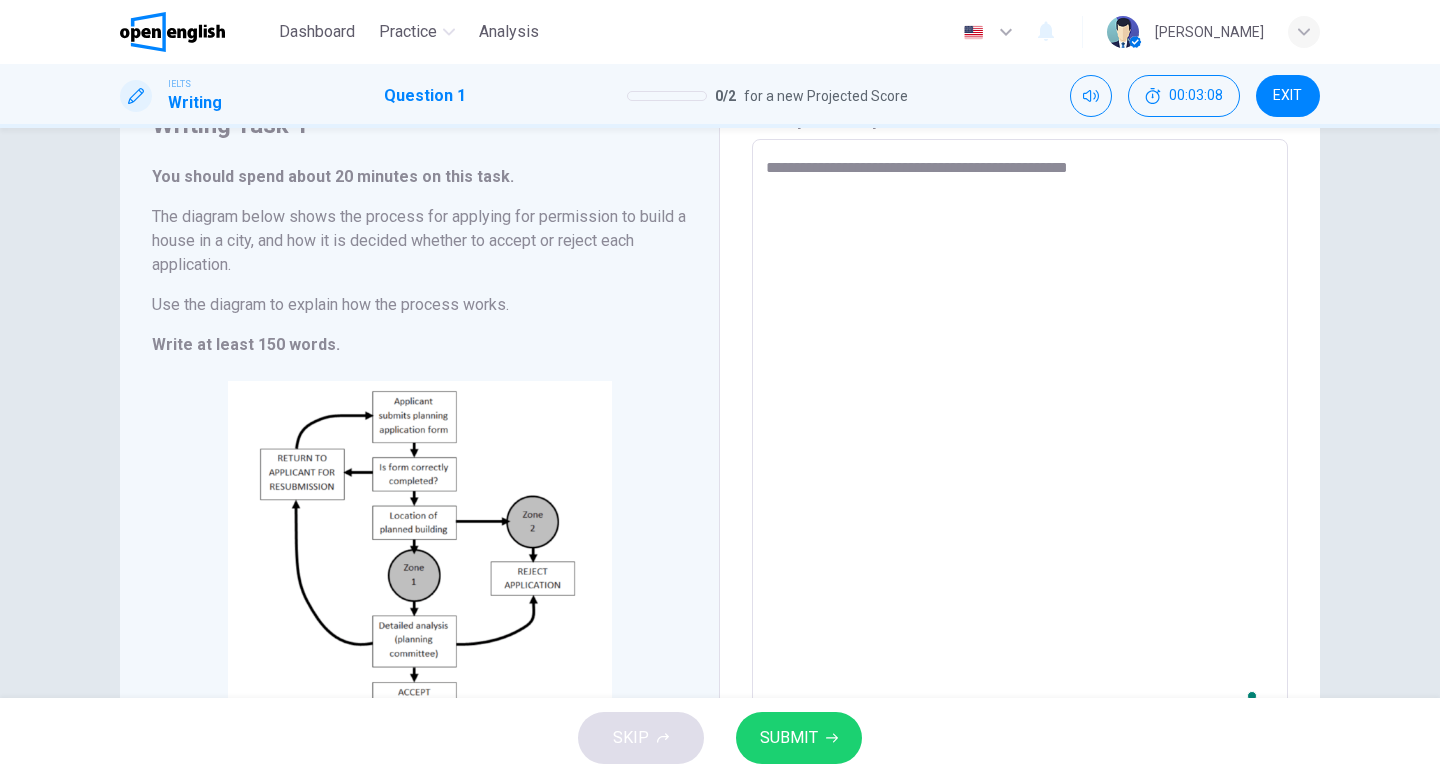 type on "*" 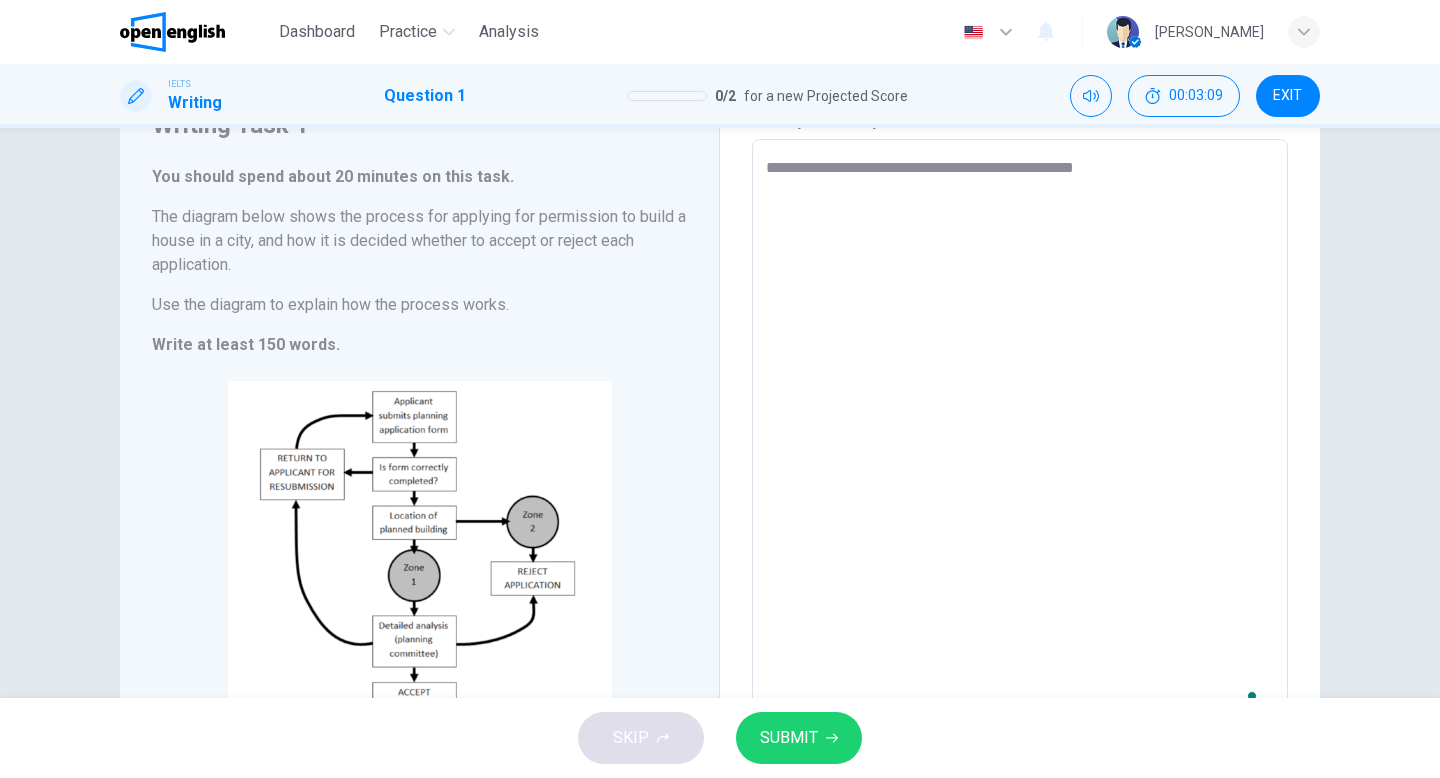 type on "*" 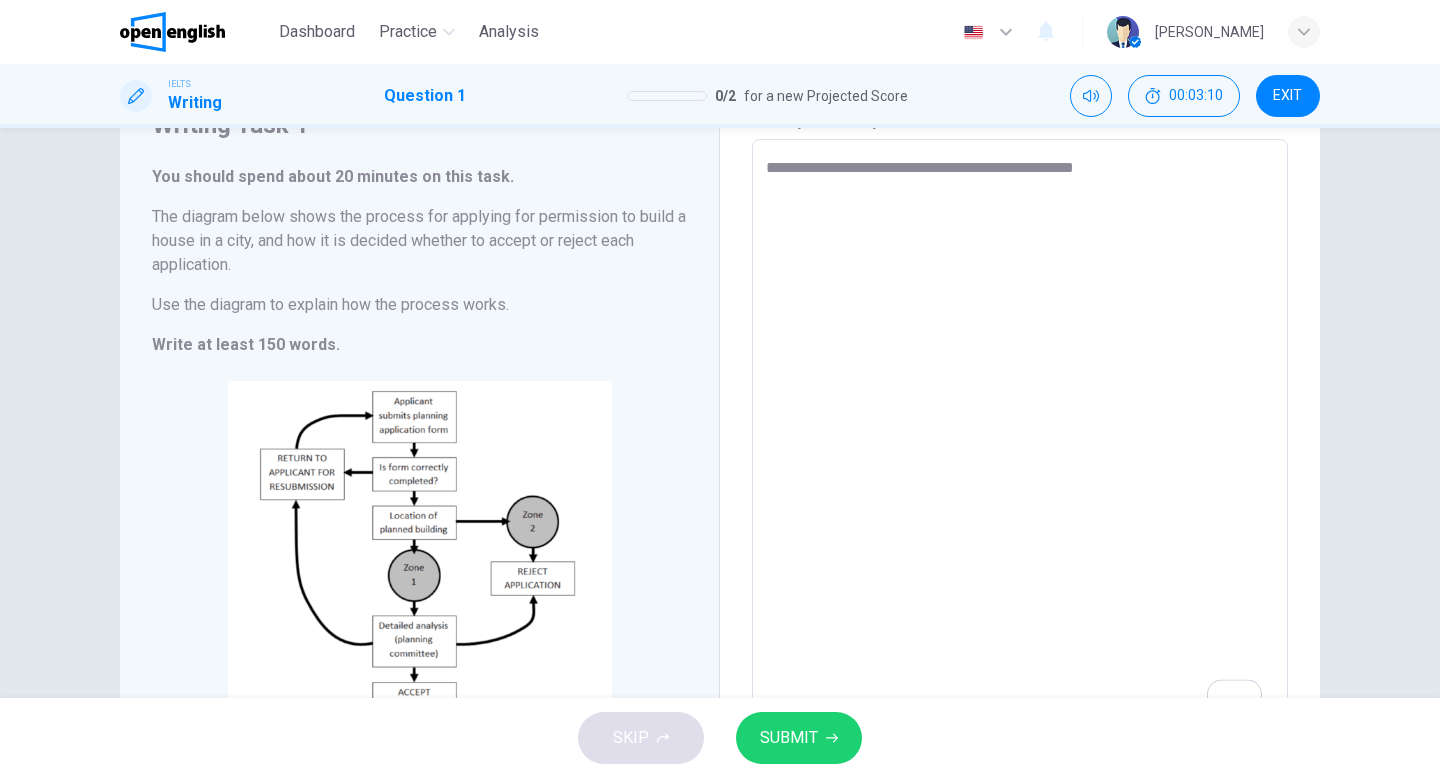 type on "**********" 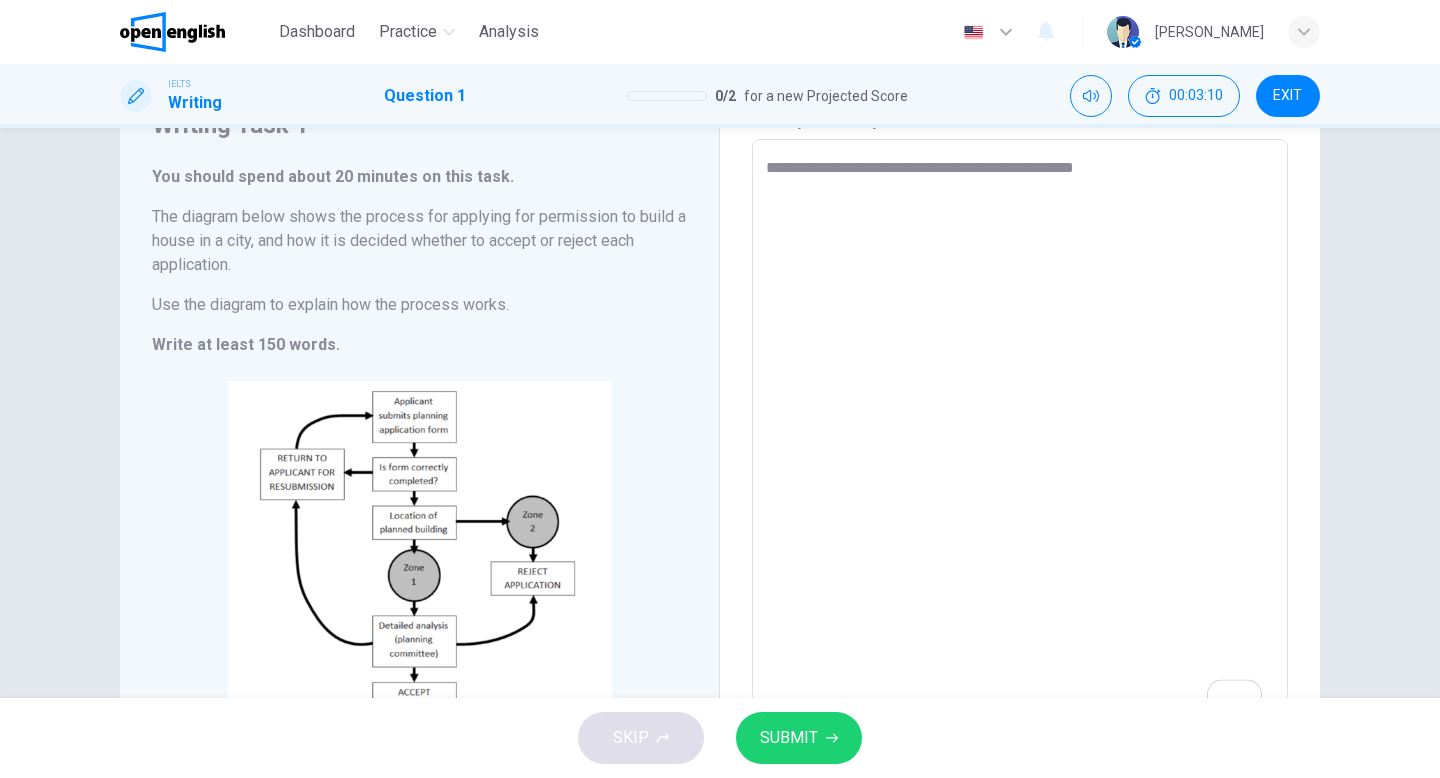 type on "*" 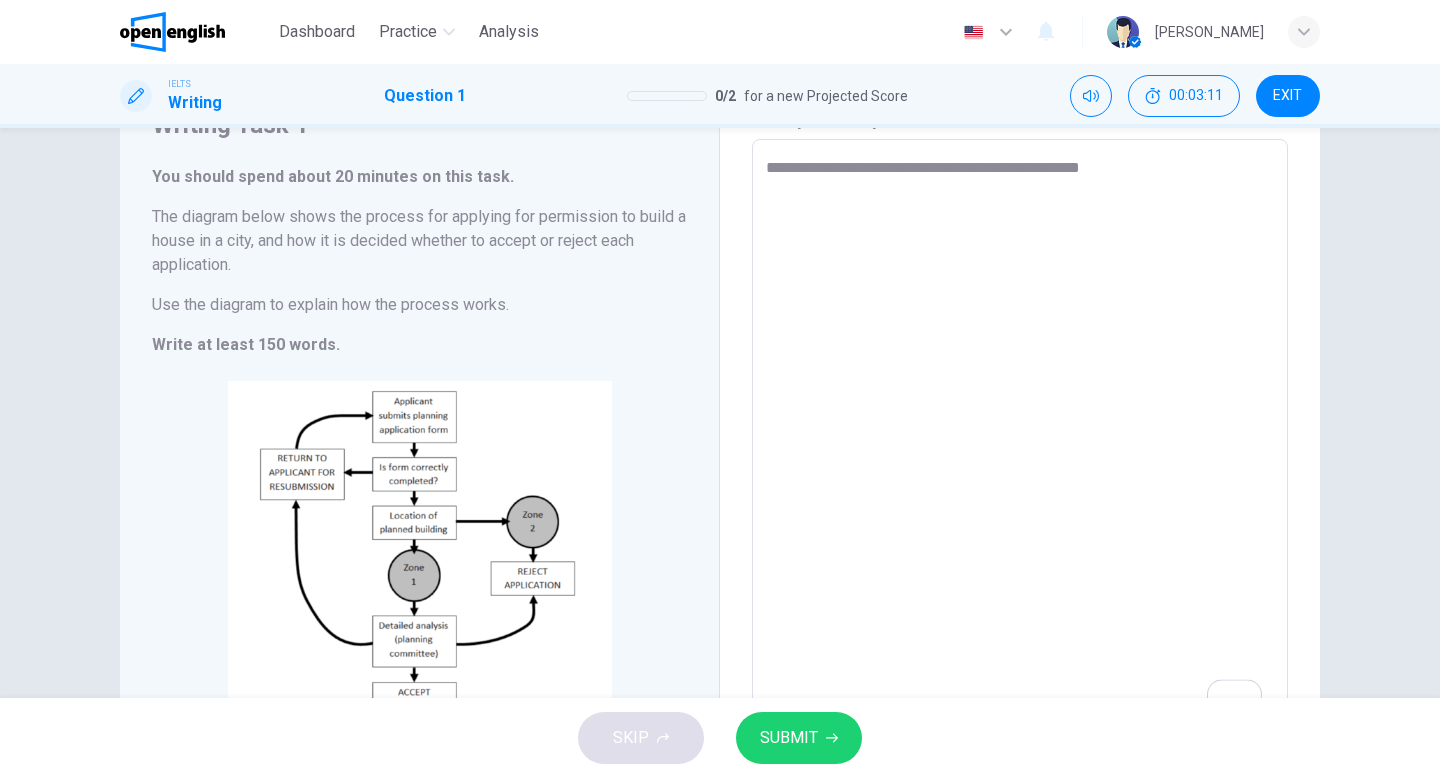 type on "**********" 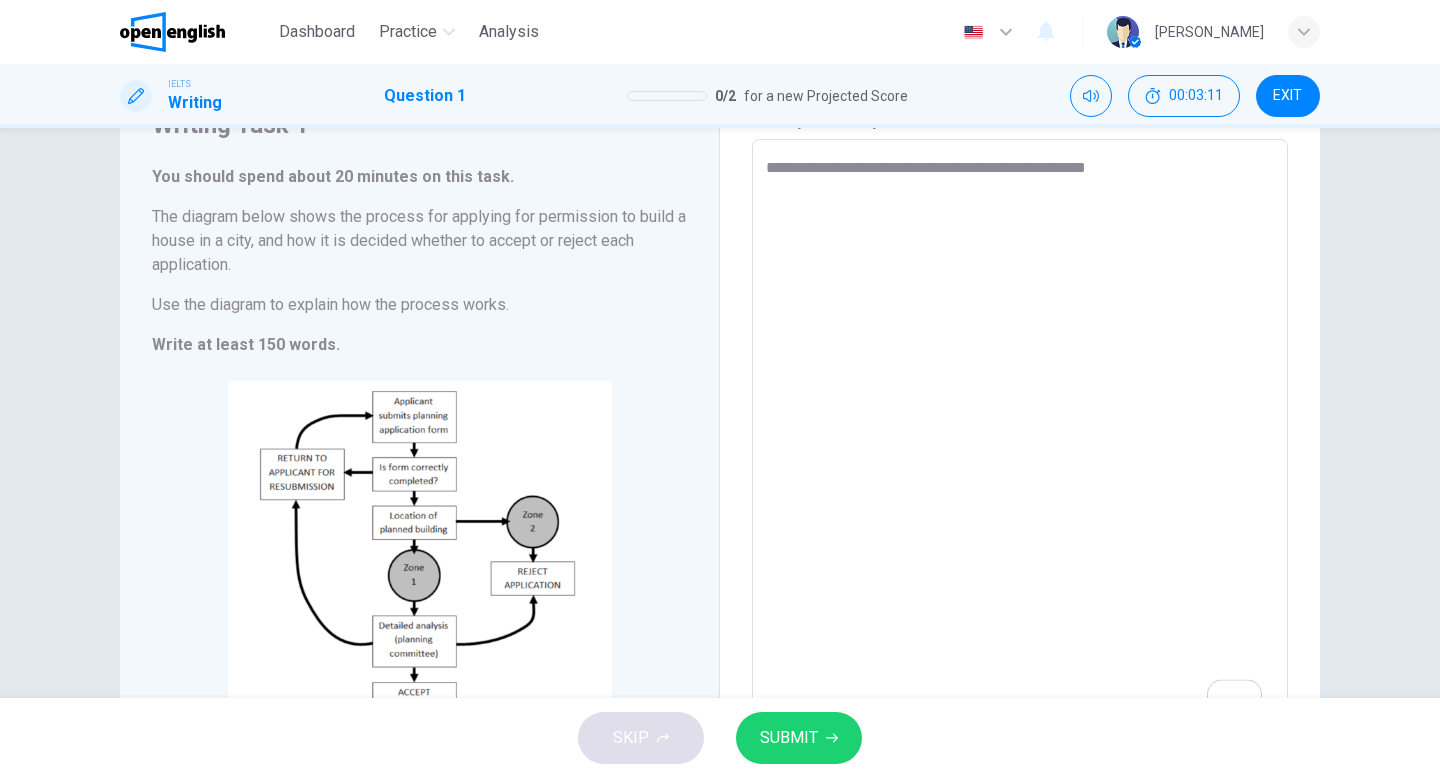 type on "*" 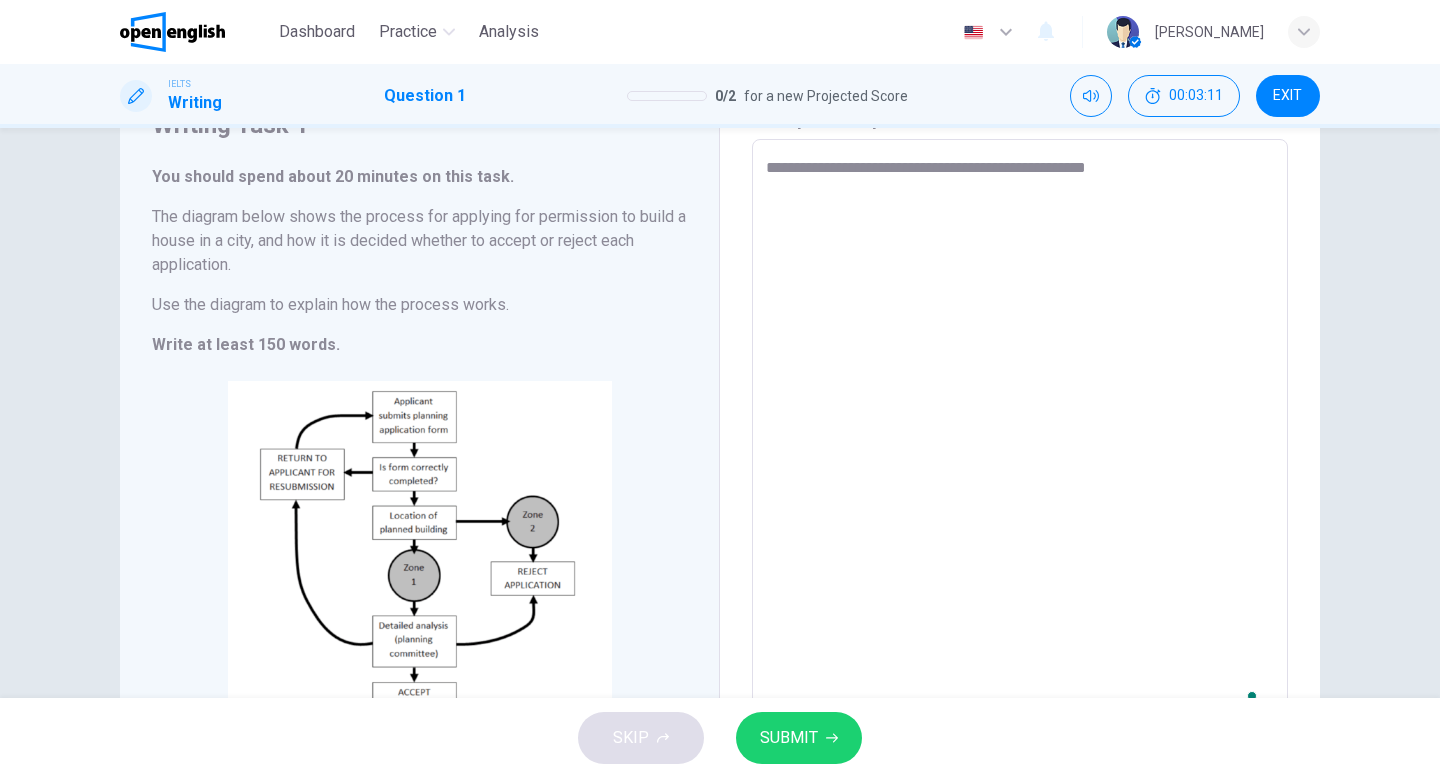 type on "**********" 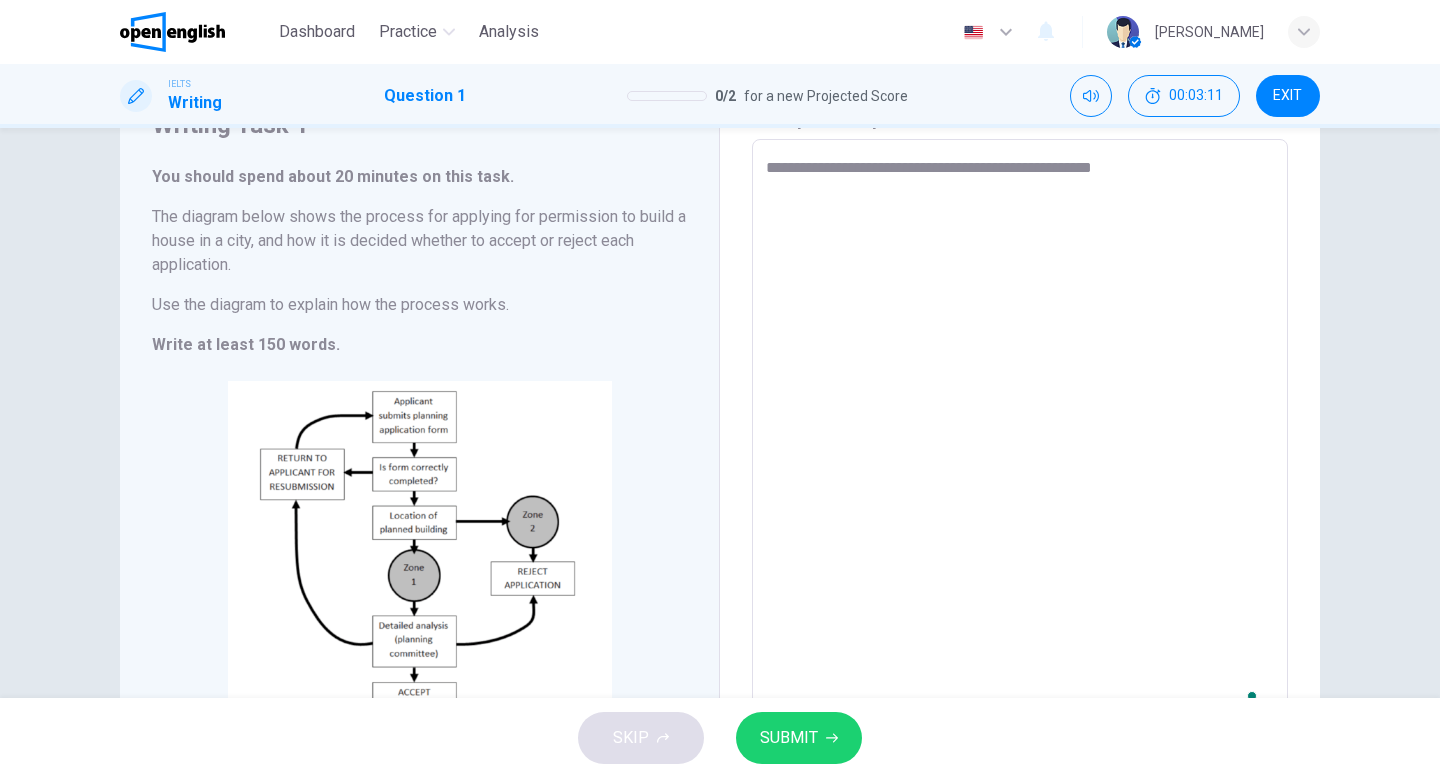 type on "*" 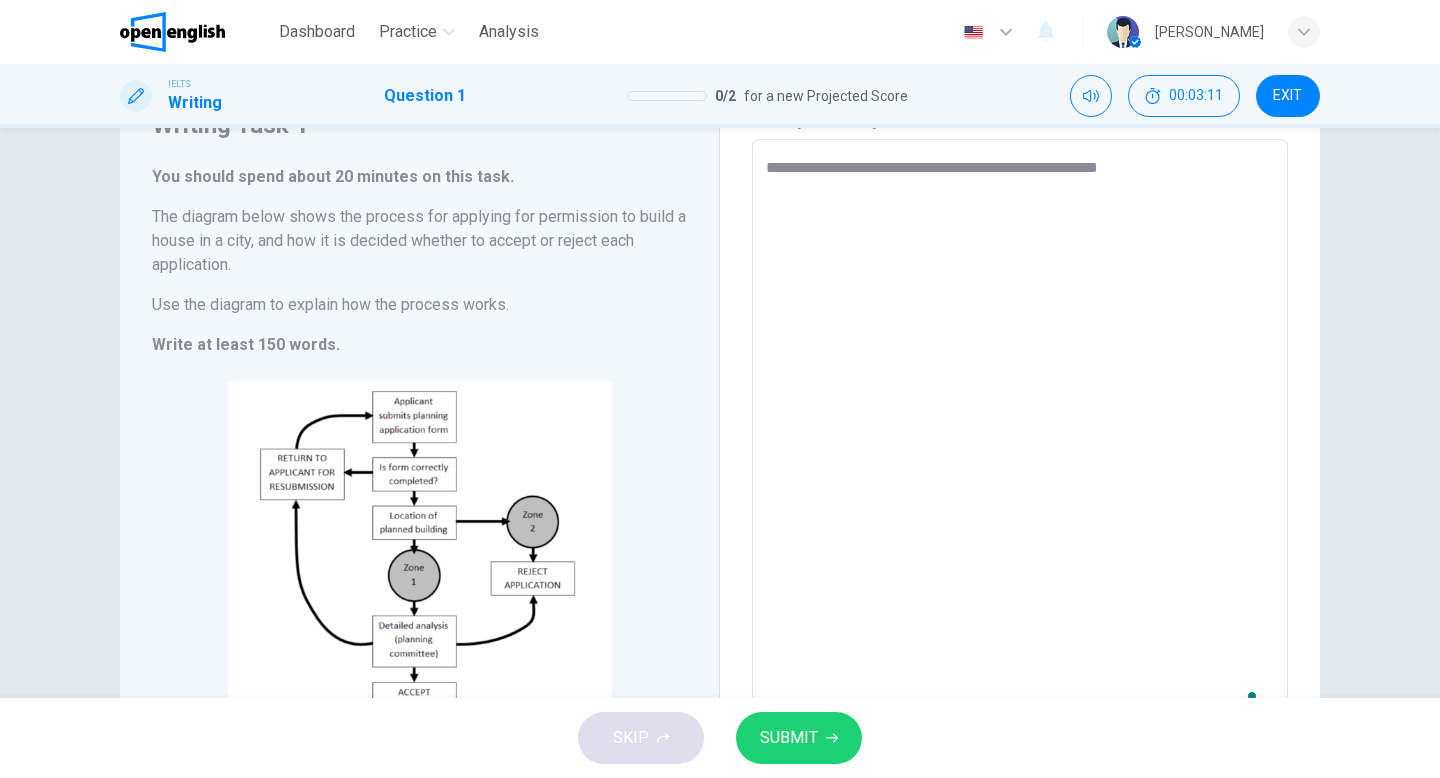 type on "**********" 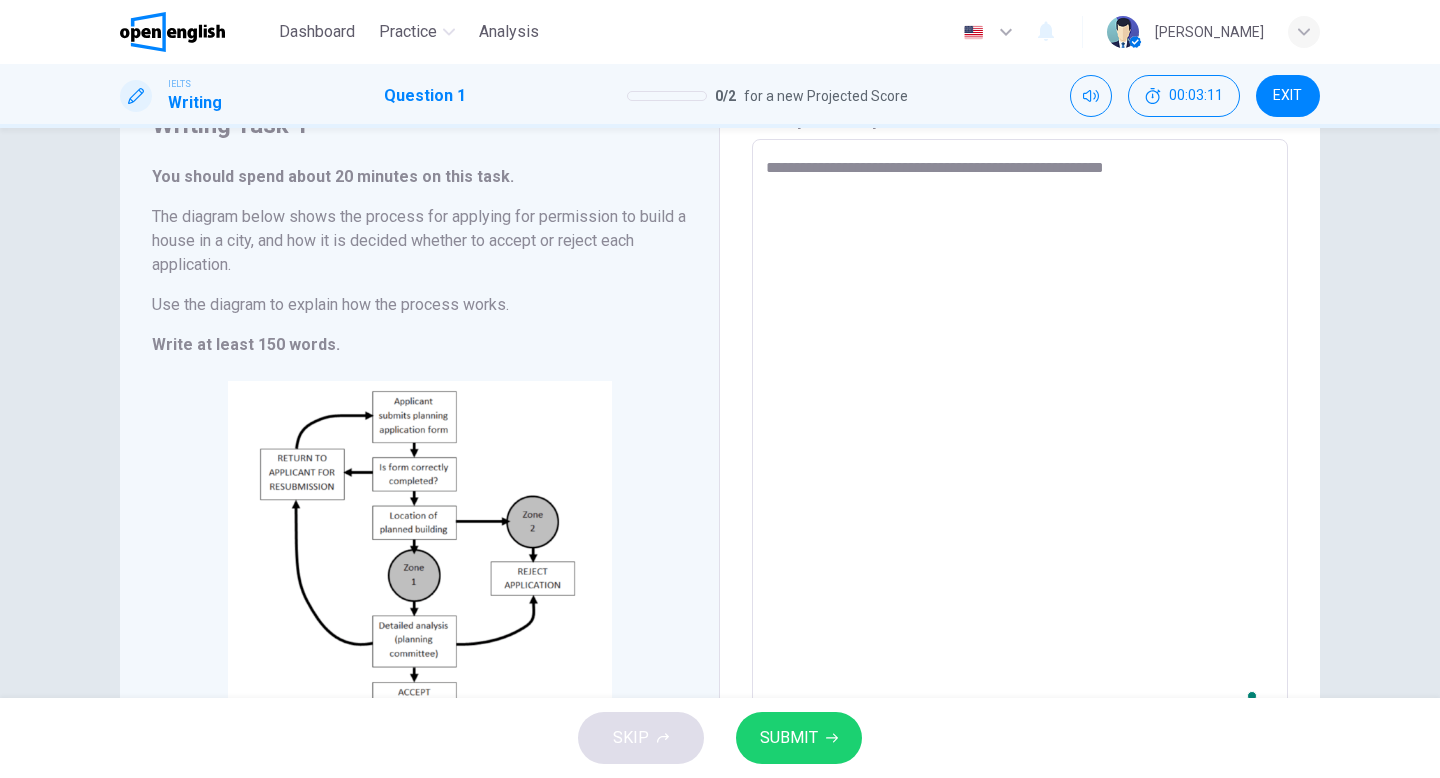 type on "*" 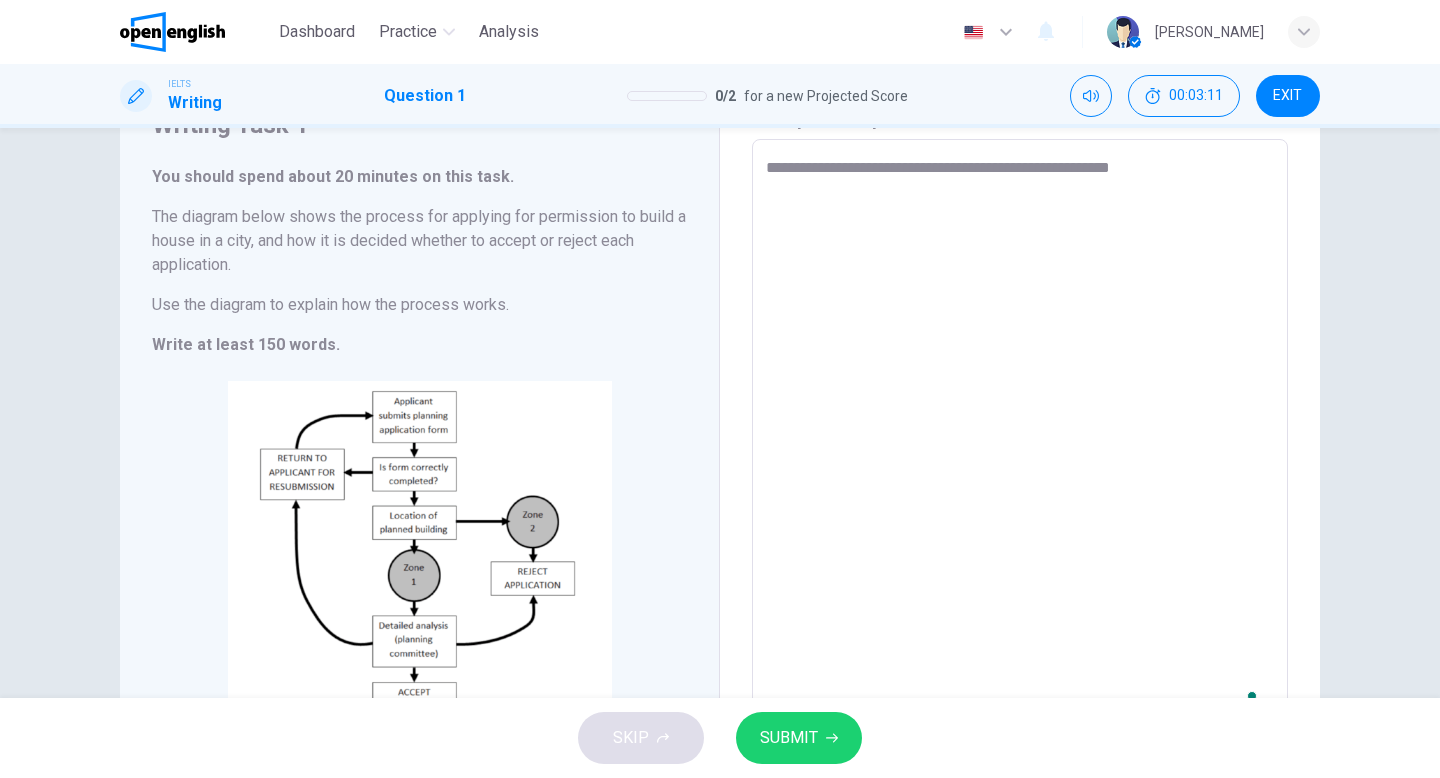 type on "*" 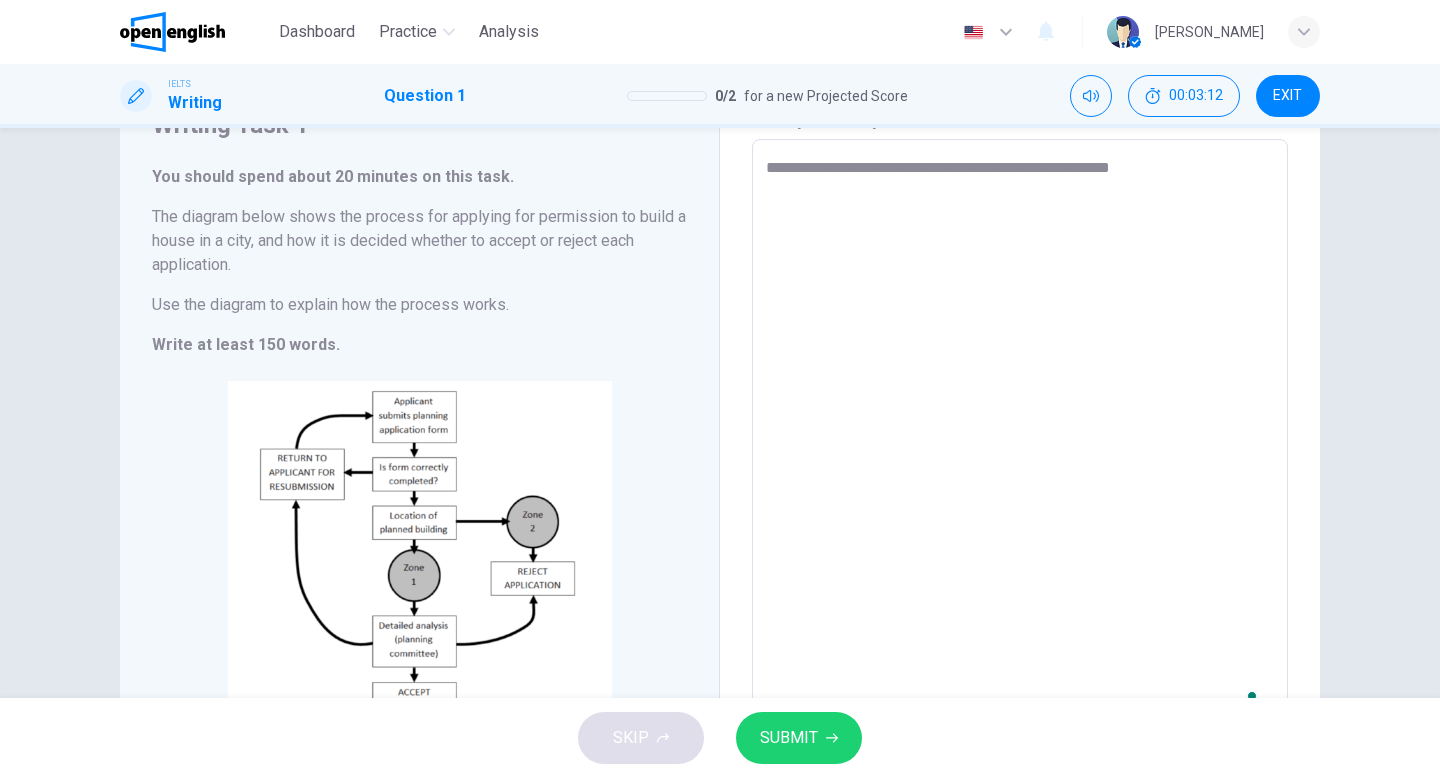 type on "**********" 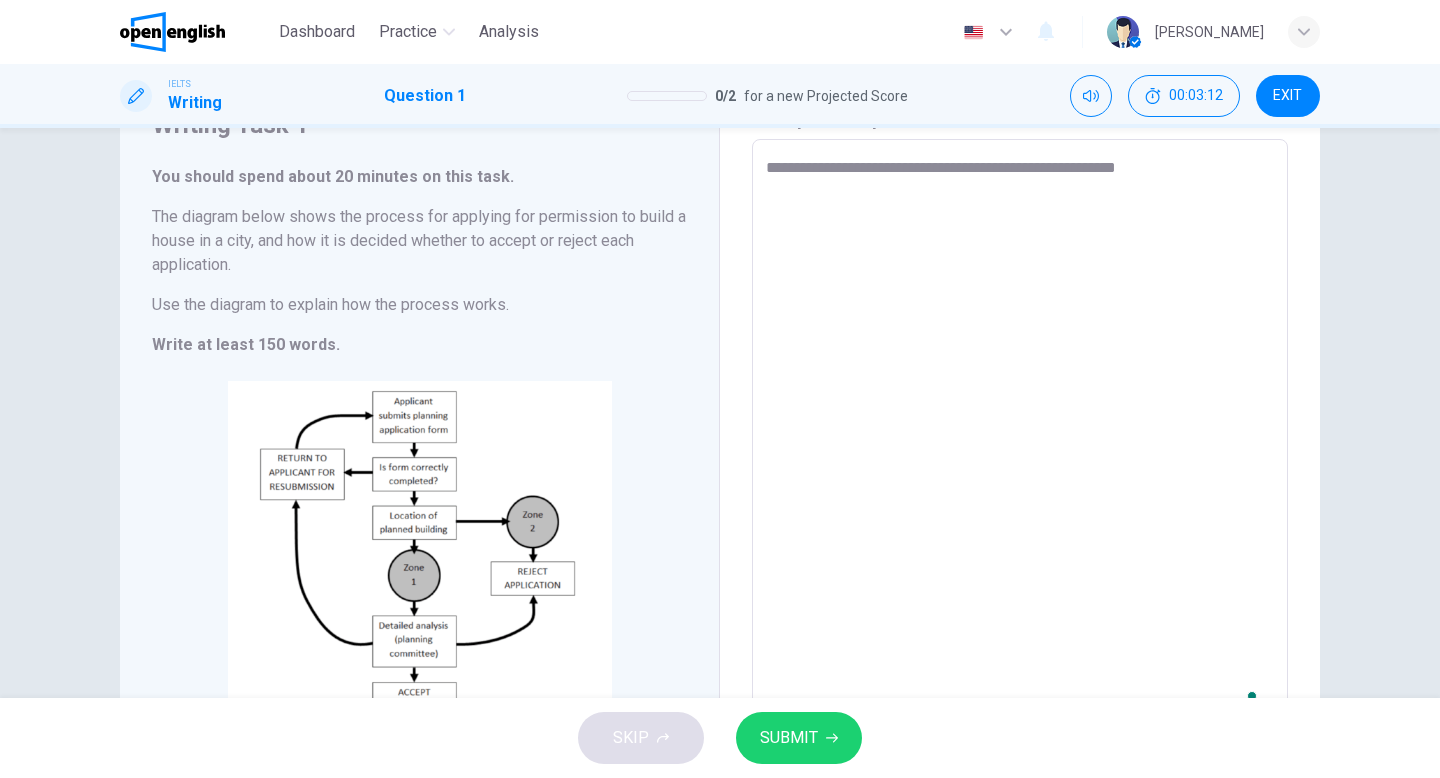 type on "*" 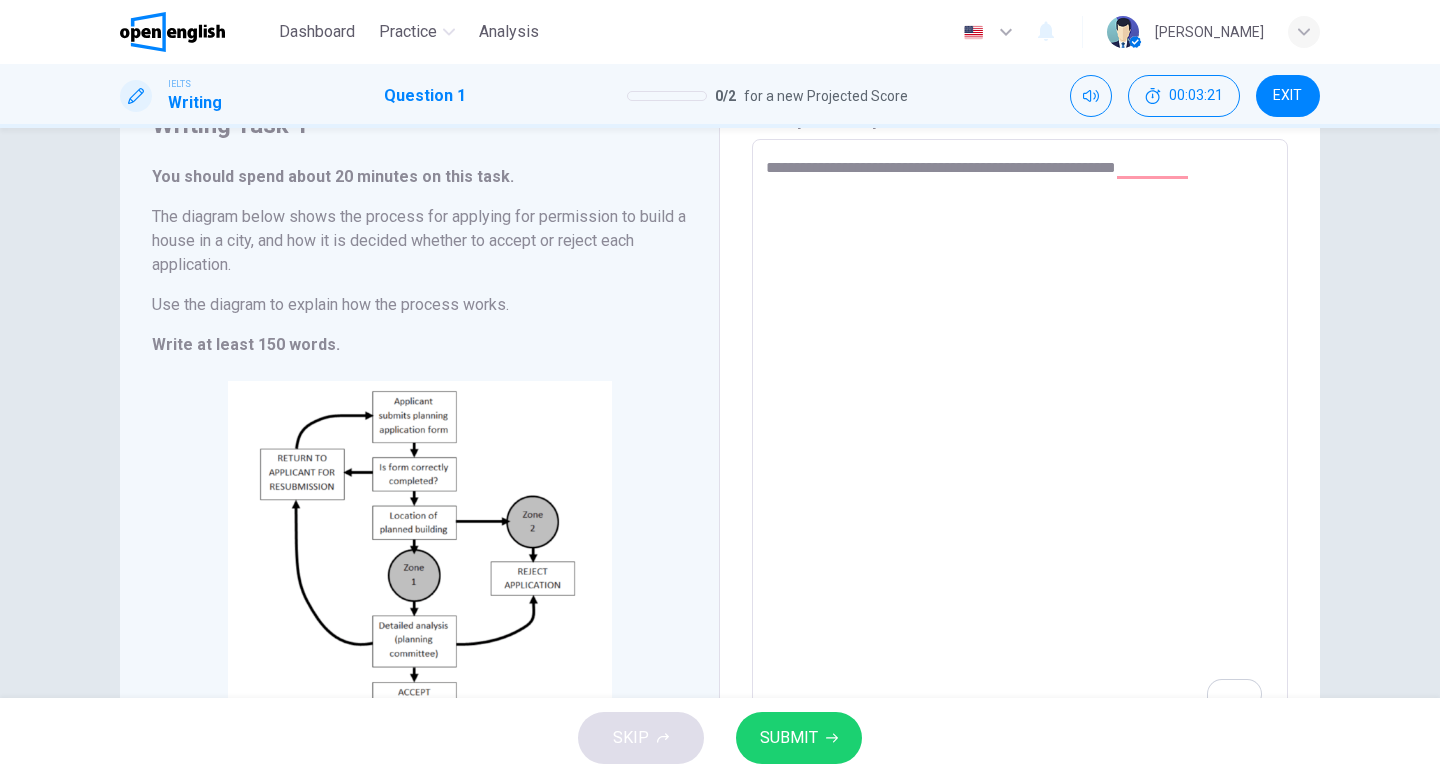 click on "**********" at bounding box center (1020, 435) 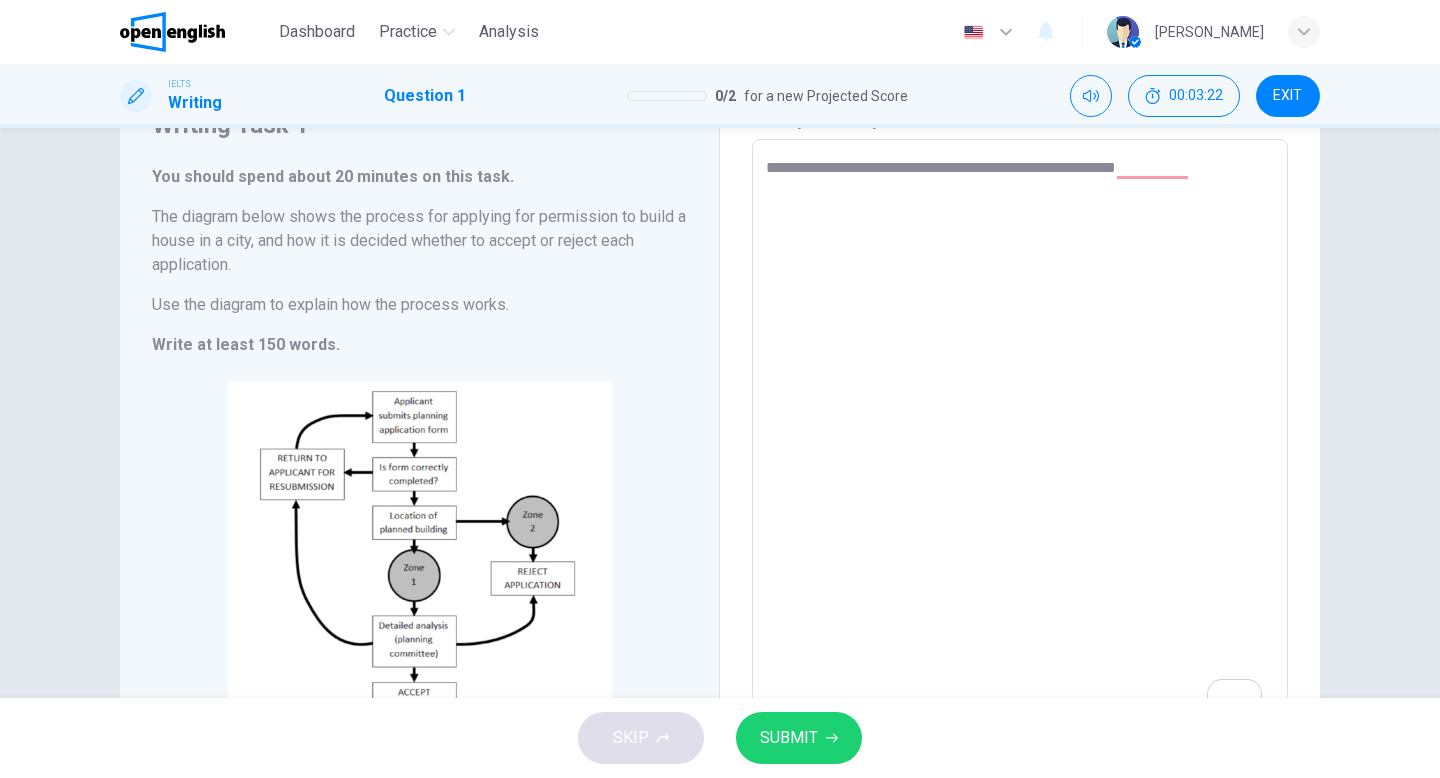 type on "**********" 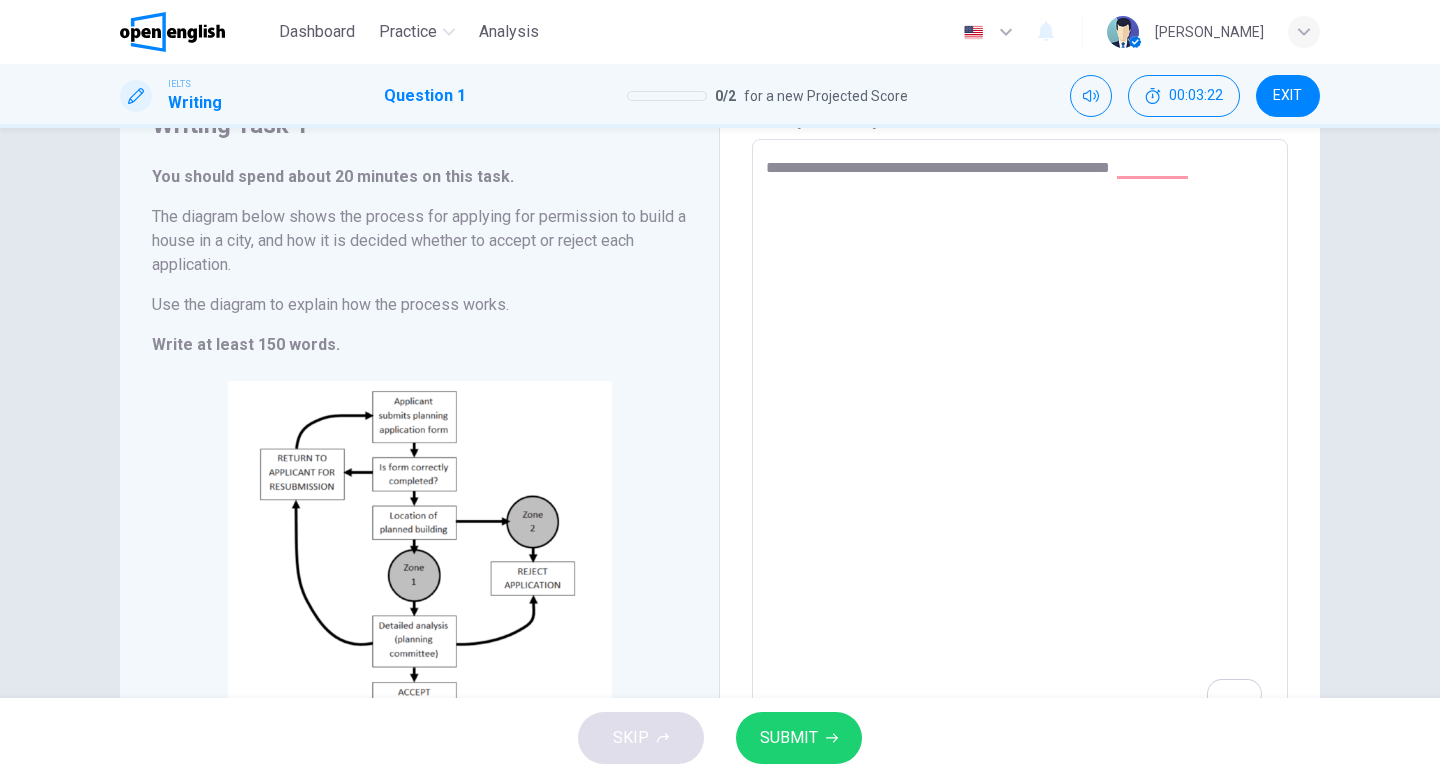 type on "*" 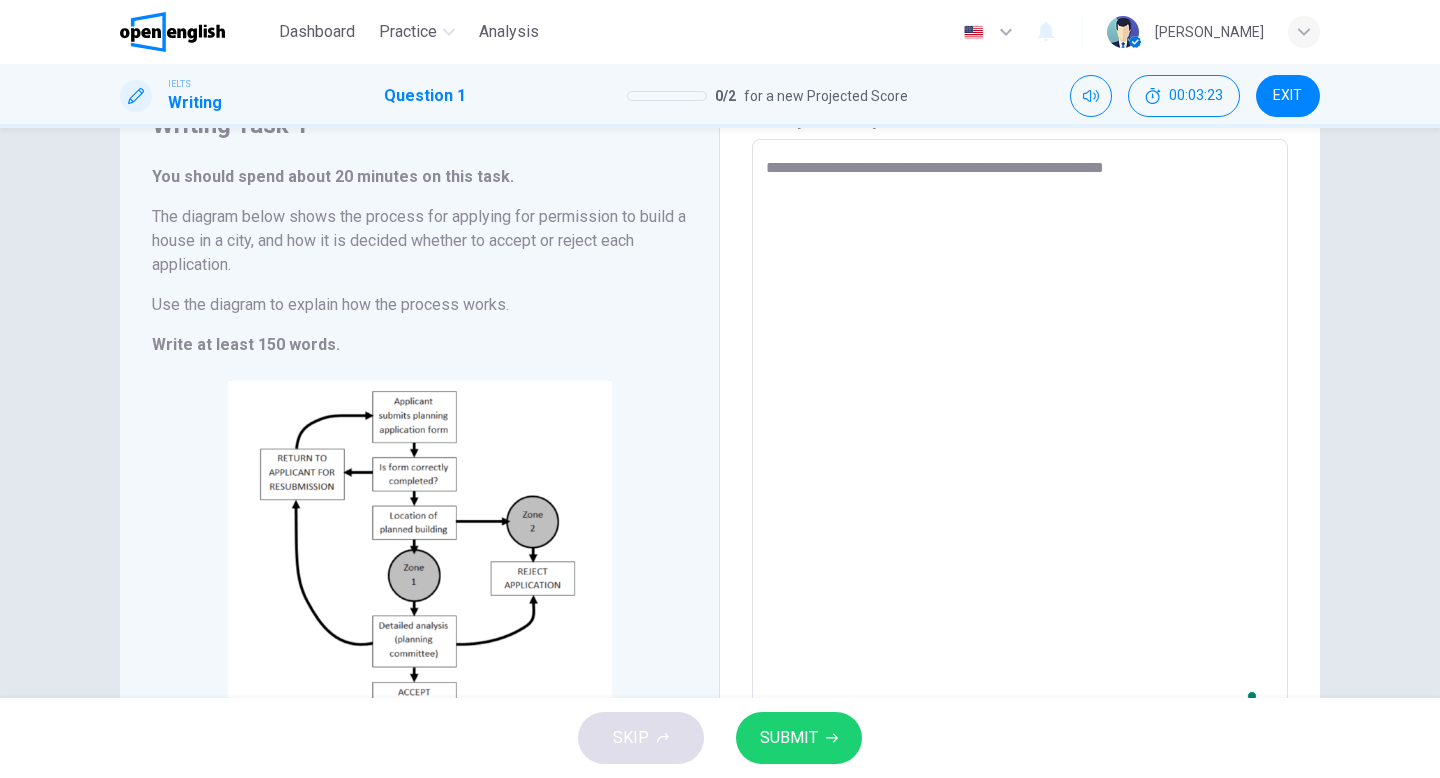 type on "**********" 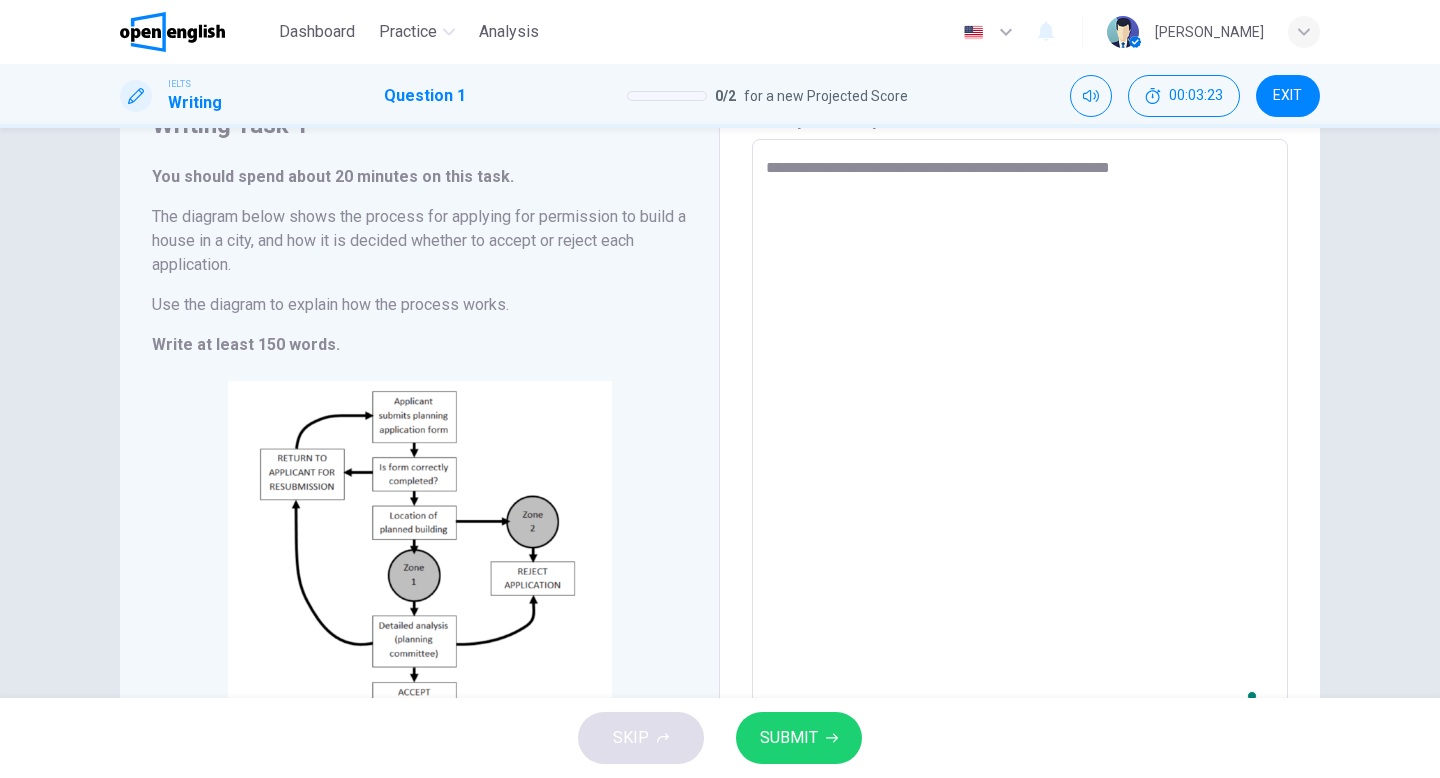 type on "**********" 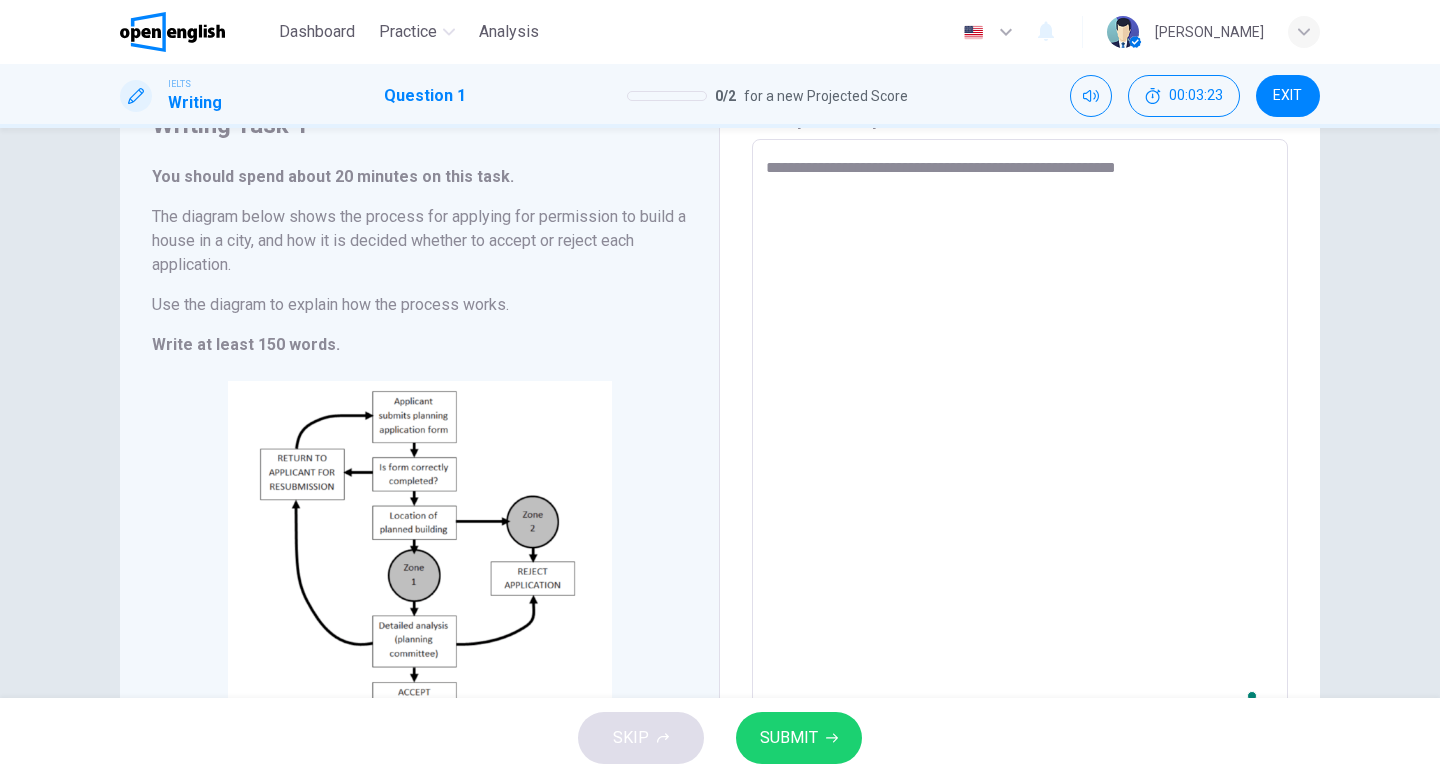 type on "*" 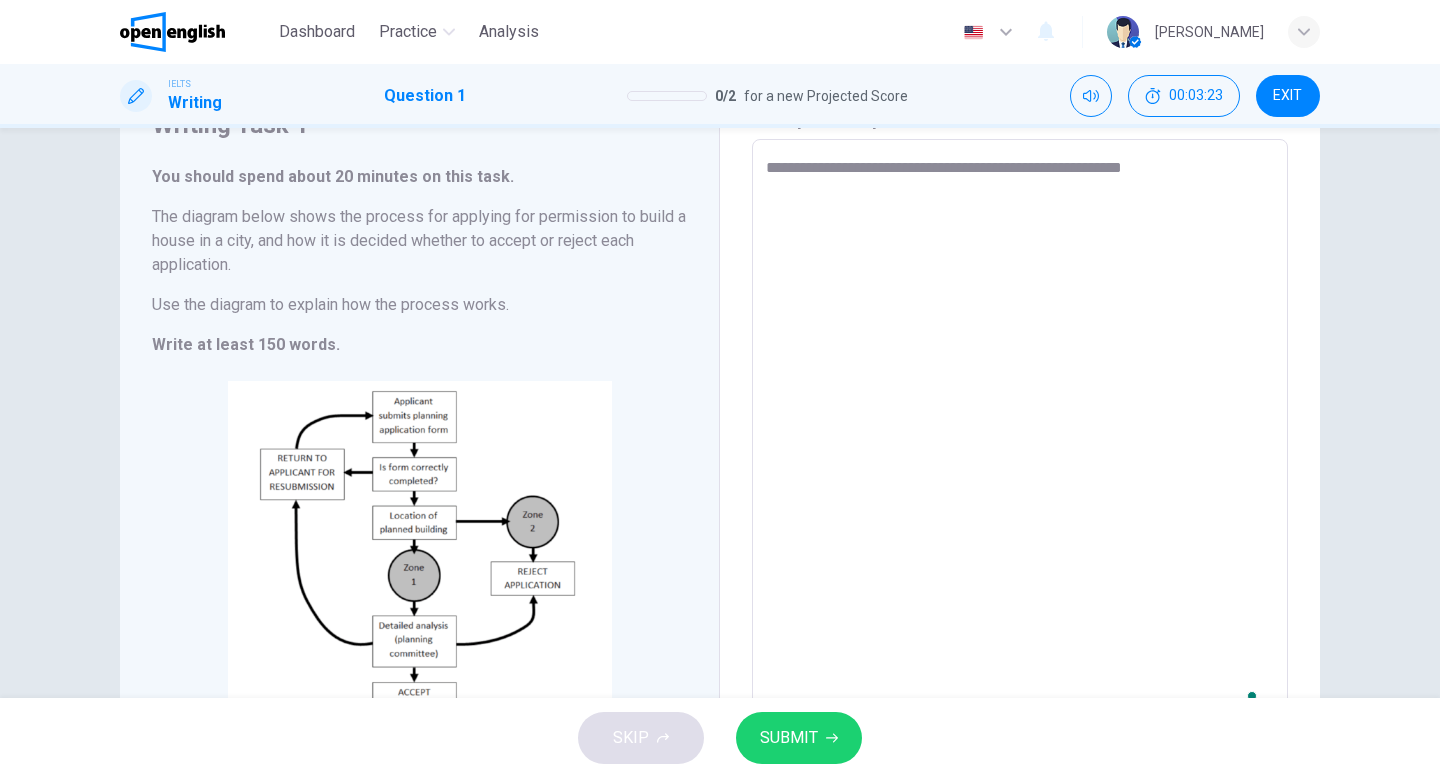 type on "*" 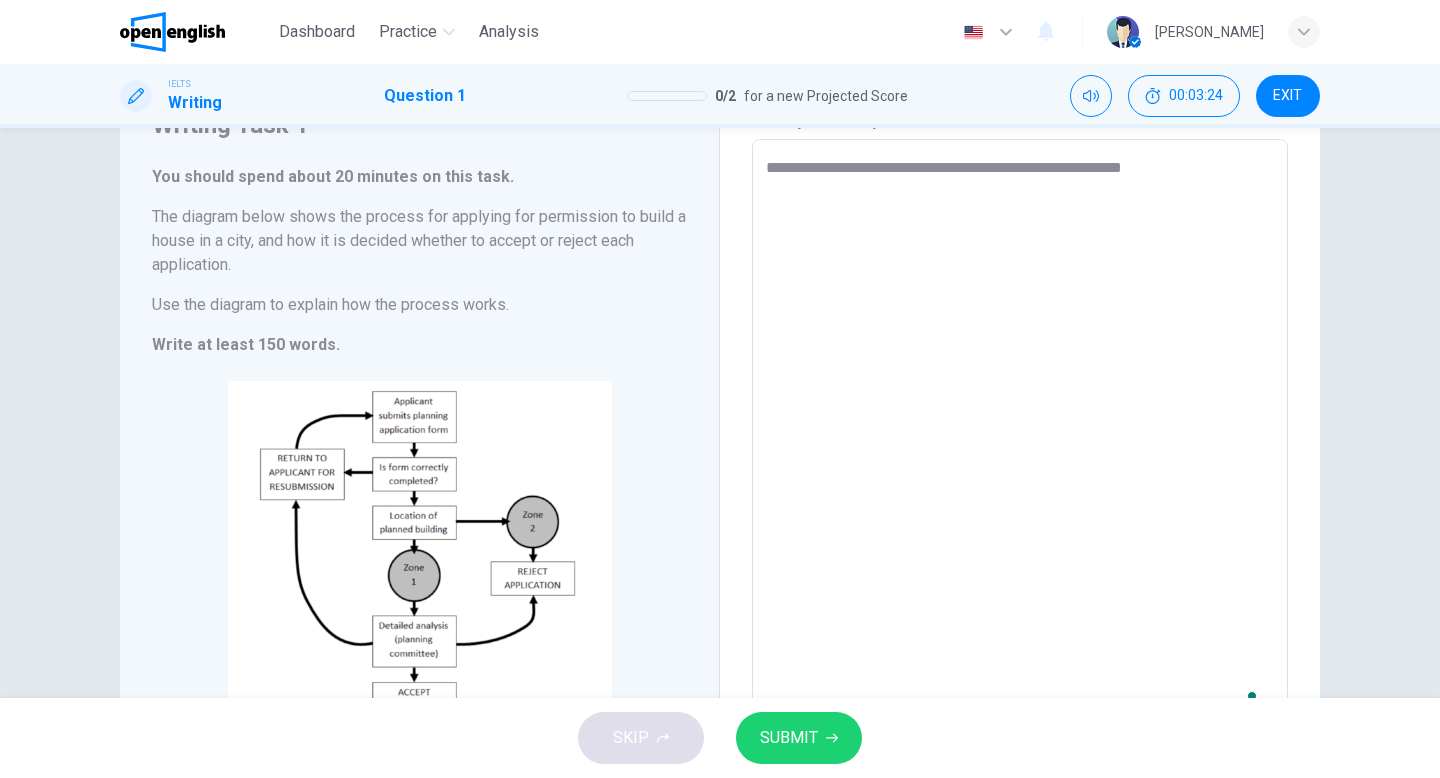 type on "**********" 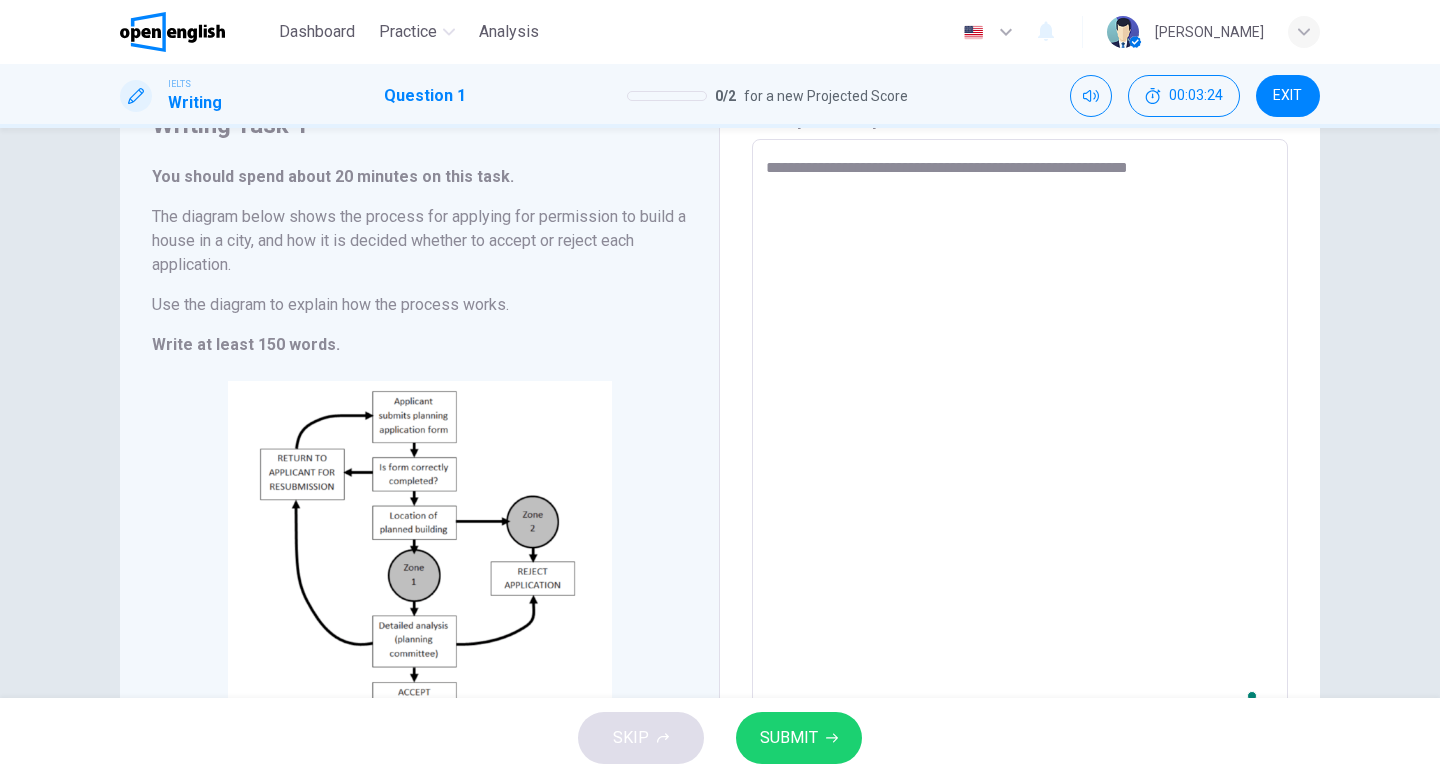 type on "*" 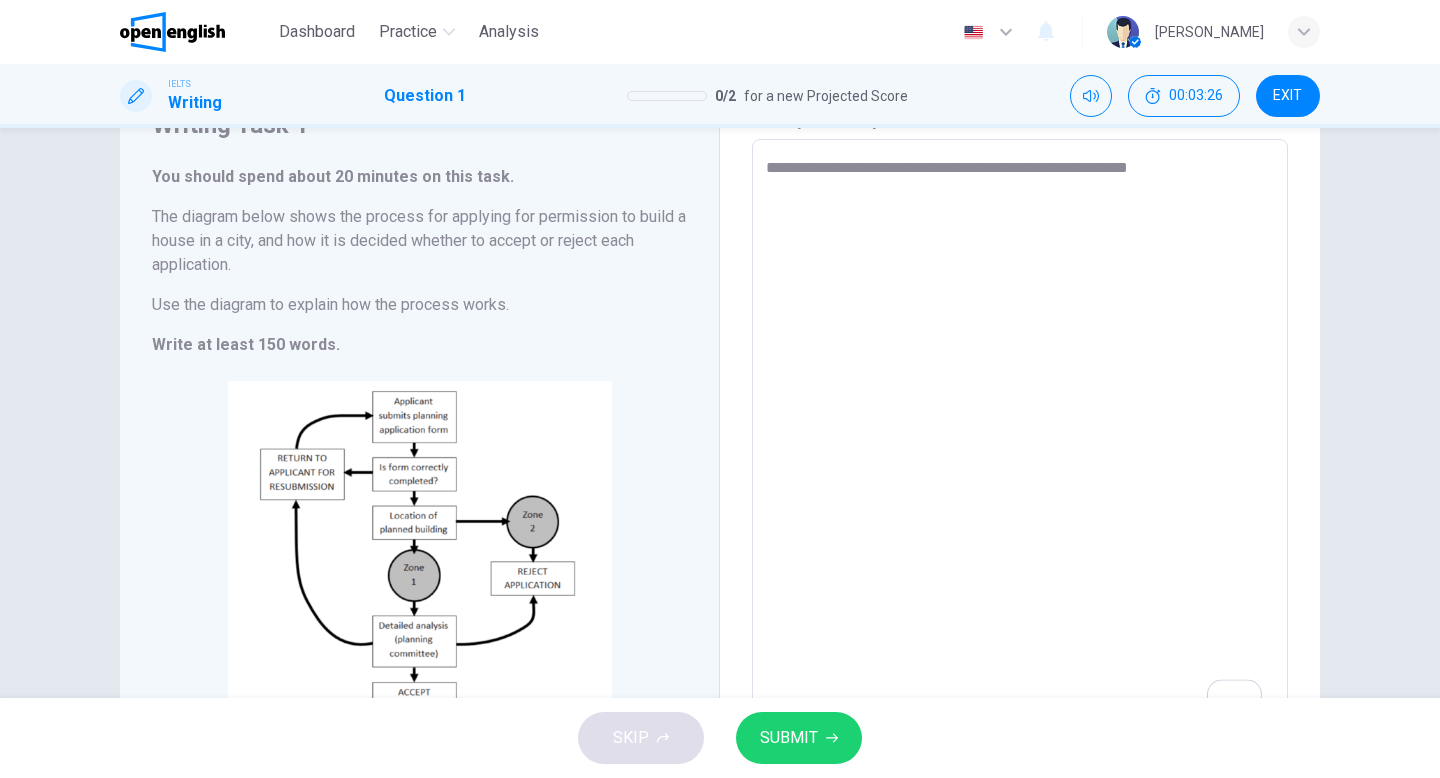 click on "**********" at bounding box center [1020, 435] 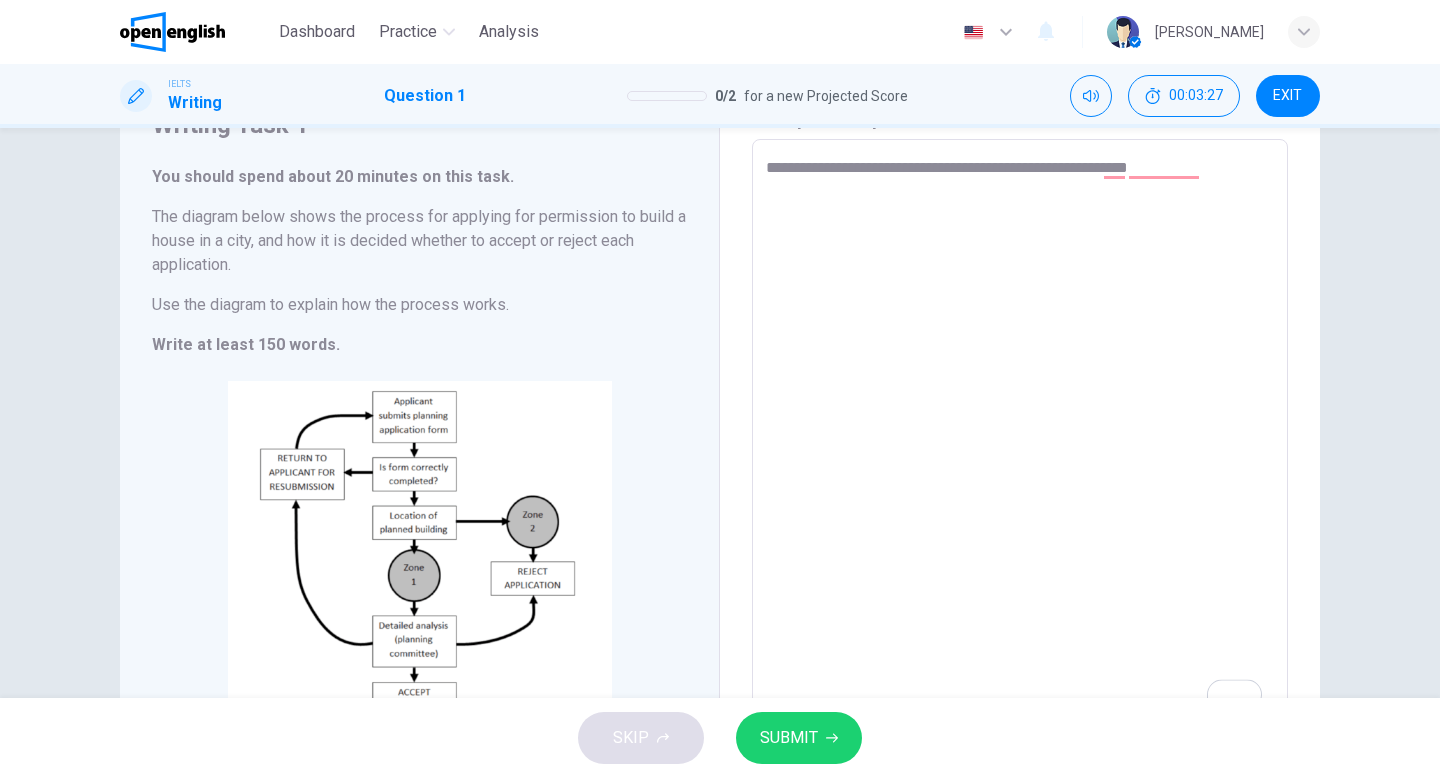 type on "**********" 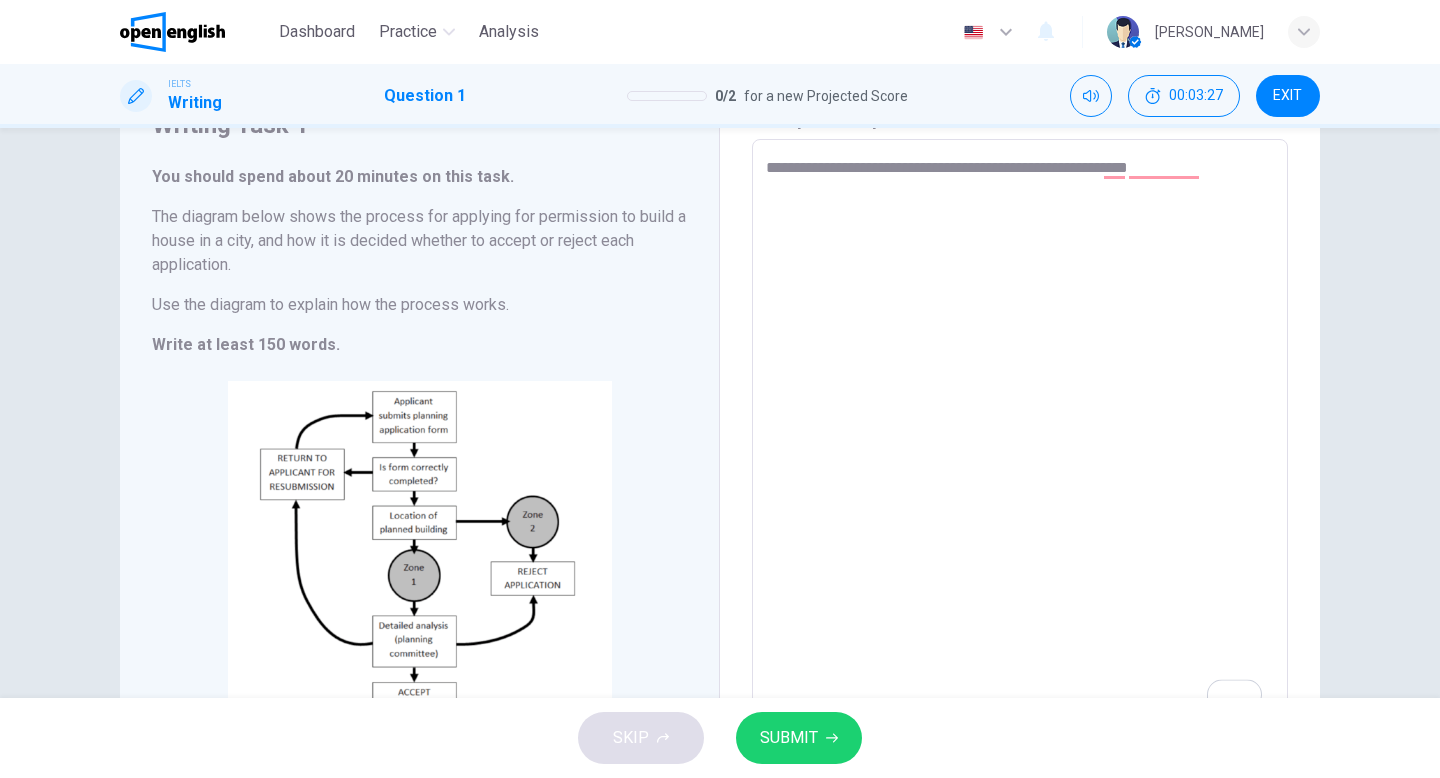 type on "*" 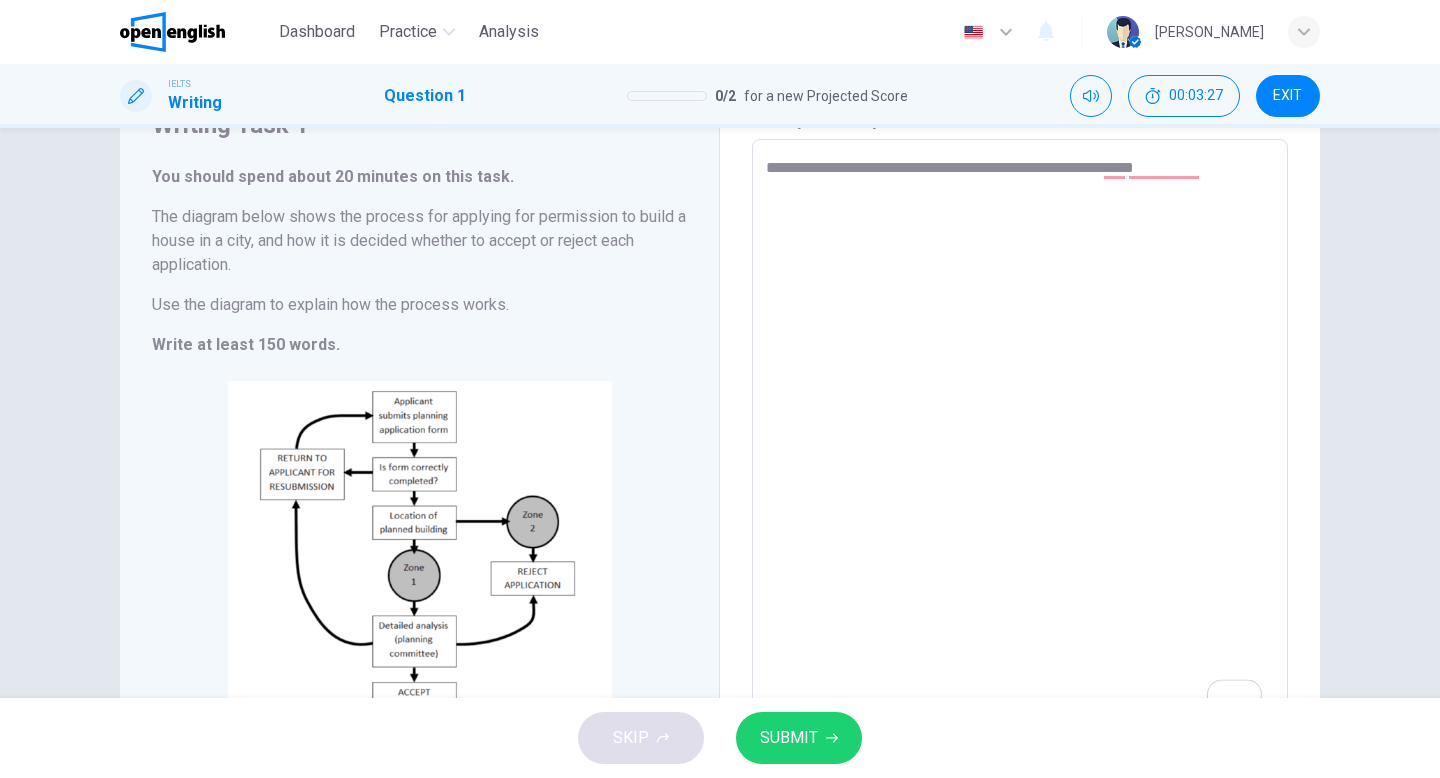 type on "**********" 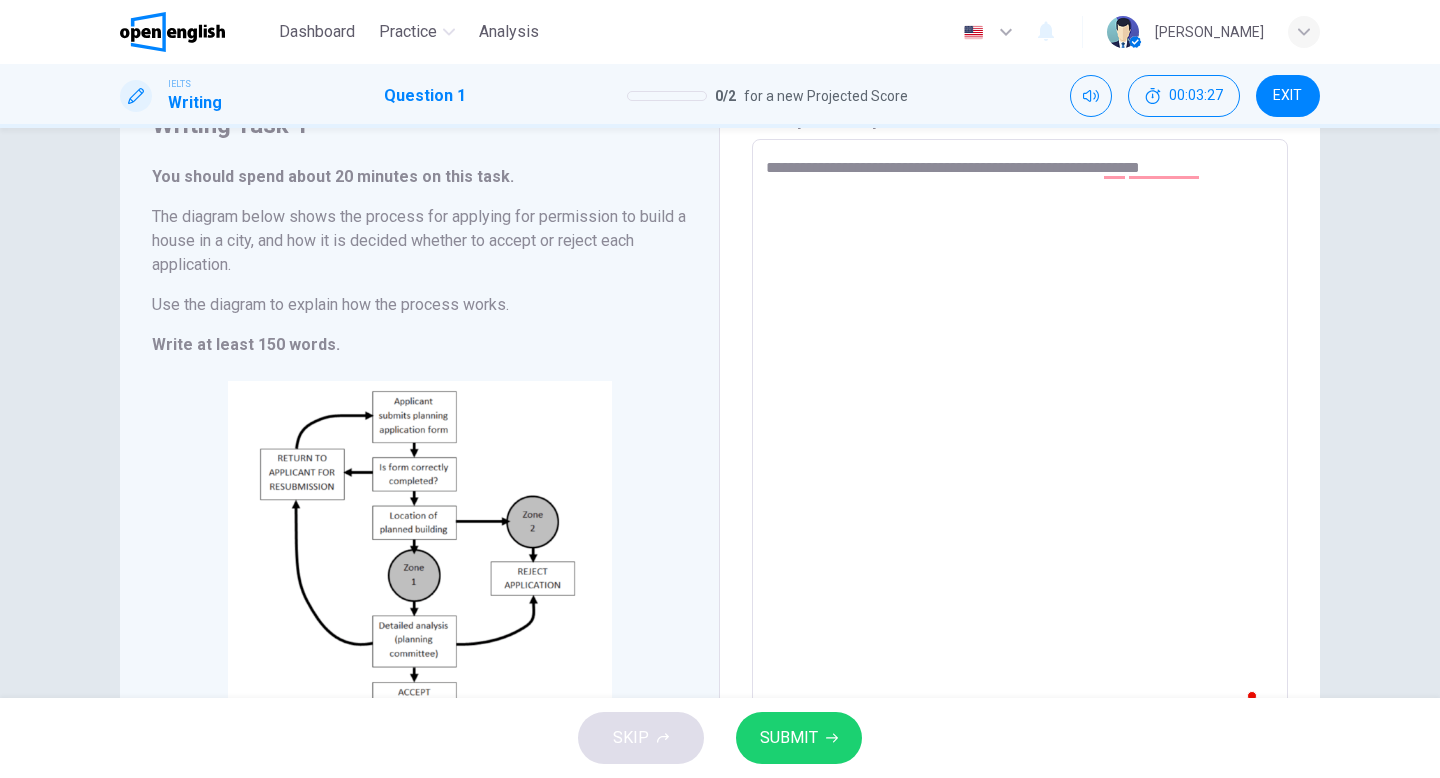 type on "*" 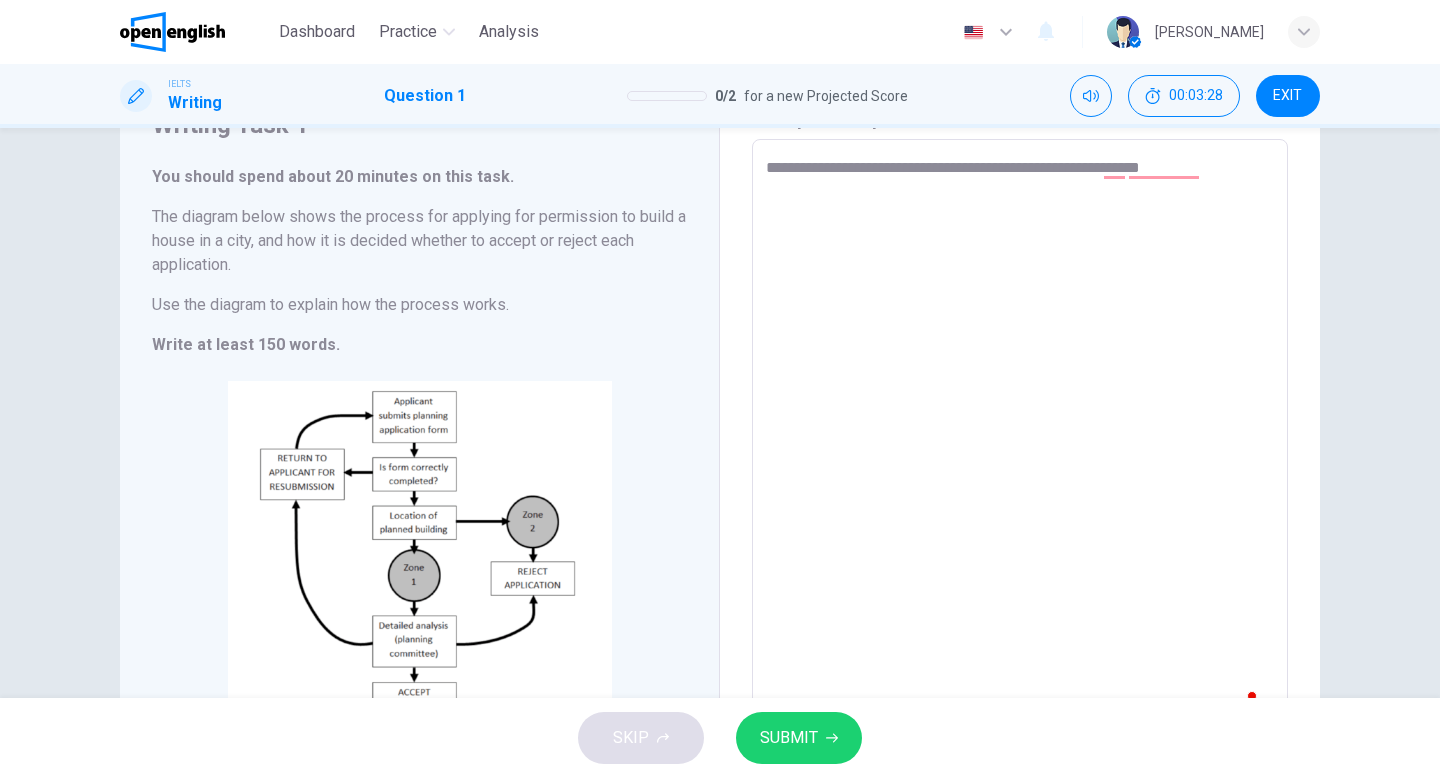 type on "**********" 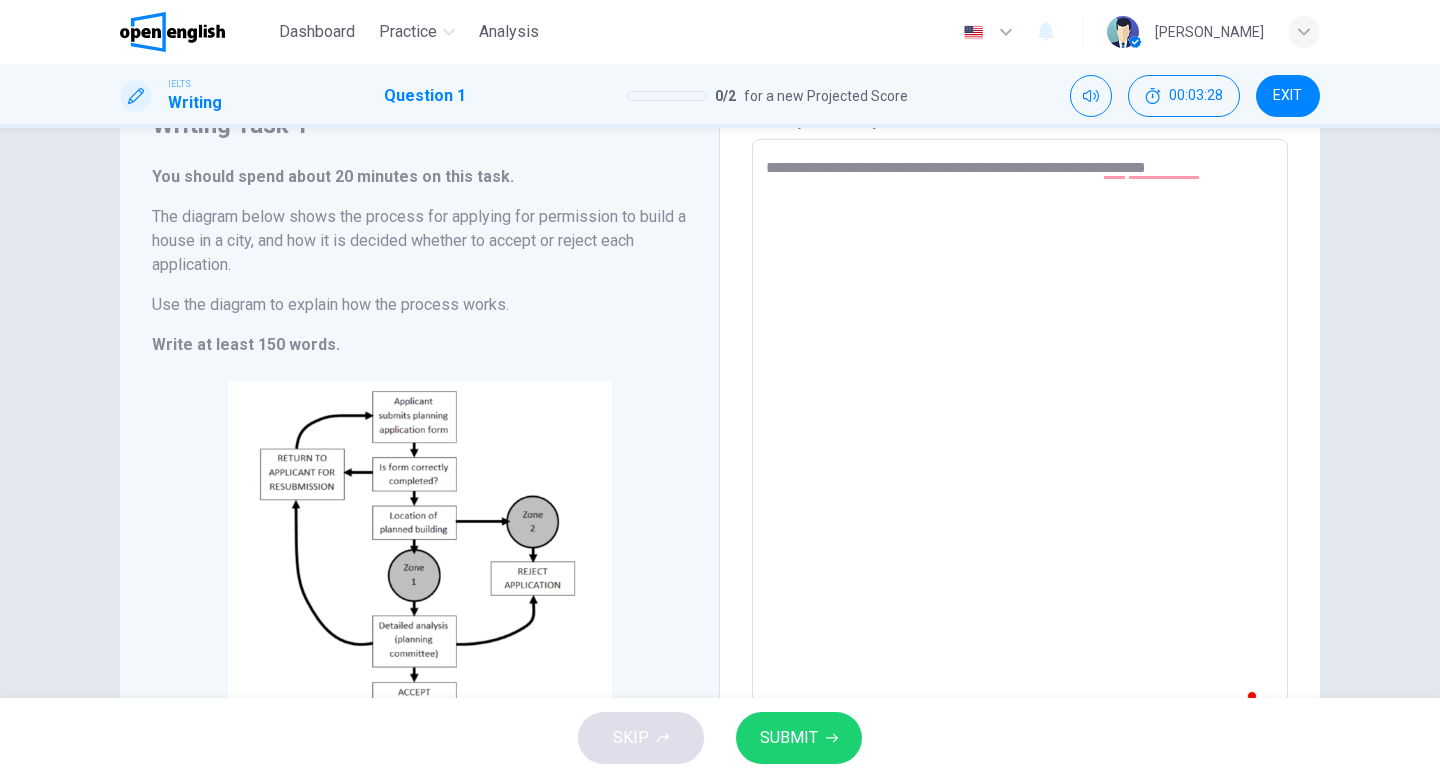 type on "*" 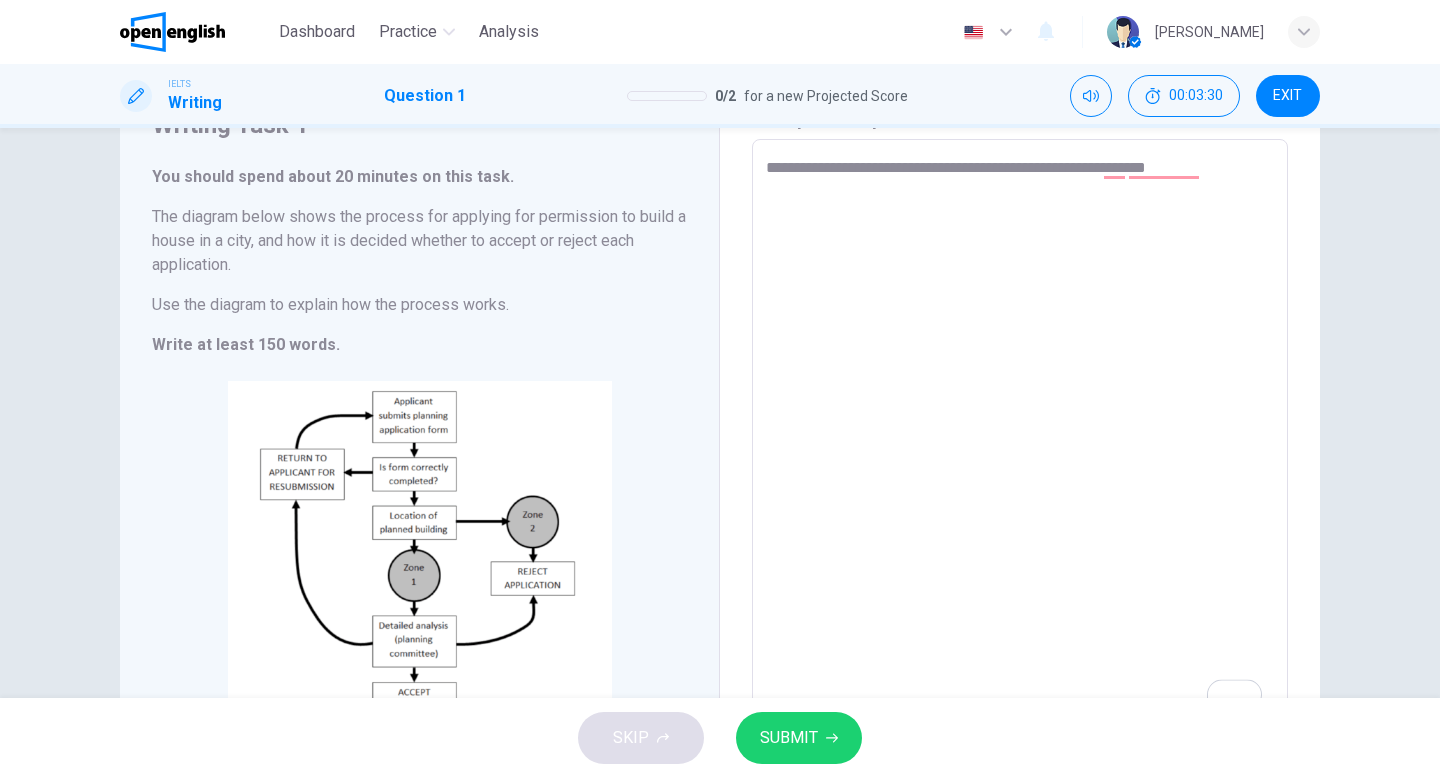 type on "**********" 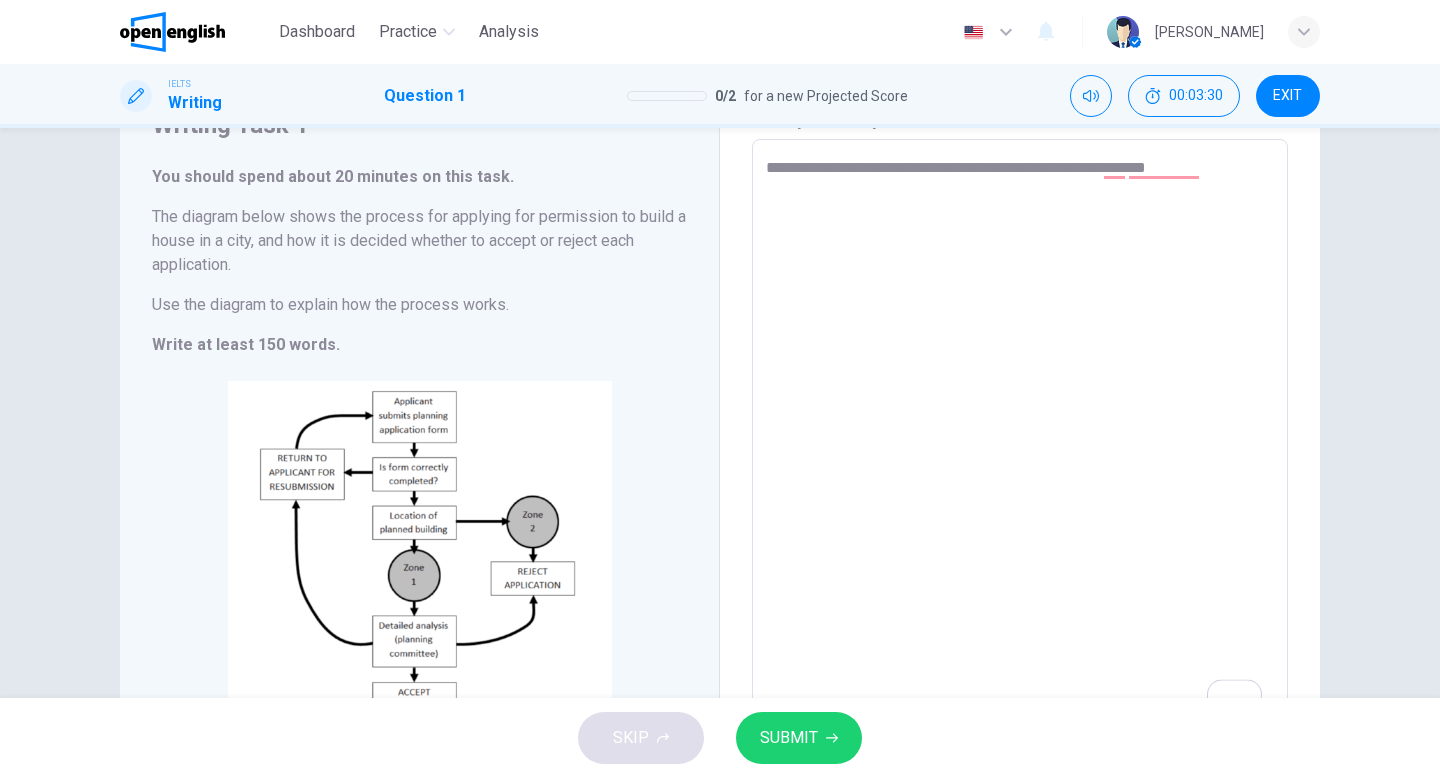 type on "*" 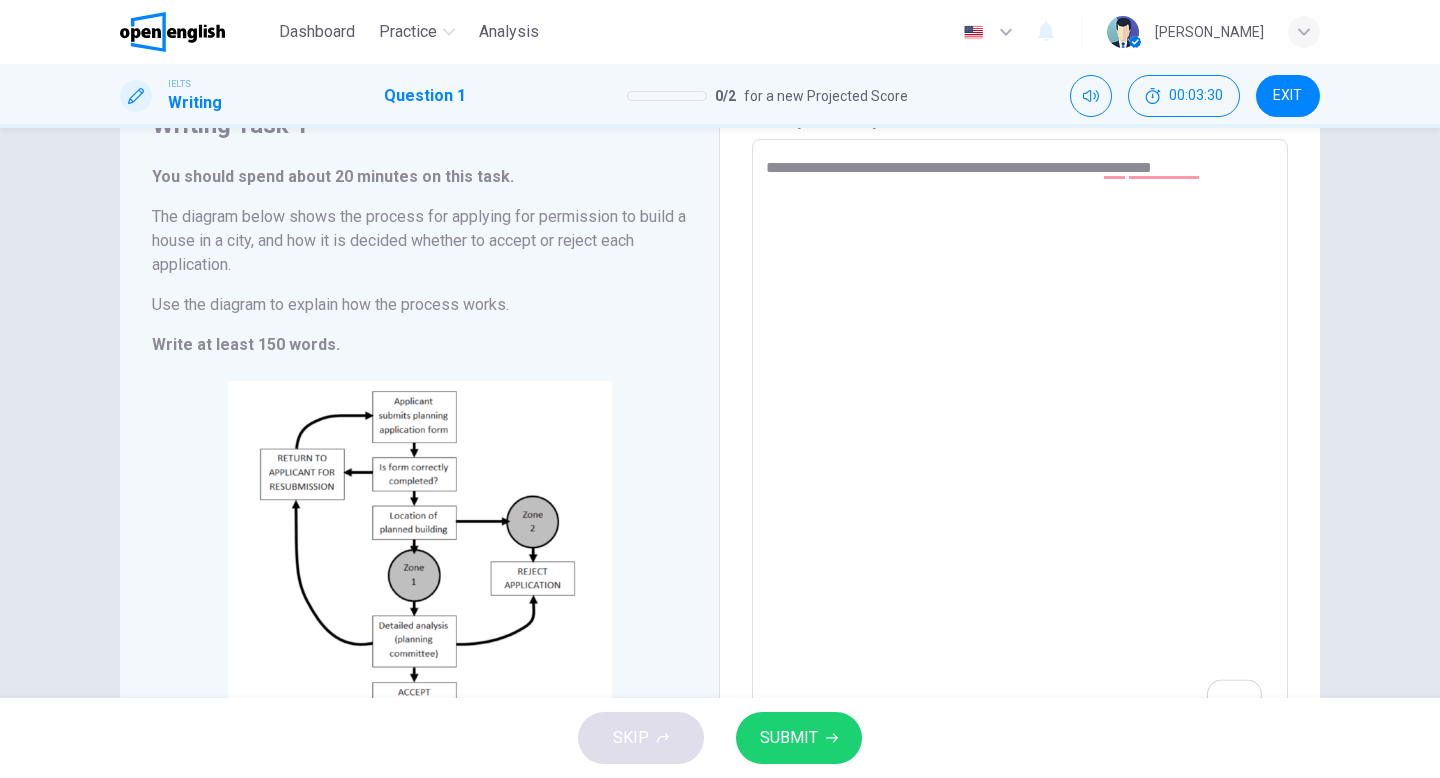 type on "**********" 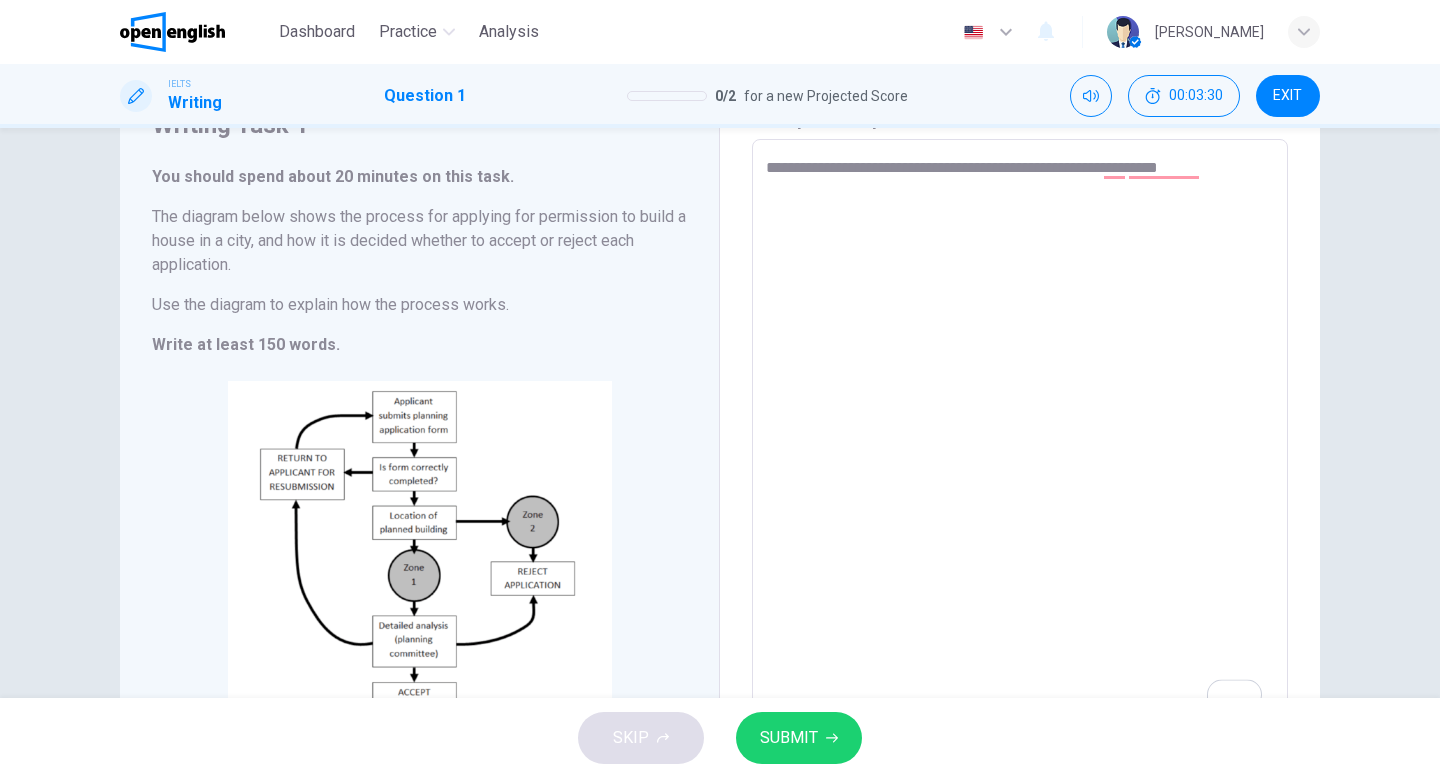 type on "*" 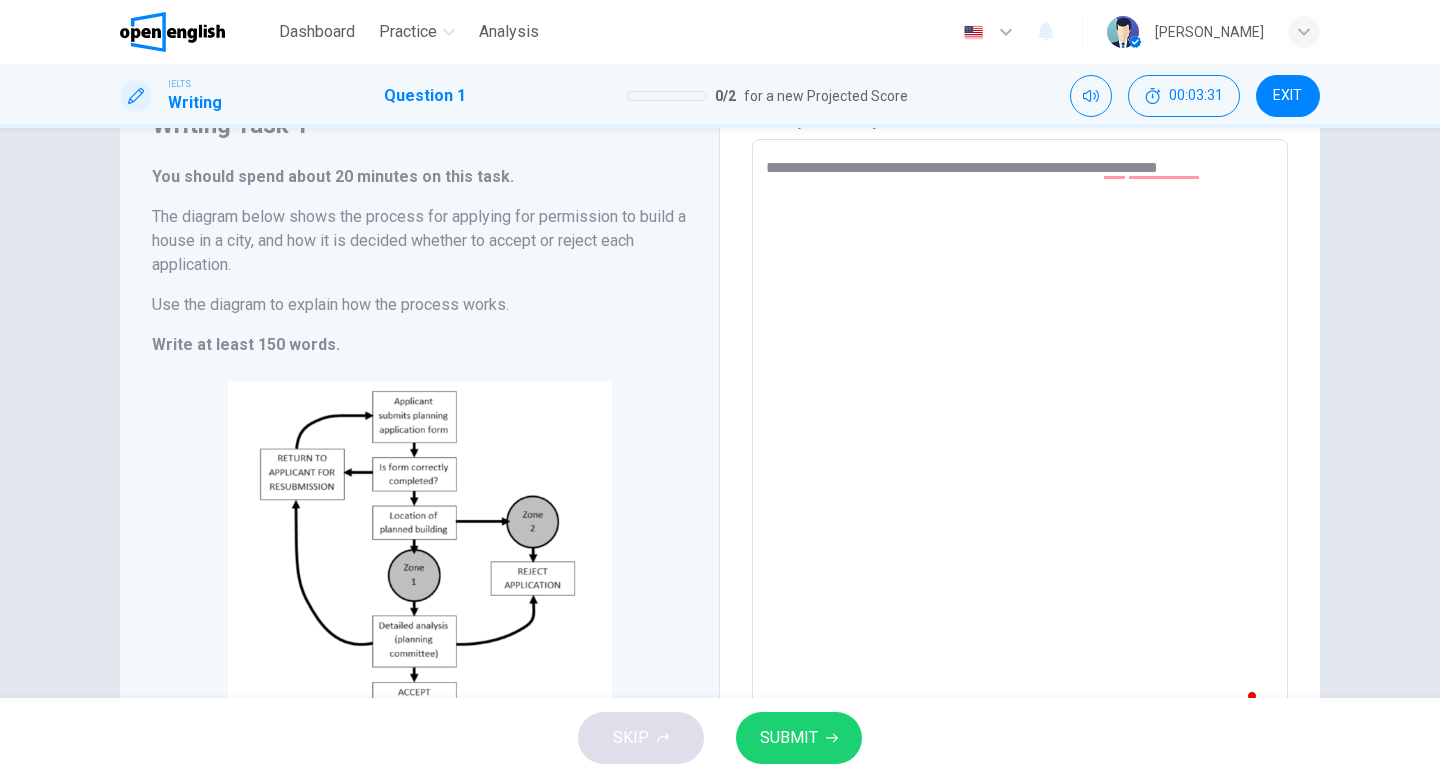 type on "**********" 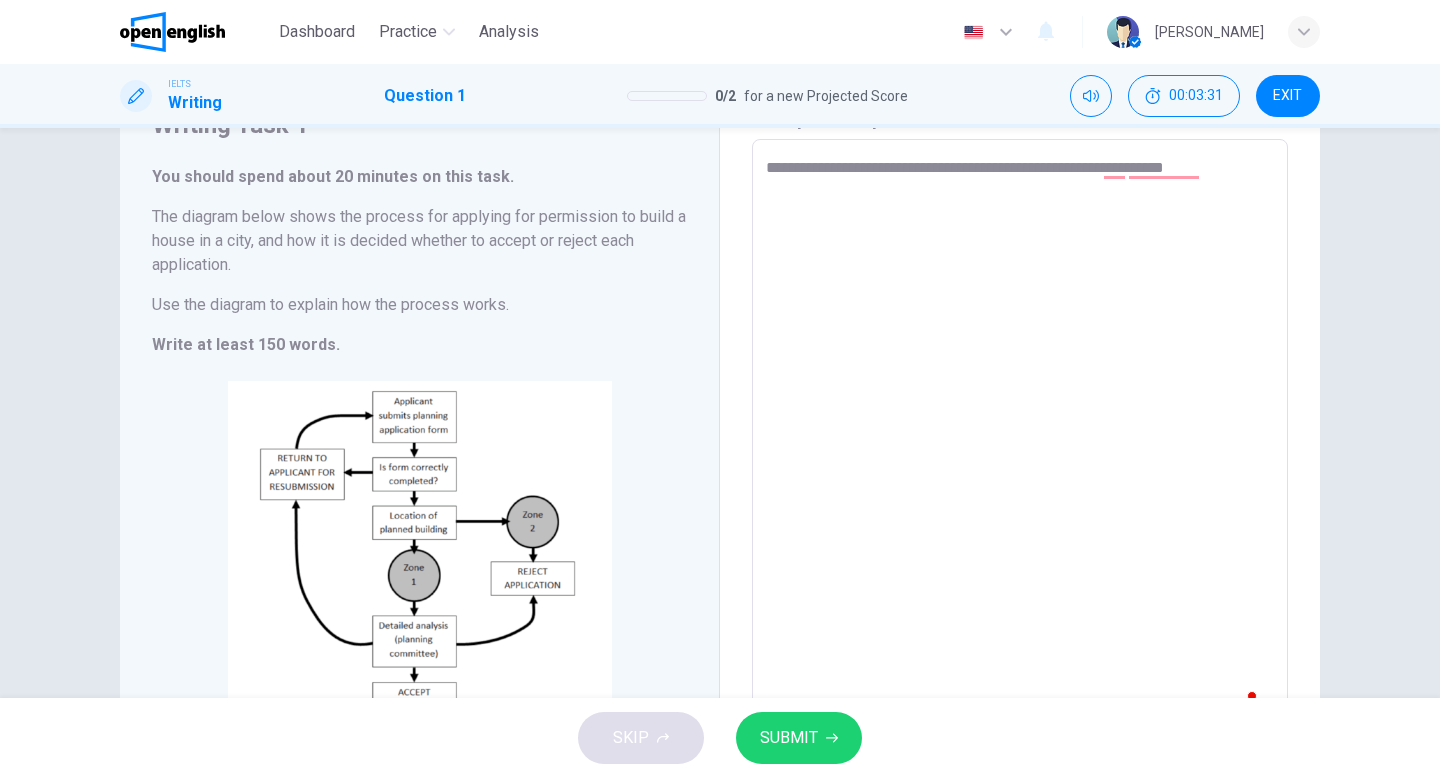type on "*" 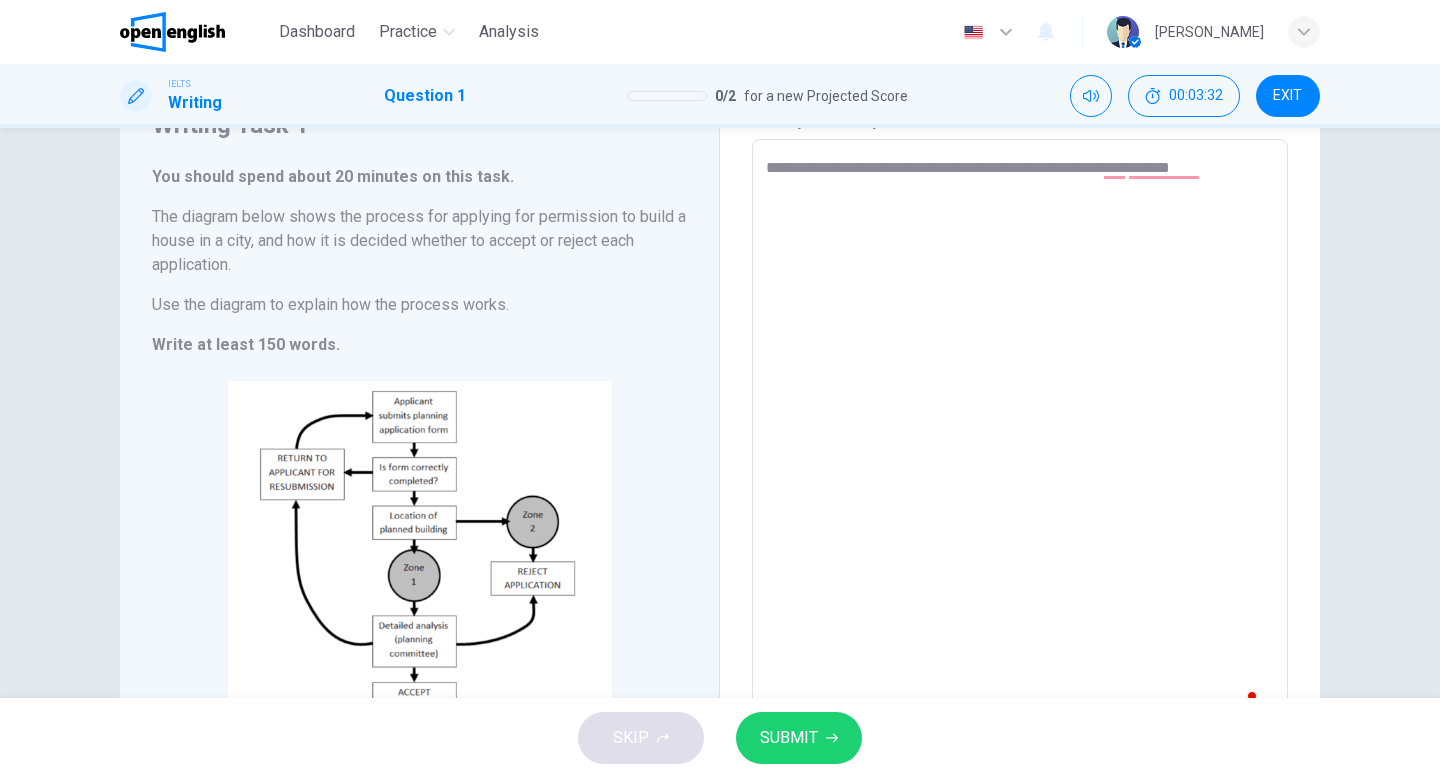 type on "**********" 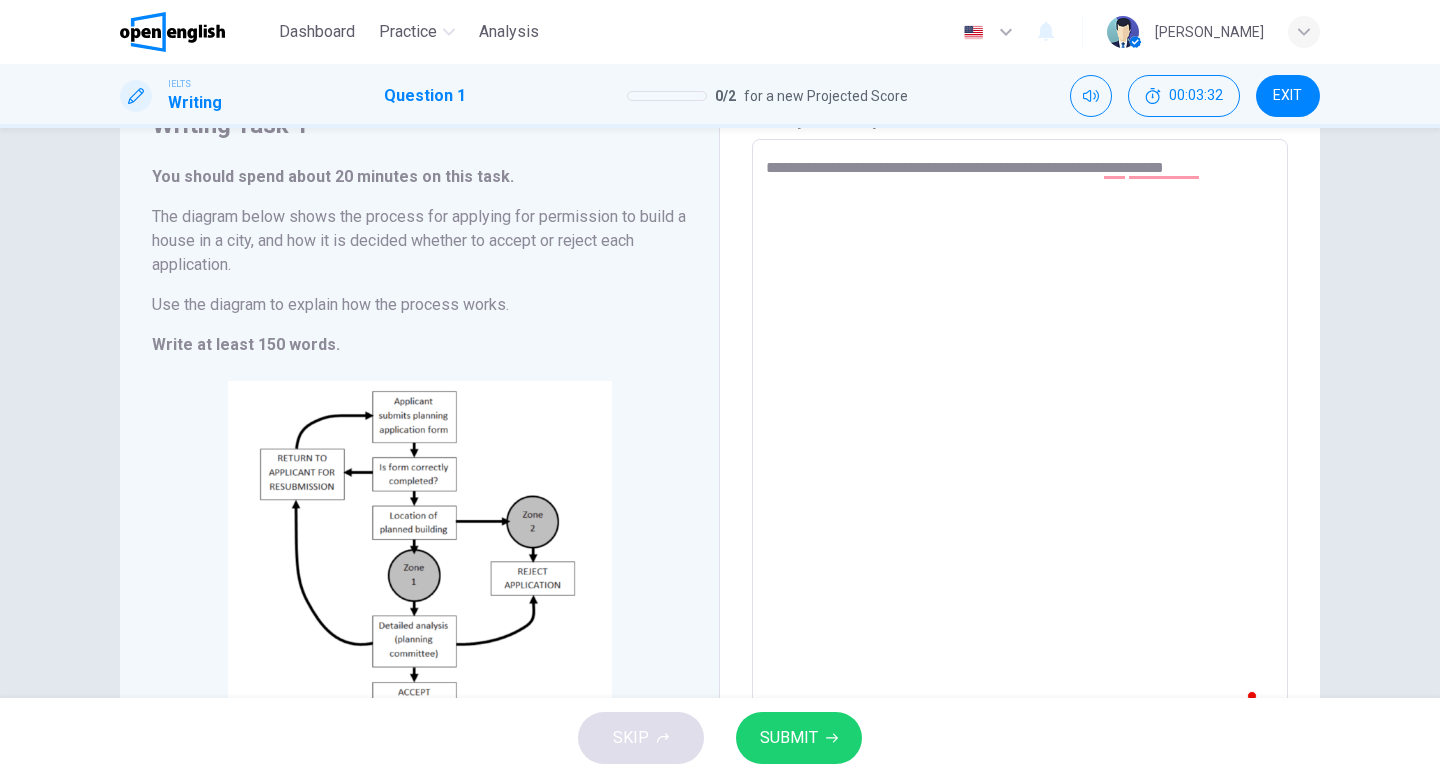 type on "*" 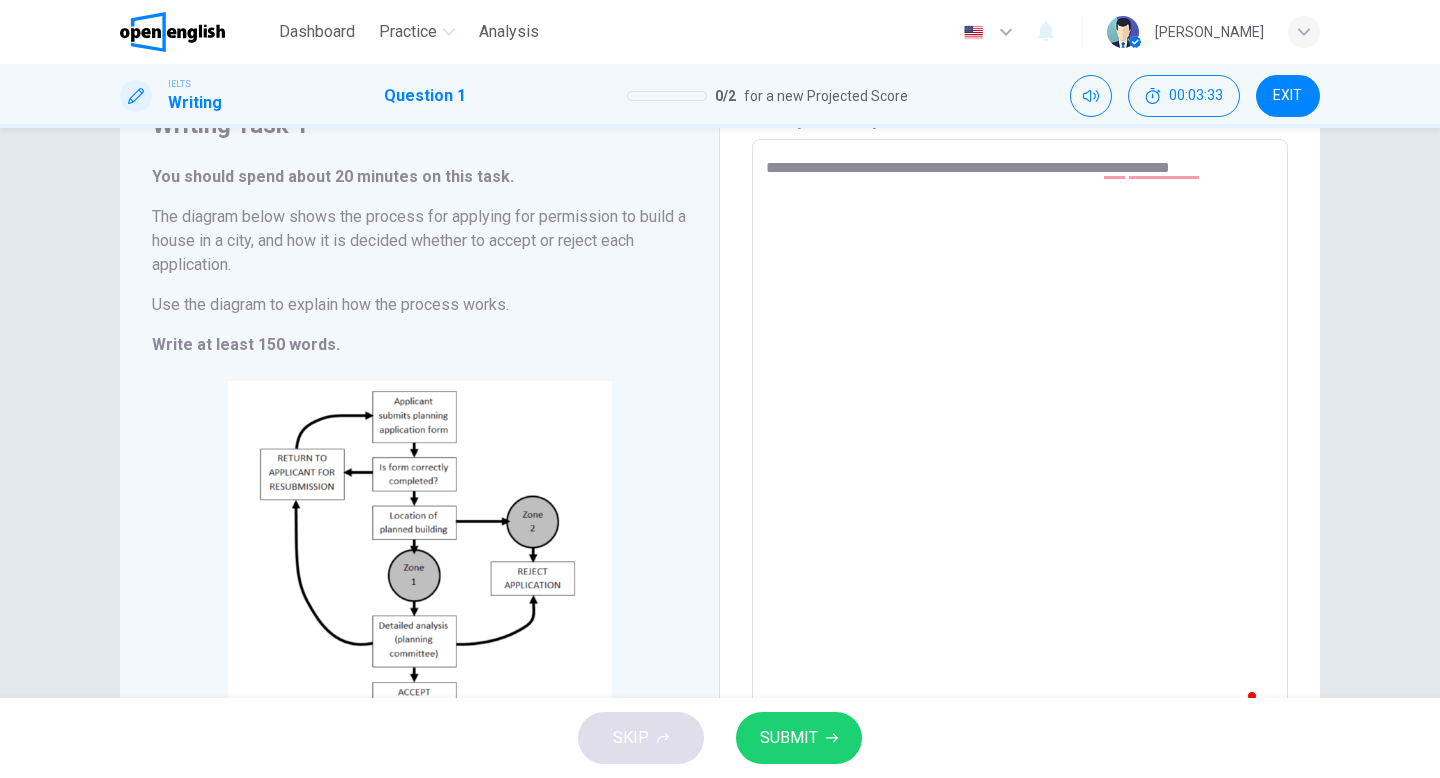 type on "**********" 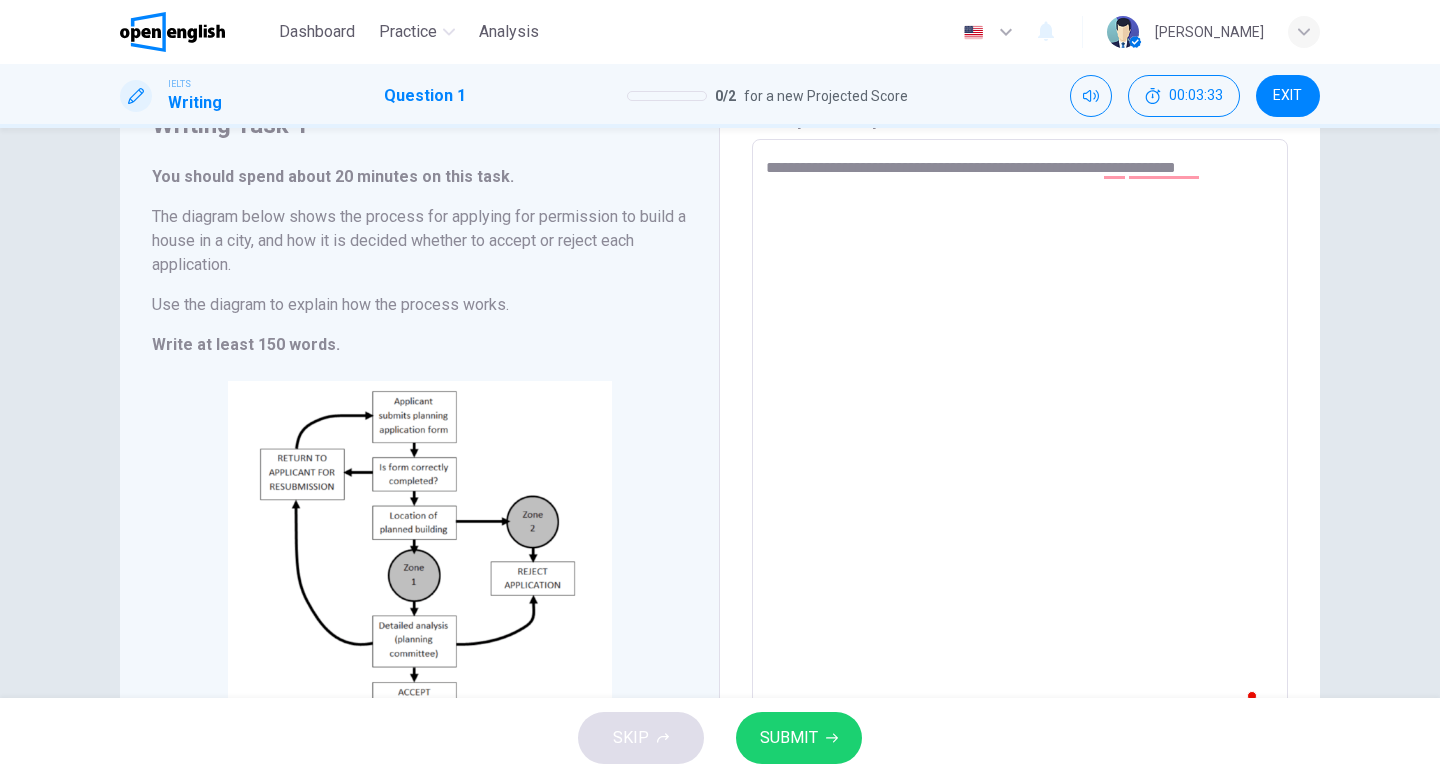 type on "*" 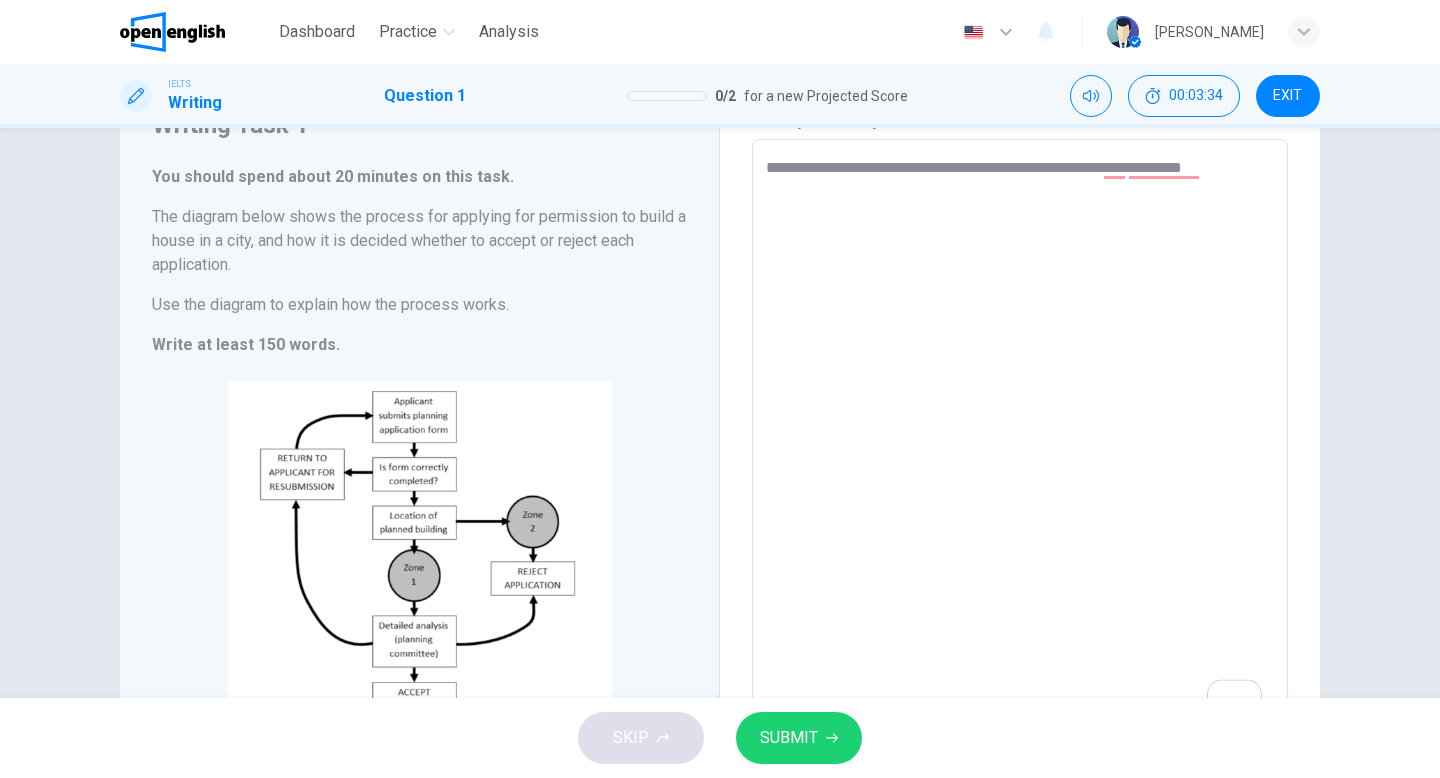 type on "**********" 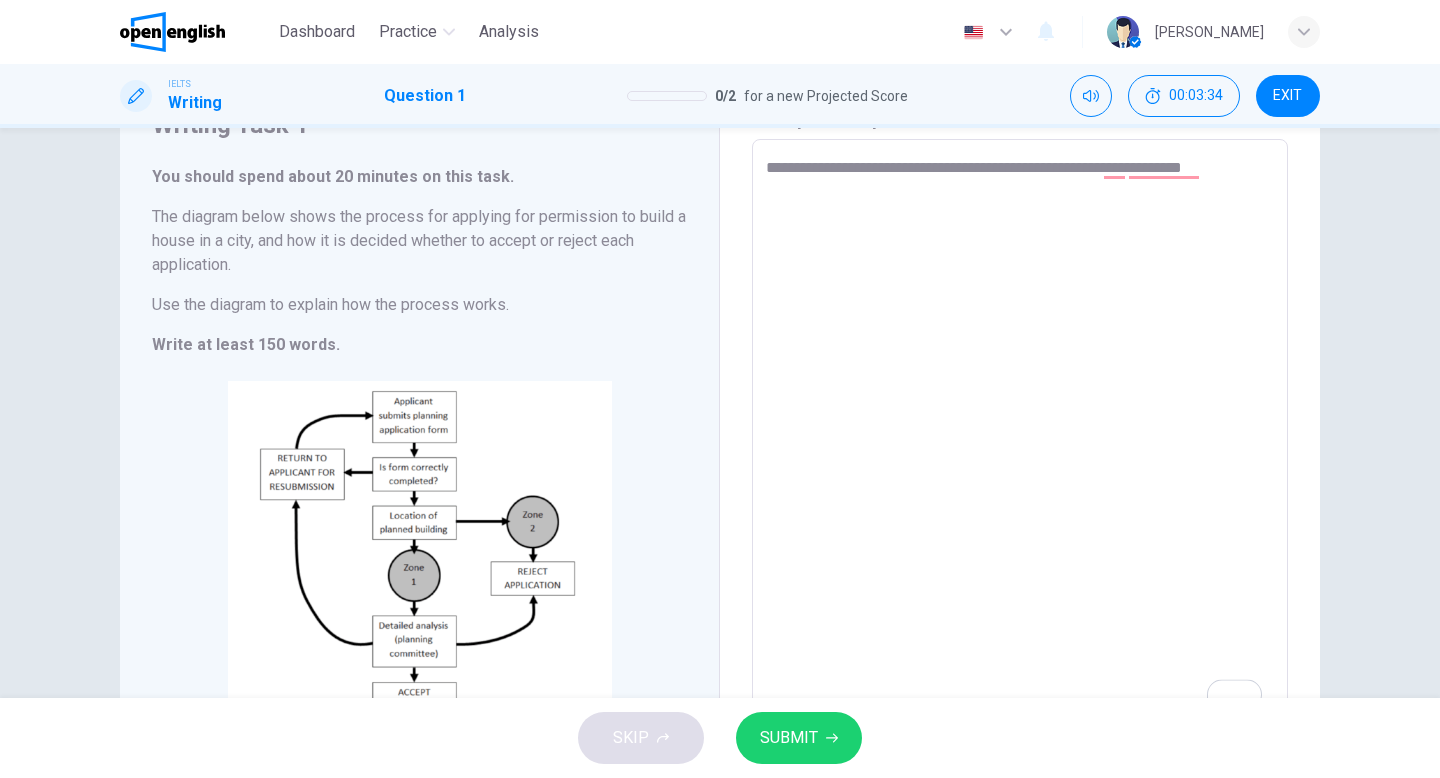 type on "*" 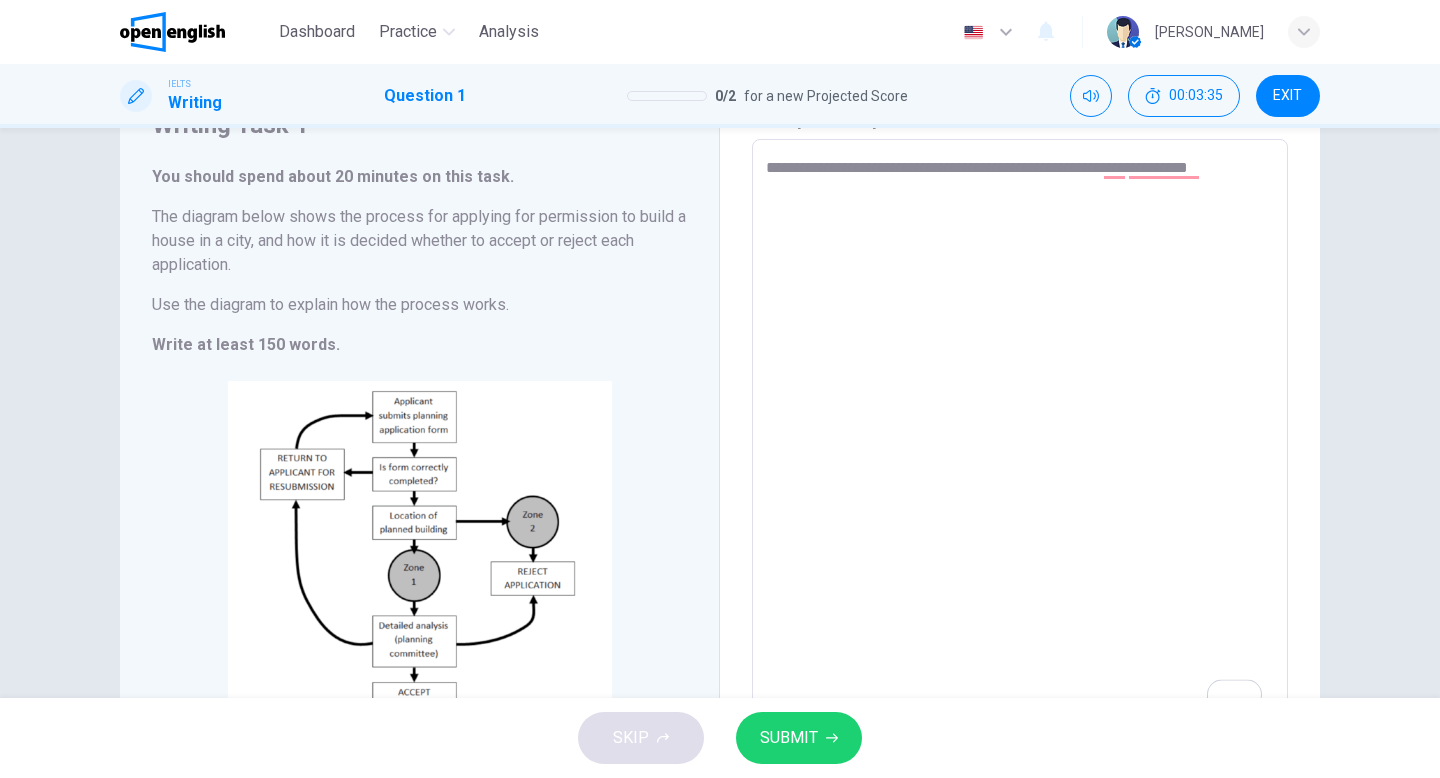 type on "**********" 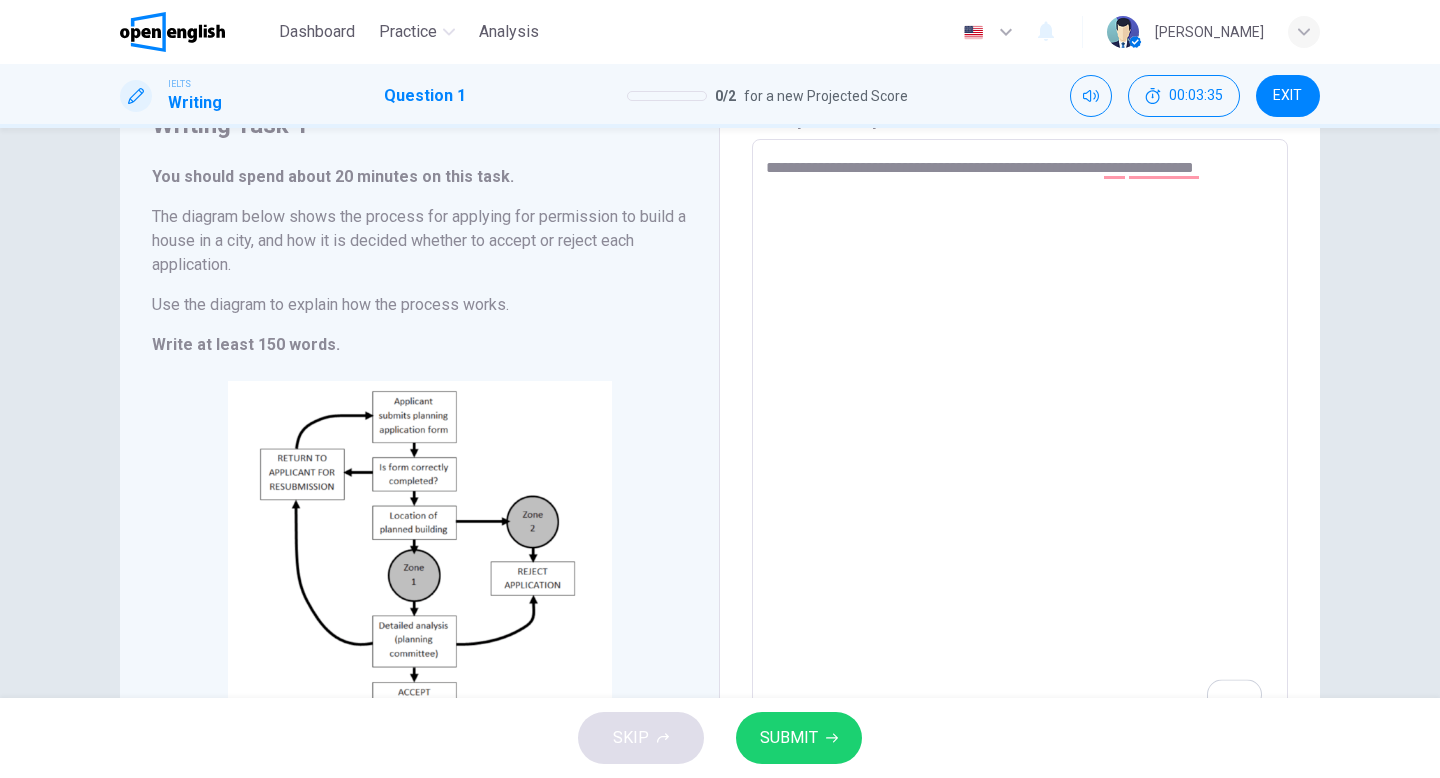 type on "*" 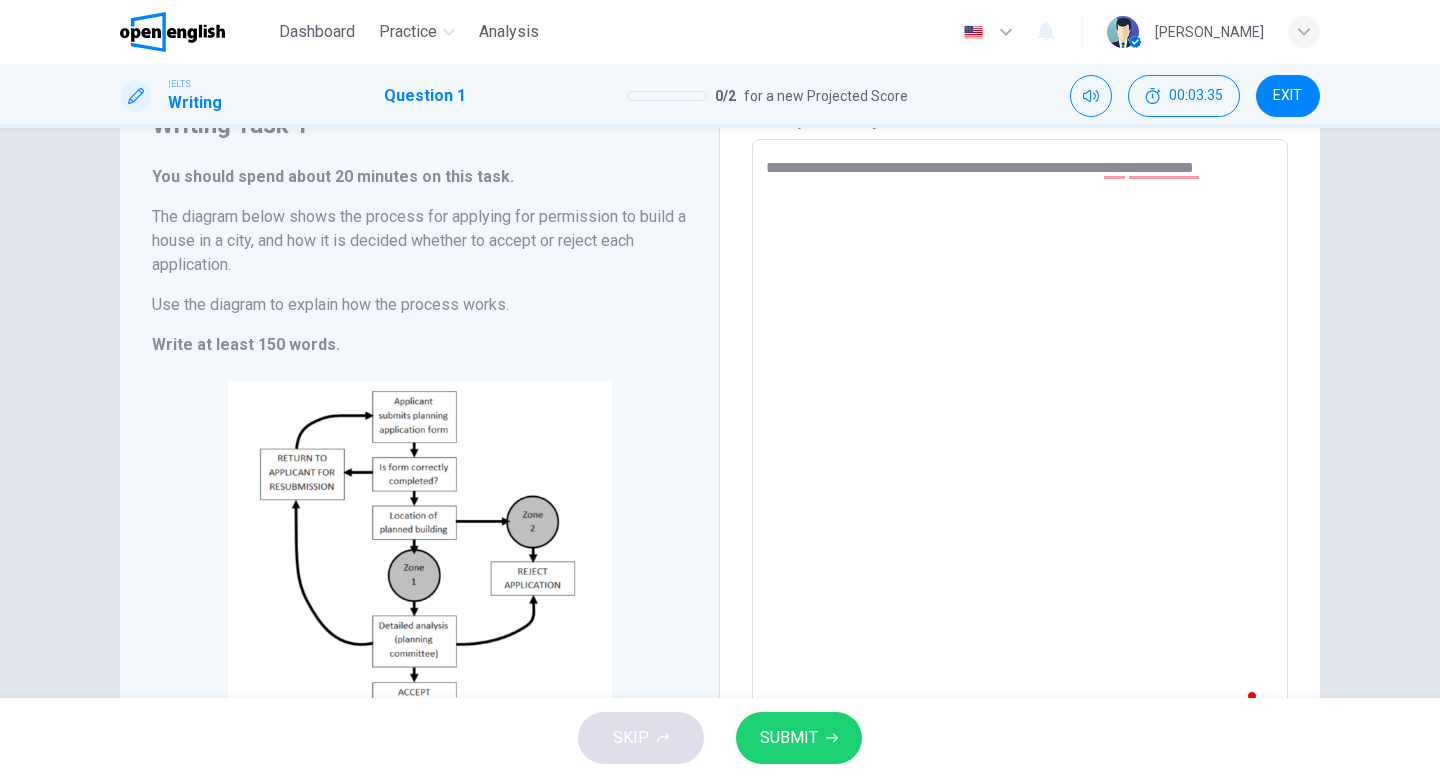 type on "**********" 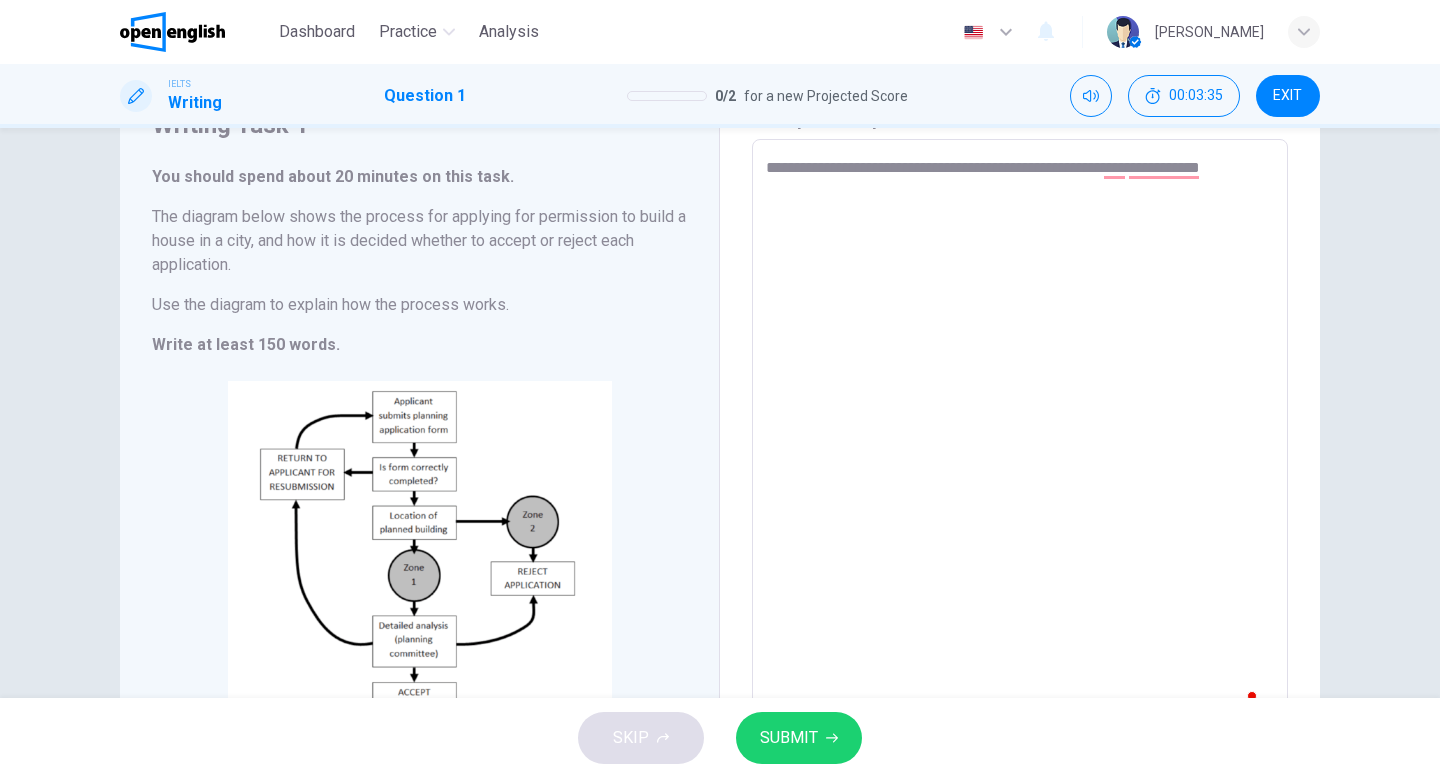 type 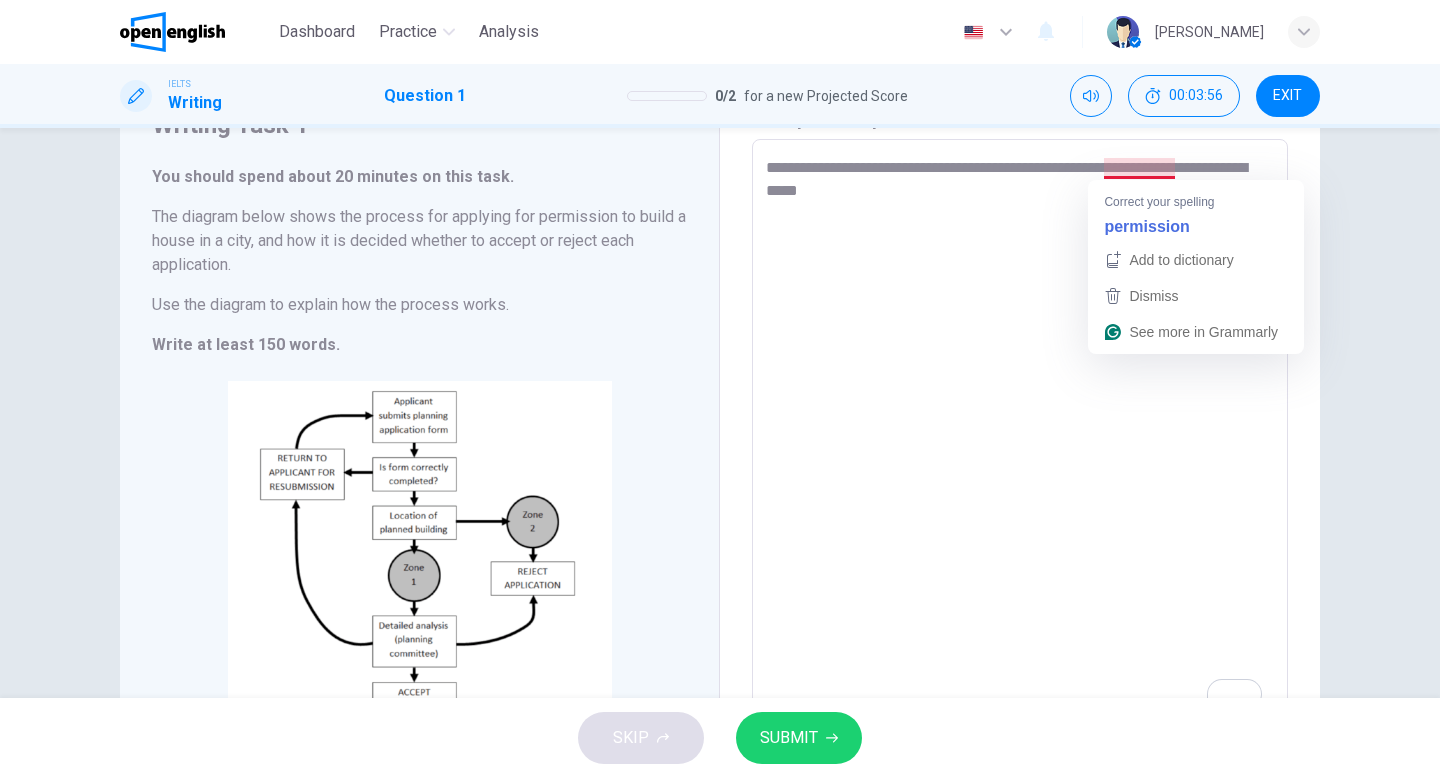 click on "**********" at bounding box center [1020, 435] 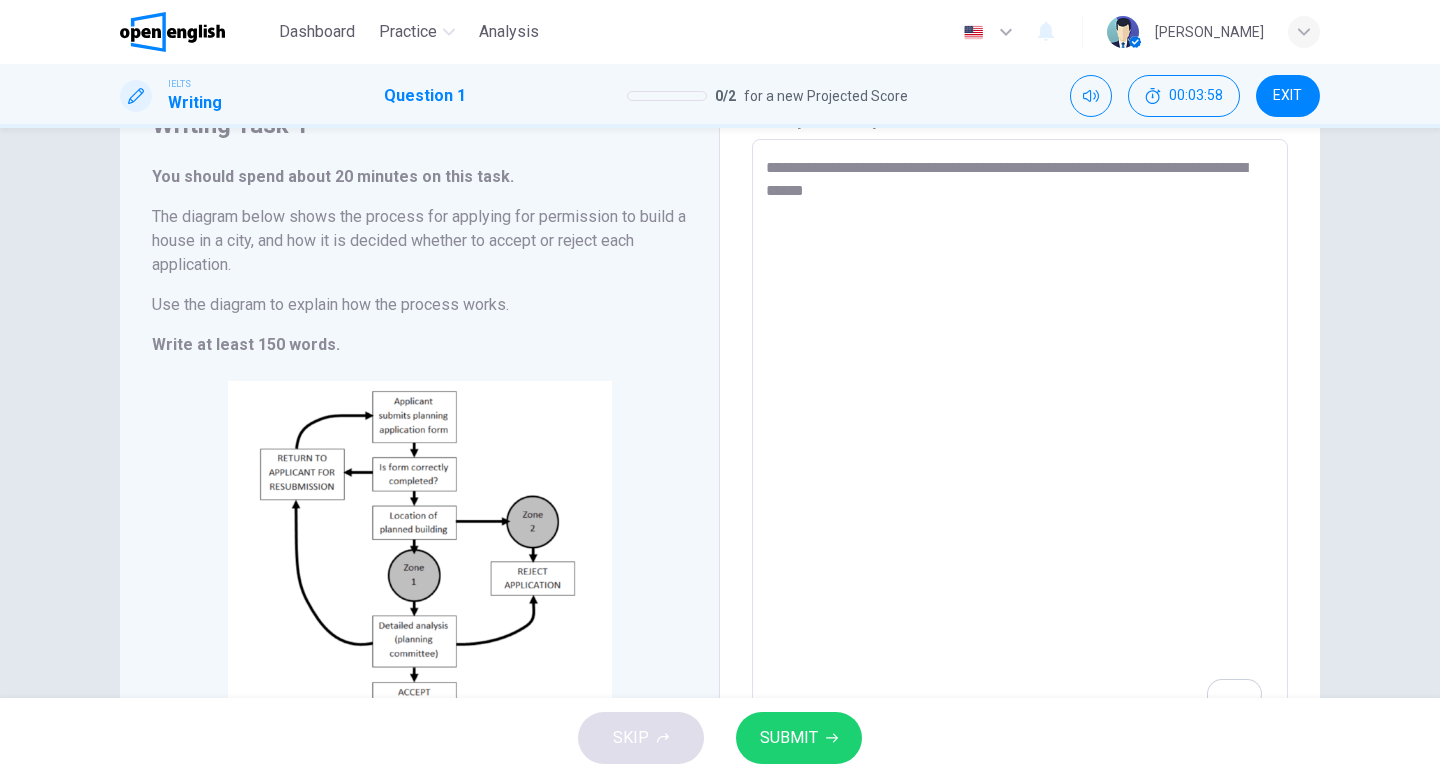 click on "**********" at bounding box center [1020, 435] 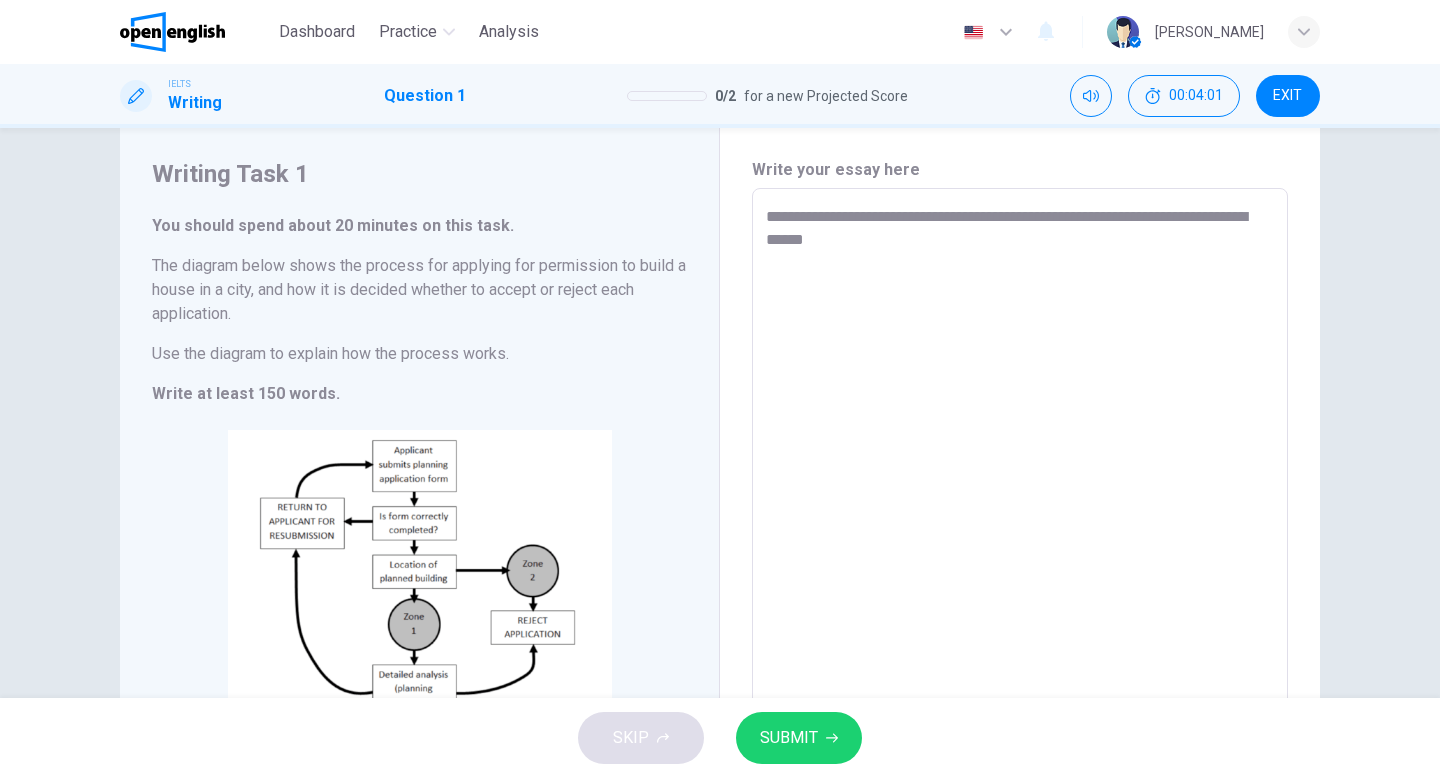 scroll, scrollTop: 48, scrollLeft: 0, axis: vertical 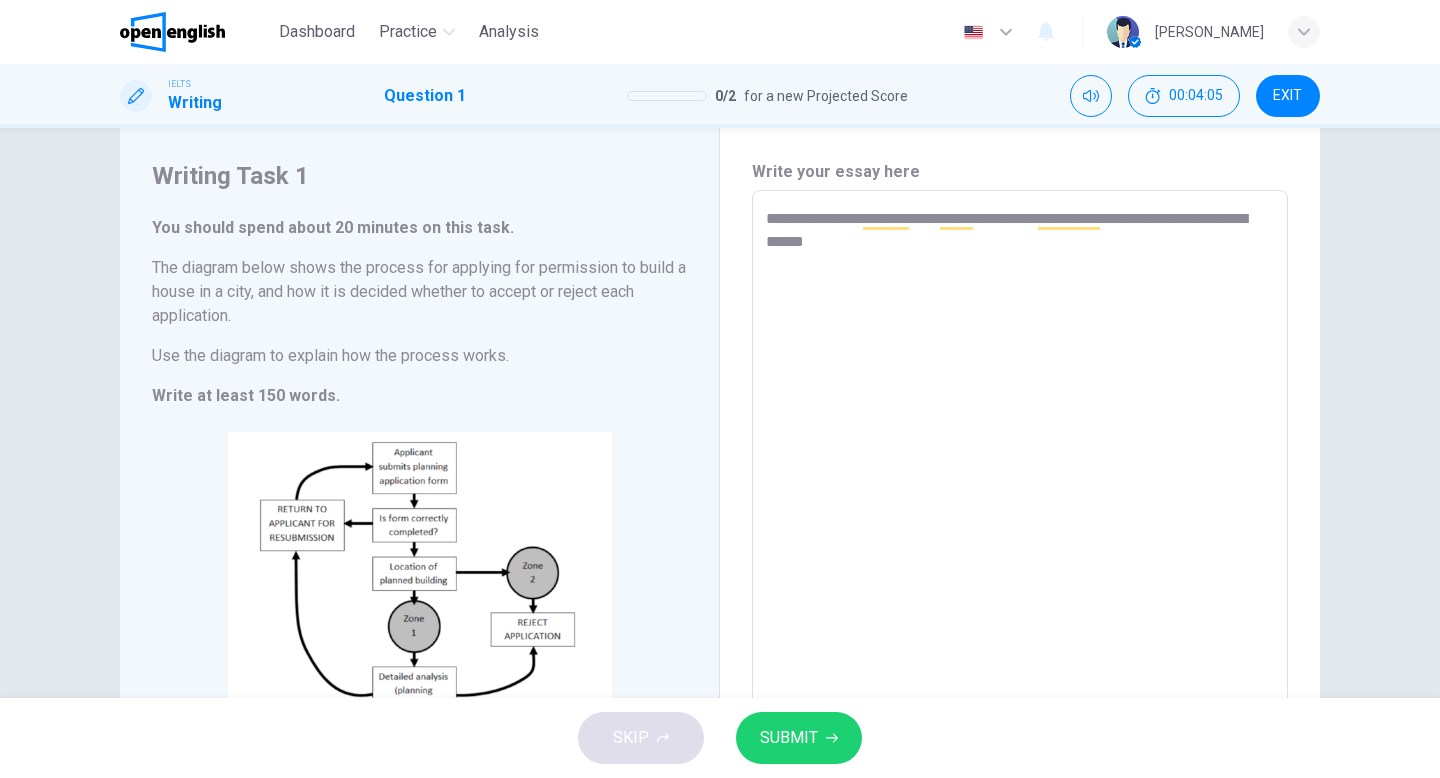 click on "**********" at bounding box center (1020, 486) 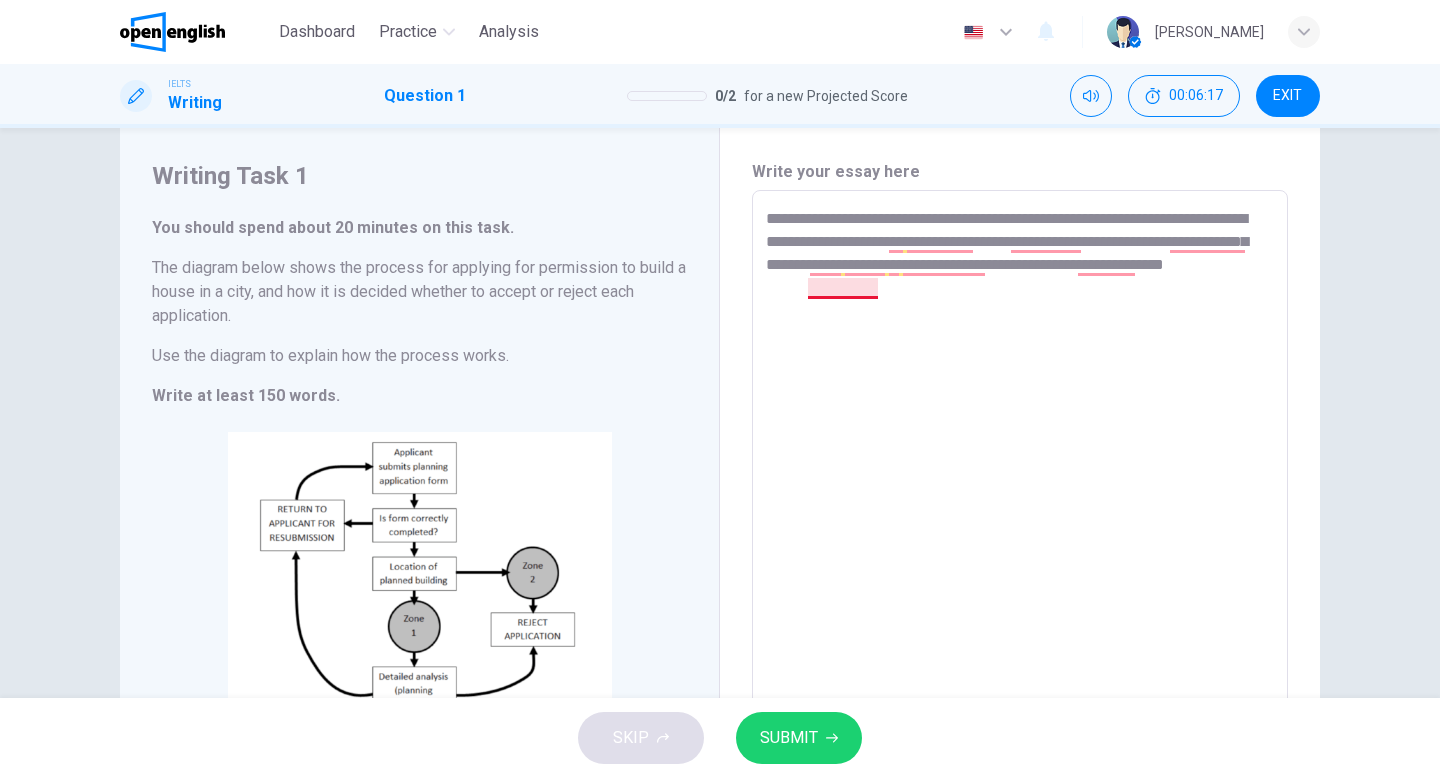 click on "**********" at bounding box center [1020, 486] 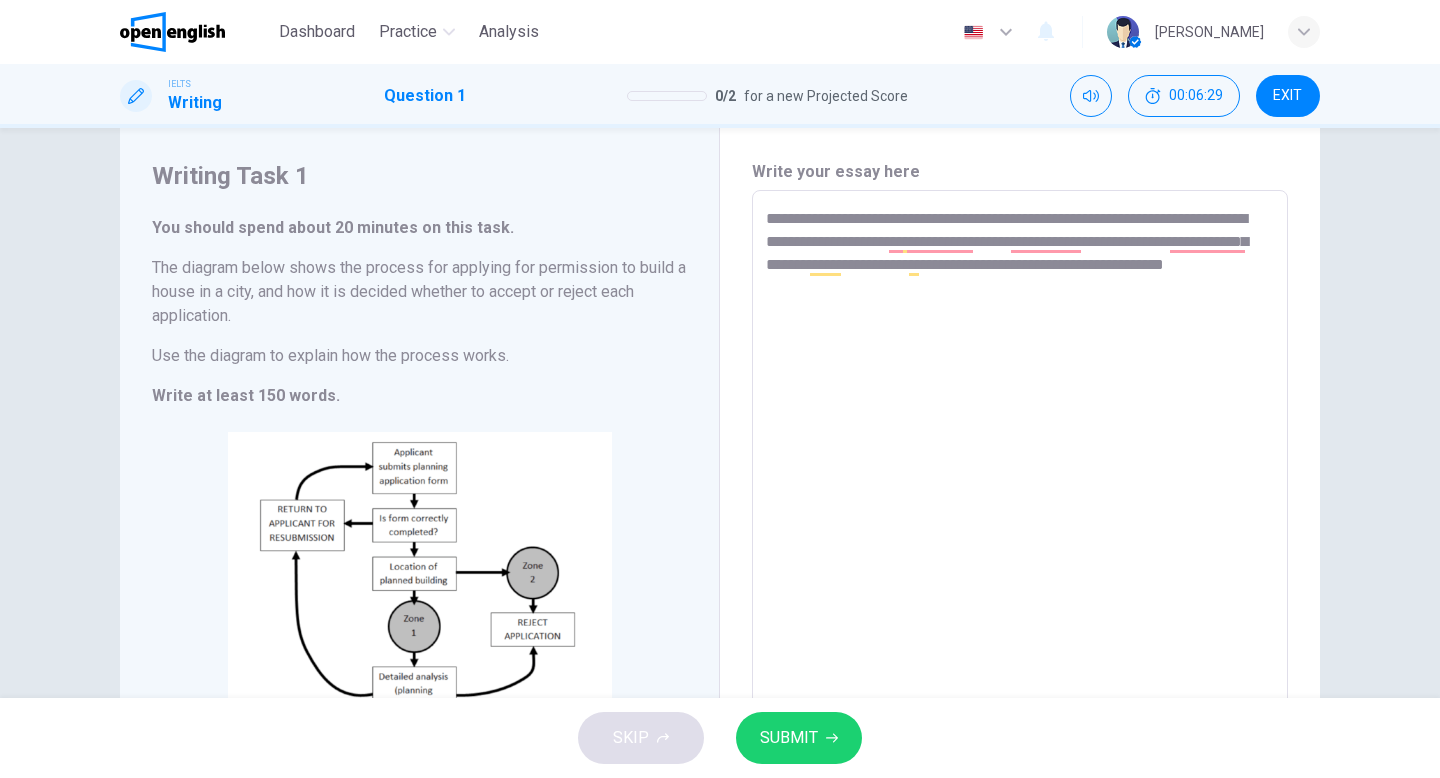 click on "**********" at bounding box center [1020, 486] 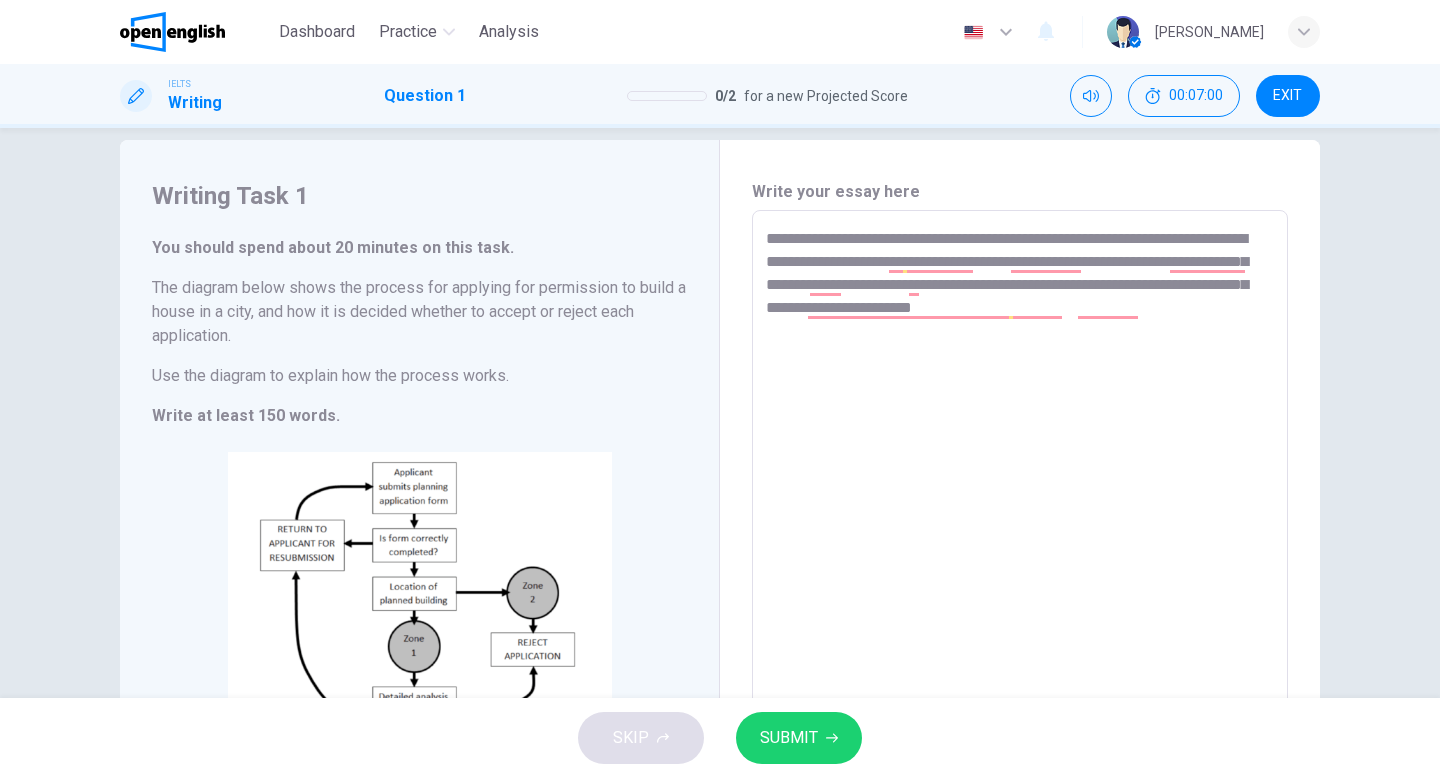 scroll, scrollTop: 11, scrollLeft: 0, axis: vertical 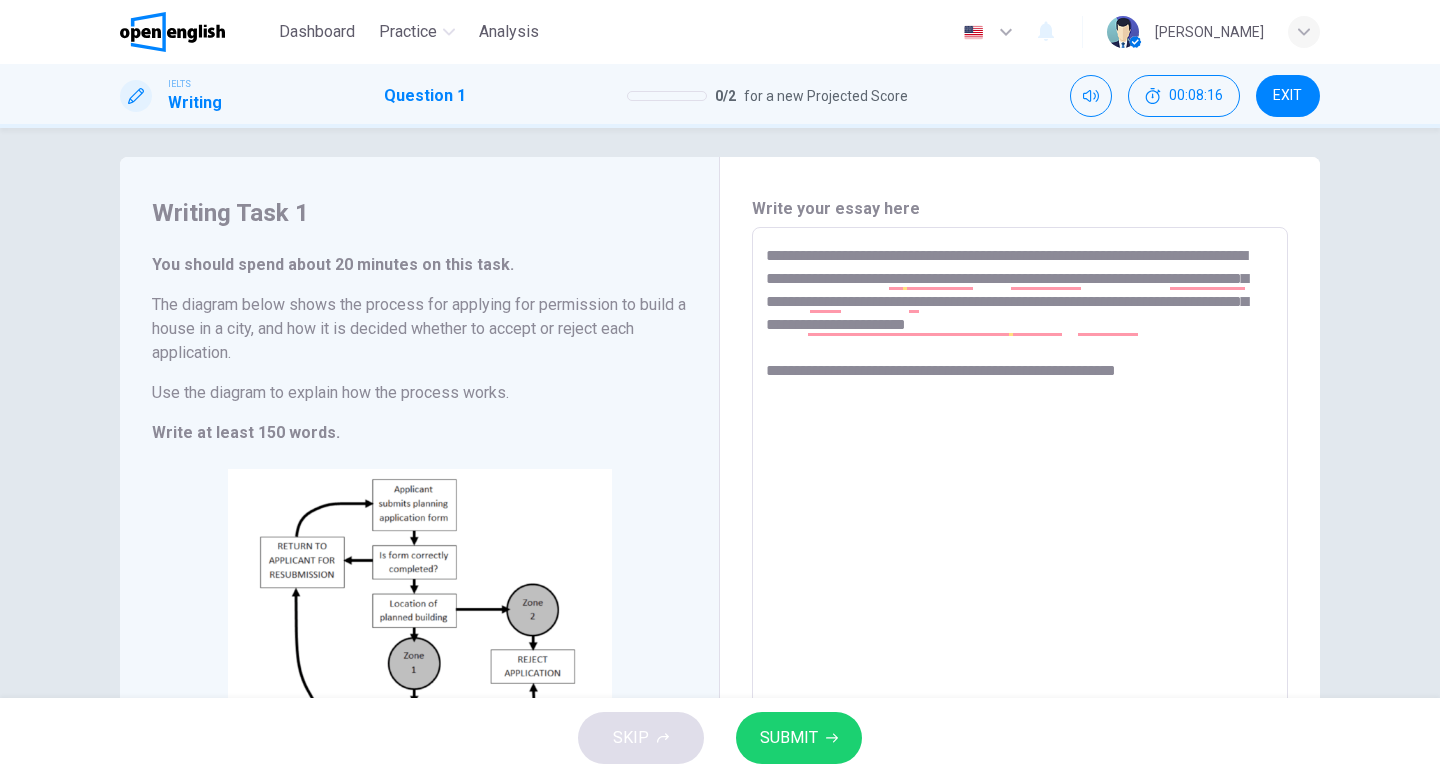click on "**********" at bounding box center (1020, 523) 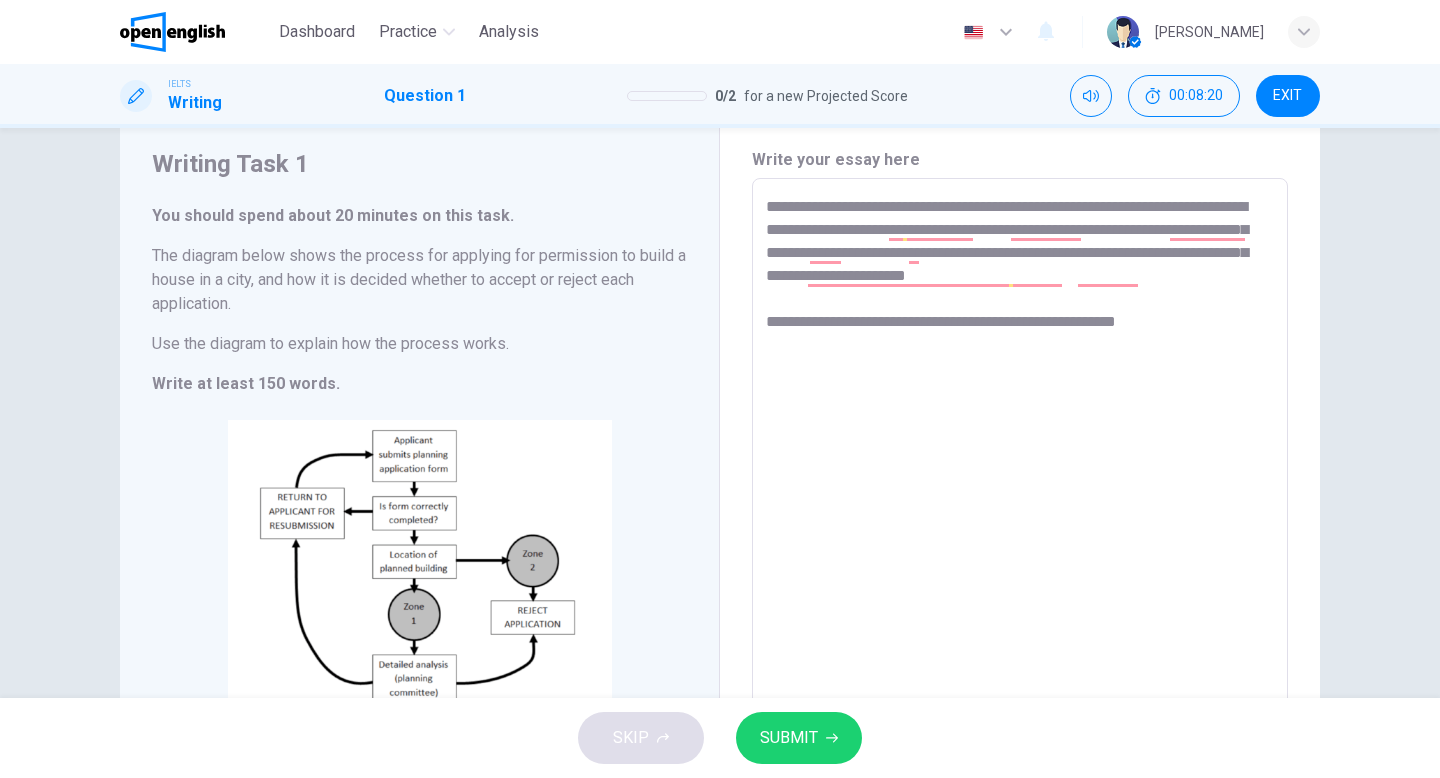 scroll, scrollTop: 81, scrollLeft: 0, axis: vertical 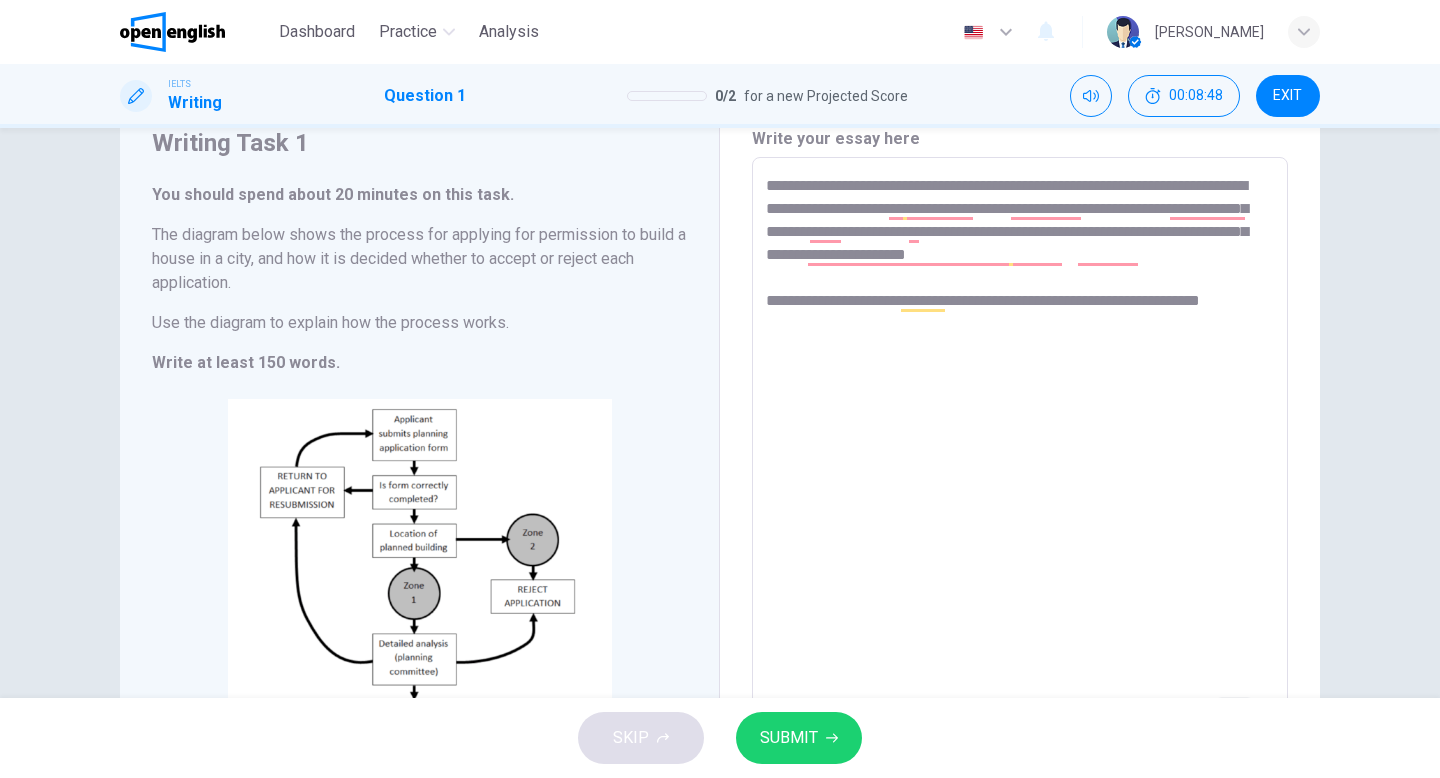 click on "**********" at bounding box center (1020, 453) 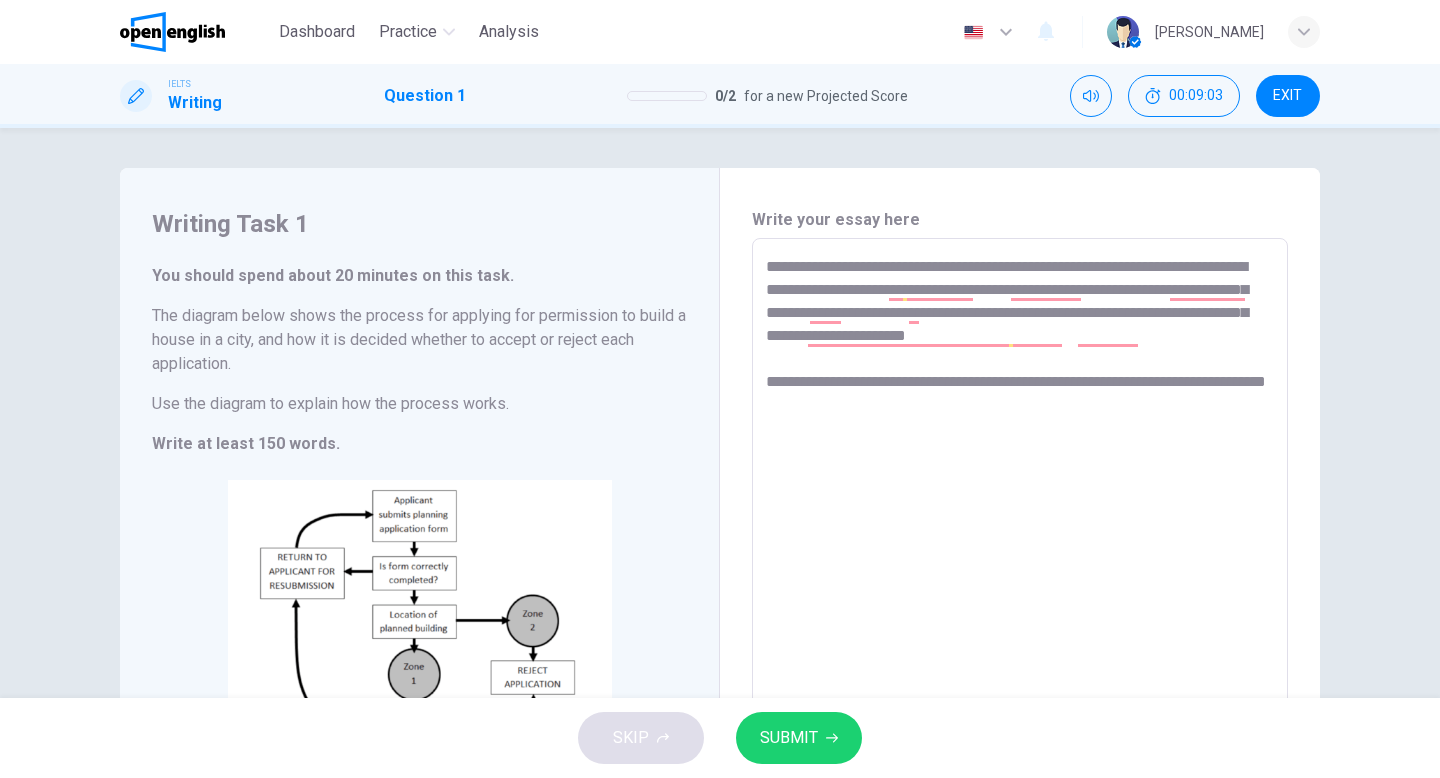 scroll, scrollTop: 0, scrollLeft: 0, axis: both 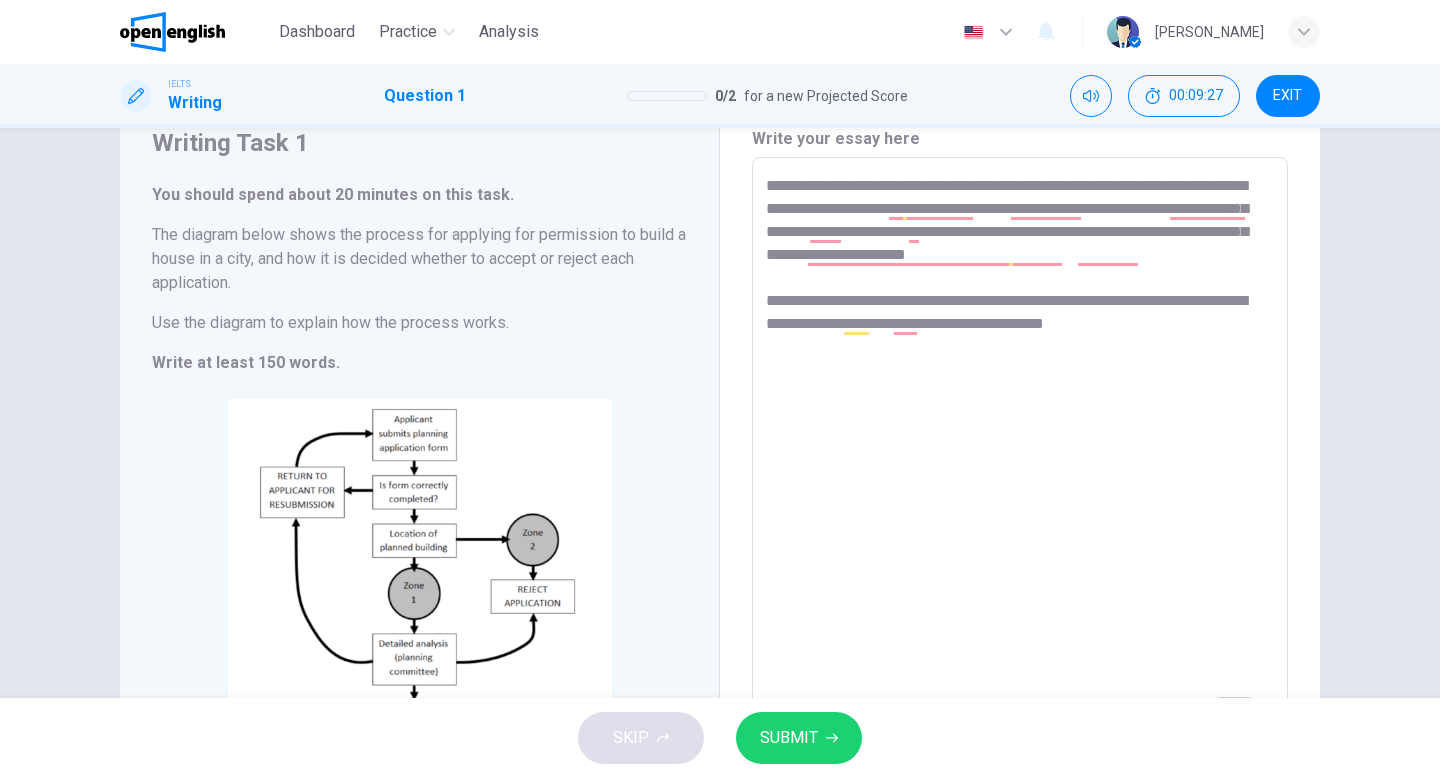 click on "**********" at bounding box center (1020, 453) 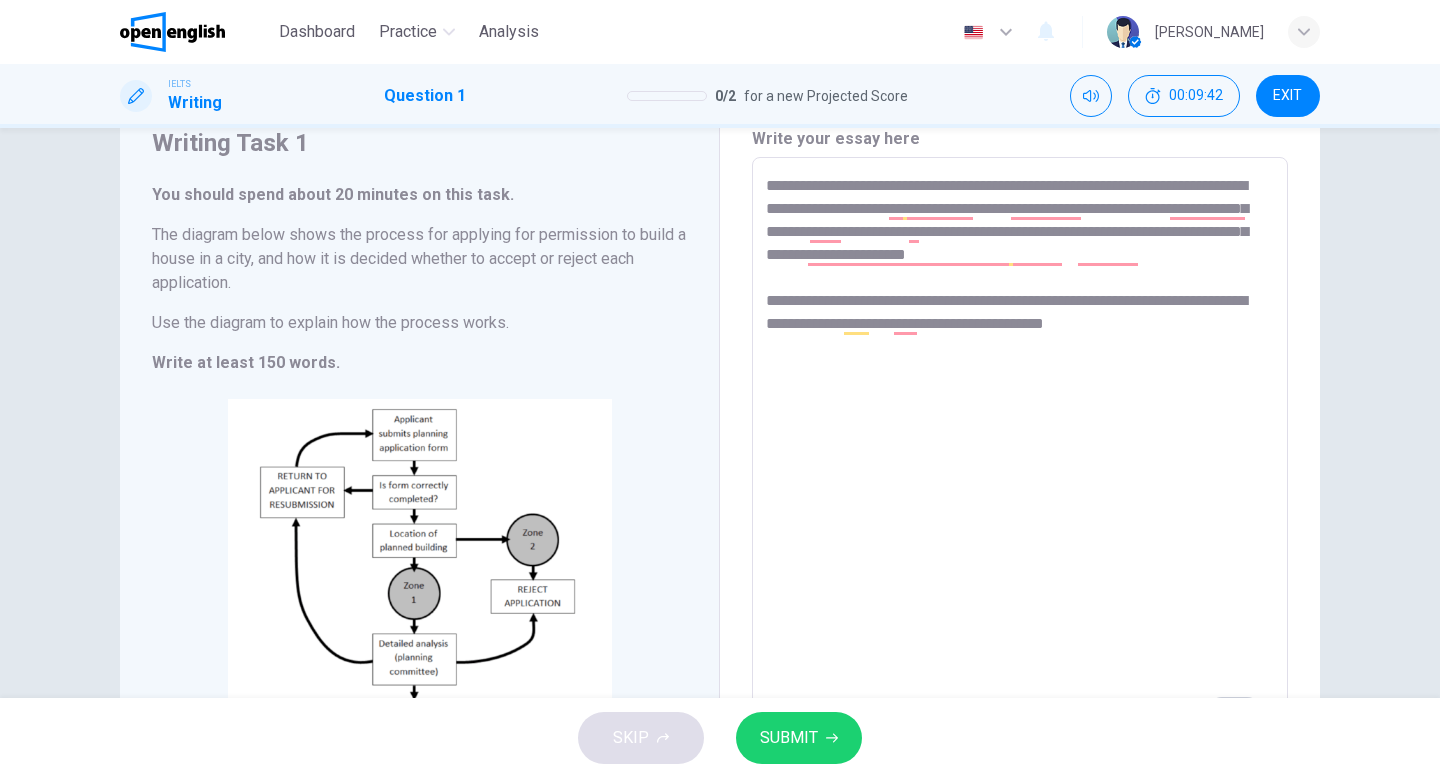 click on "**********" at bounding box center (1020, 453) 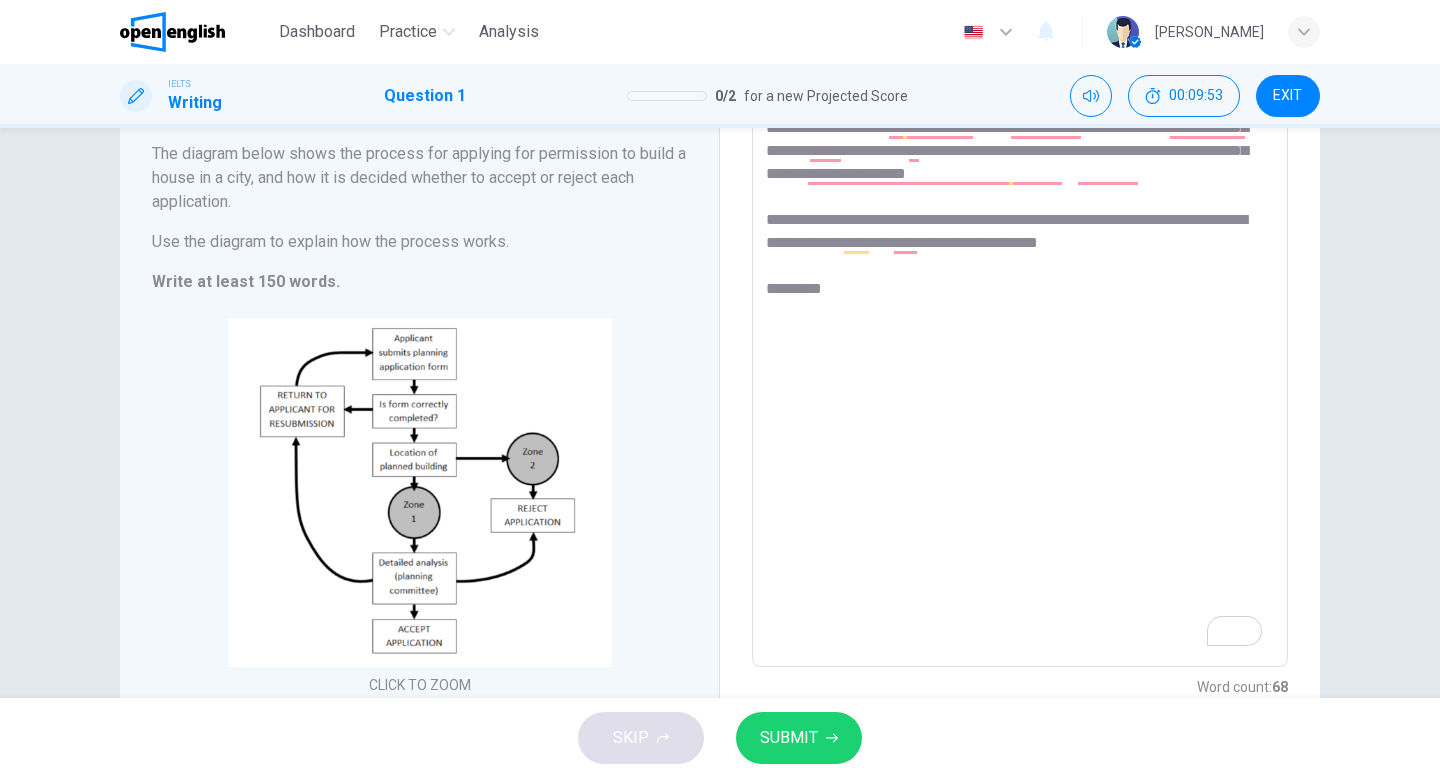 scroll, scrollTop: 149, scrollLeft: 0, axis: vertical 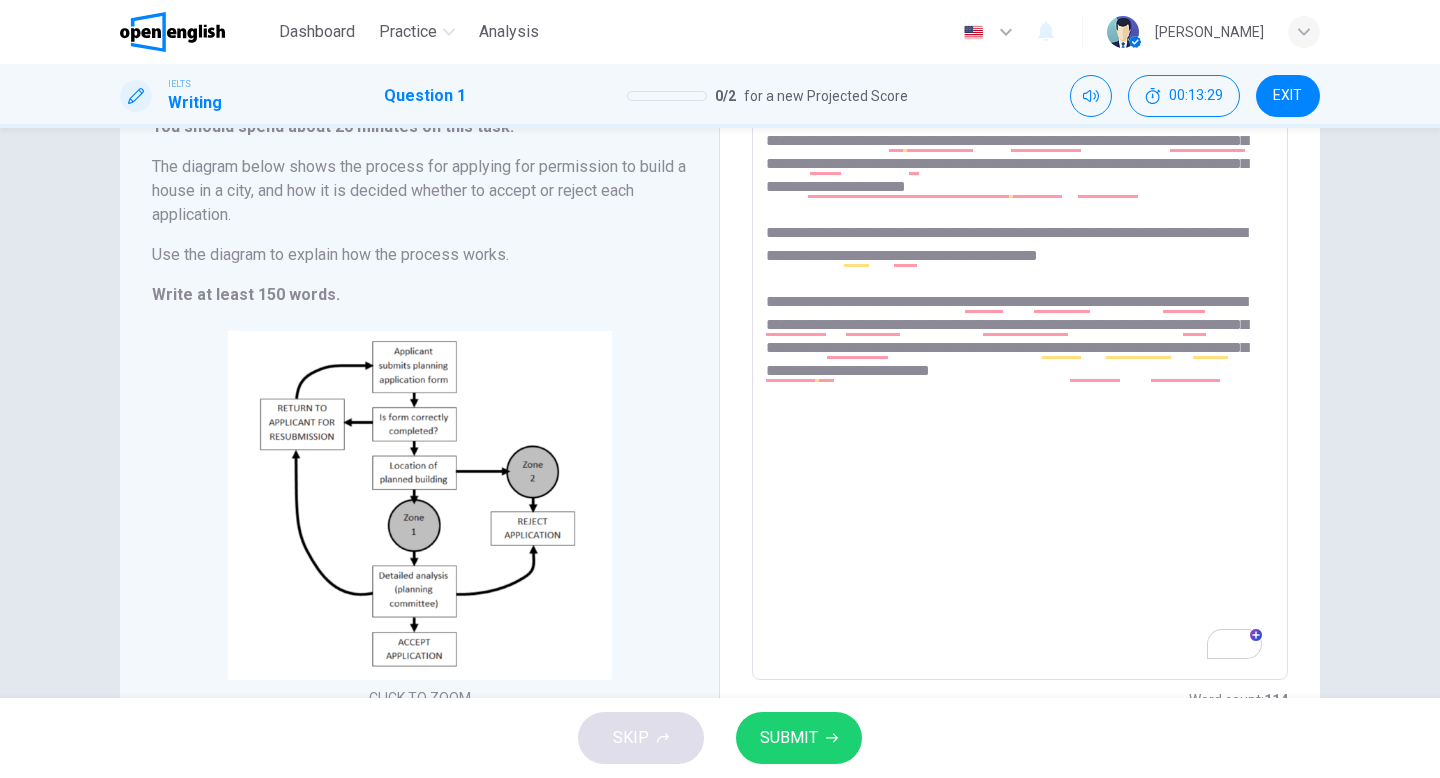 click on "**********" at bounding box center [1020, 385] 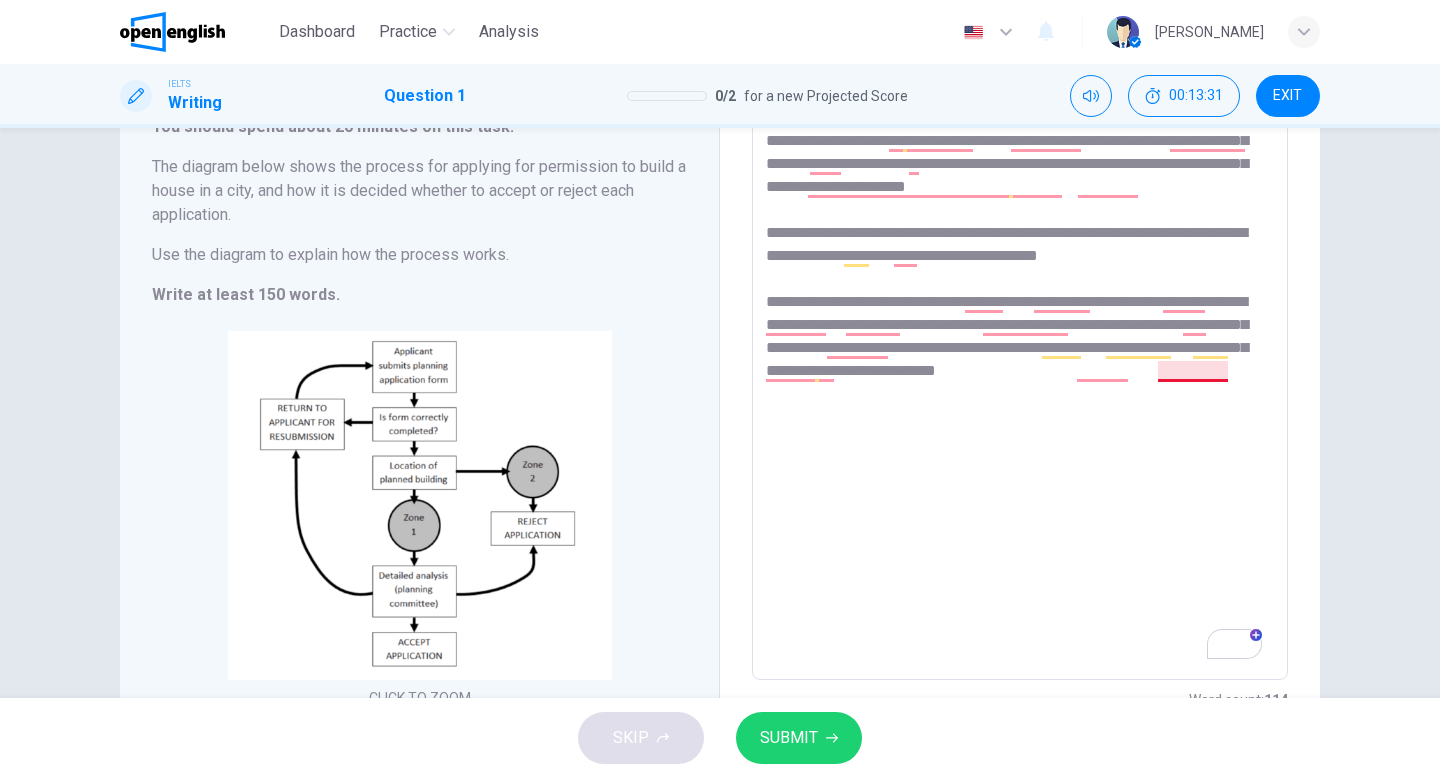 click on "**********" at bounding box center [1020, 385] 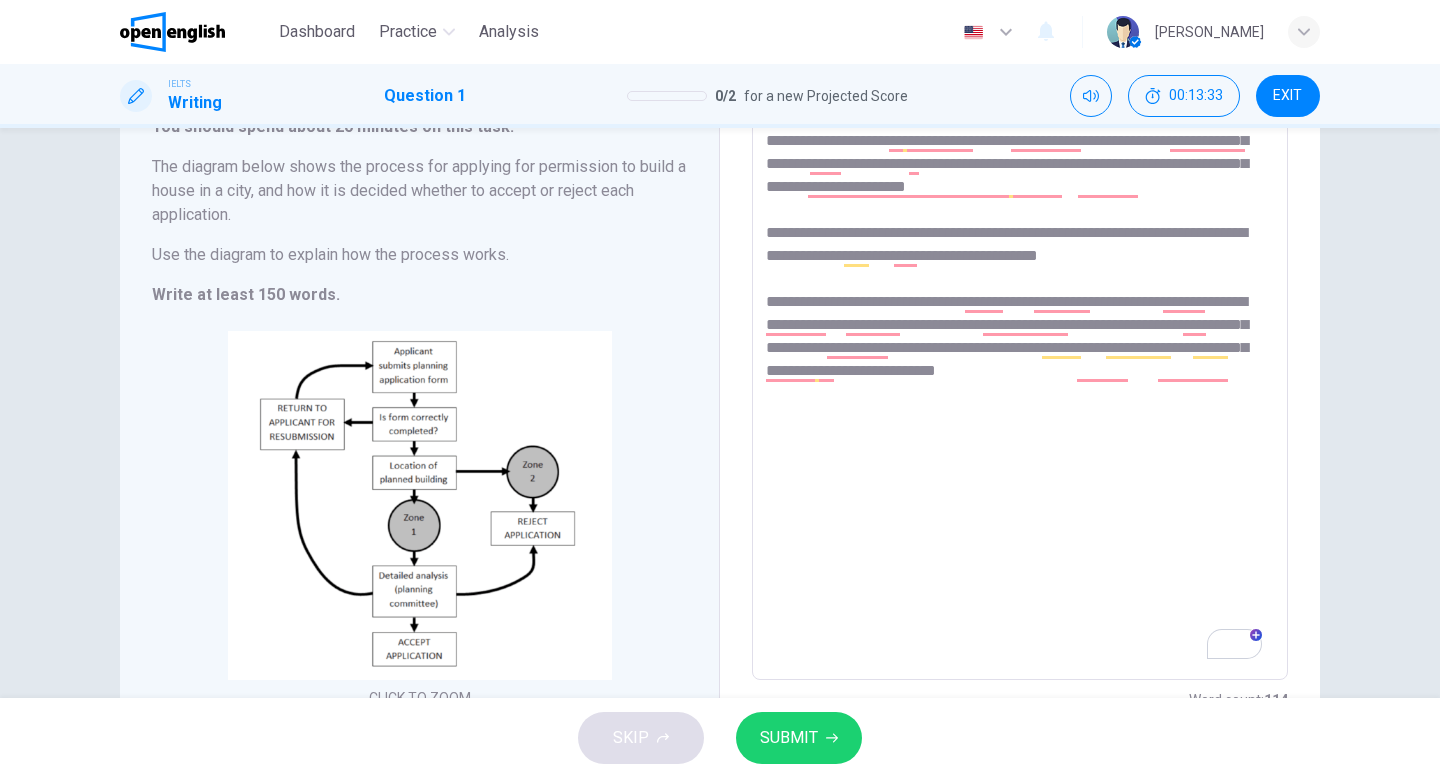 click on "**********" at bounding box center [1020, 385] 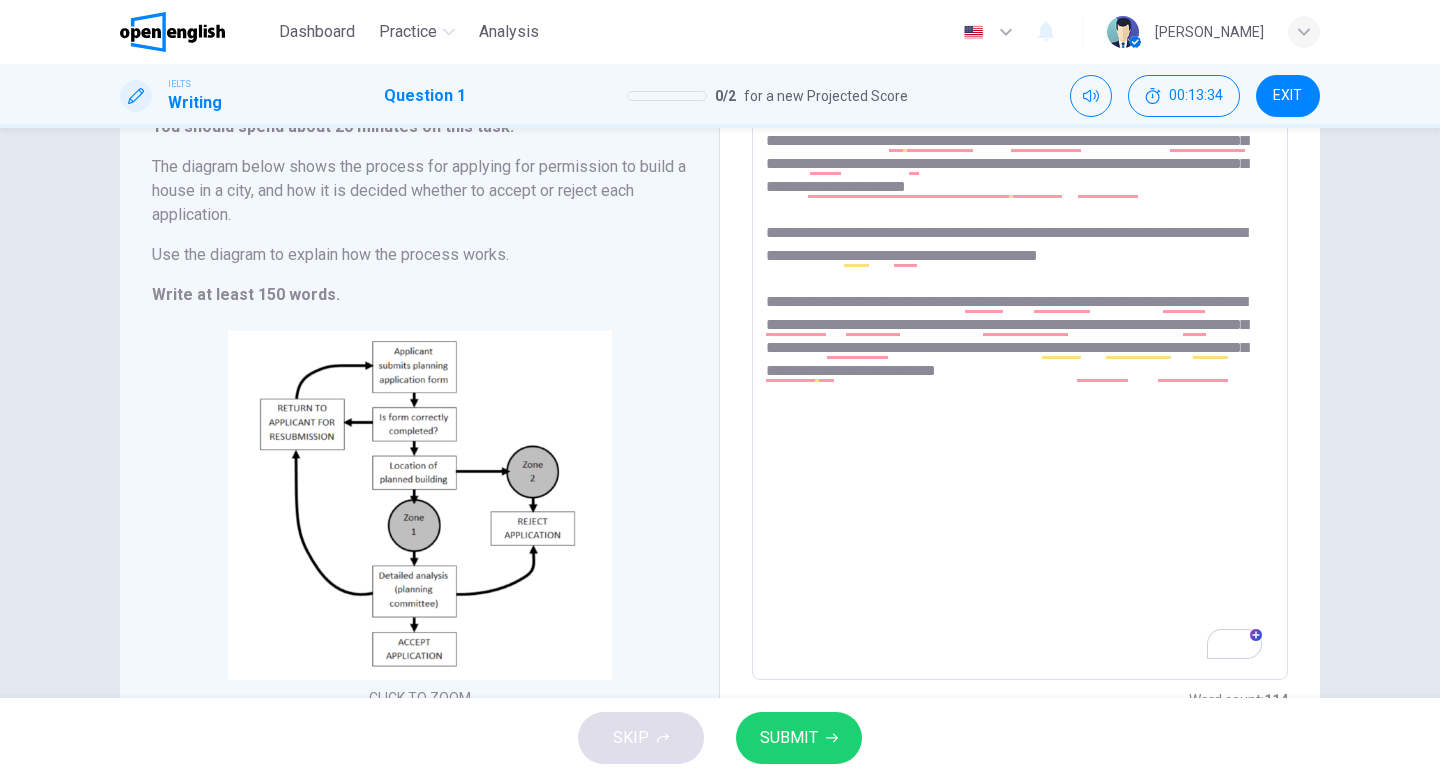 click on "**********" at bounding box center [1020, 385] 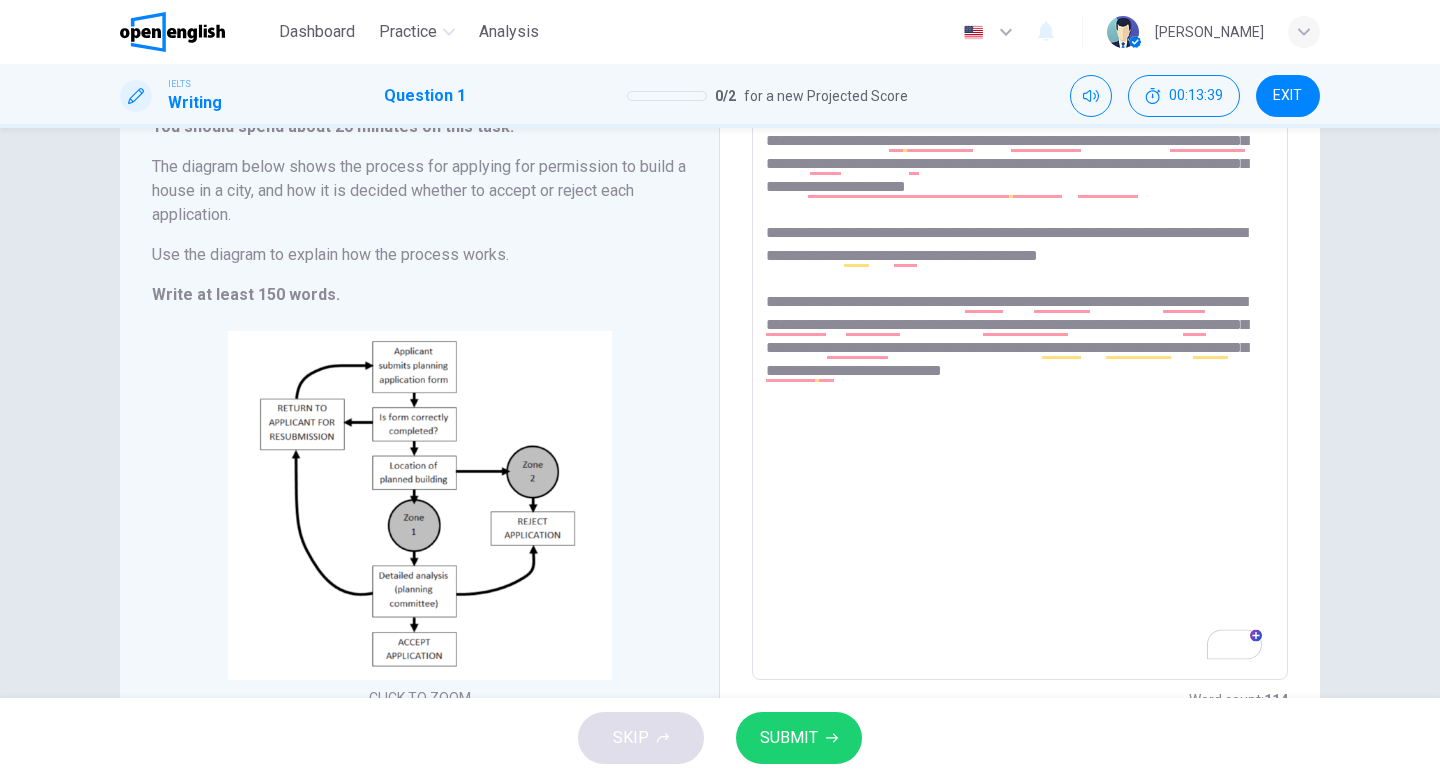 click on "**********" at bounding box center [1020, 385] 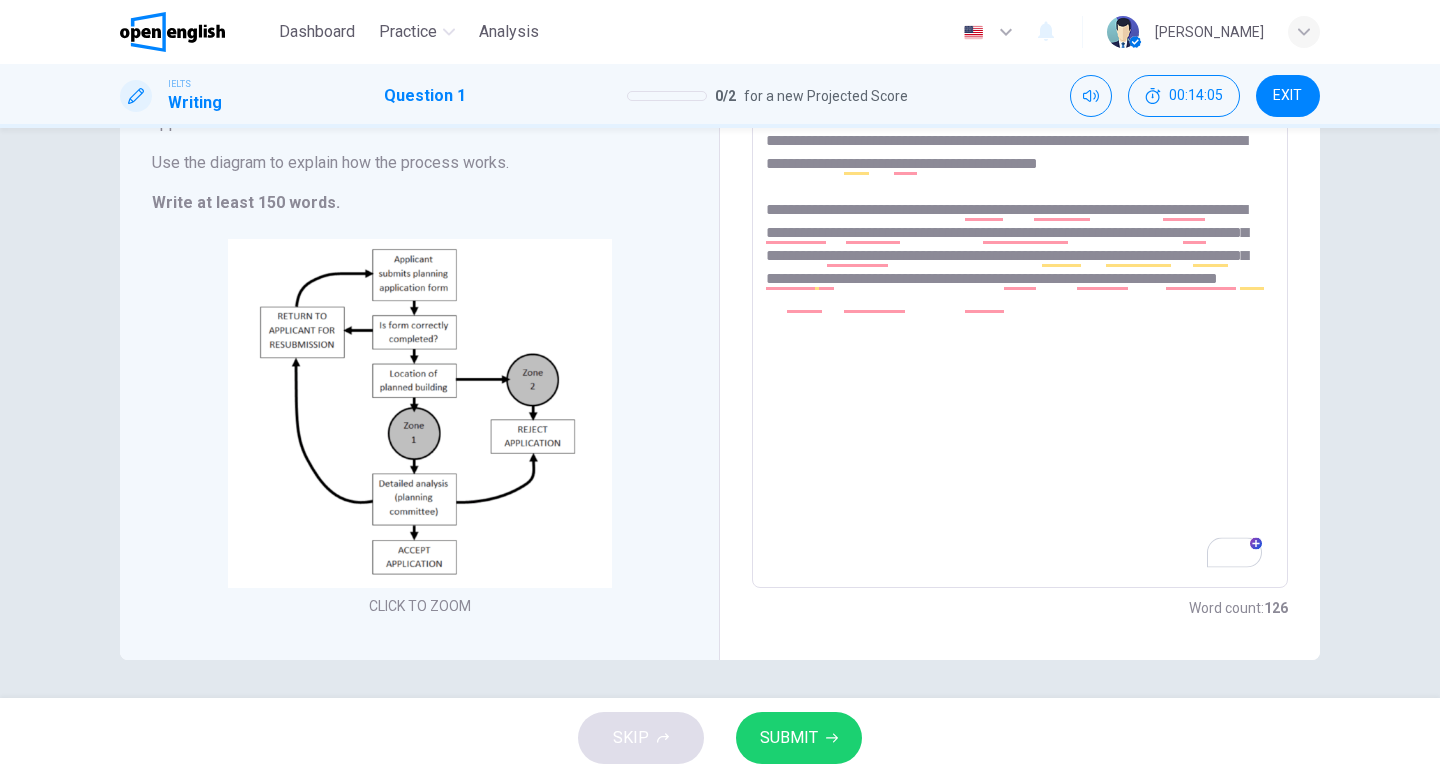 scroll, scrollTop: 243, scrollLeft: 0, axis: vertical 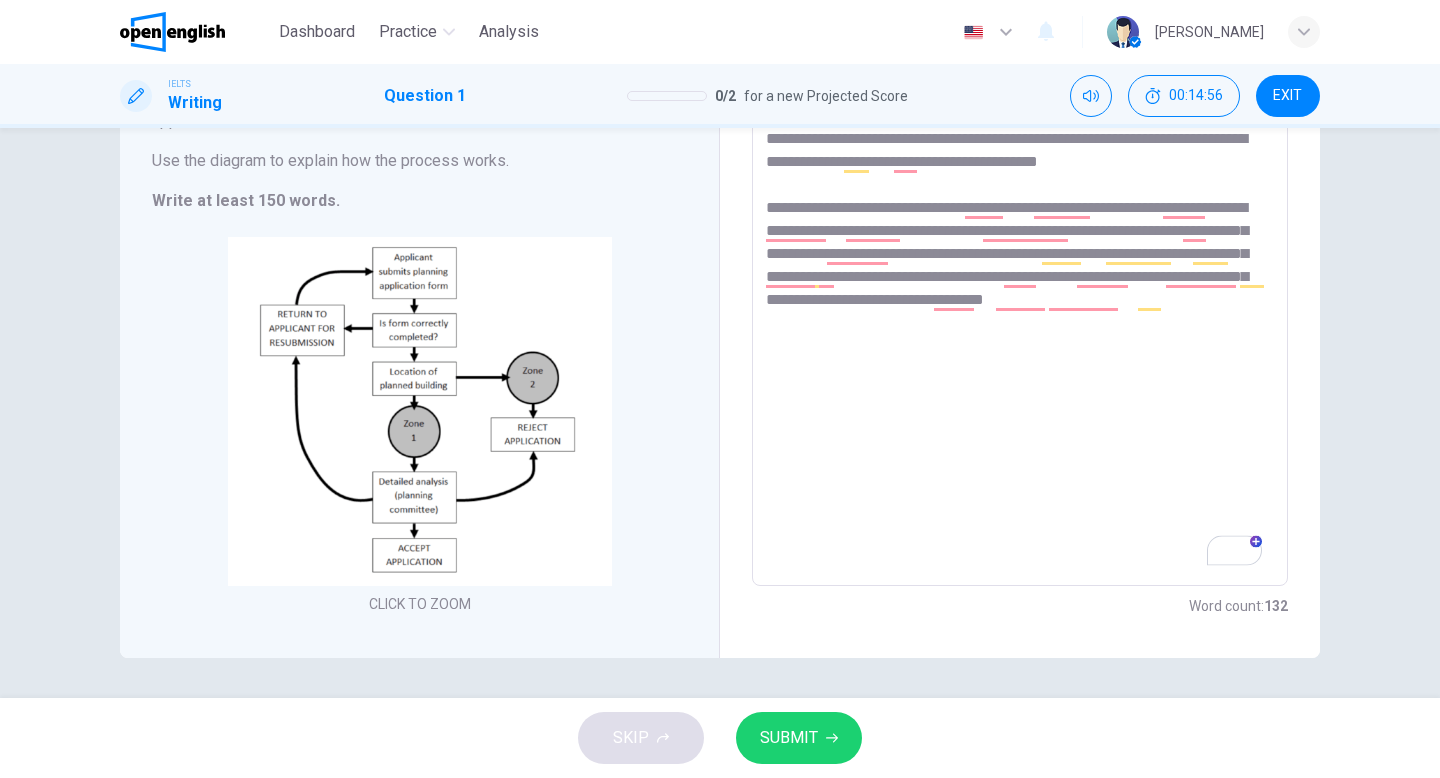click on "**********" at bounding box center [1020, 291] 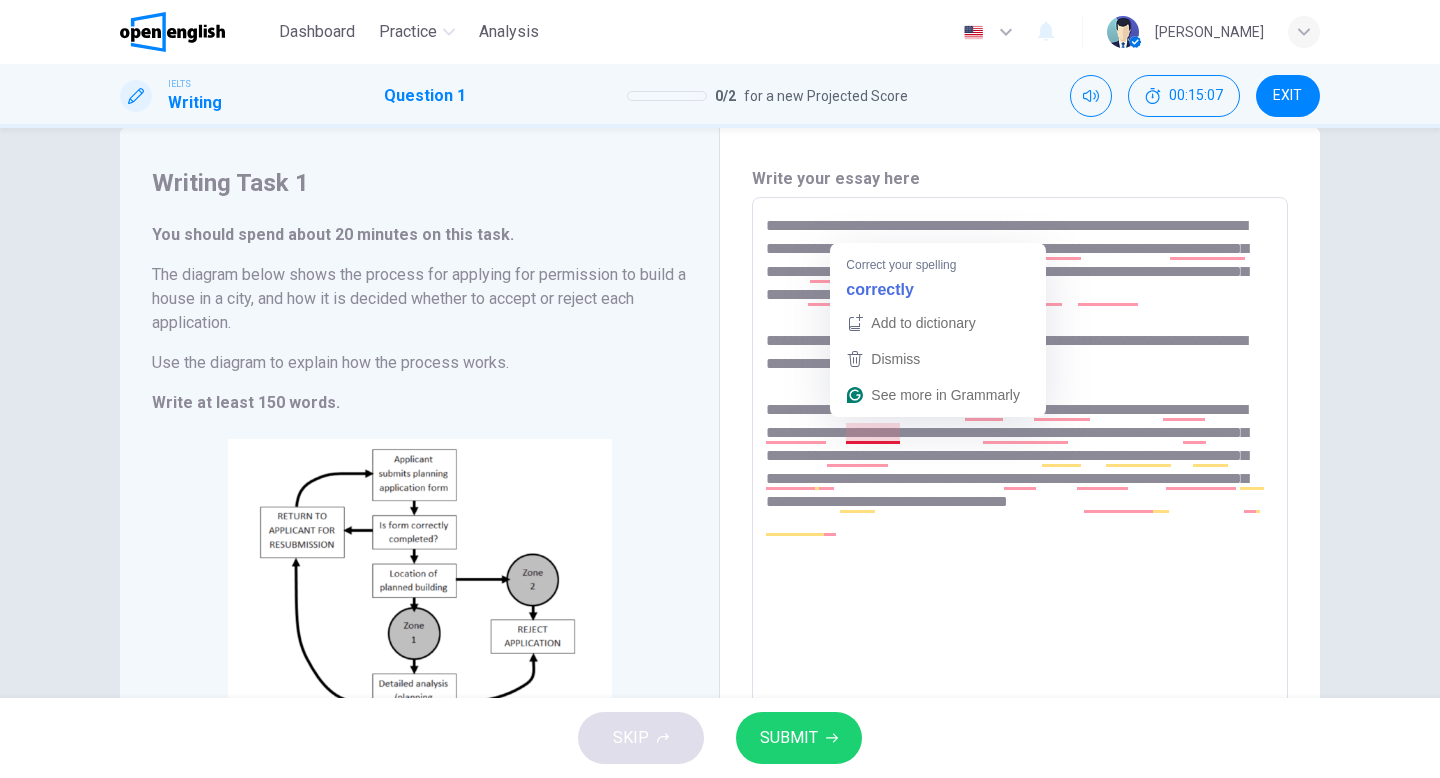 scroll, scrollTop: 39, scrollLeft: 0, axis: vertical 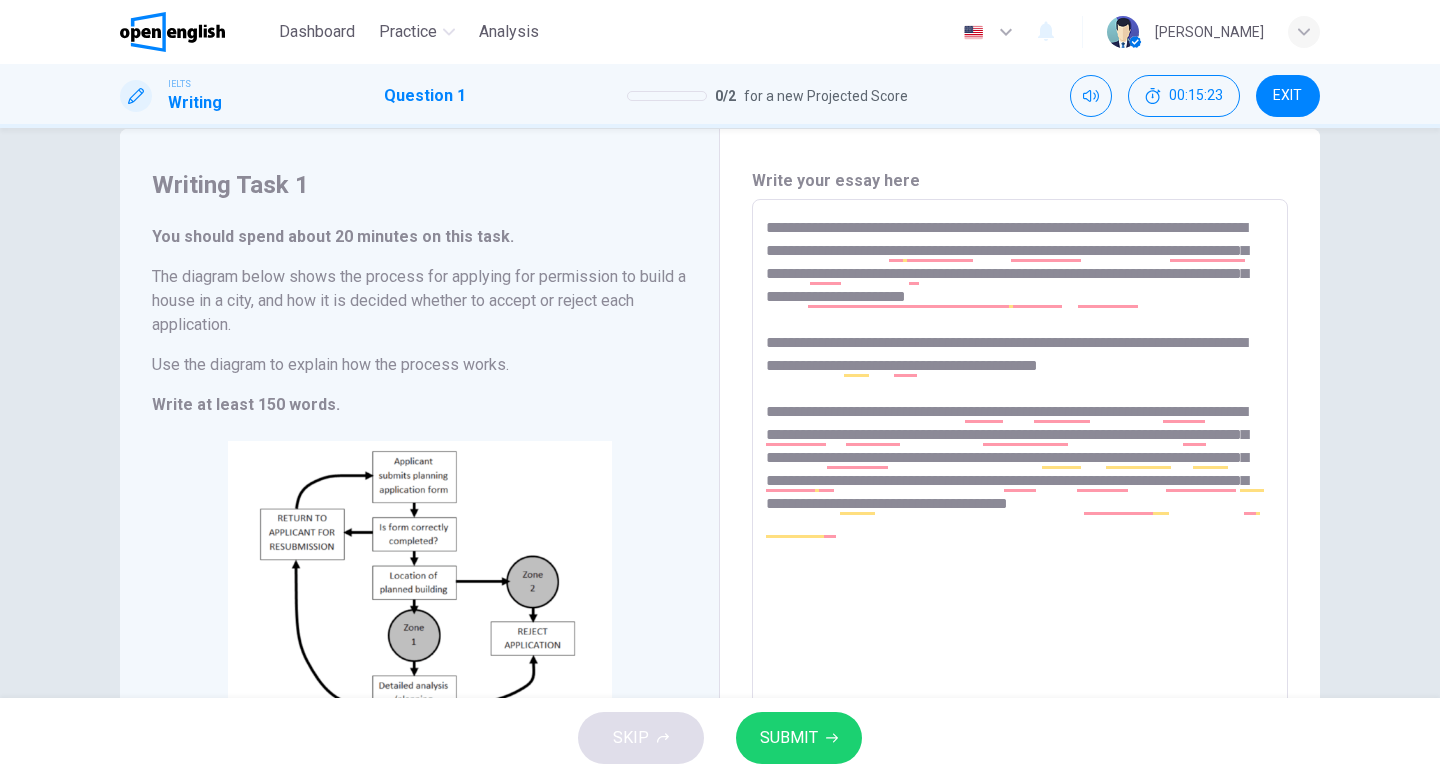 click on "**********" at bounding box center [1020, 495] 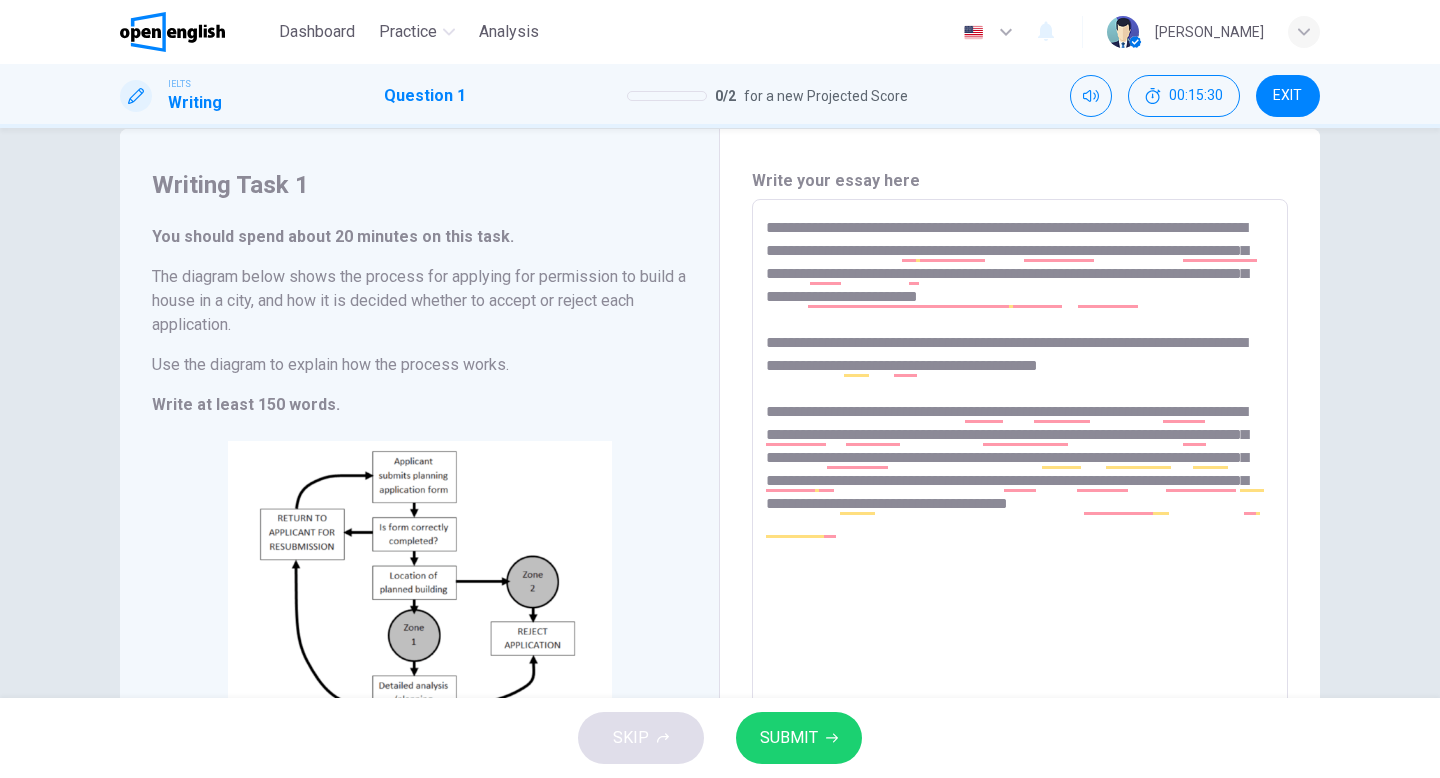click on "**********" at bounding box center [1020, 495] 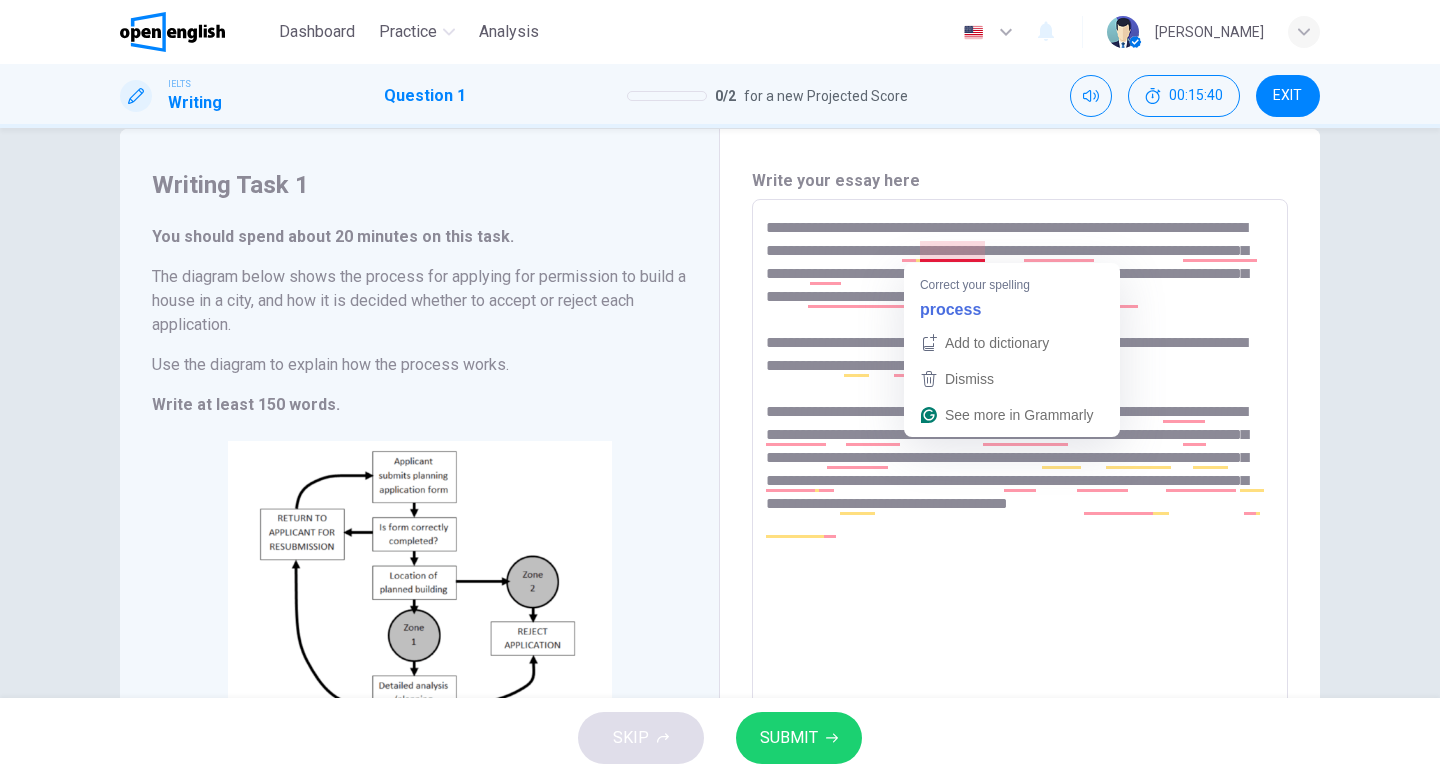 click on "**********" at bounding box center [1020, 495] 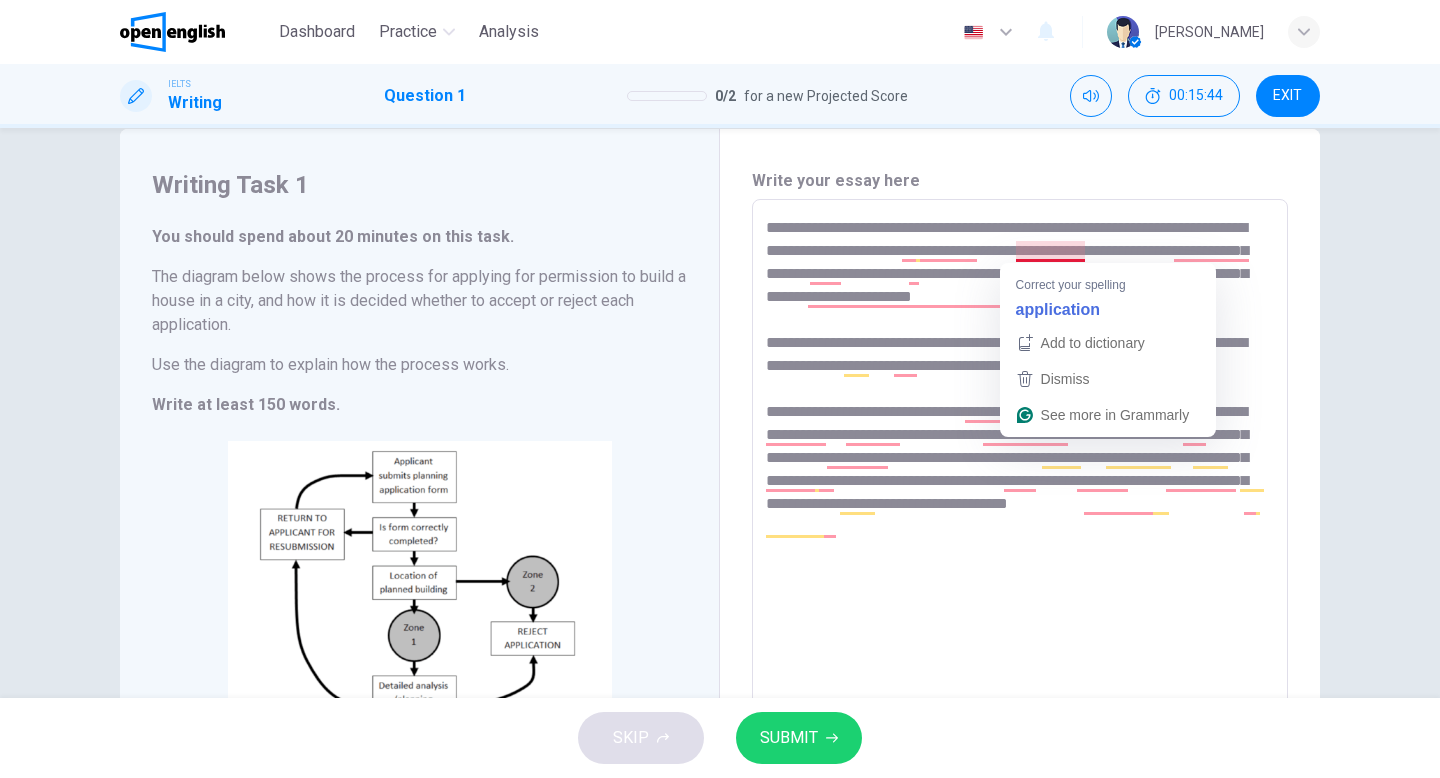 click on "**********" at bounding box center (1020, 495) 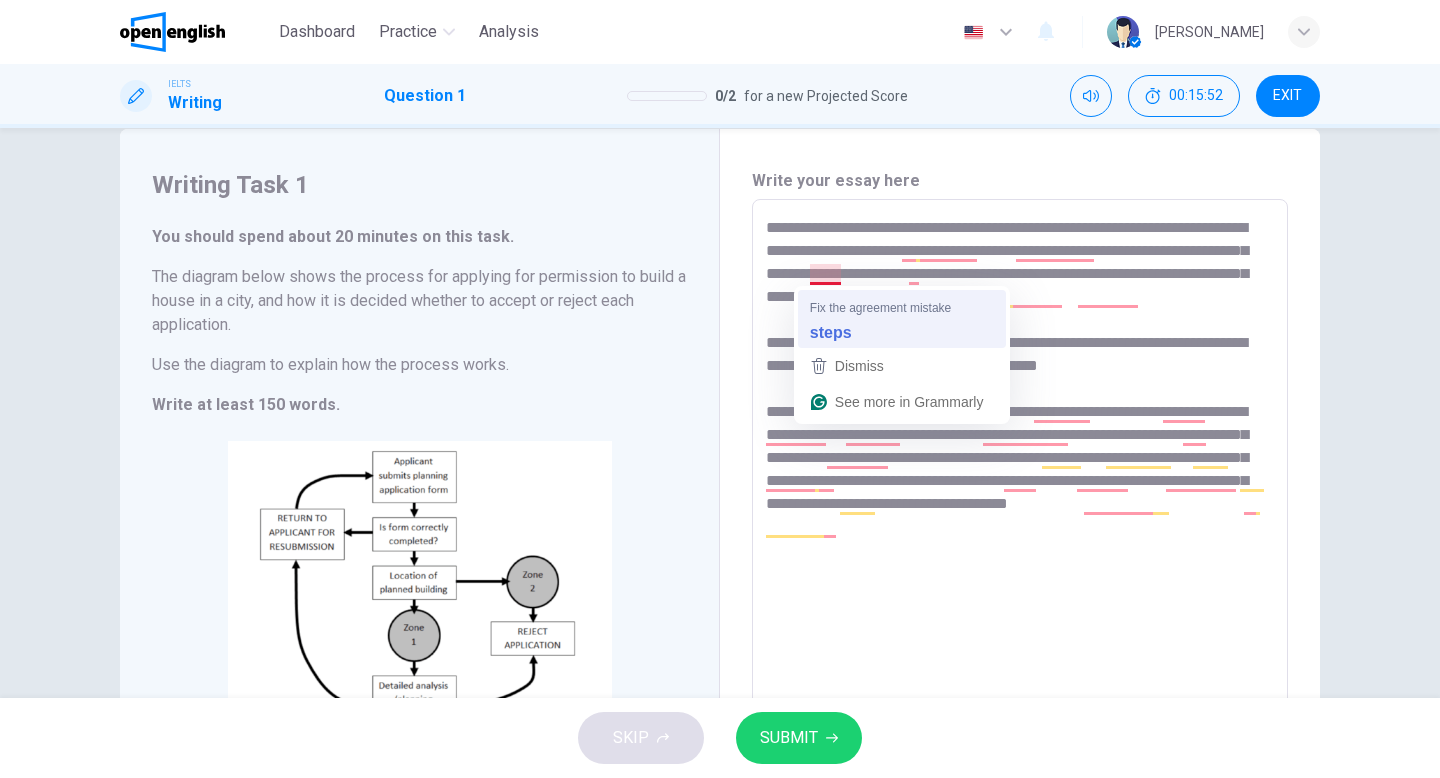 type on "**********" 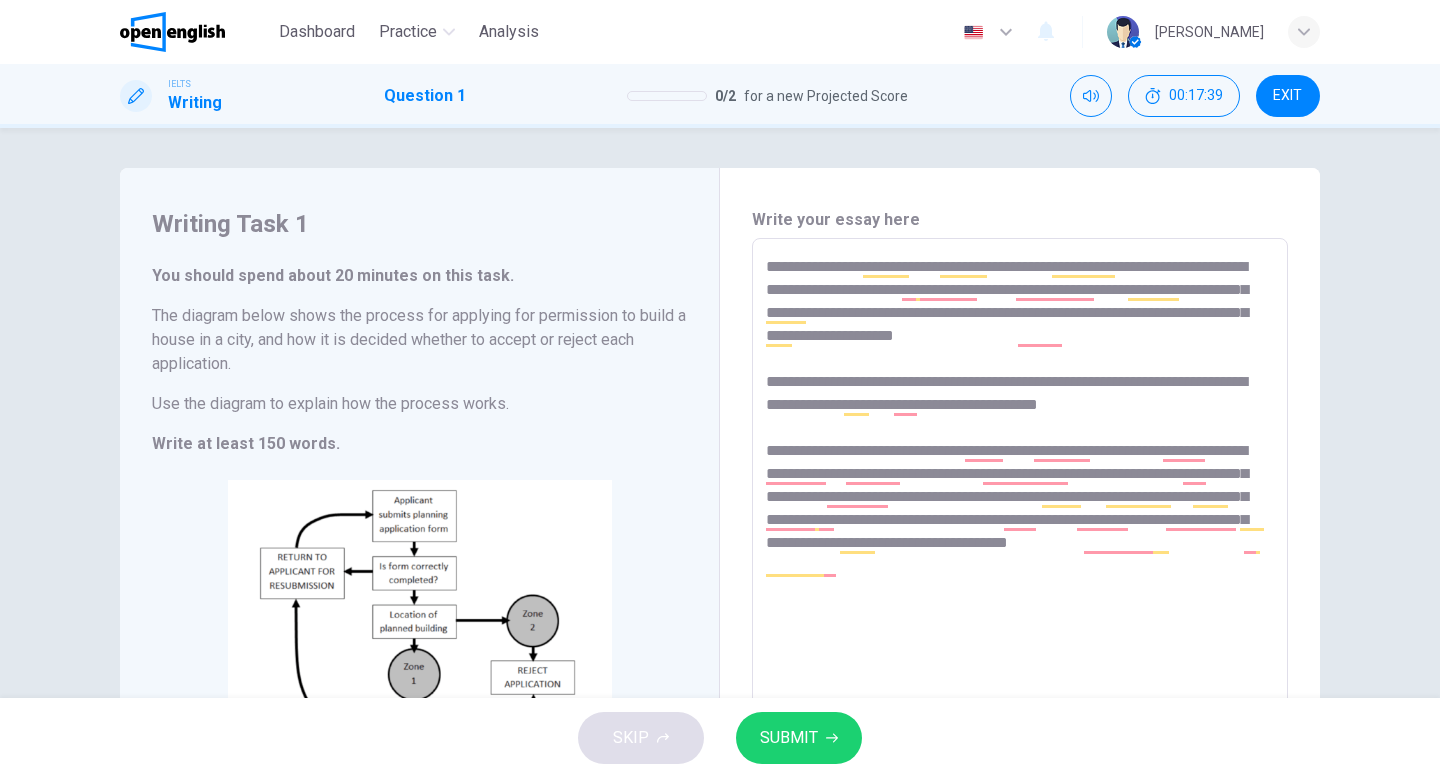 scroll, scrollTop: 0, scrollLeft: 0, axis: both 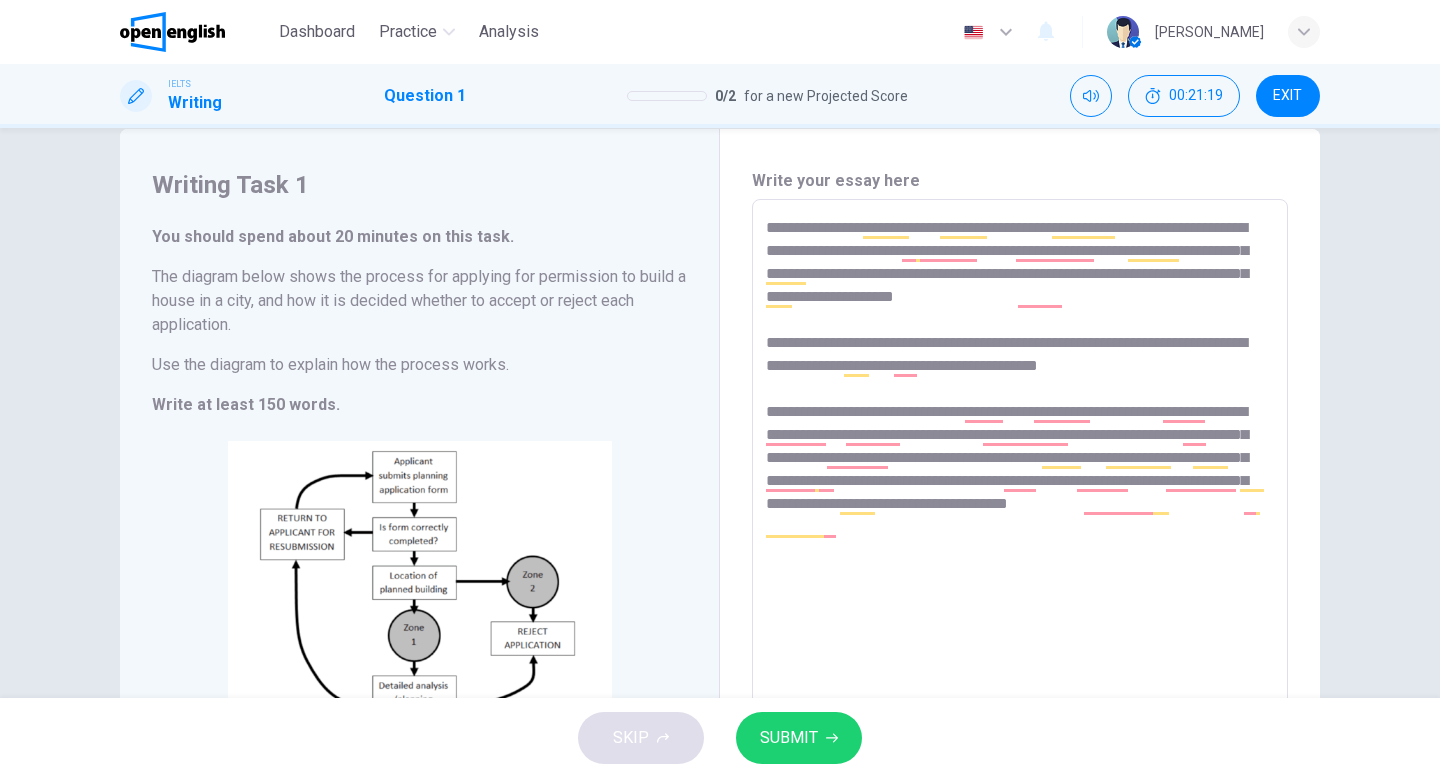 type on "**********" 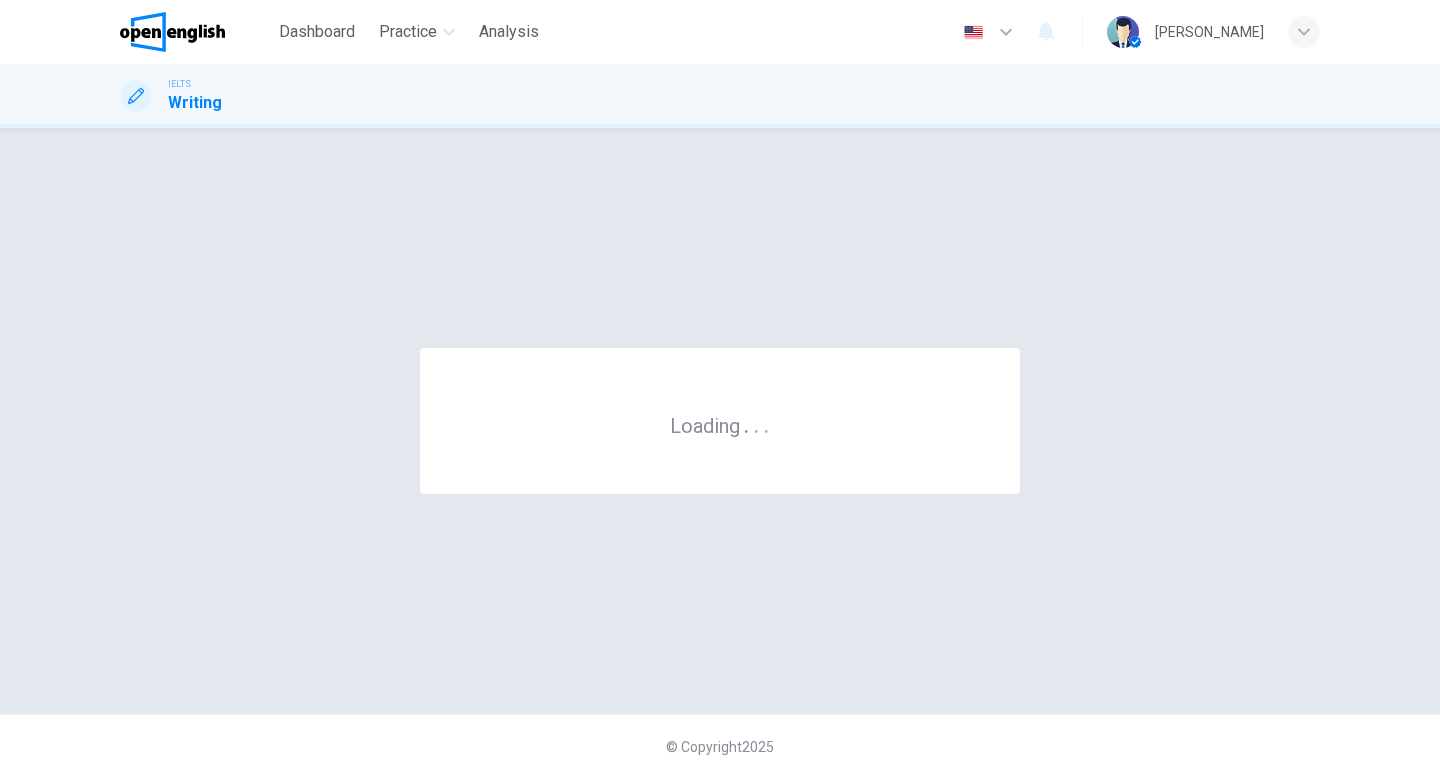 scroll, scrollTop: 0, scrollLeft: 0, axis: both 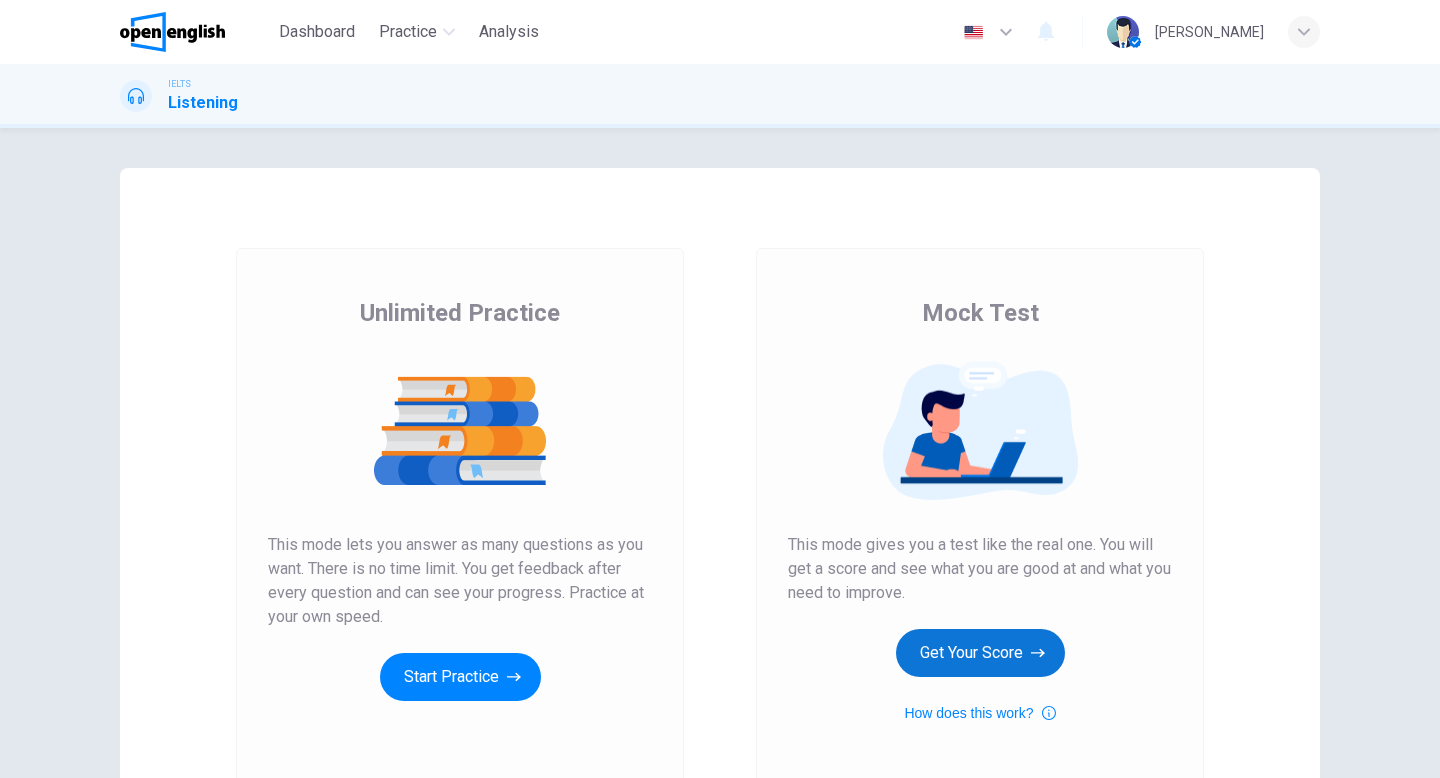 click on "Get Your Score" at bounding box center [980, 653] 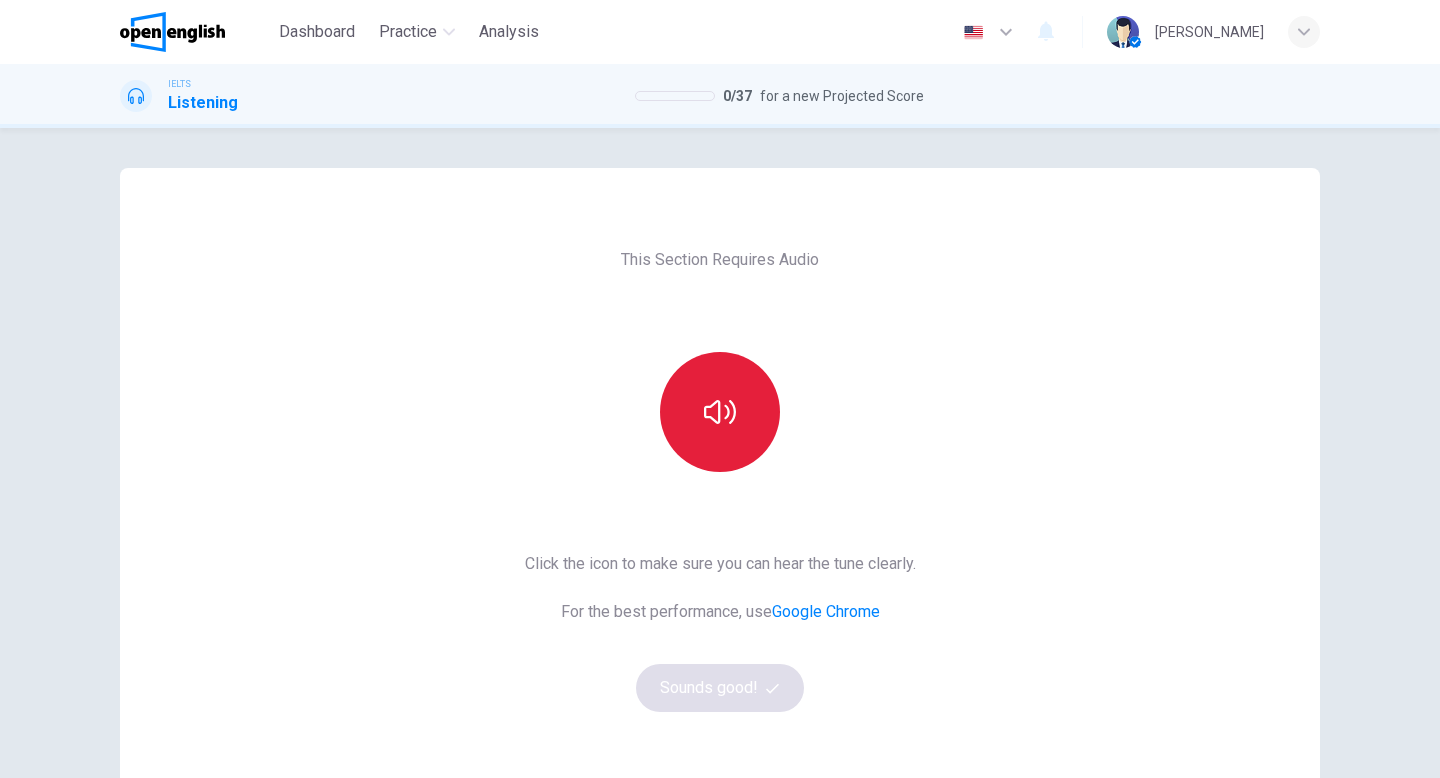 click at bounding box center [720, 412] 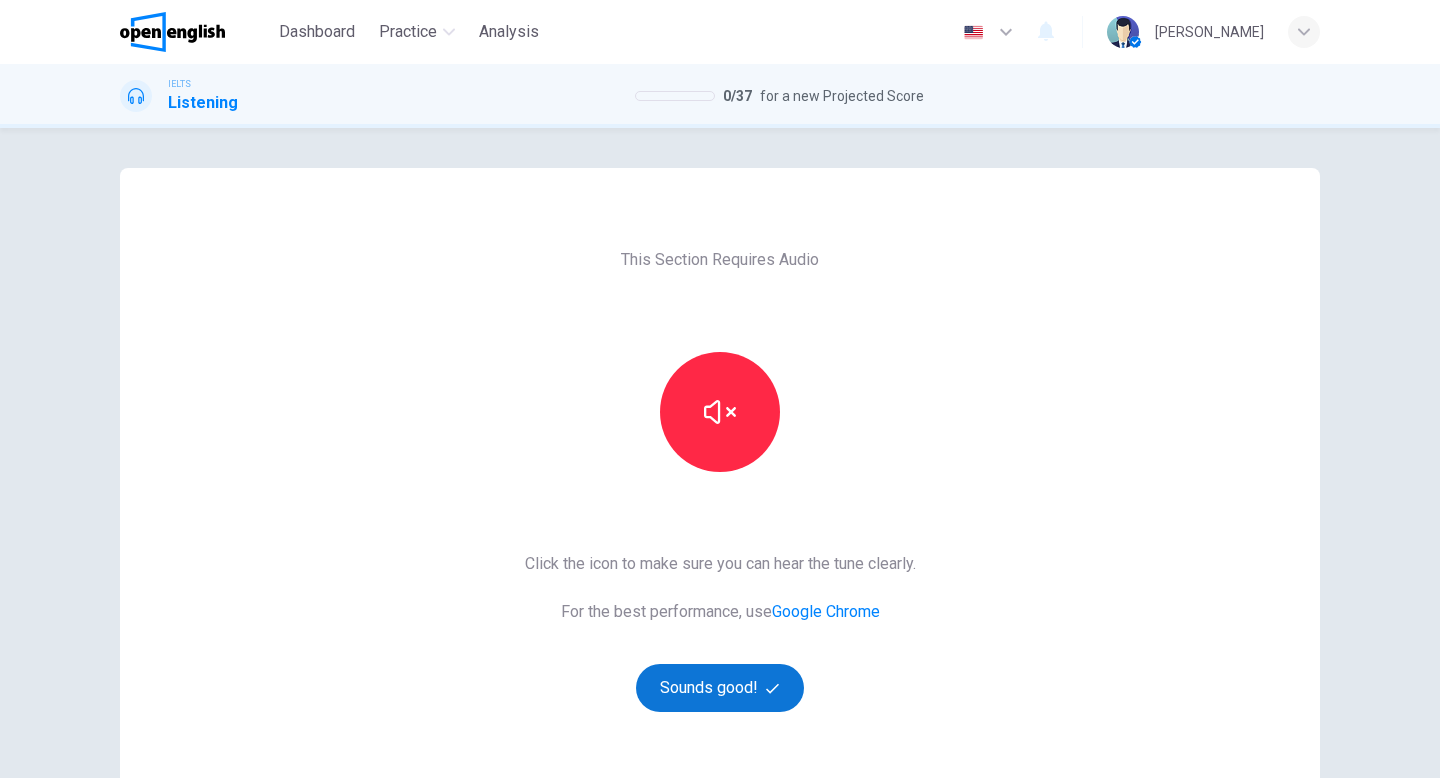 click on "Sounds good!" at bounding box center (720, 688) 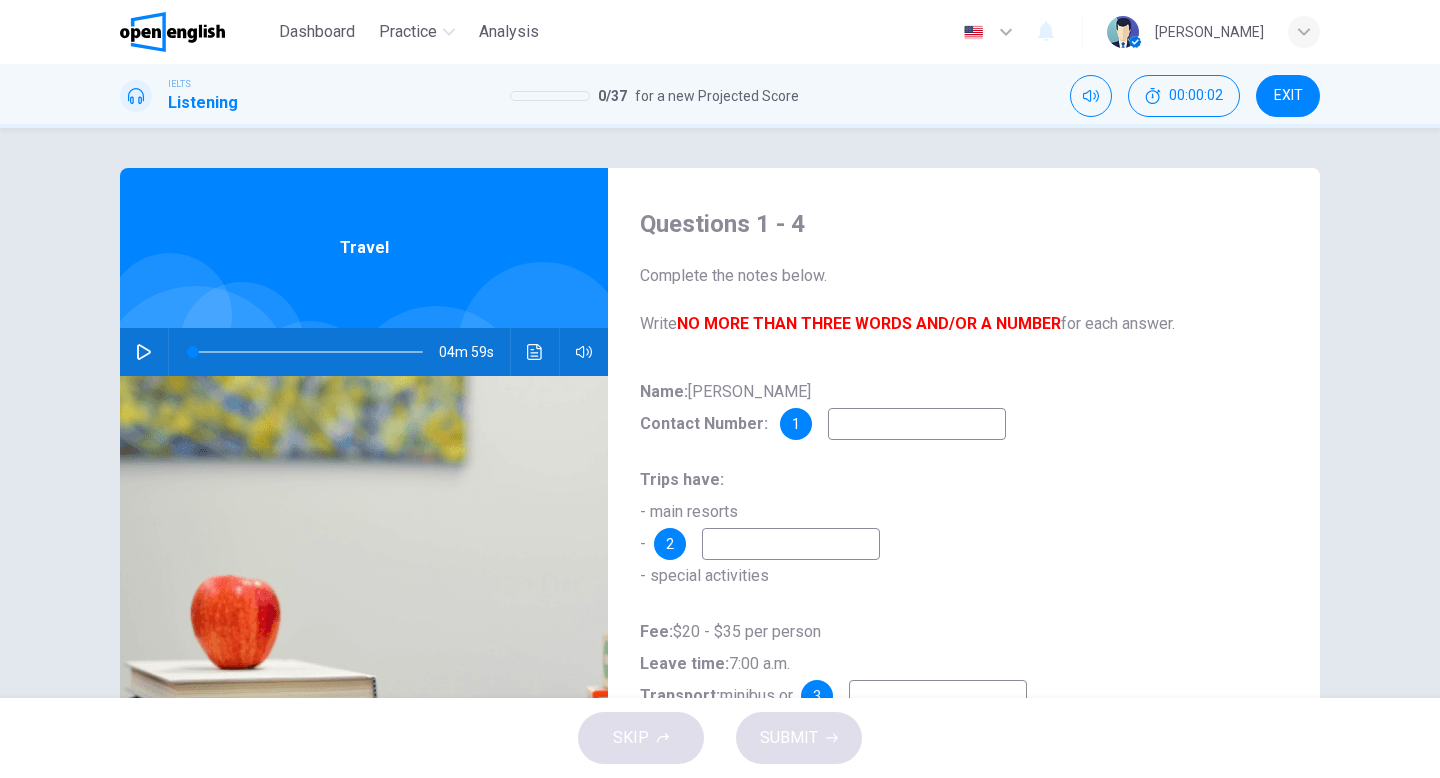 click 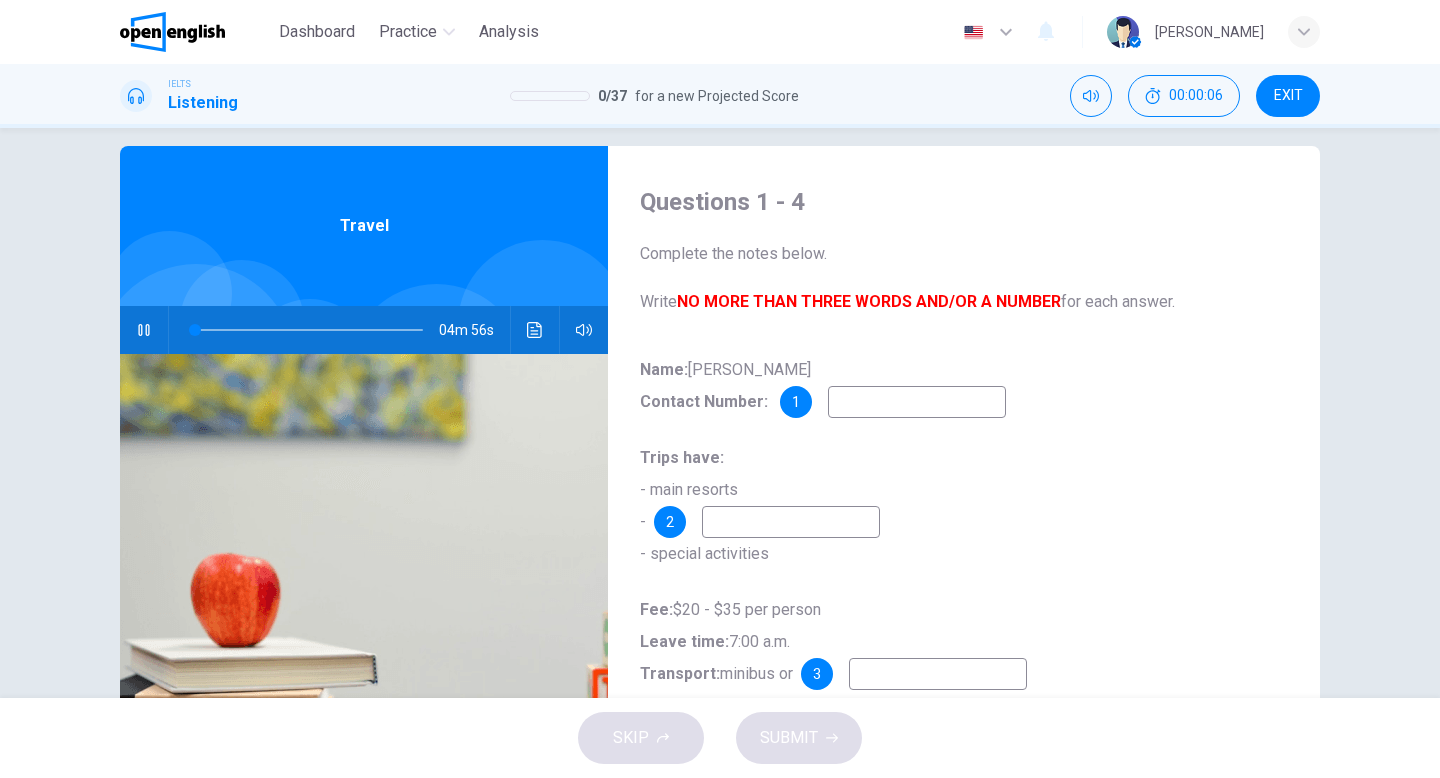 scroll, scrollTop: 0, scrollLeft: 0, axis: both 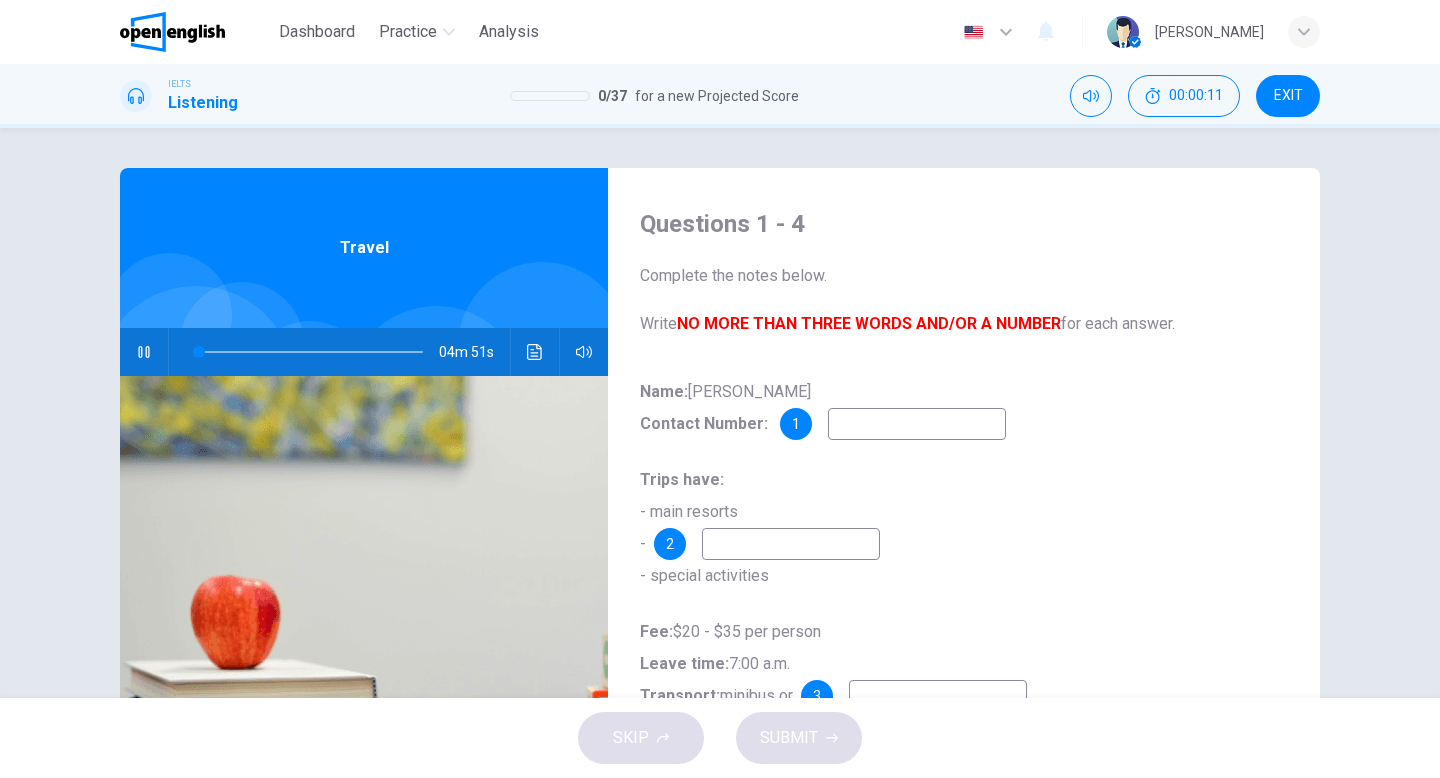 click on "1" at bounding box center (796, 424) 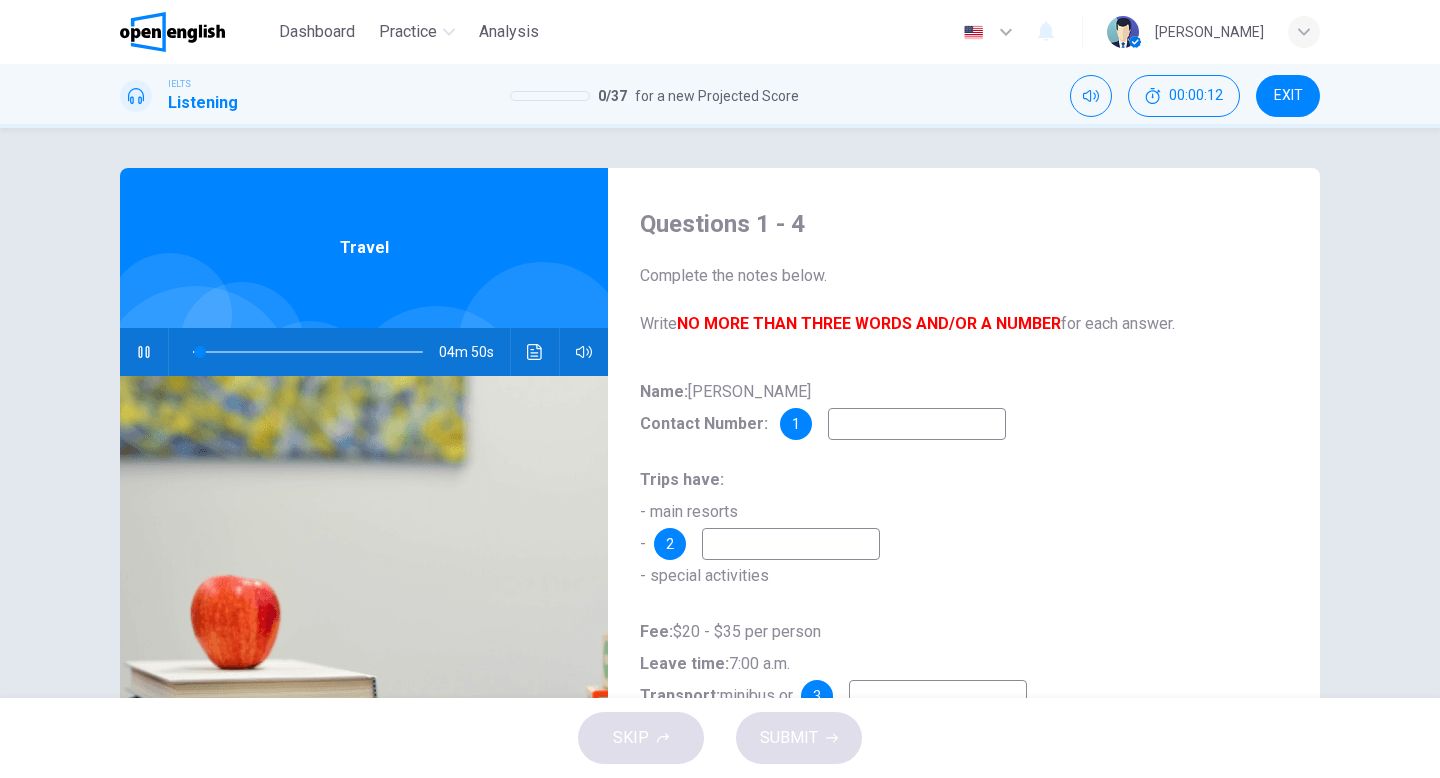 click at bounding box center (917, 424) 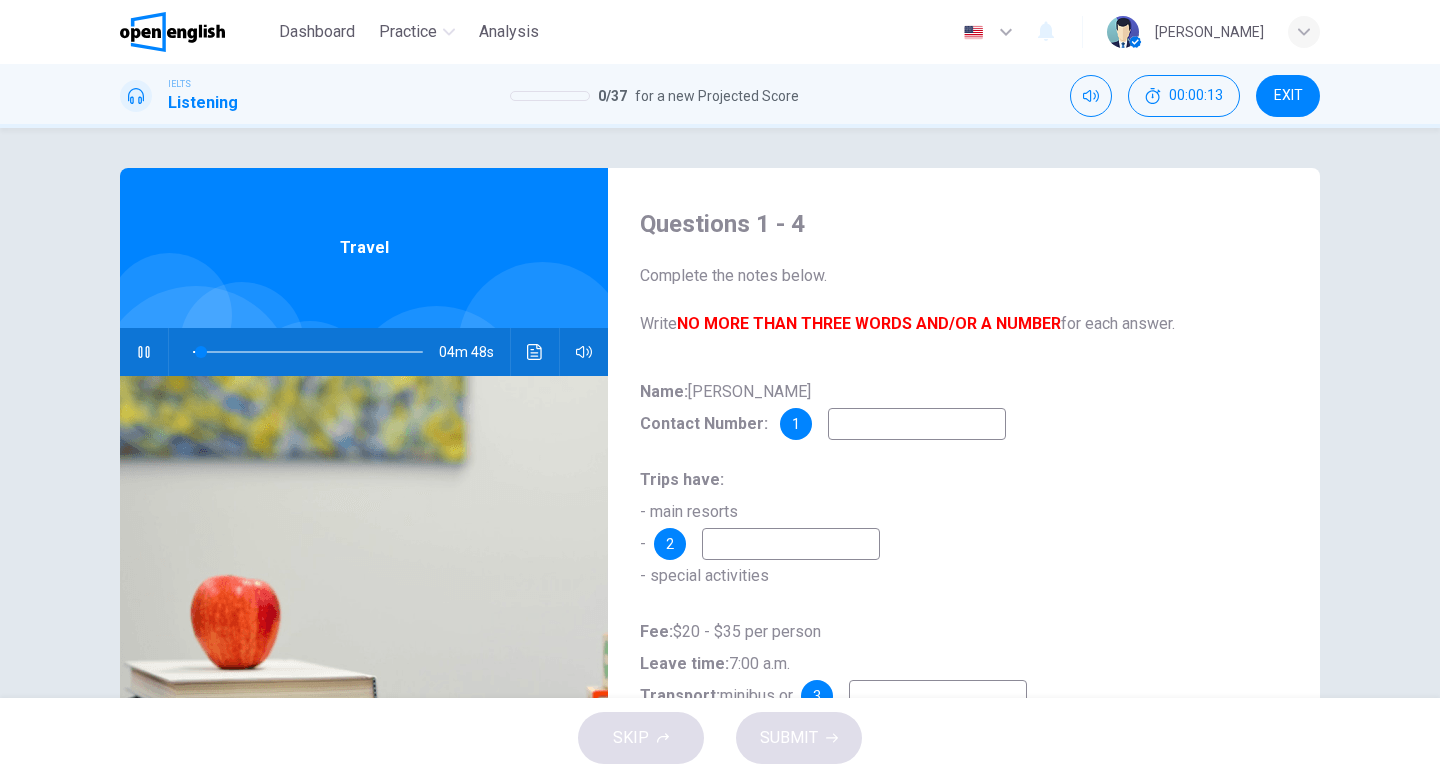 click on "1" at bounding box center [796, 424] 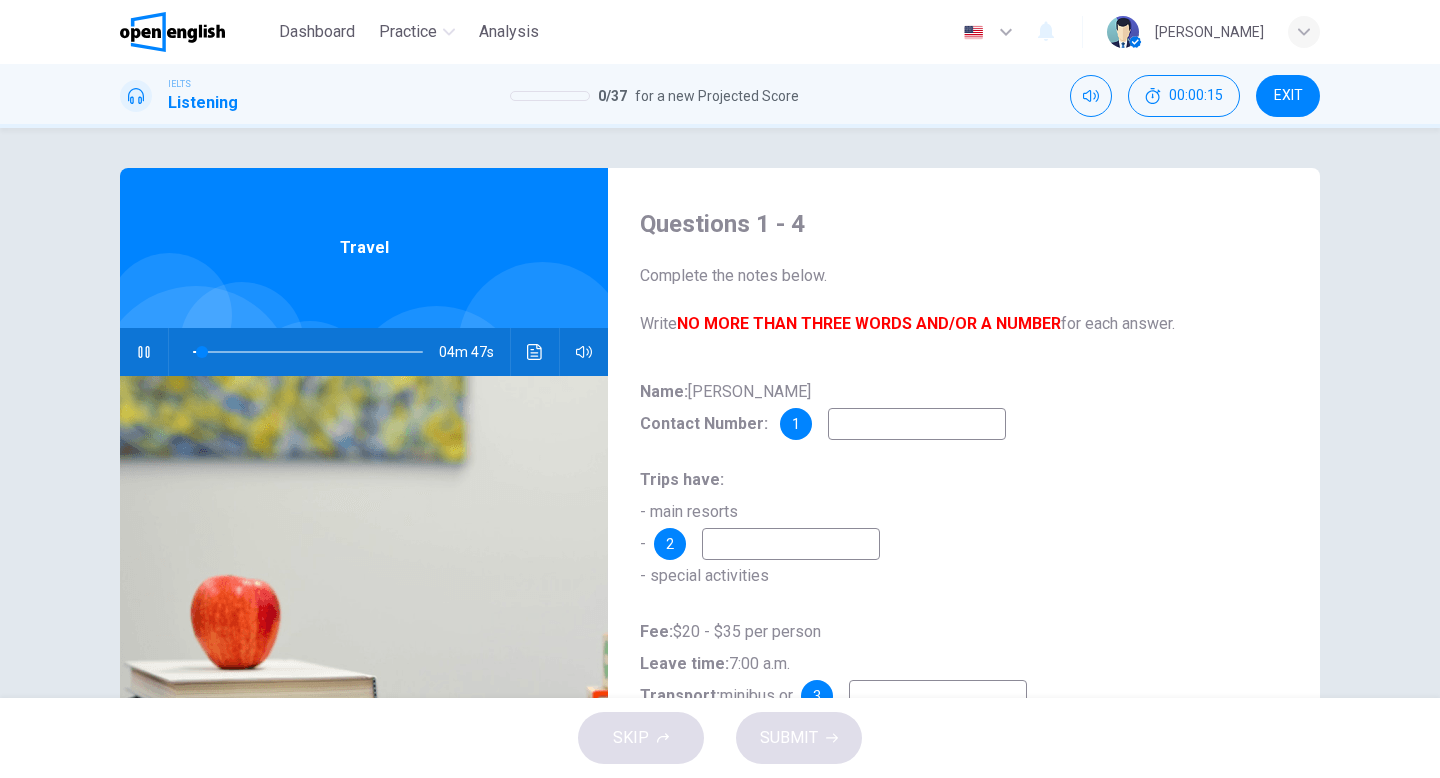 click 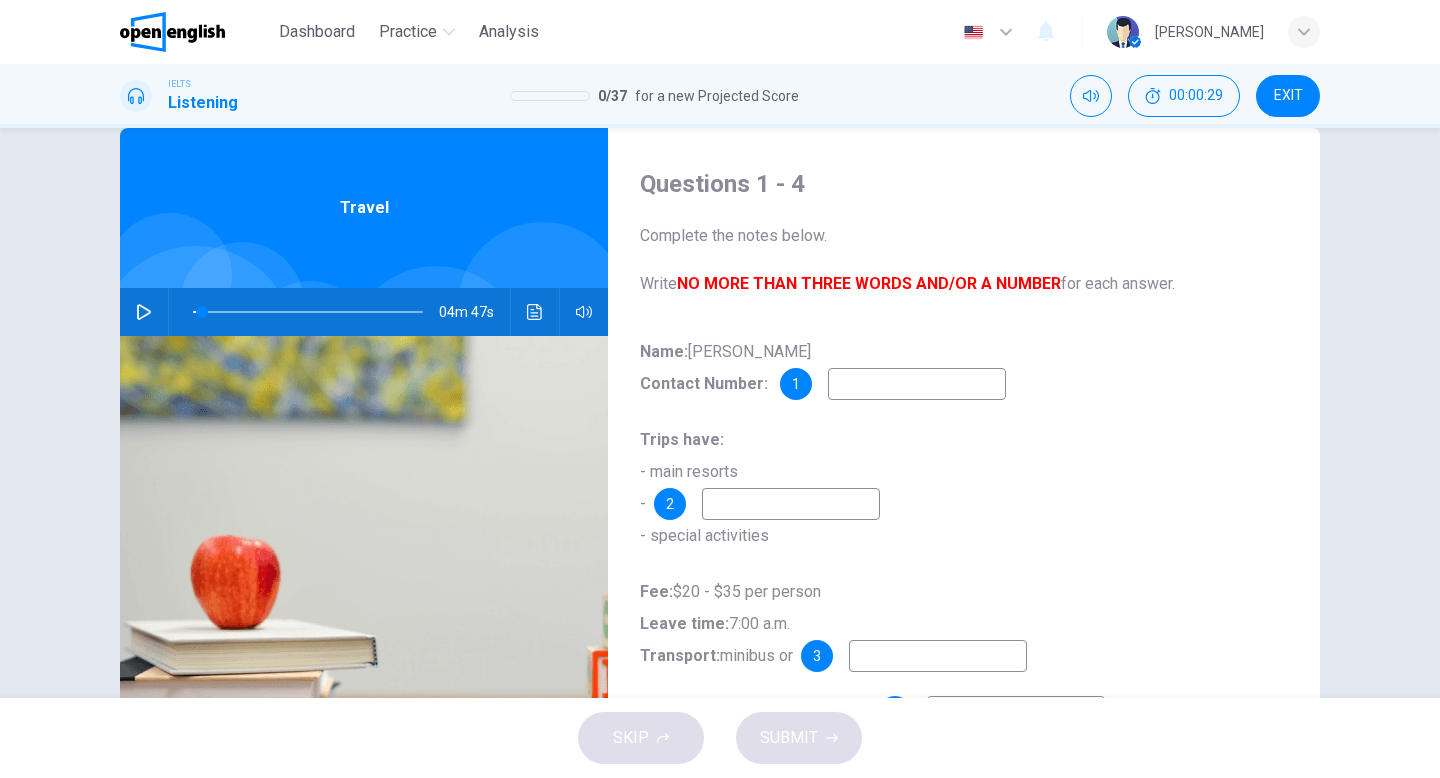 click 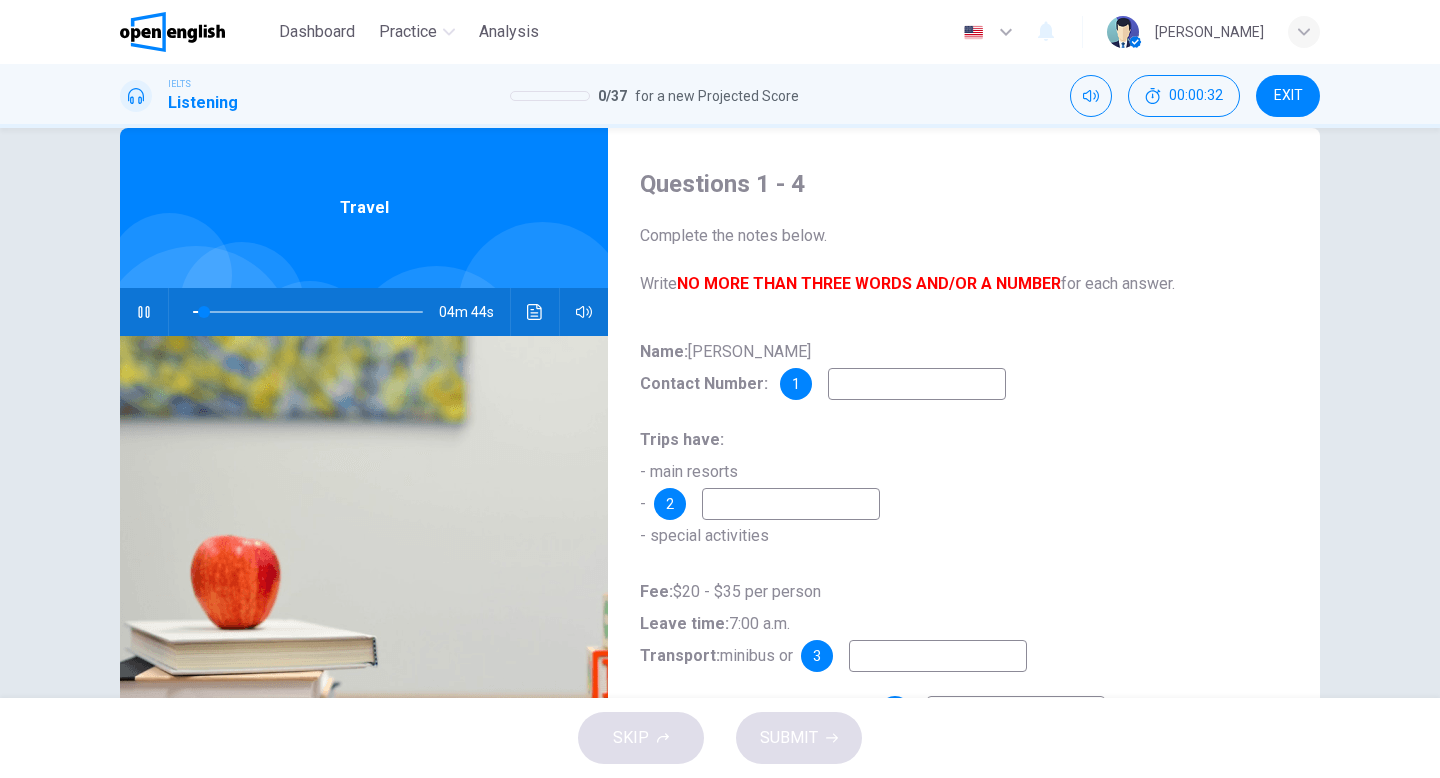 click at bounding box center [917, 384] 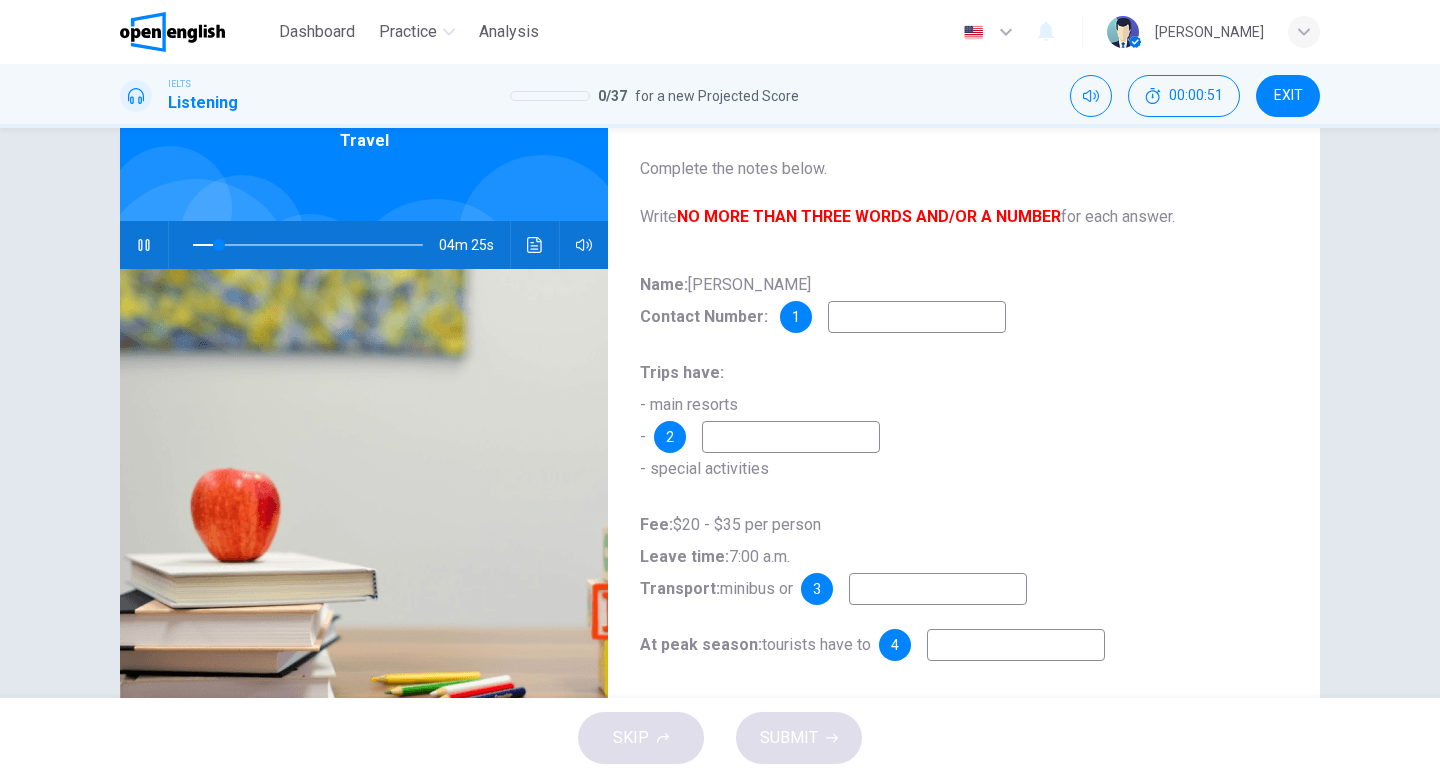 scroll, scrollTop: 66, scrollLeft: 0, axis: vertical 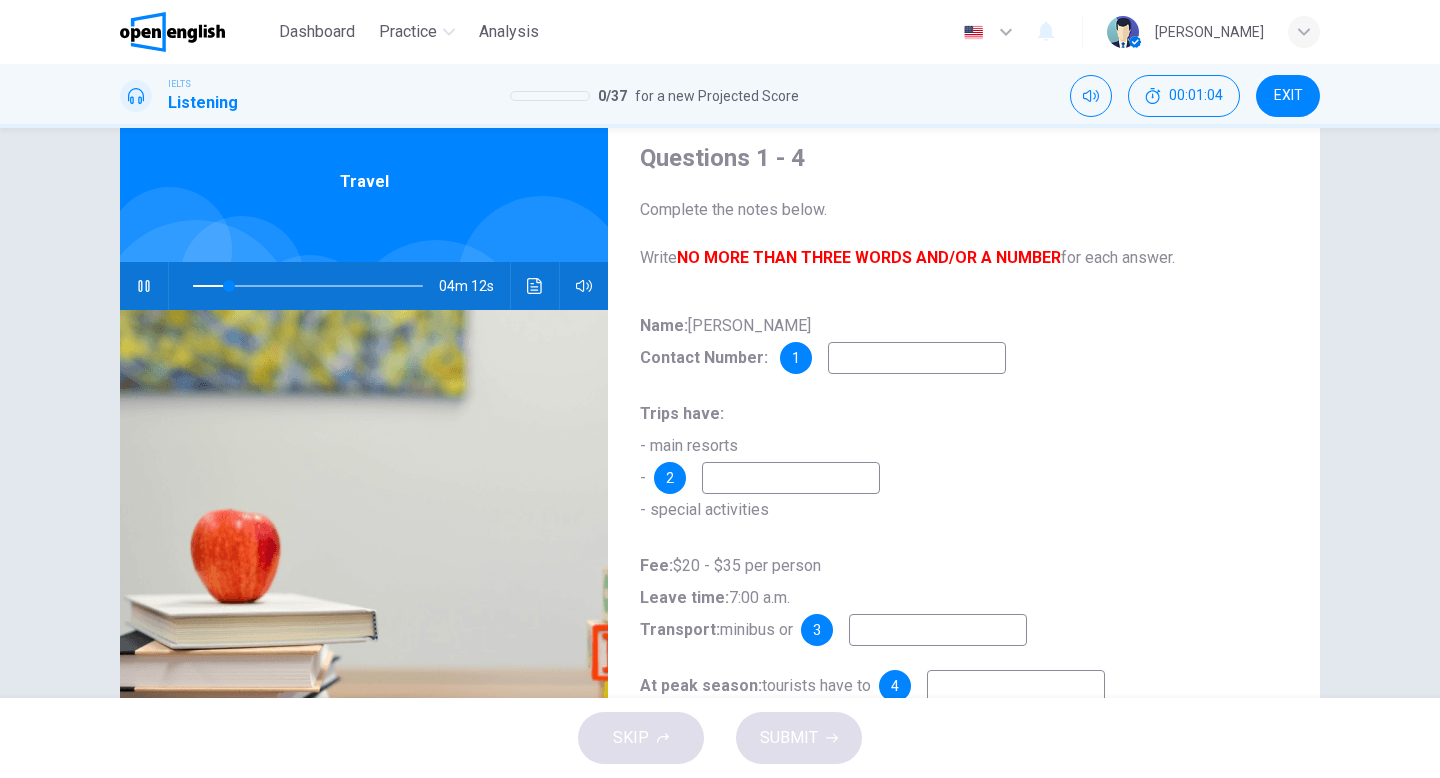 type on "**" 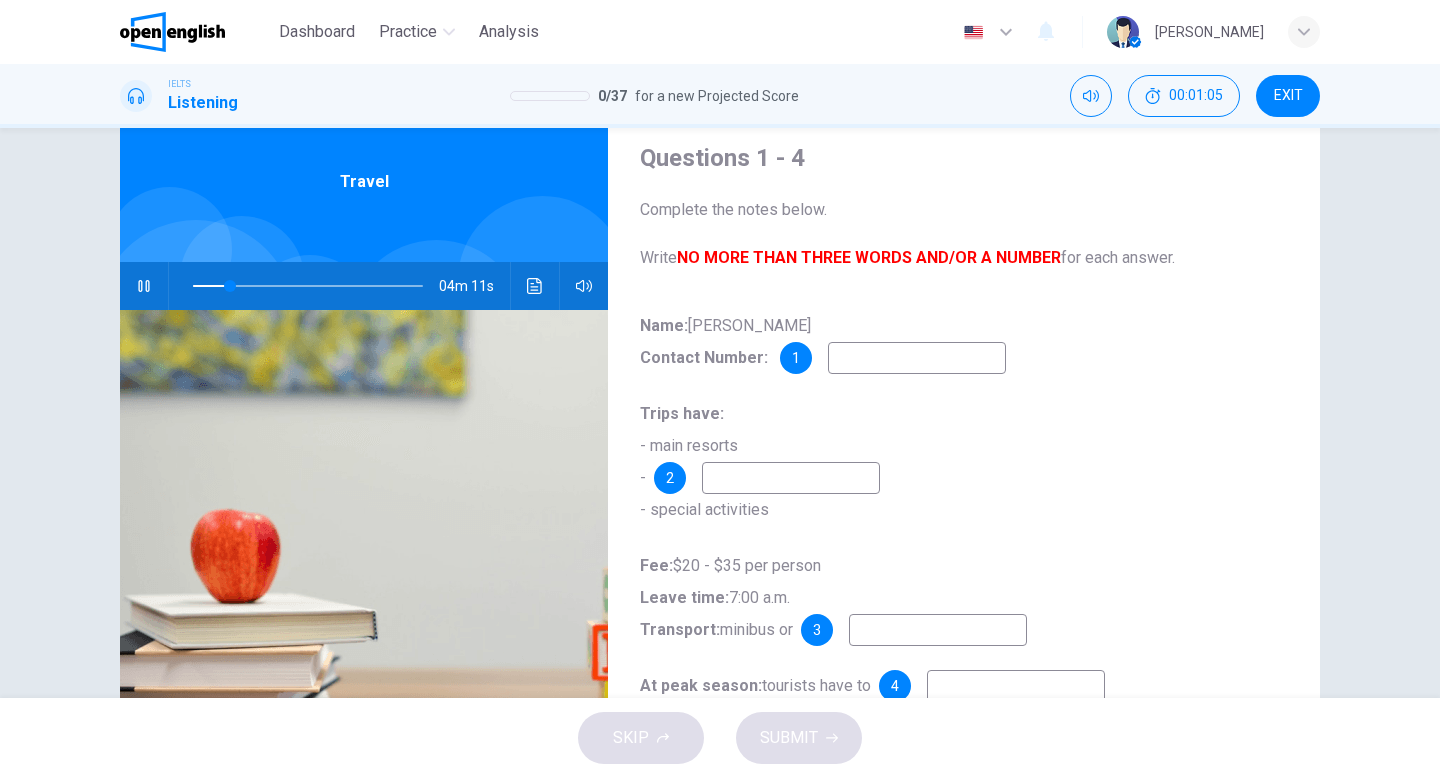 type on "*" 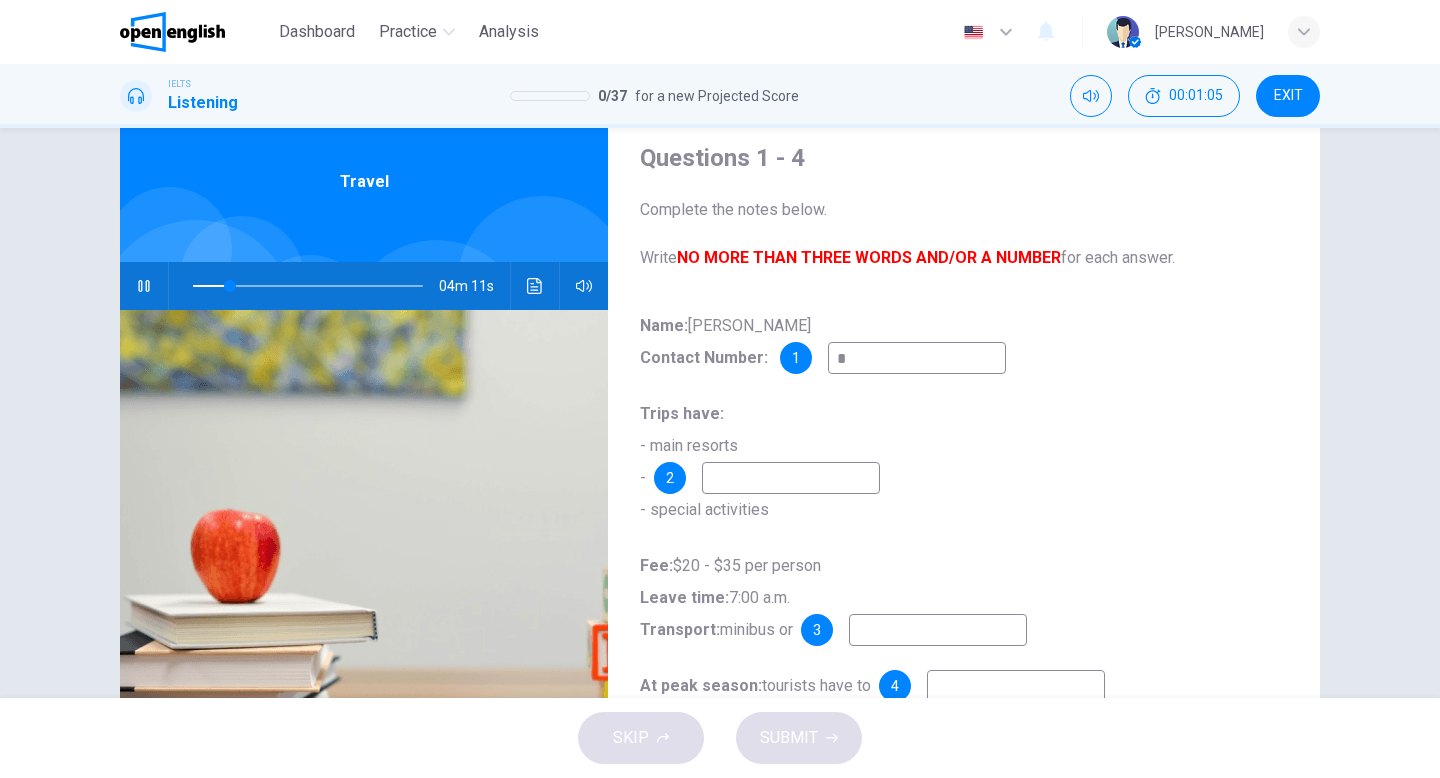 type on "**" 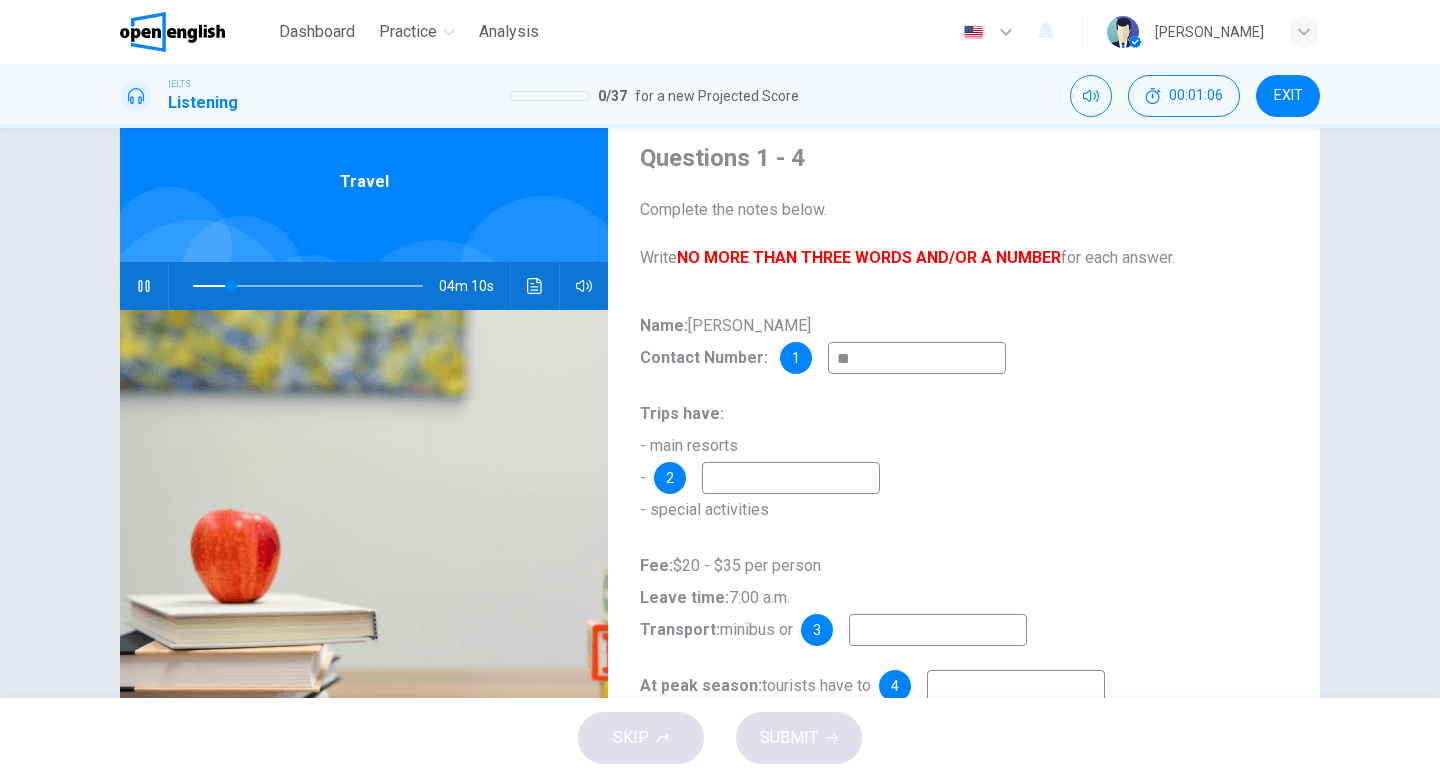 type on "***" 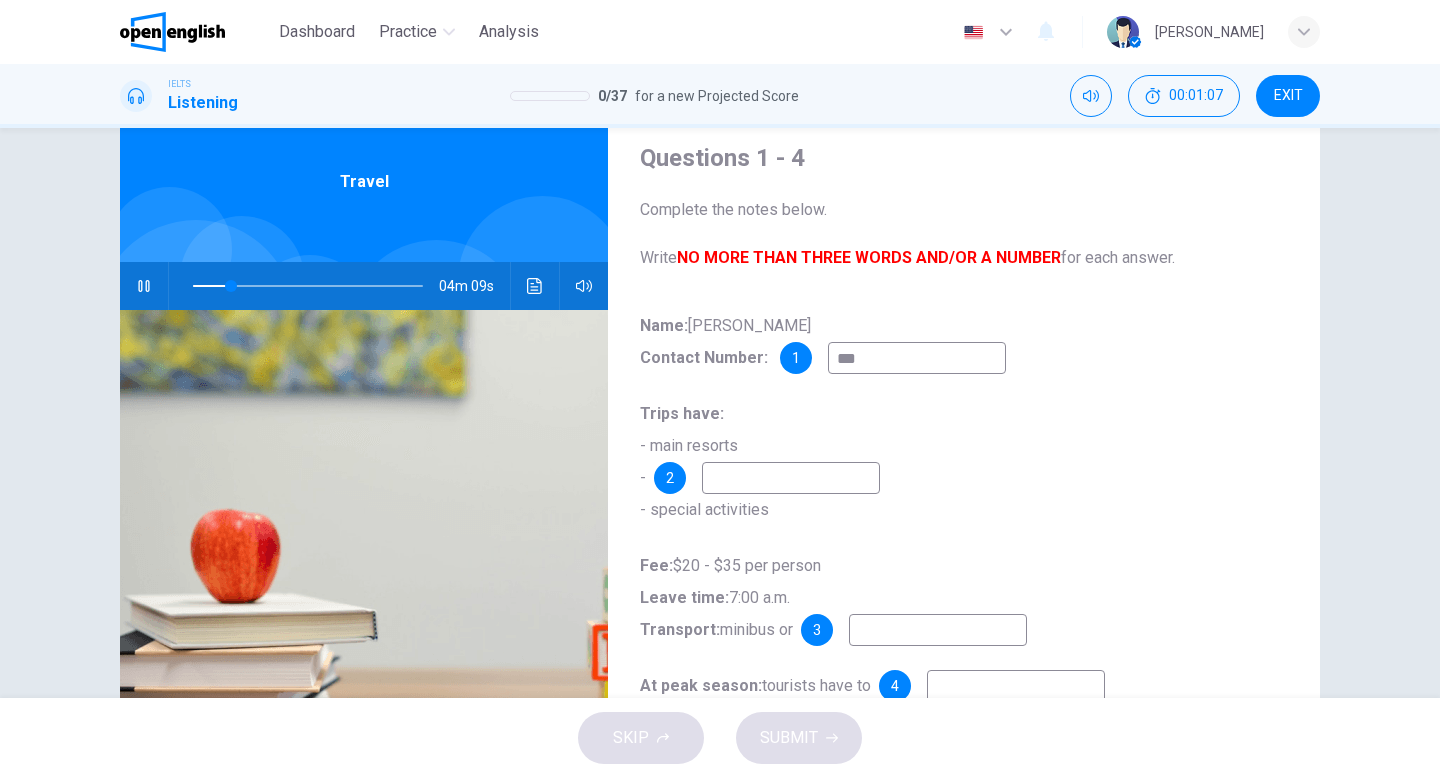 type on "**" 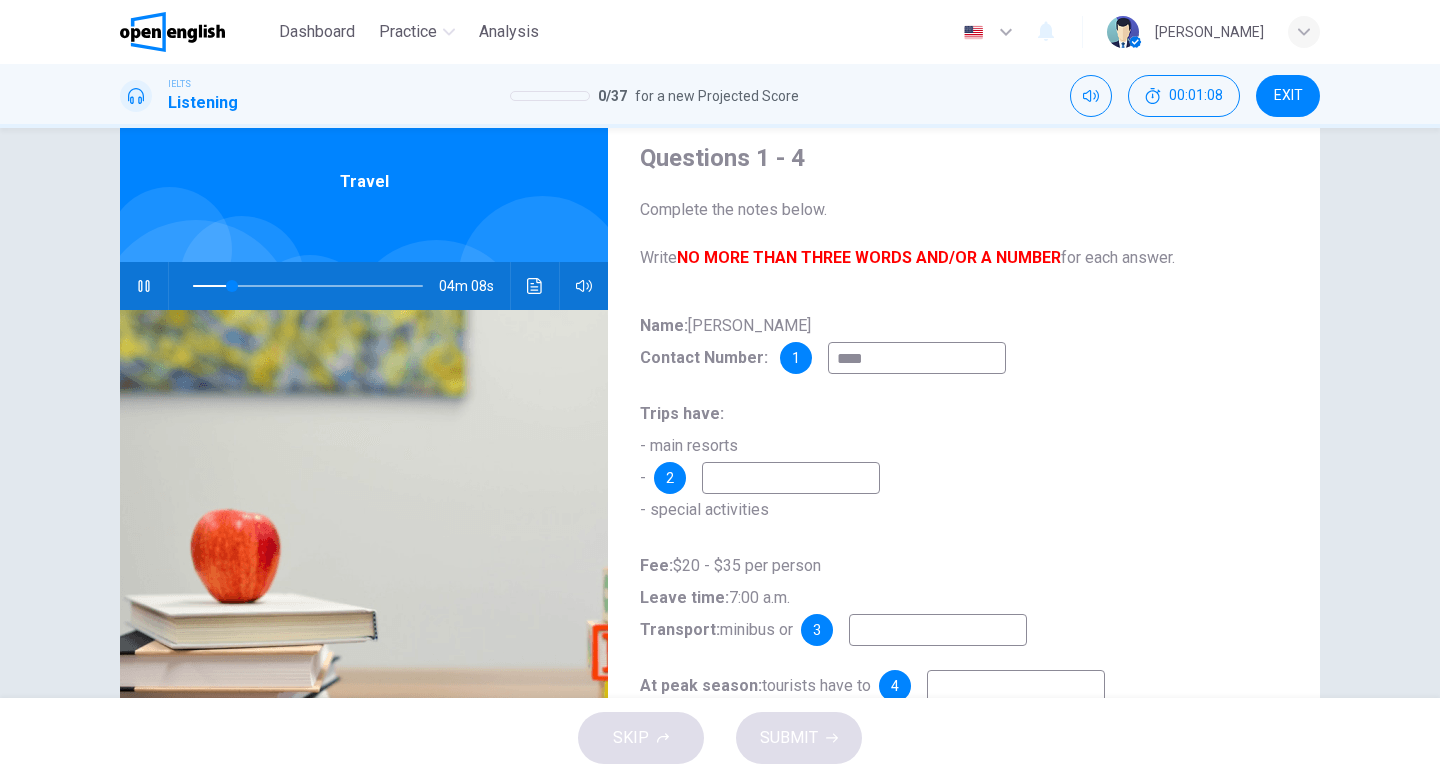 type on "*****" 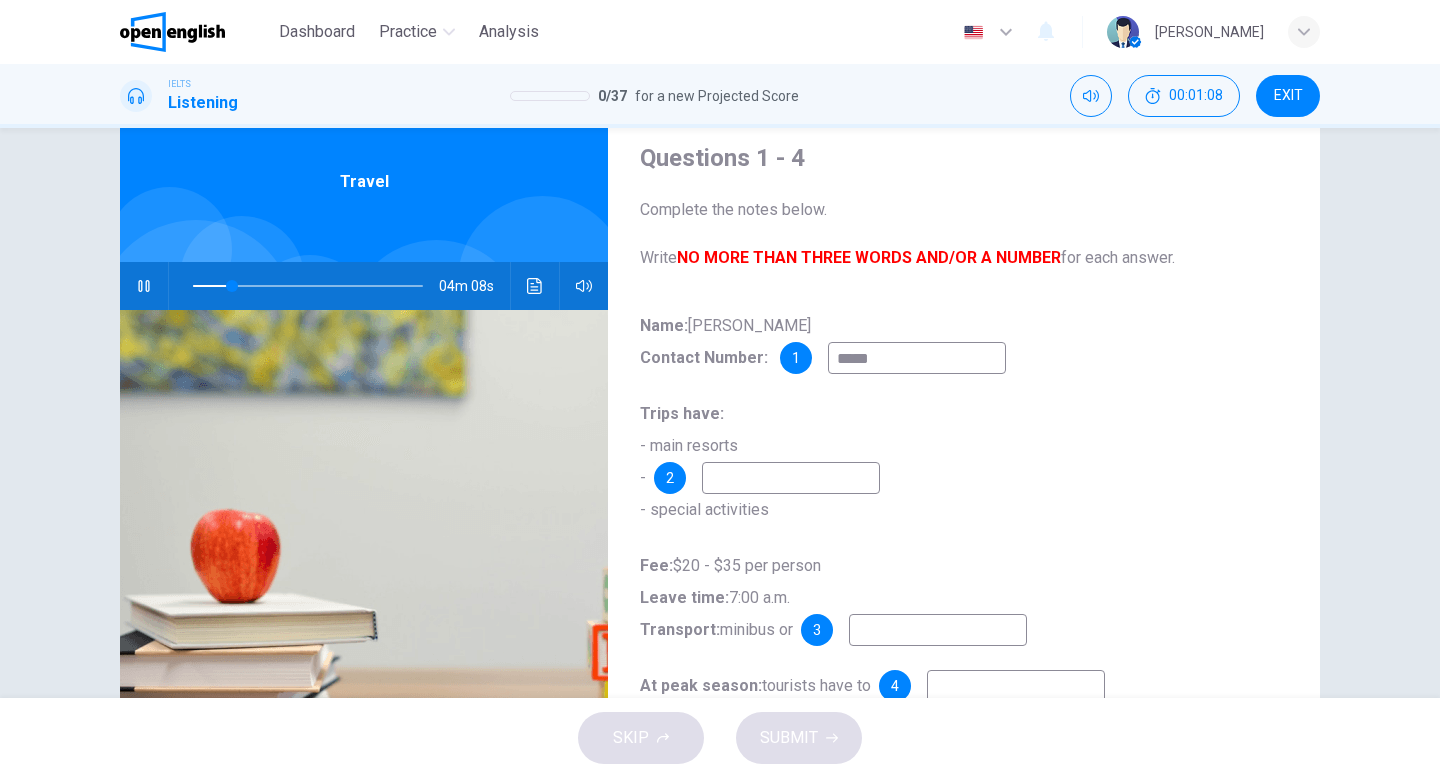 type on "**" 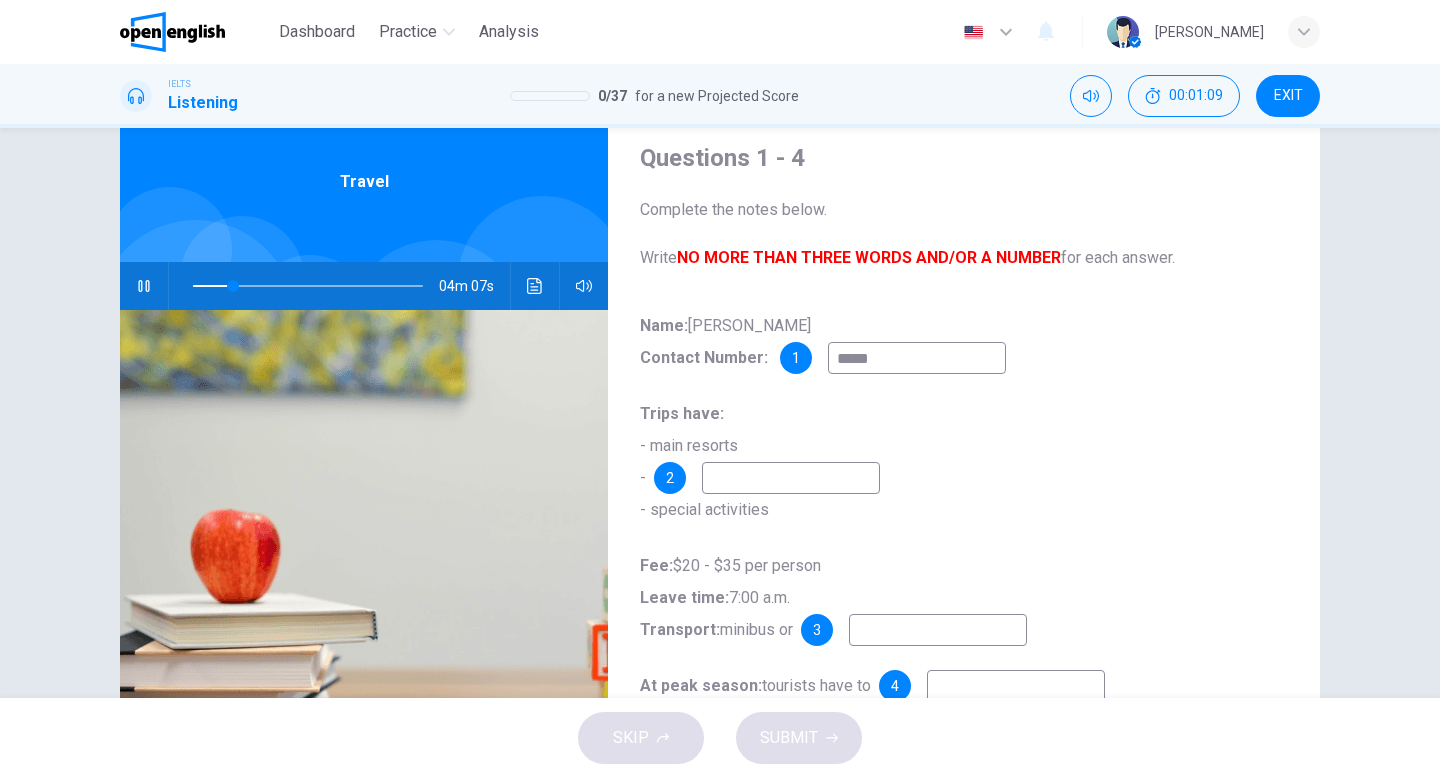type on "******" 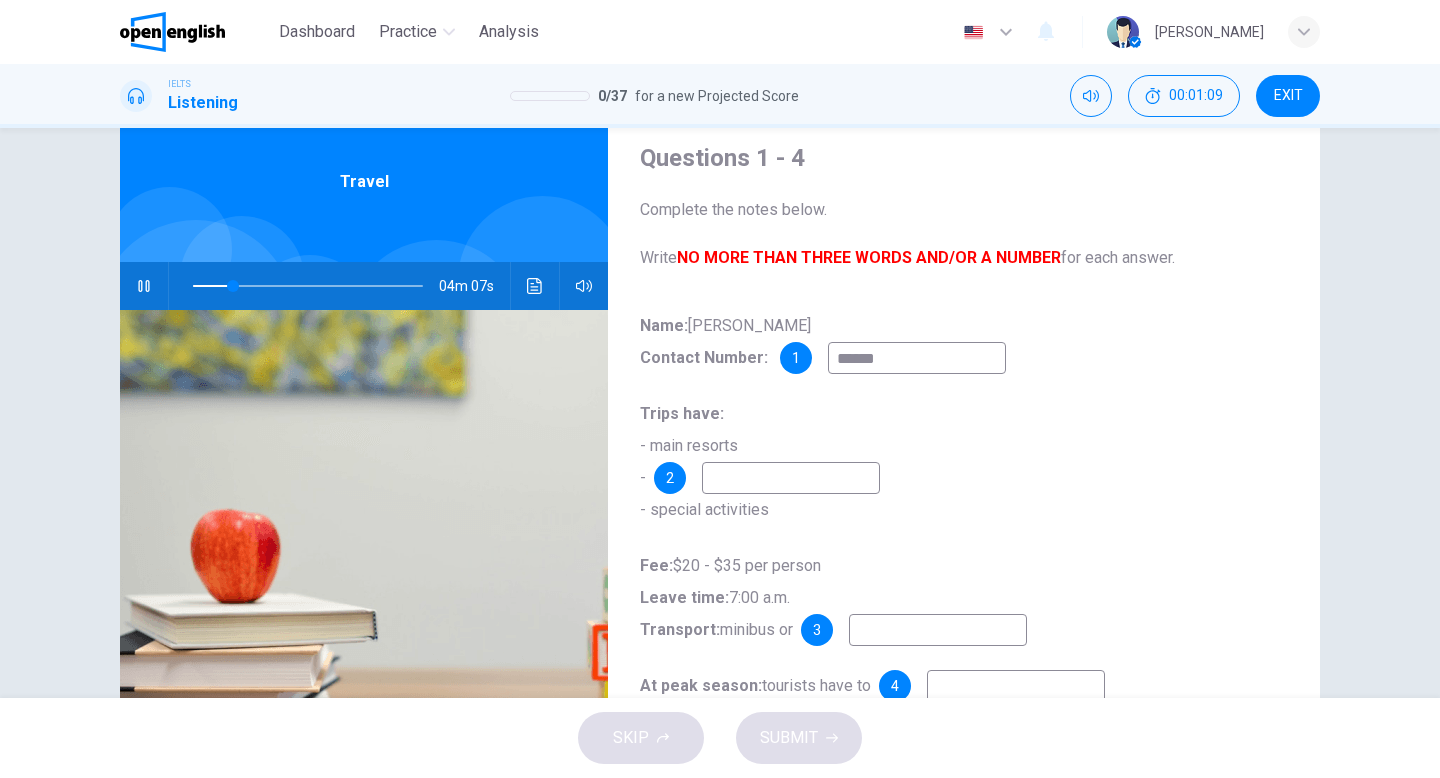 type on "**" 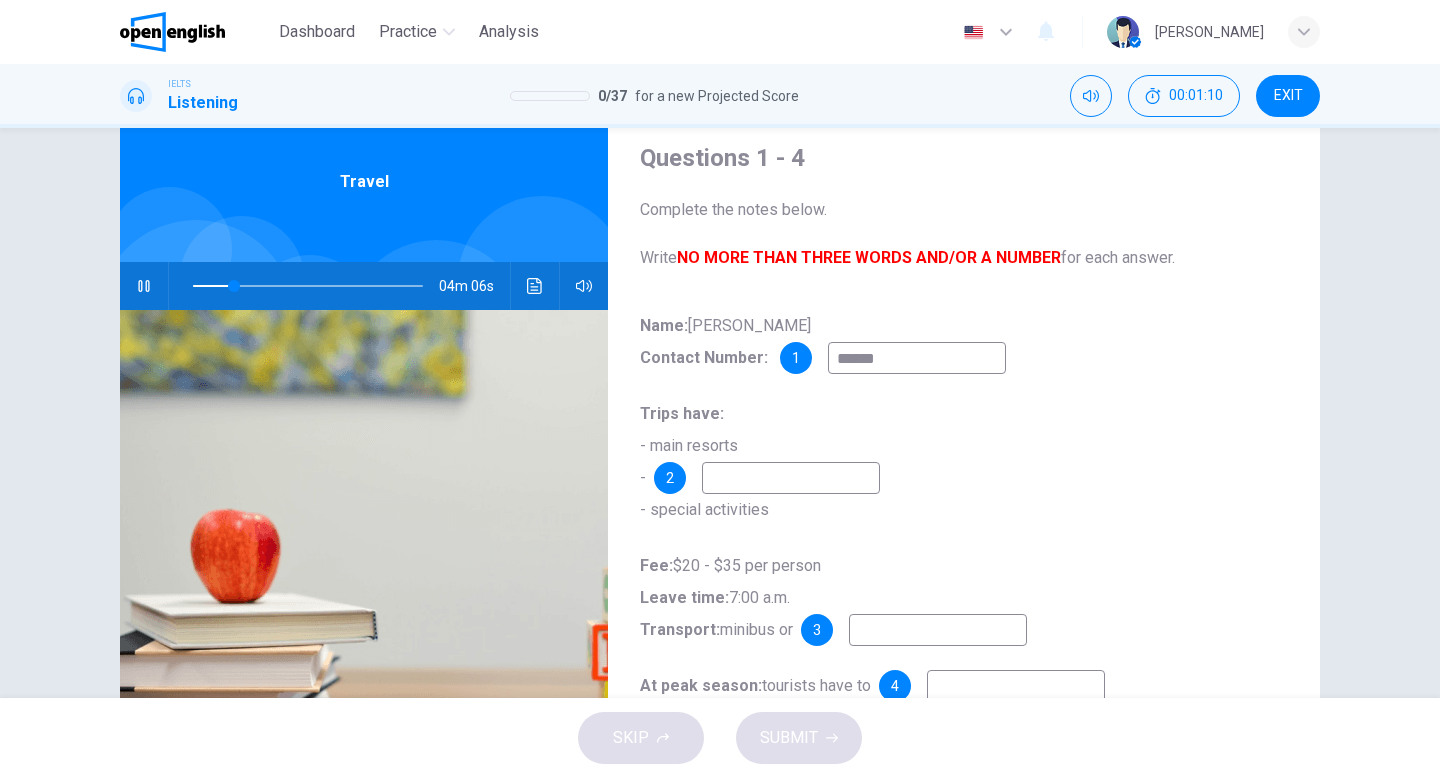 type on "*******" 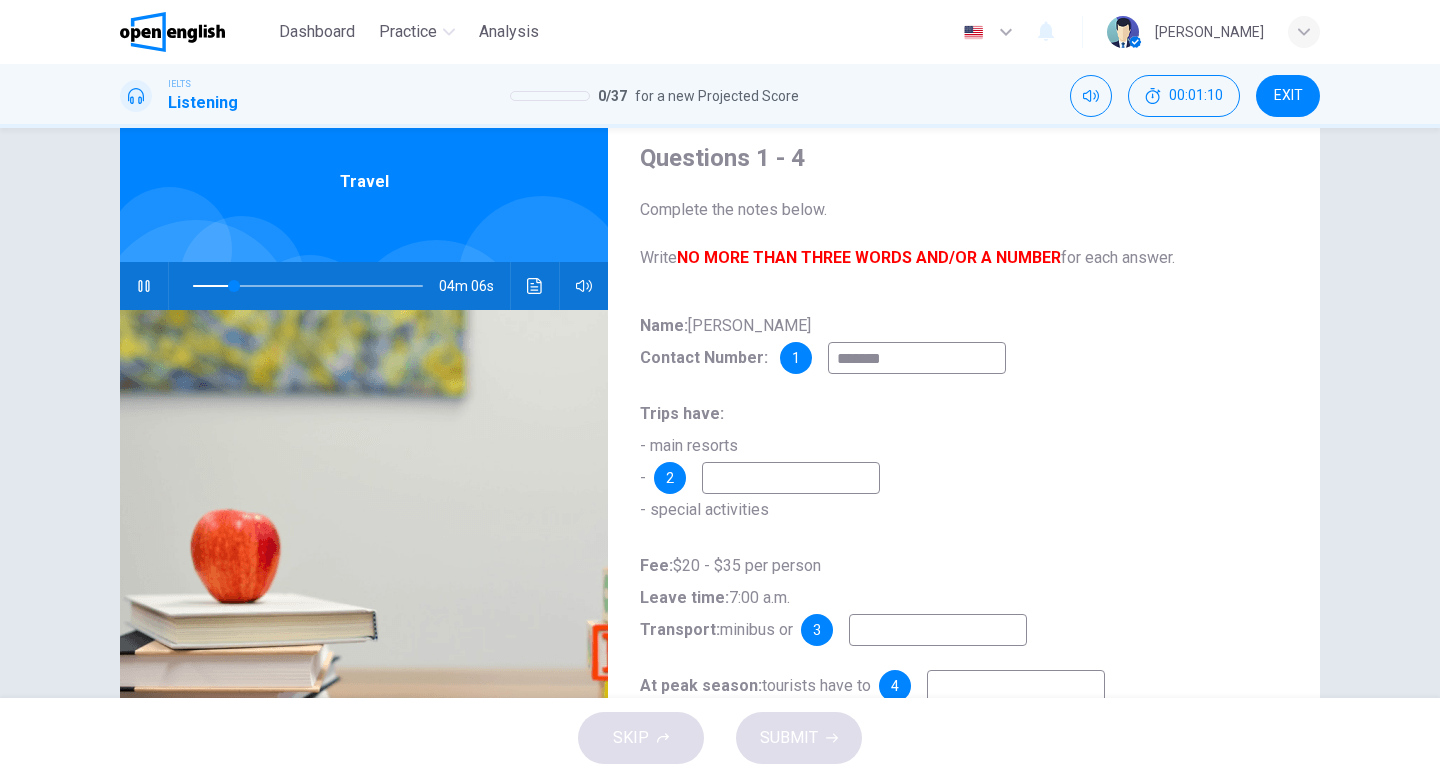 type on "**" 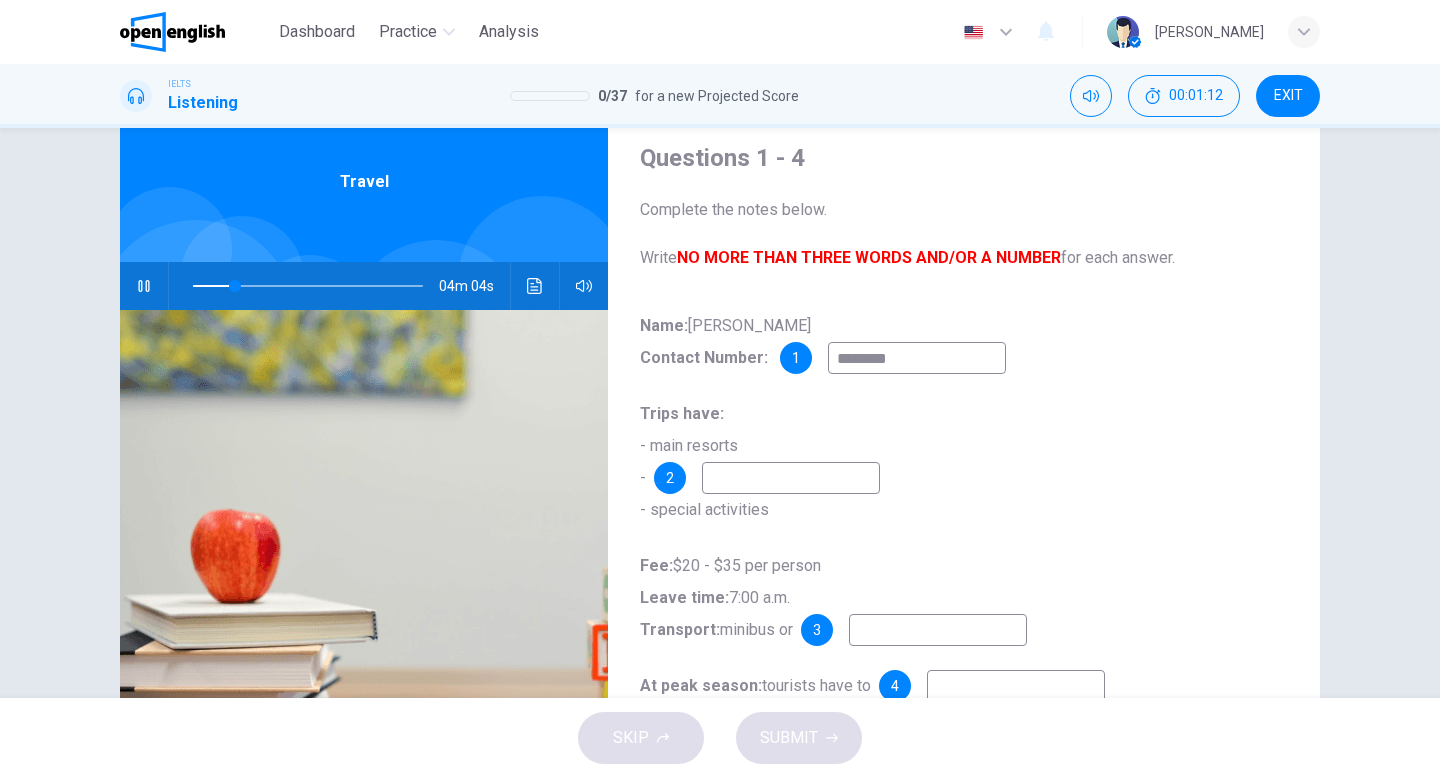 type on "**" 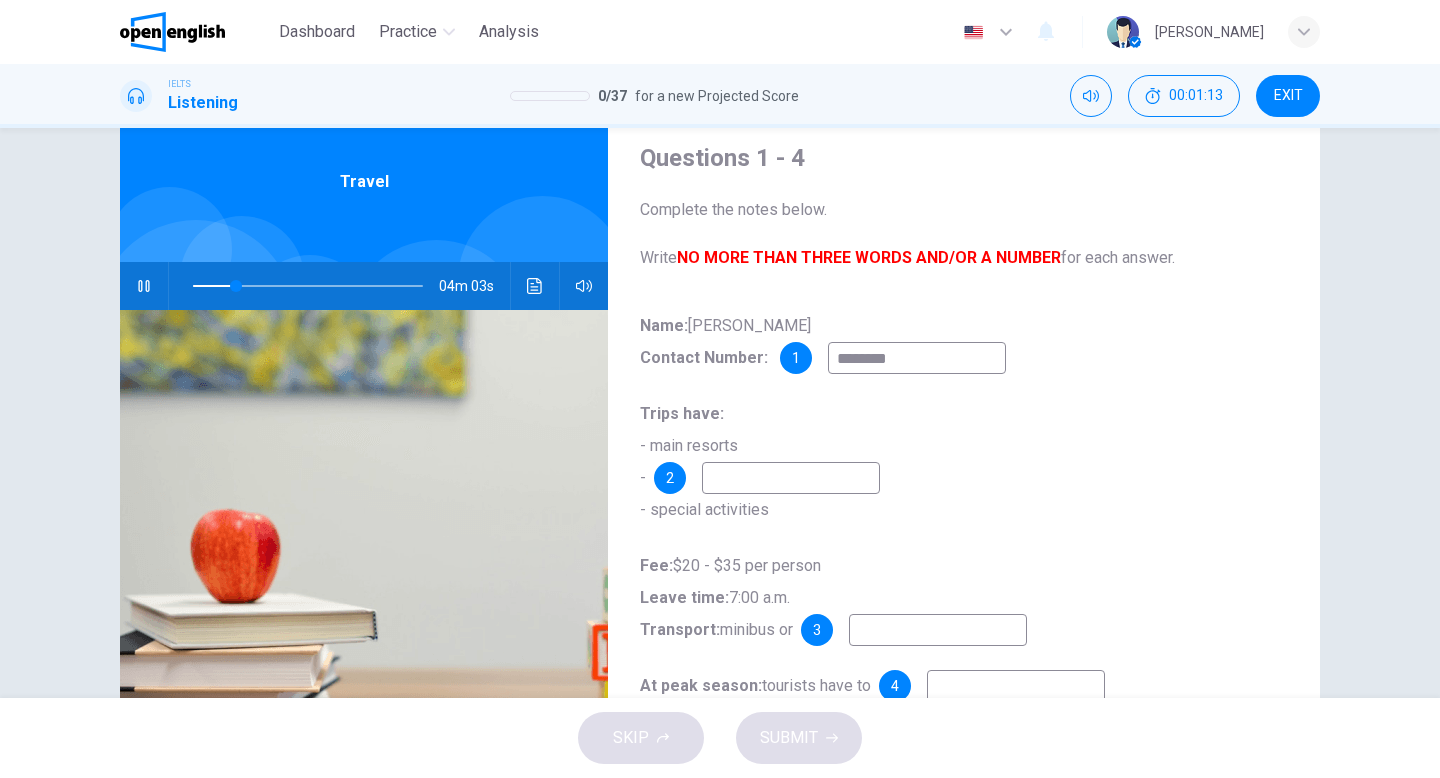 type on "********" 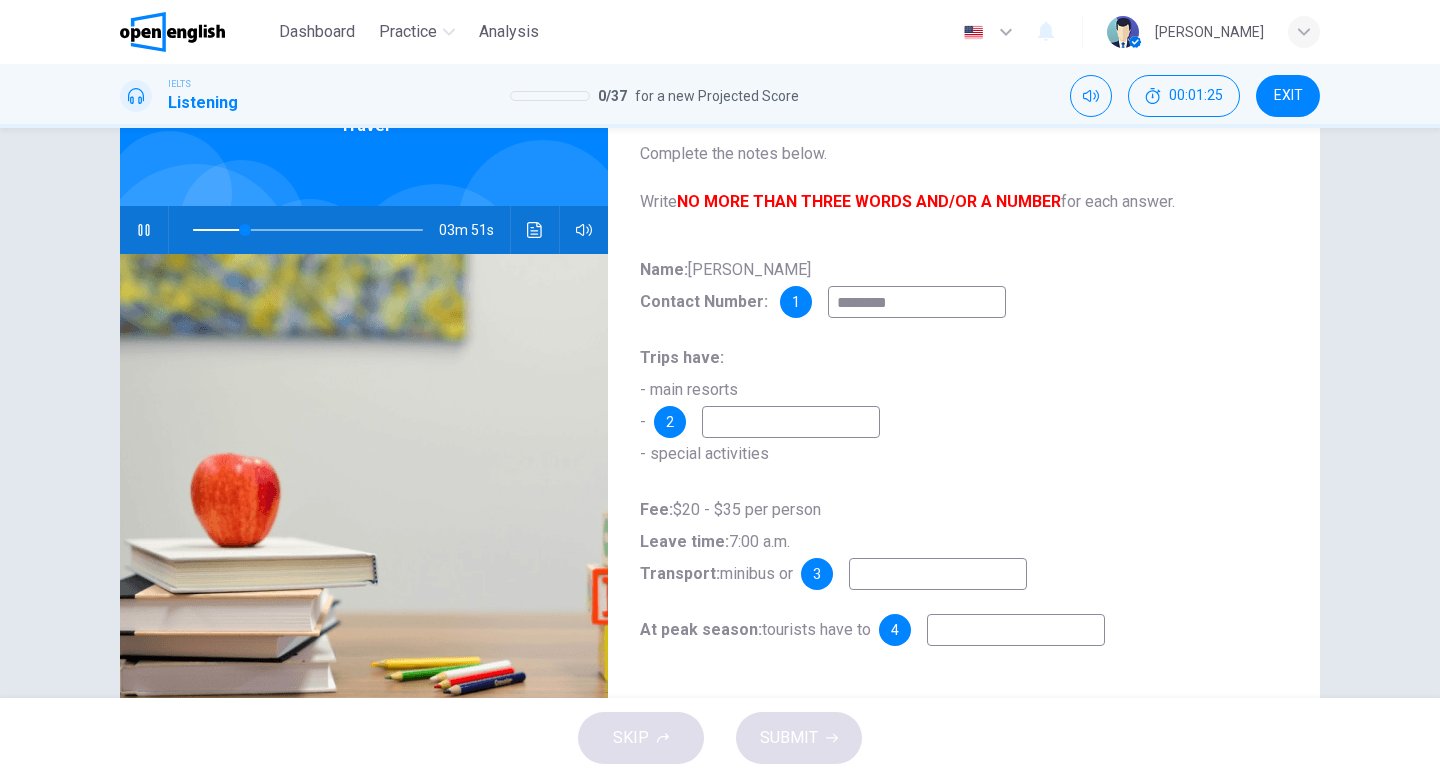 scroll, scrollTop: 125, scrollLeft: 0, axis: vertical 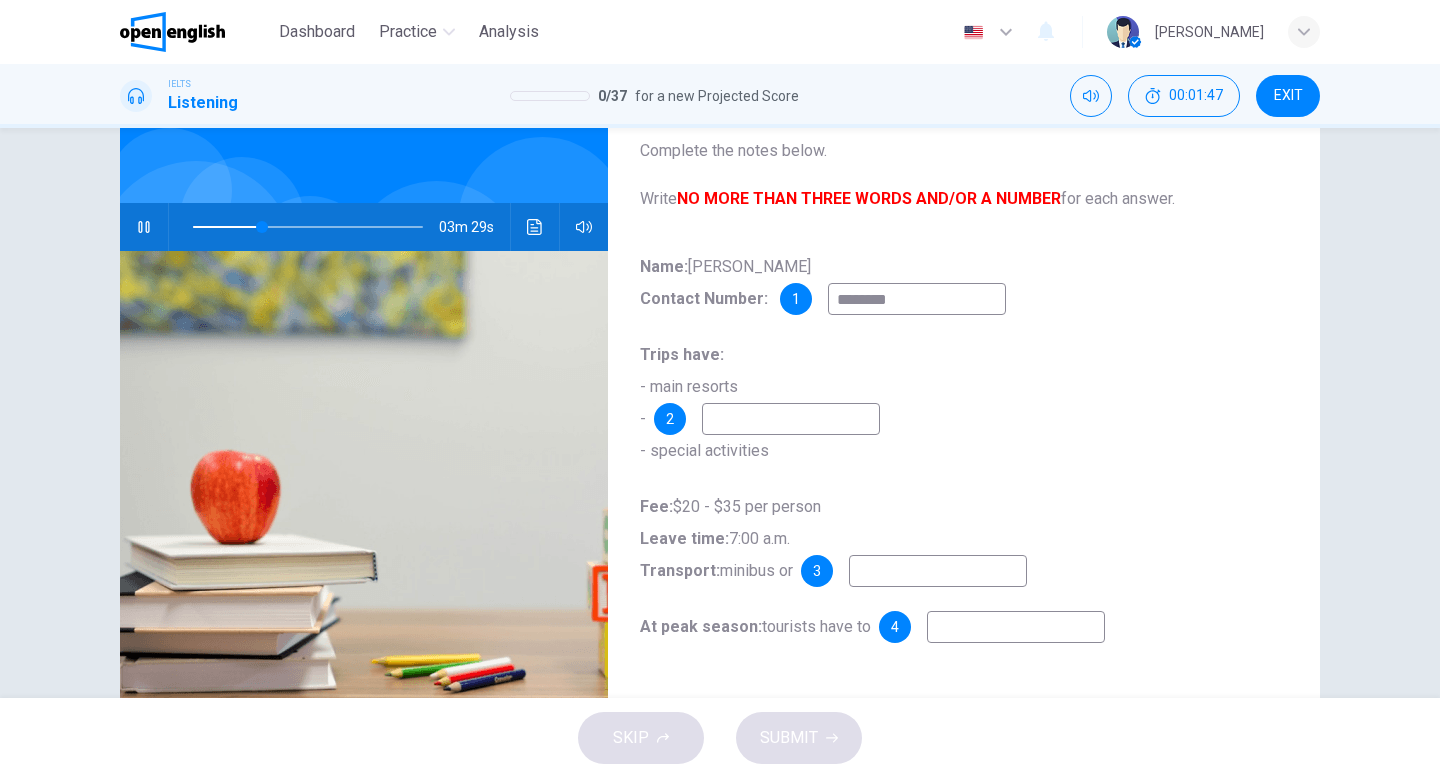 click at bounding box center (791, 419) 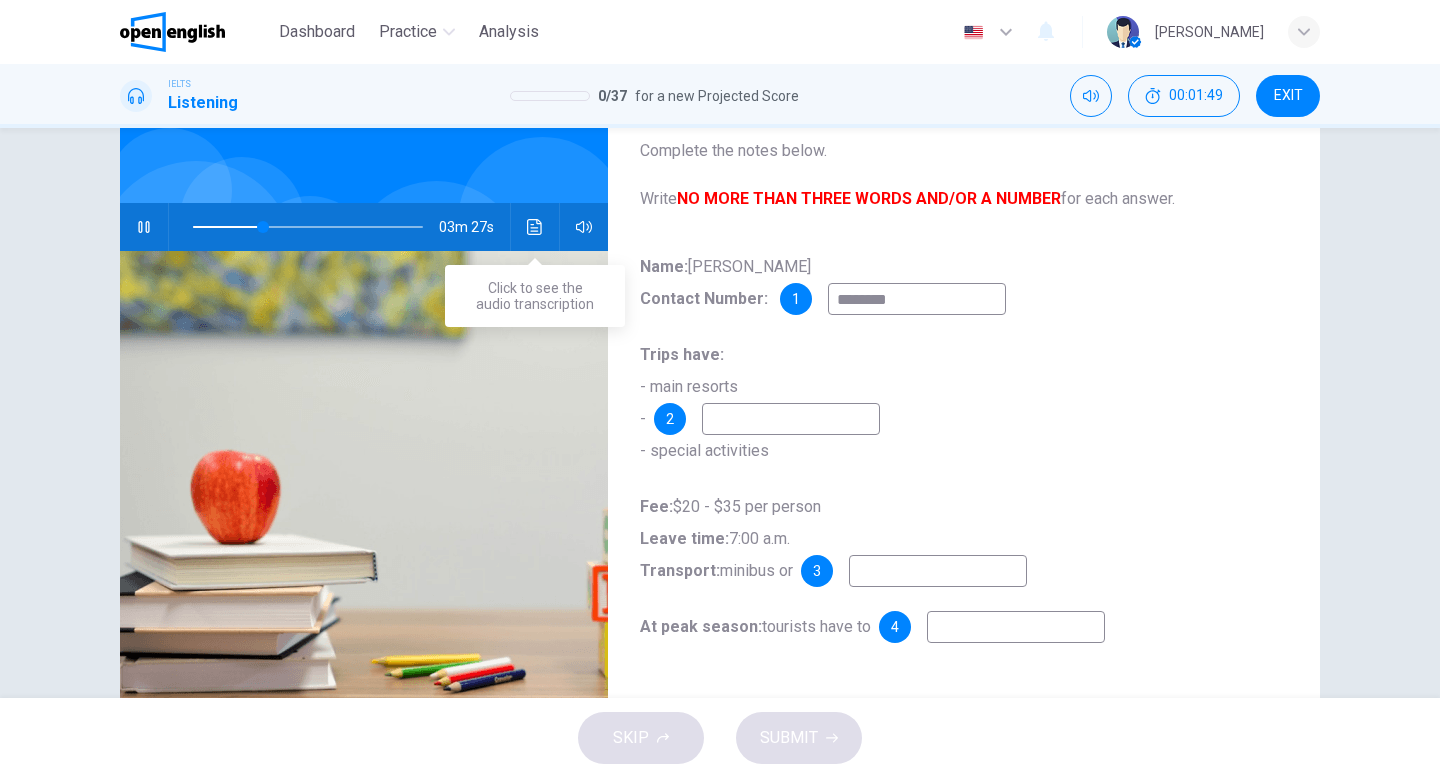 click 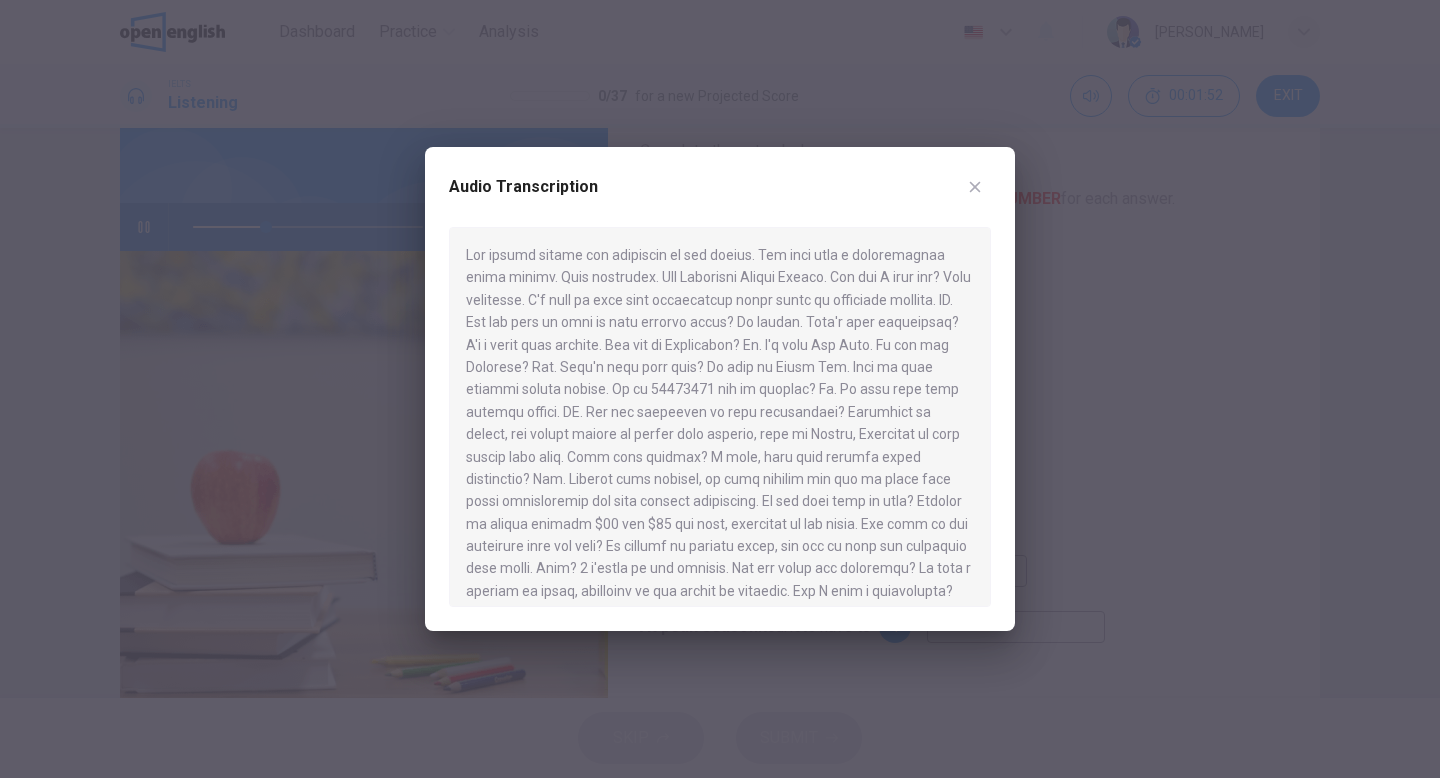 click 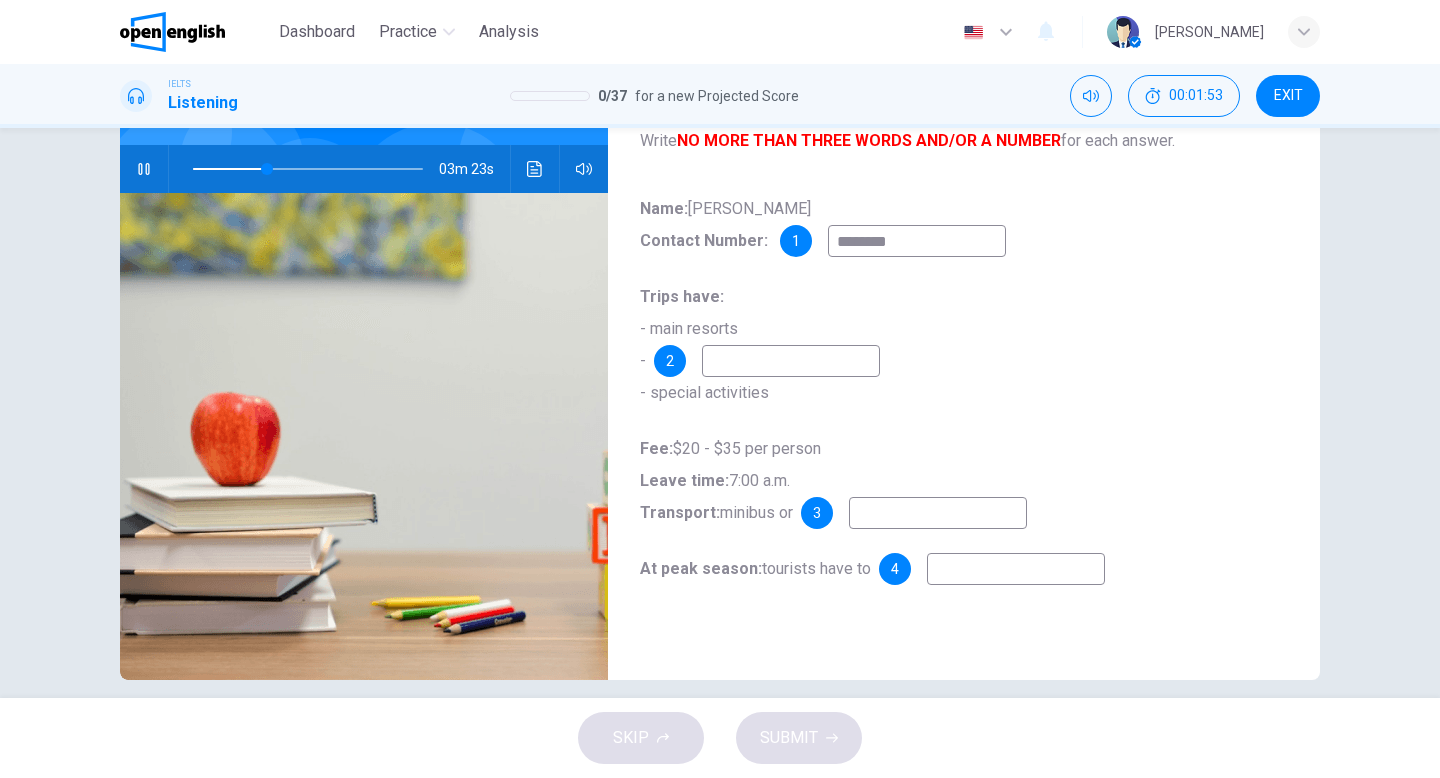 scroll, scrollTop: 205, scrollLeft: 0, axis: vertical 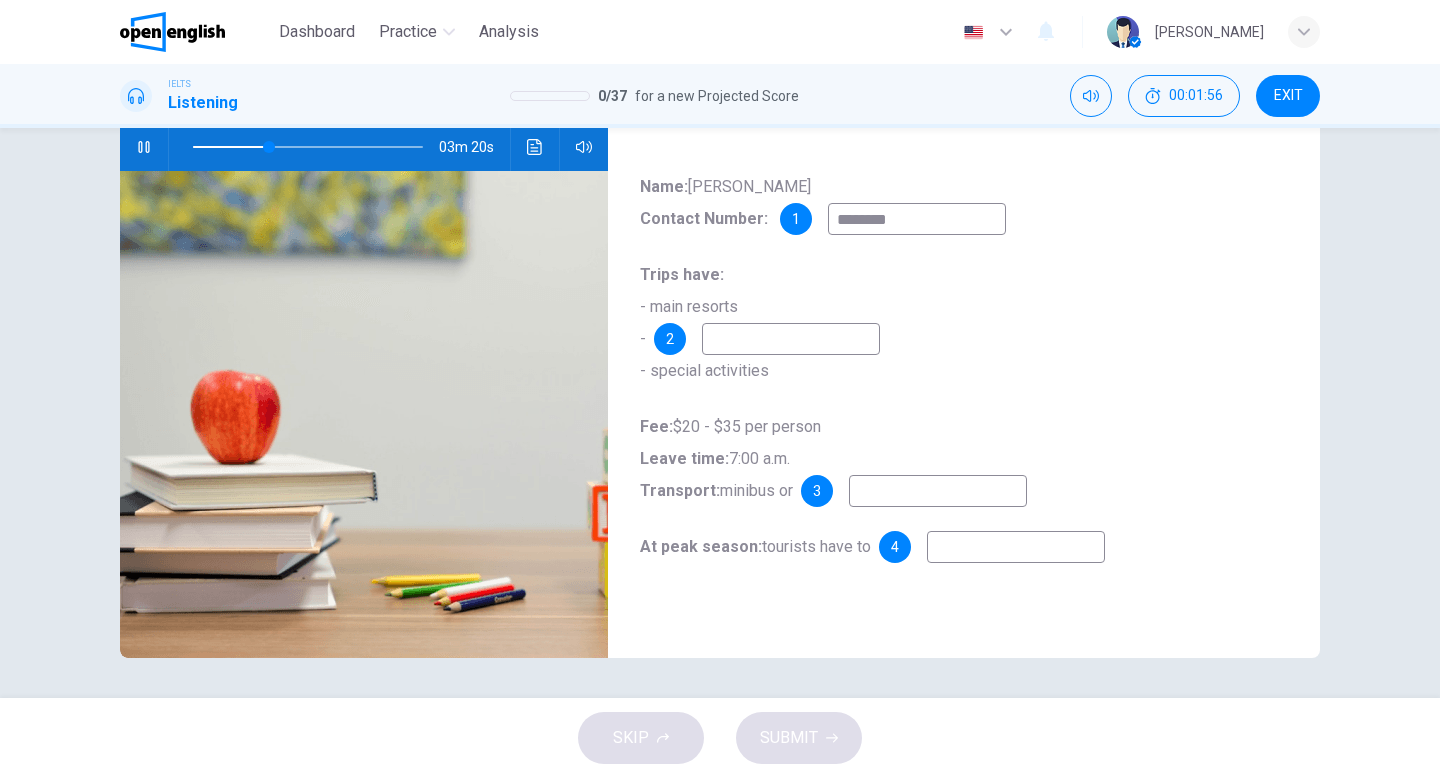 click at bounding box center [938, 491] 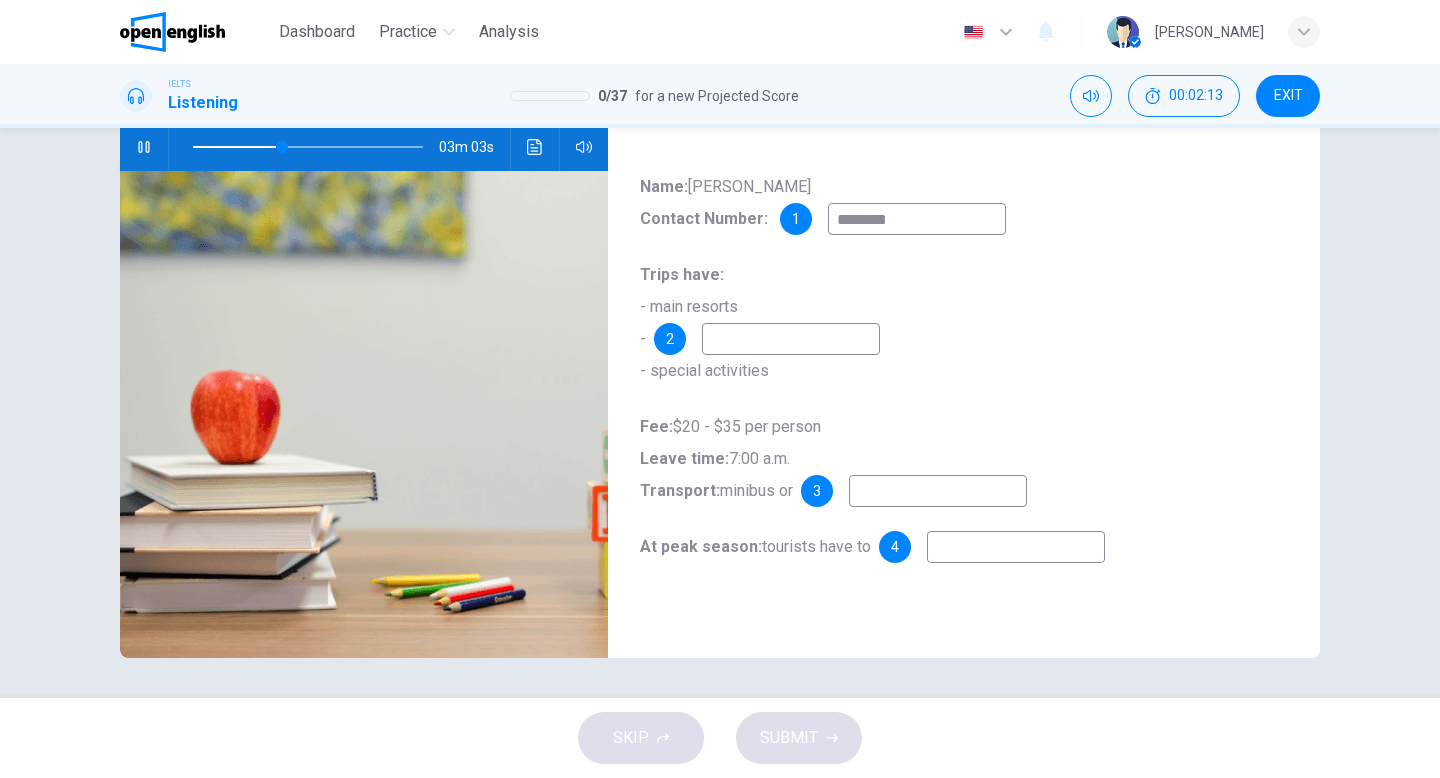 type on "**" 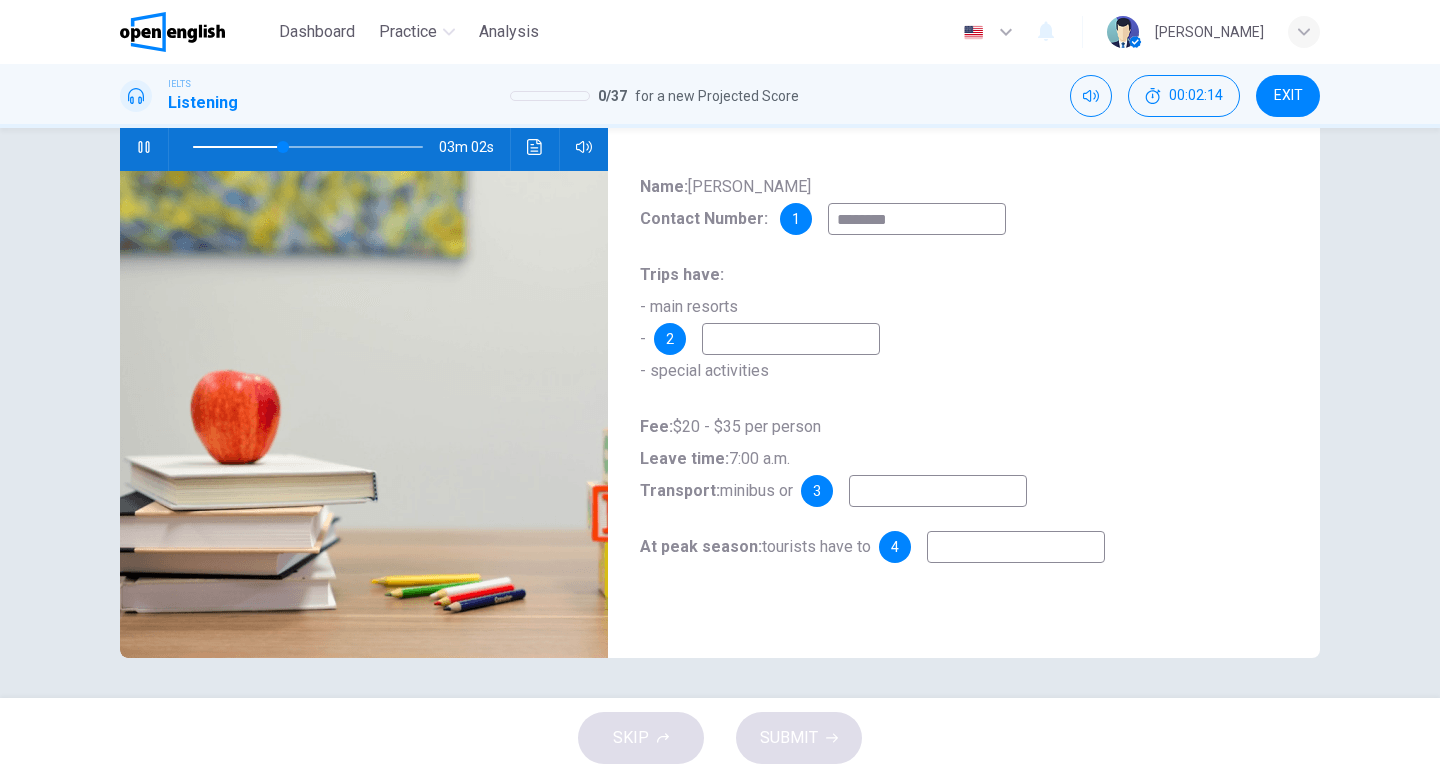 type on "*" 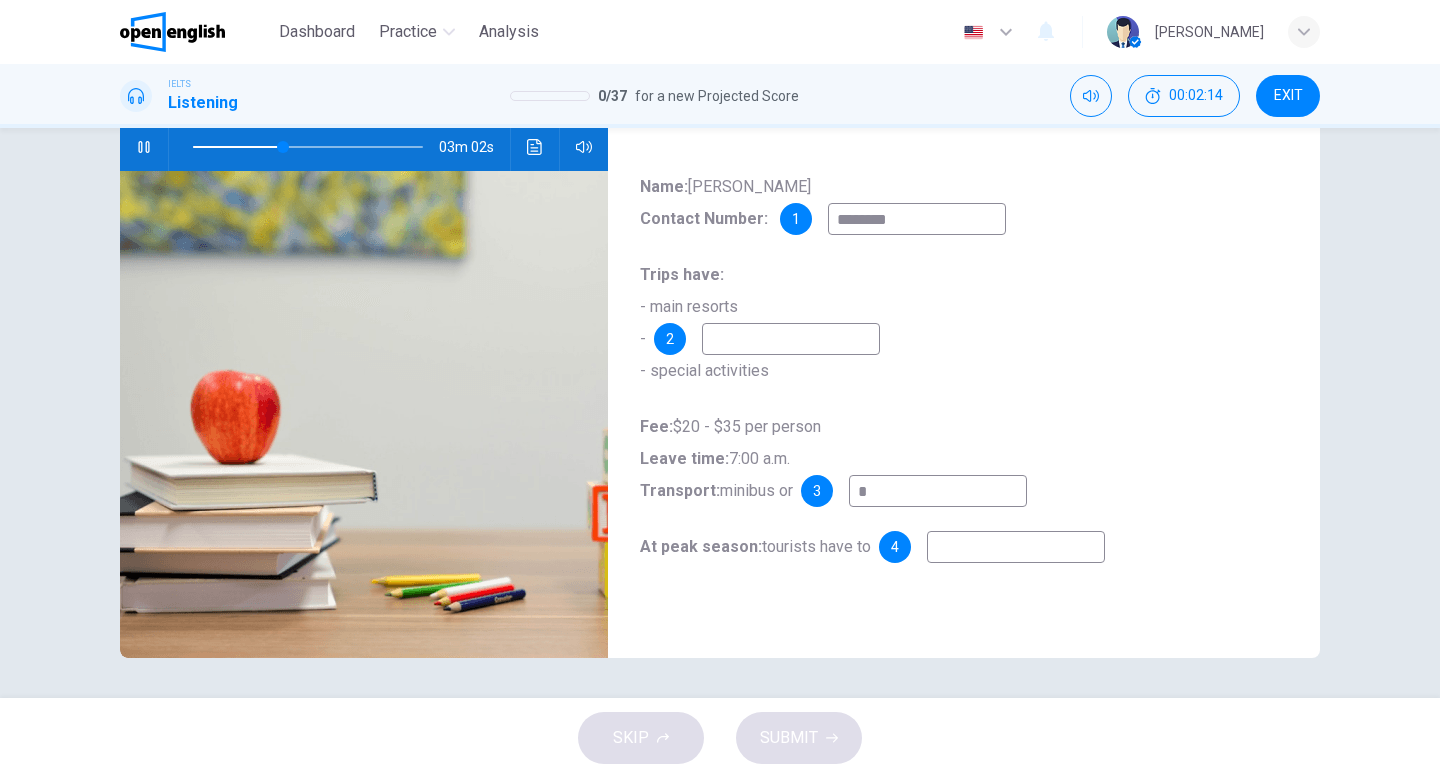 type on "**" 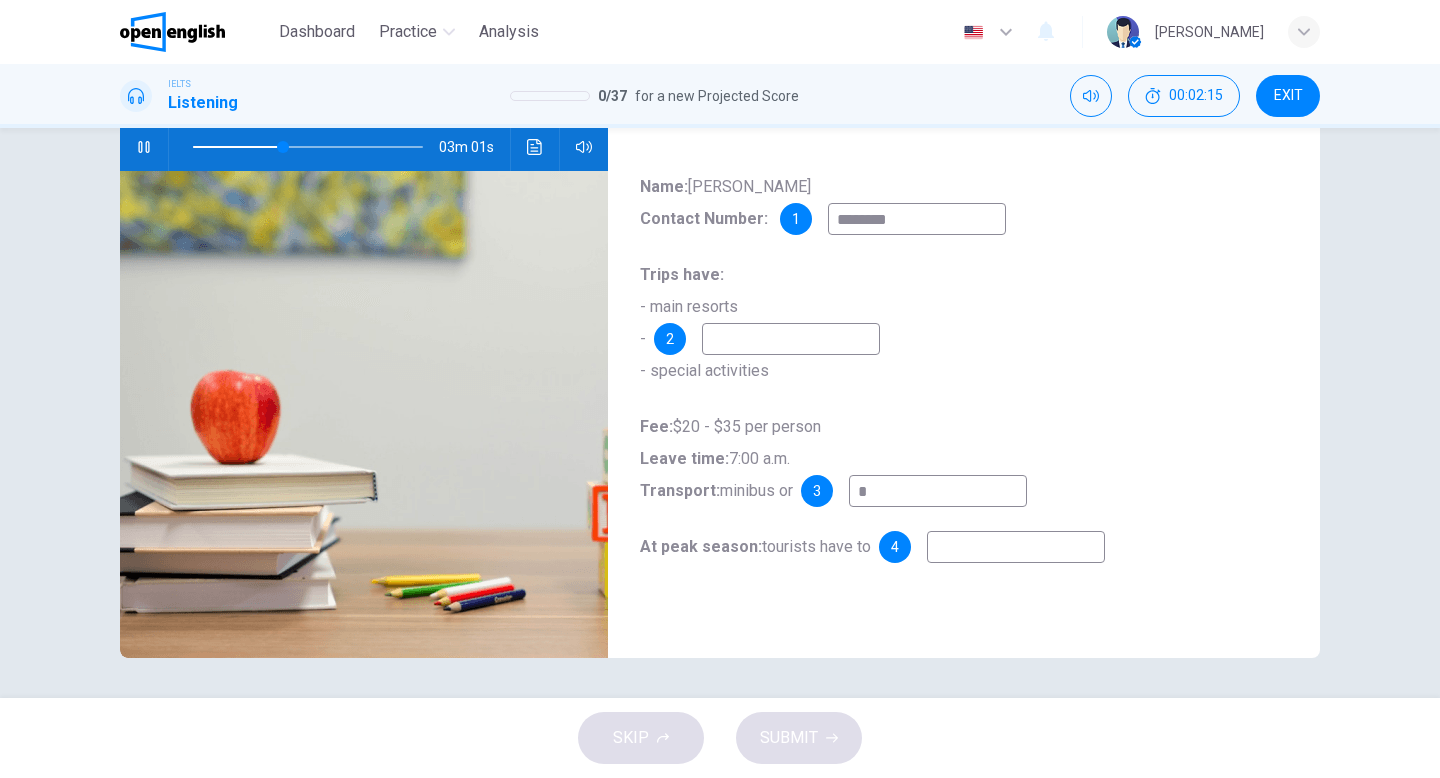 type on "**" 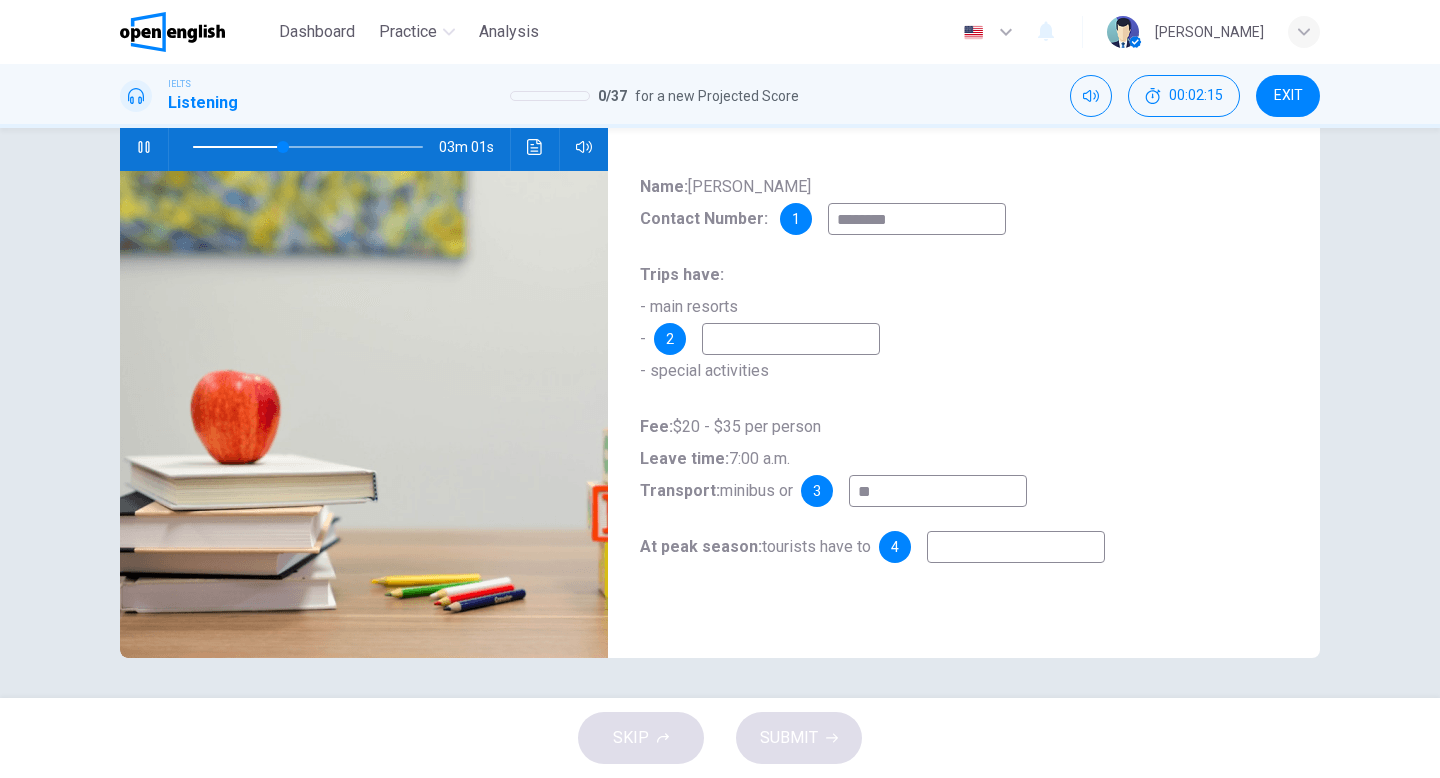 type on "**" 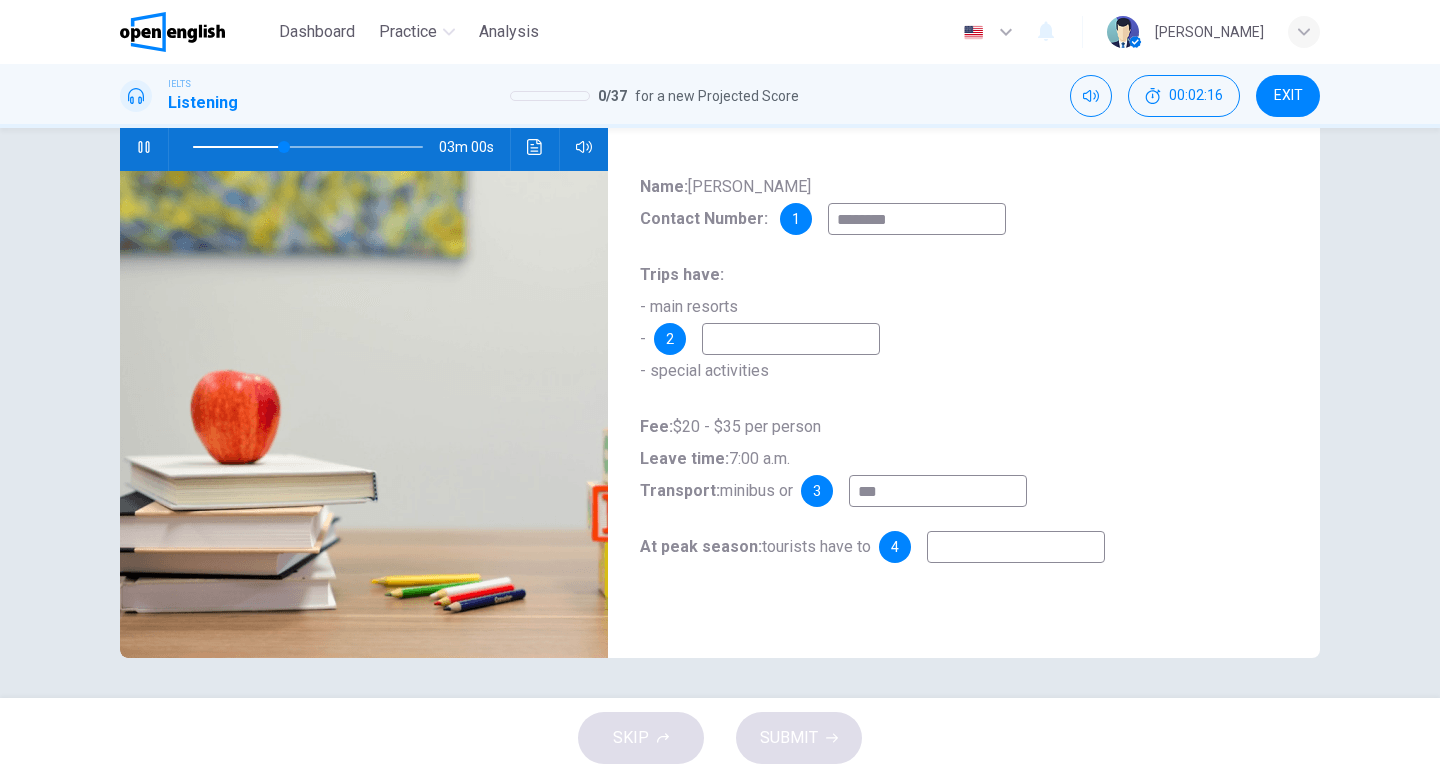 type on "****" 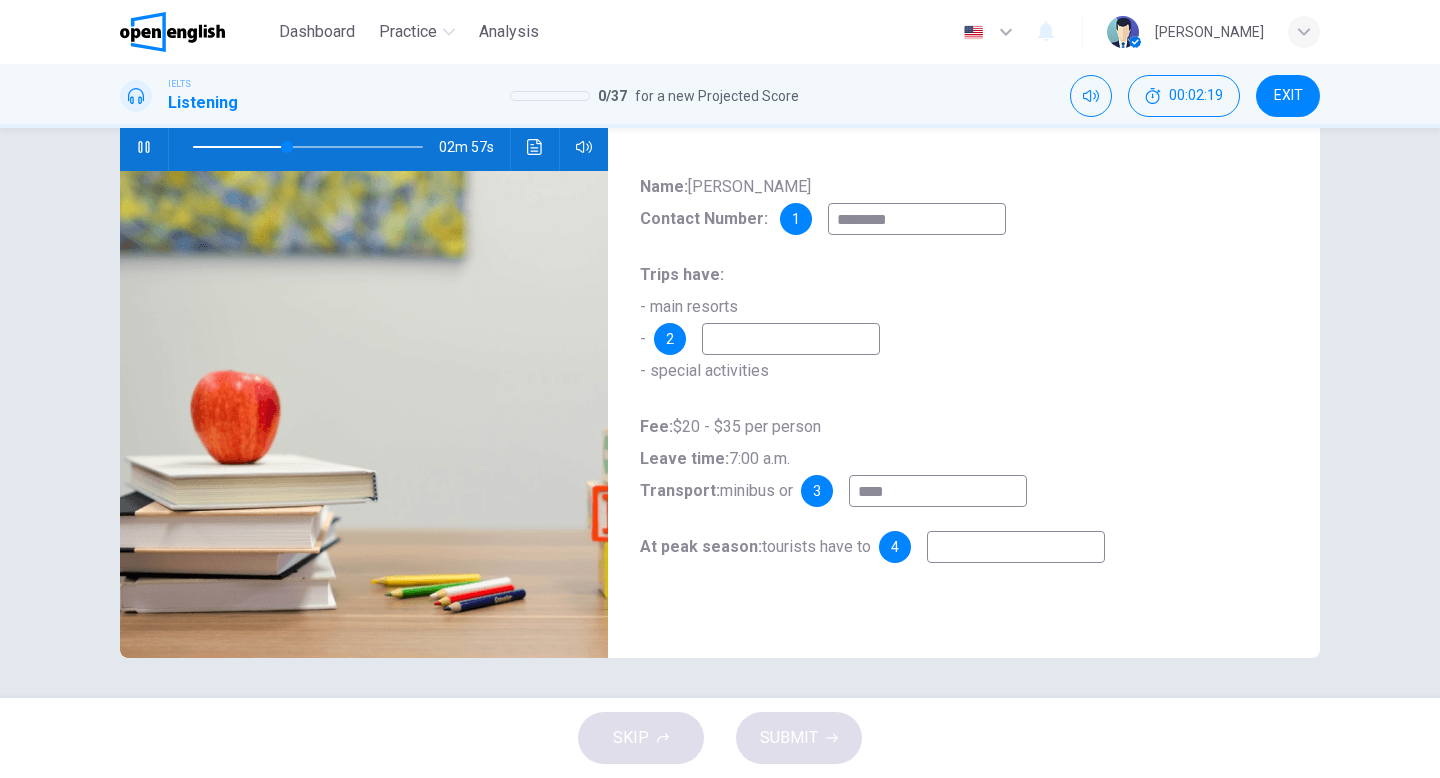 type on "**" 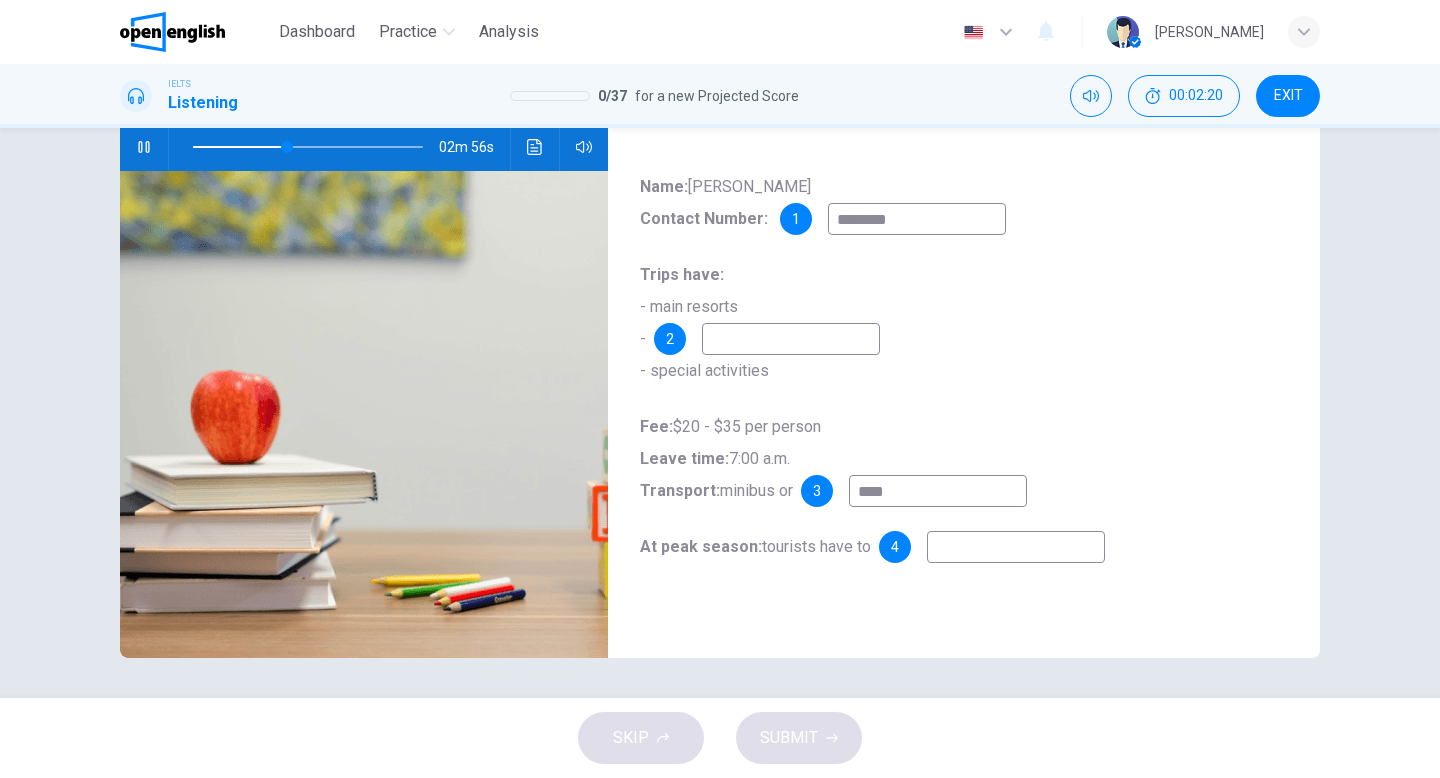 type on "****" 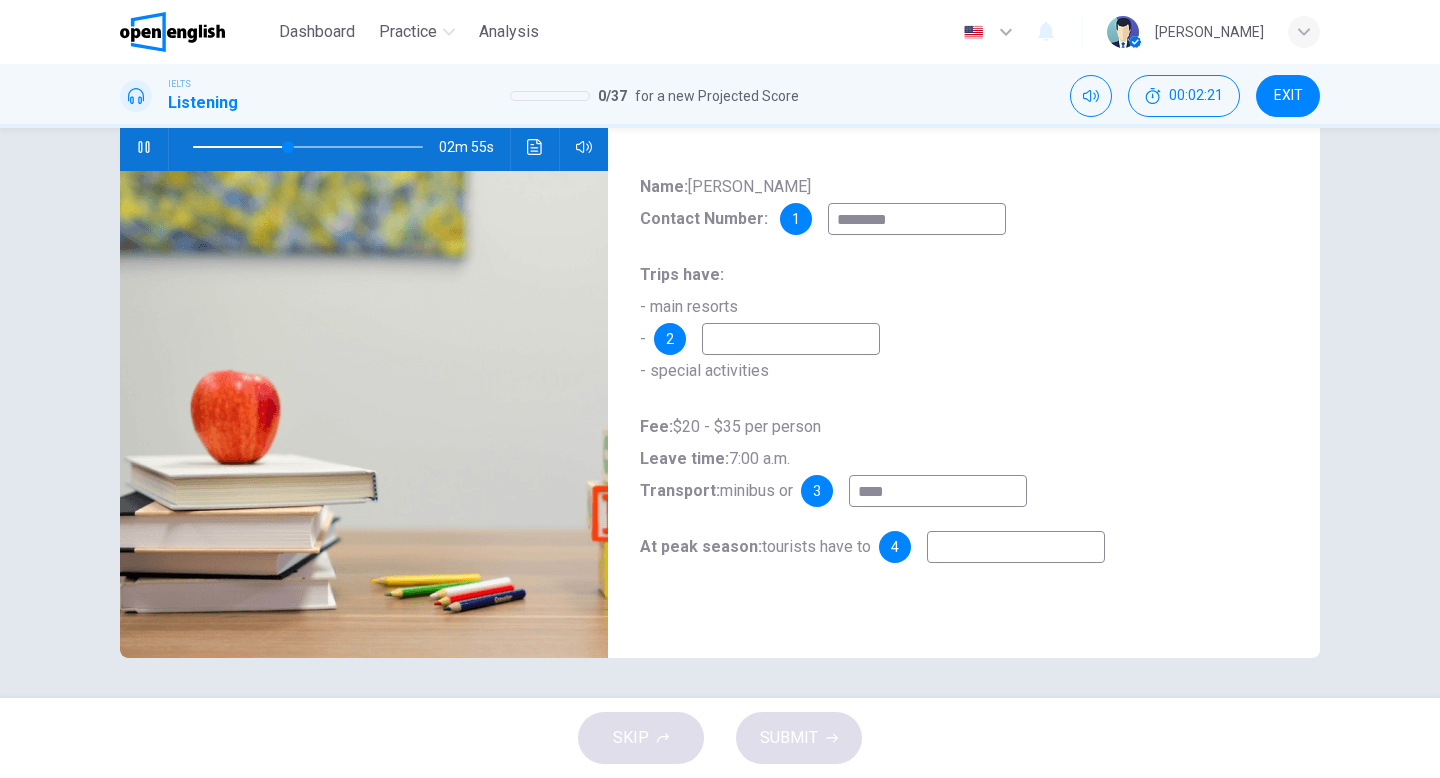 click at bounding box center [1016, 547] 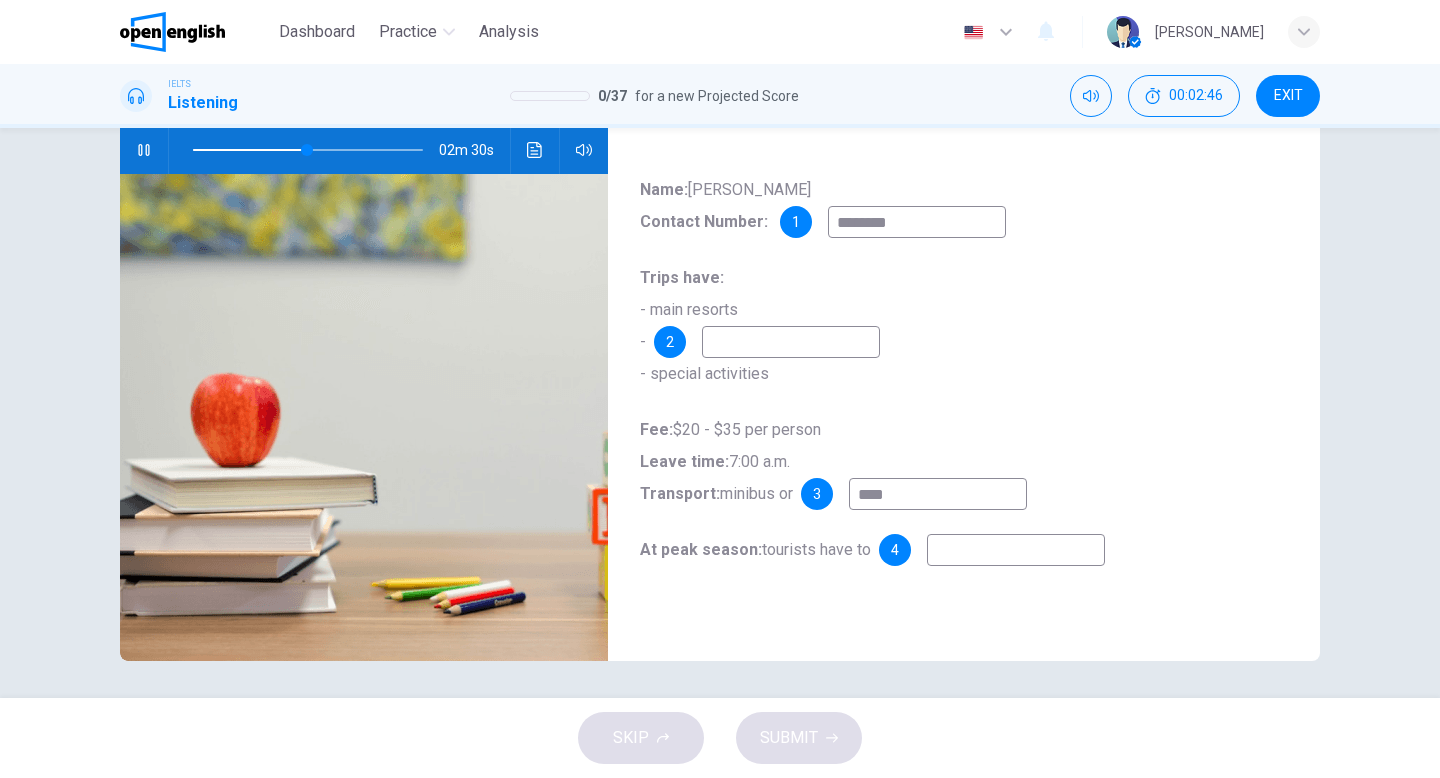 scroll, scrollTop: 205, scrollLeft: 0, axis: vertical 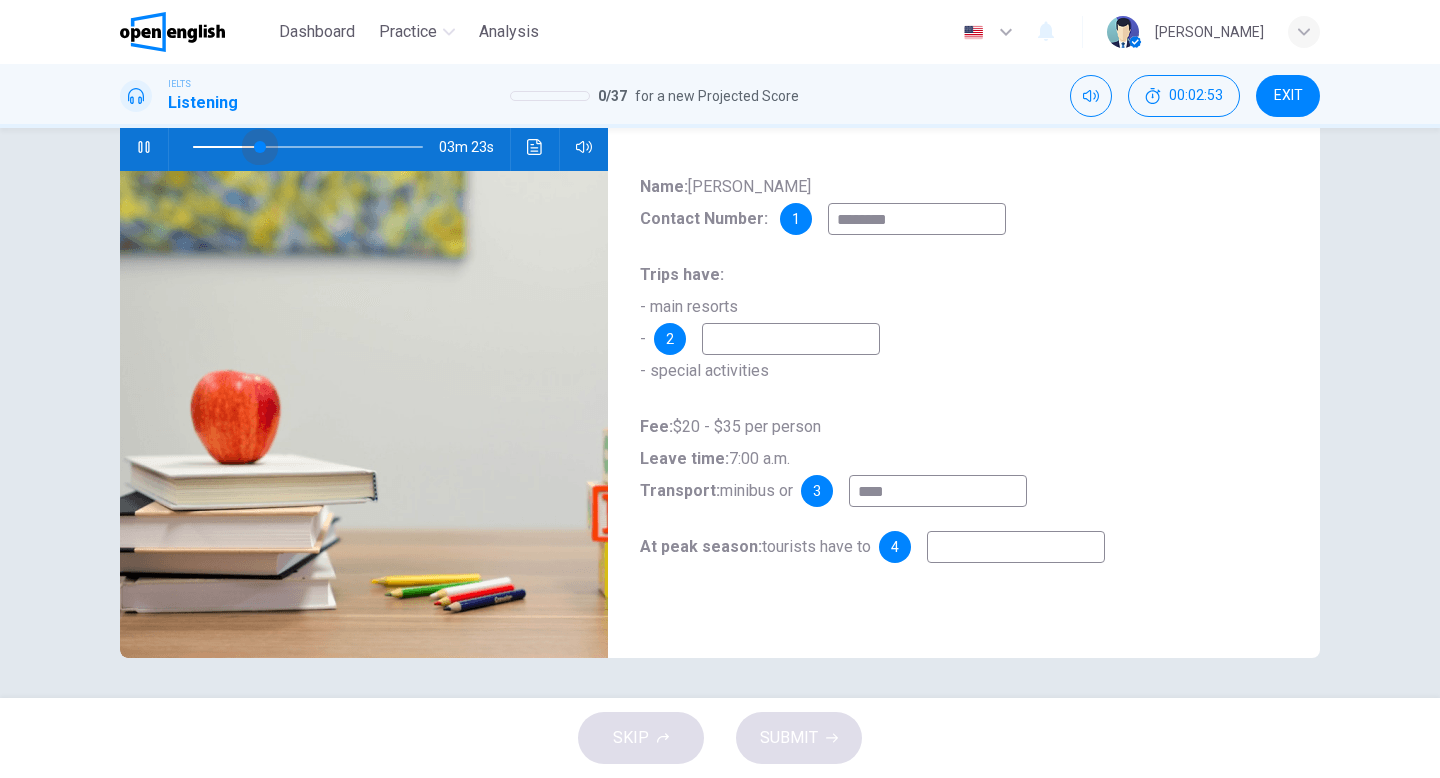 drag, startPoint x: 311, startPoint y: 151, endPoint x: 243, endPoint y: 141, distance: 68.73136 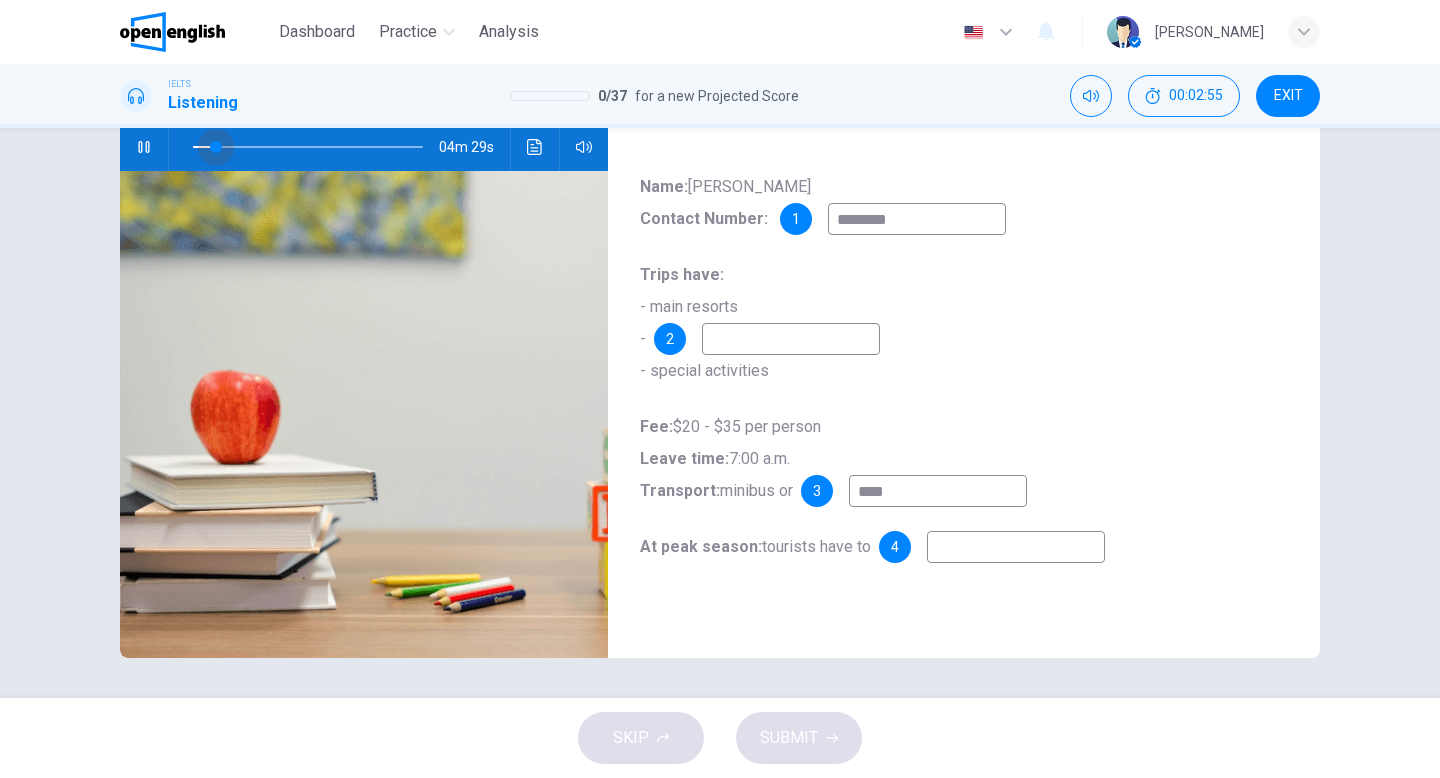 drag, startPoint x: 244, startPoint y: 148, endPoint x: 217, endPoint y: 148, distance: 27 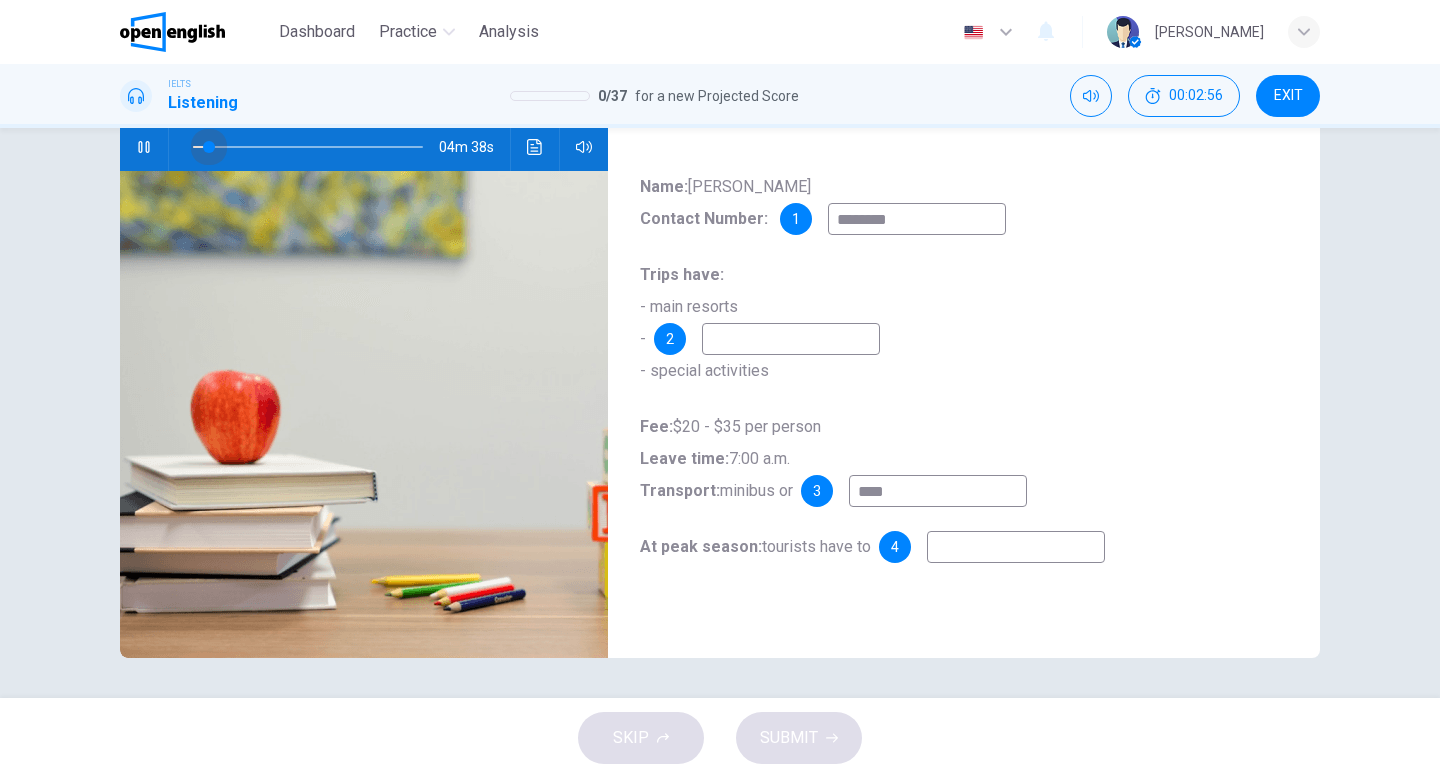drag, startPoint x: 216, startPoint y: 148, endPoint x: 182, endPoint y: 145, distance: 34.132095 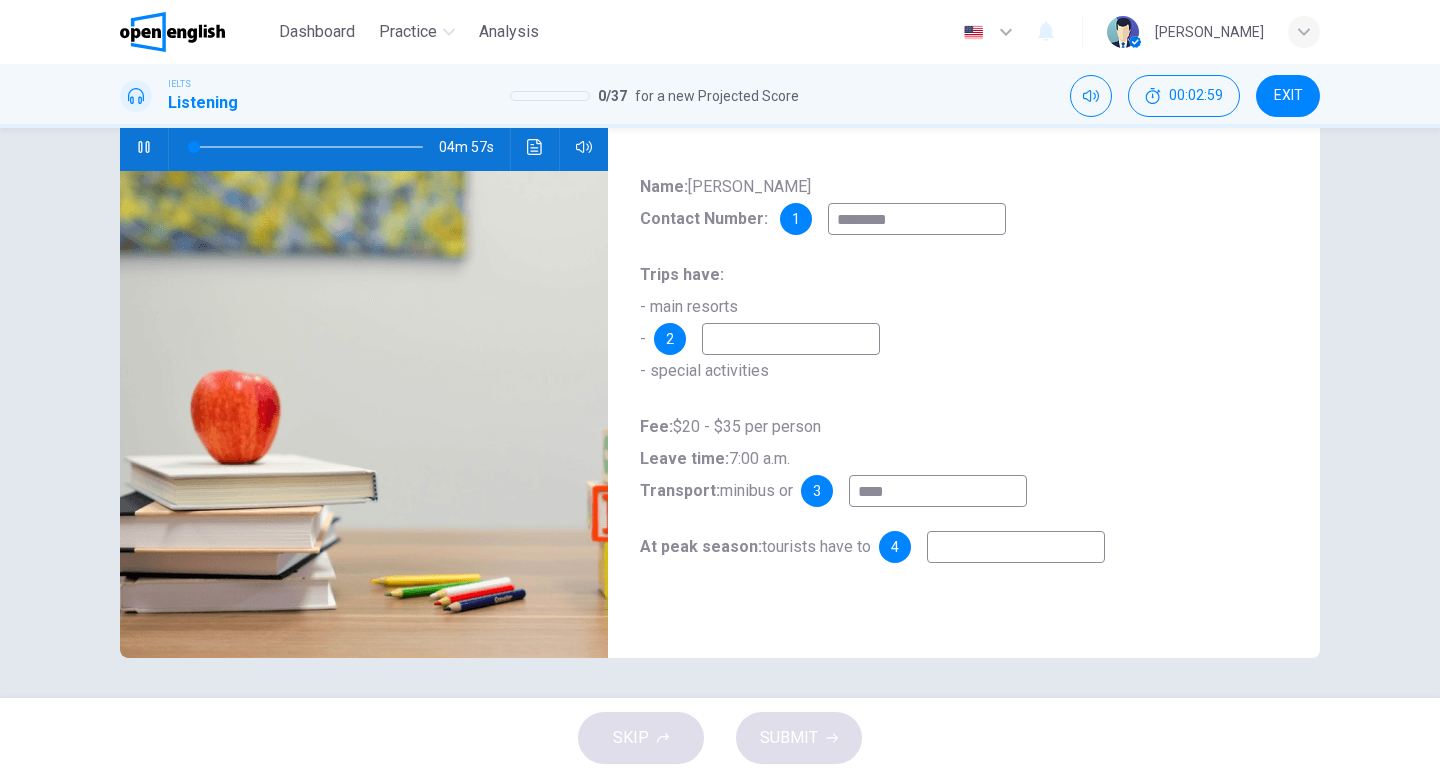 click at bounding box center (791, 339) 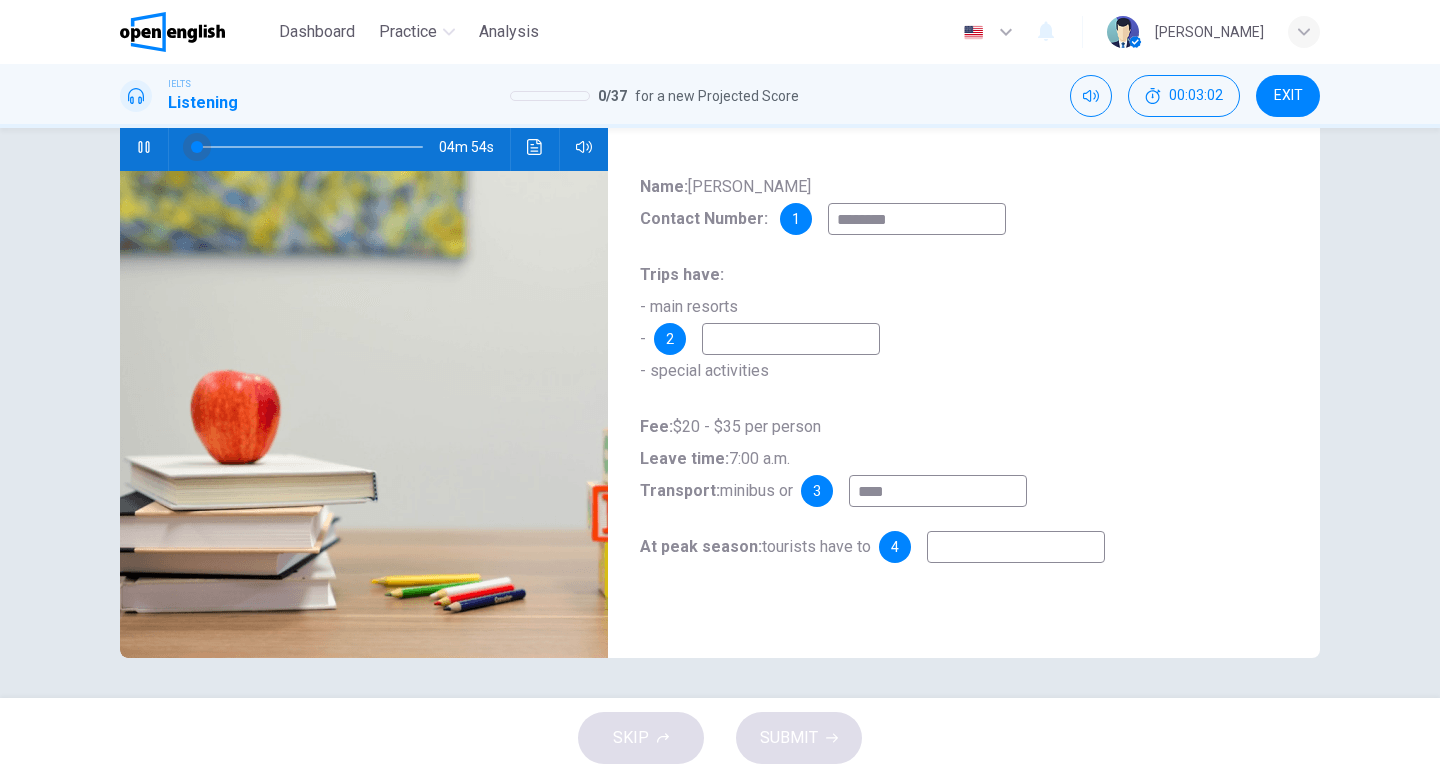 click at bounding box center [197, 147] 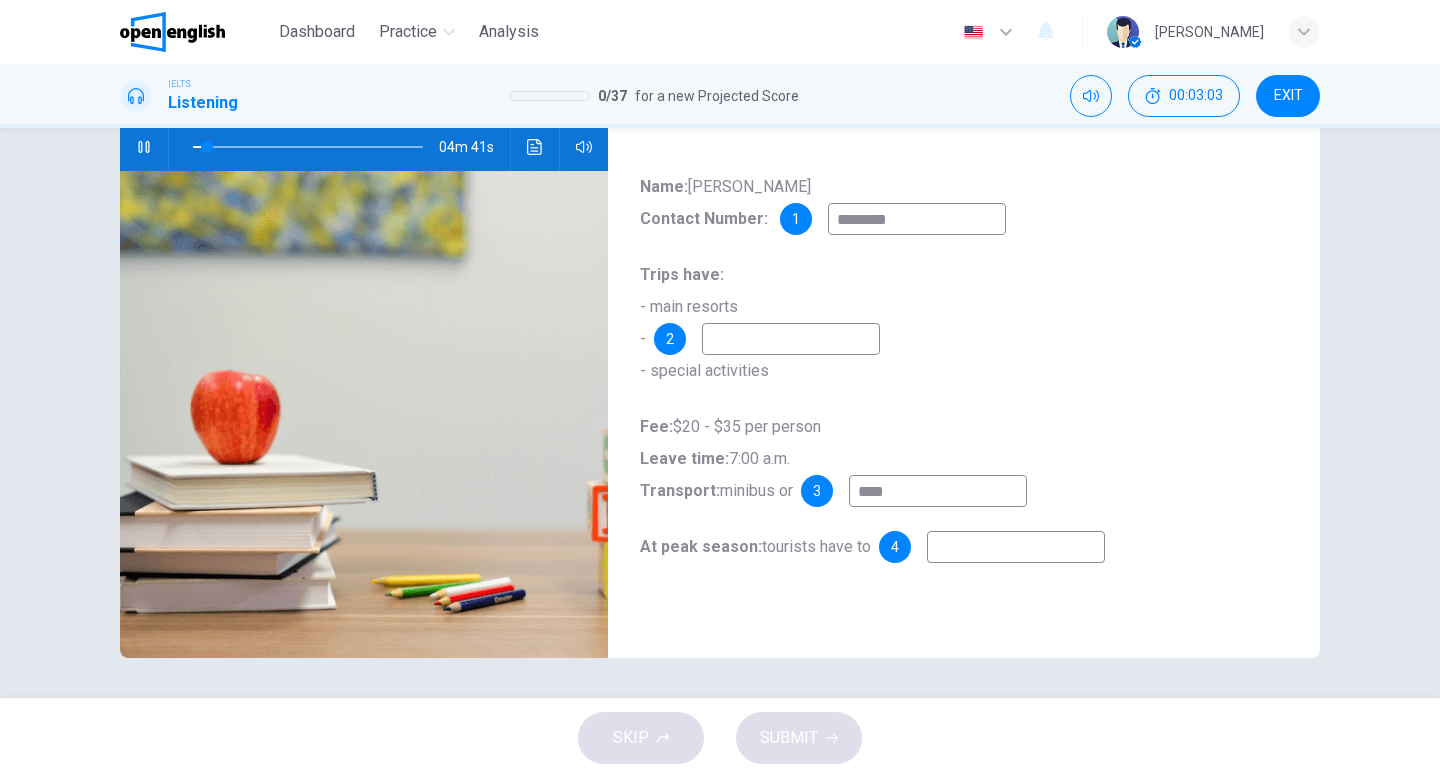 click at bounding box center [308, 147] 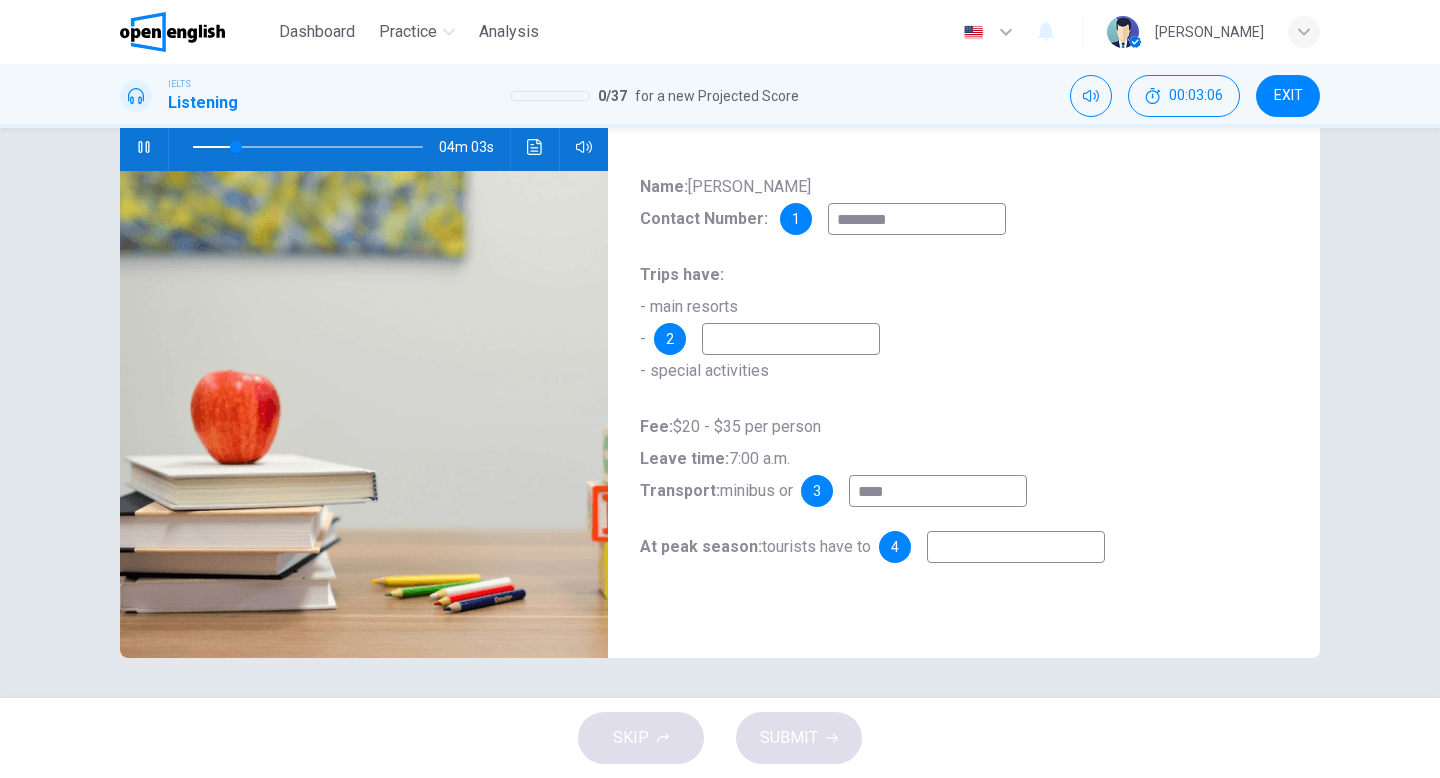 click at bounding box center (308, 147) 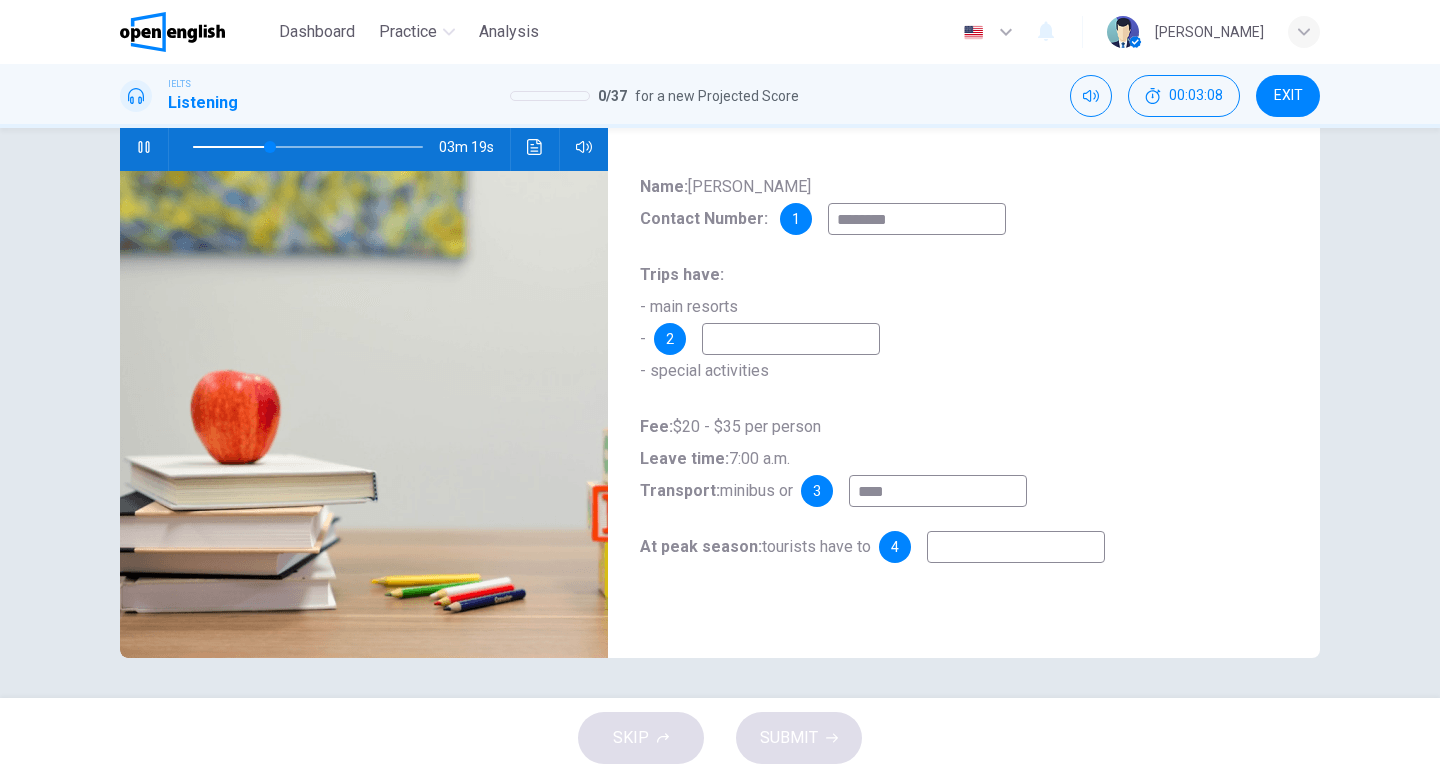click at bounding box center [308, 147] 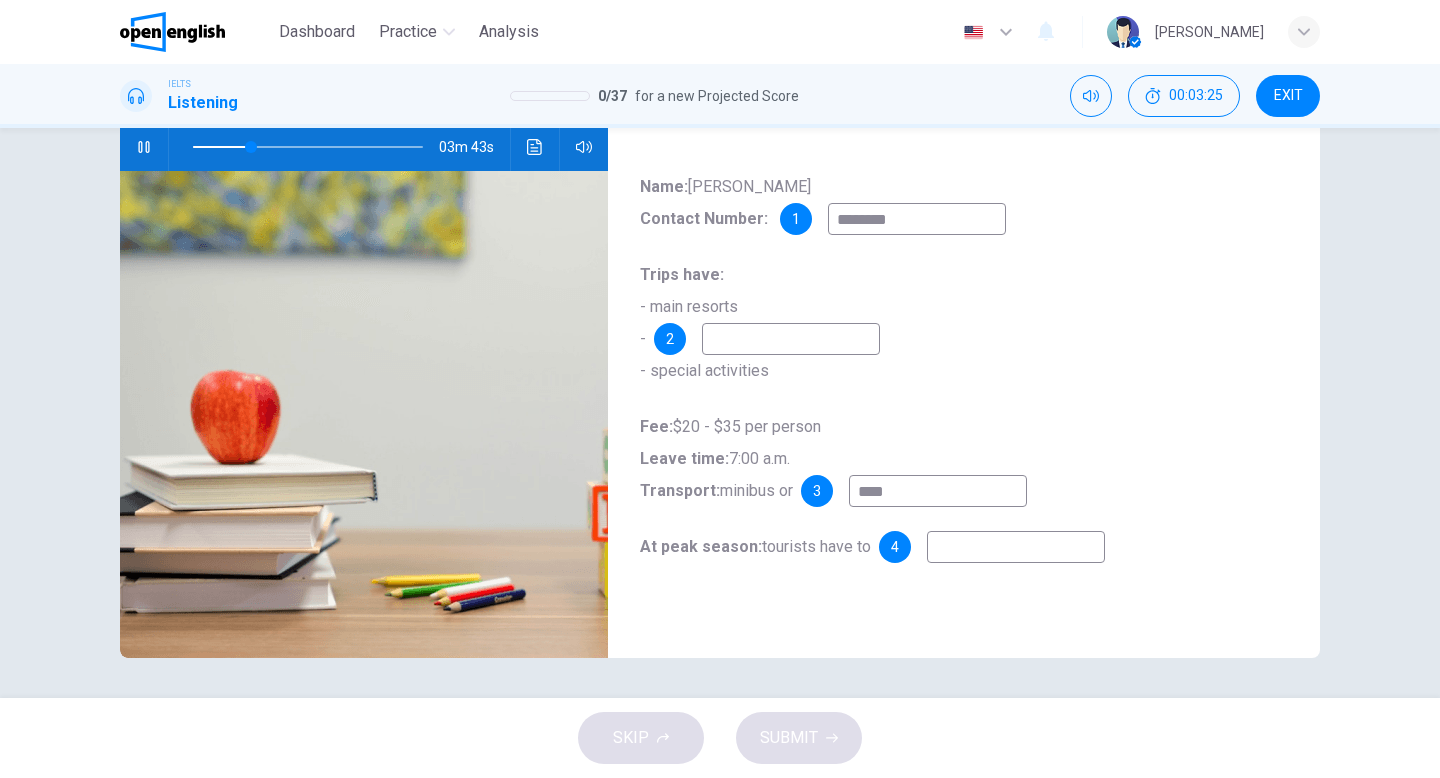 click on "SKIP SUBMIT" at bounding box center [720, 738] 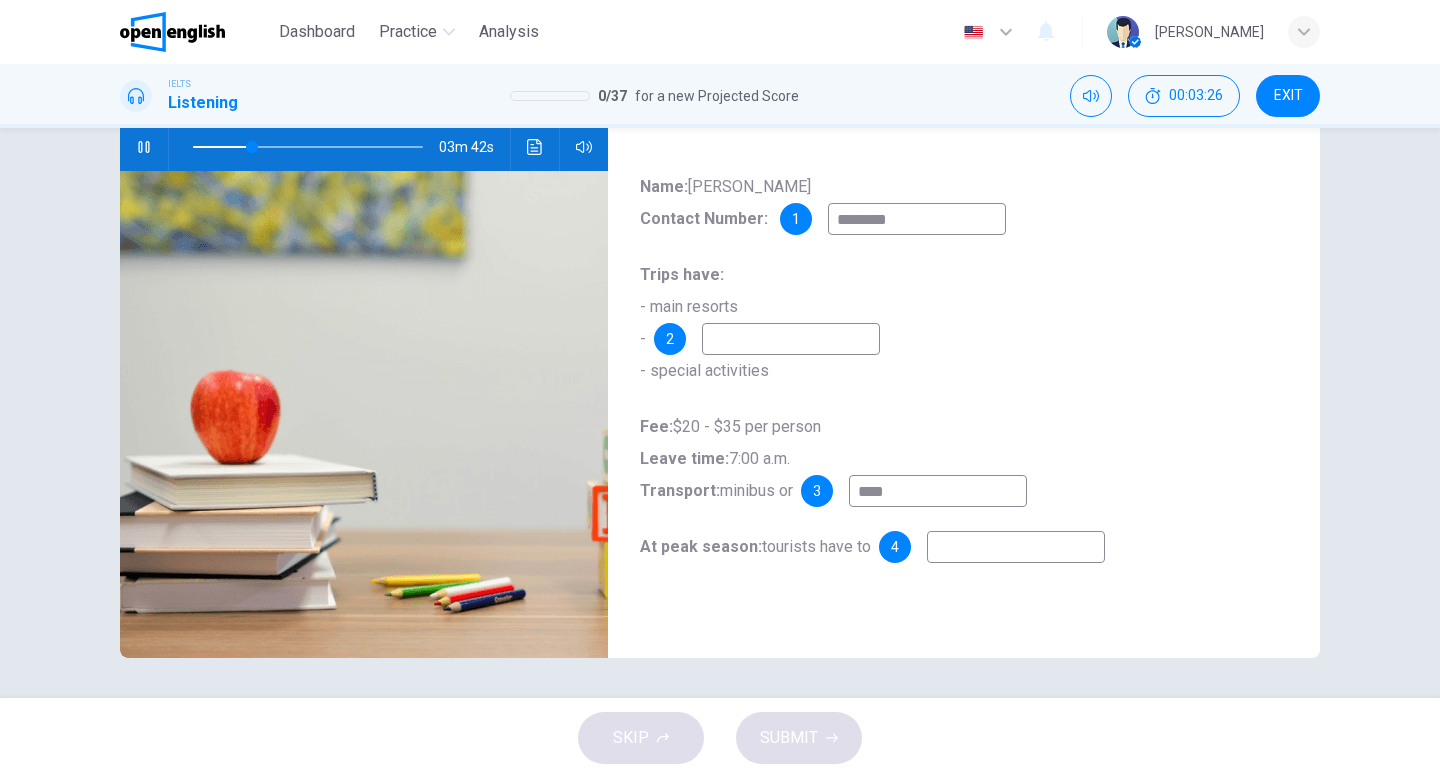 click on "SKIP SUBMIT" at bounding box center [720, 738] 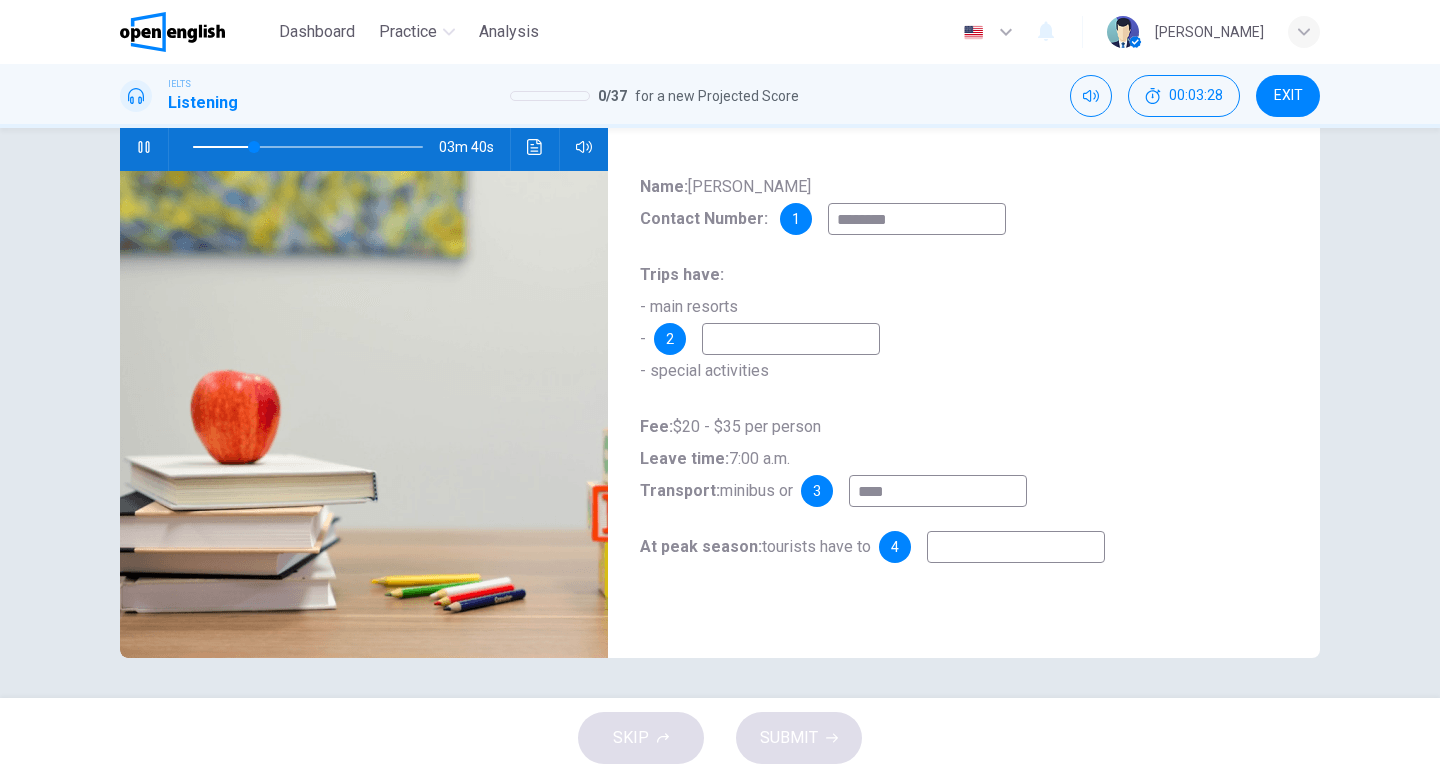 click at bounding box center (791, 339) 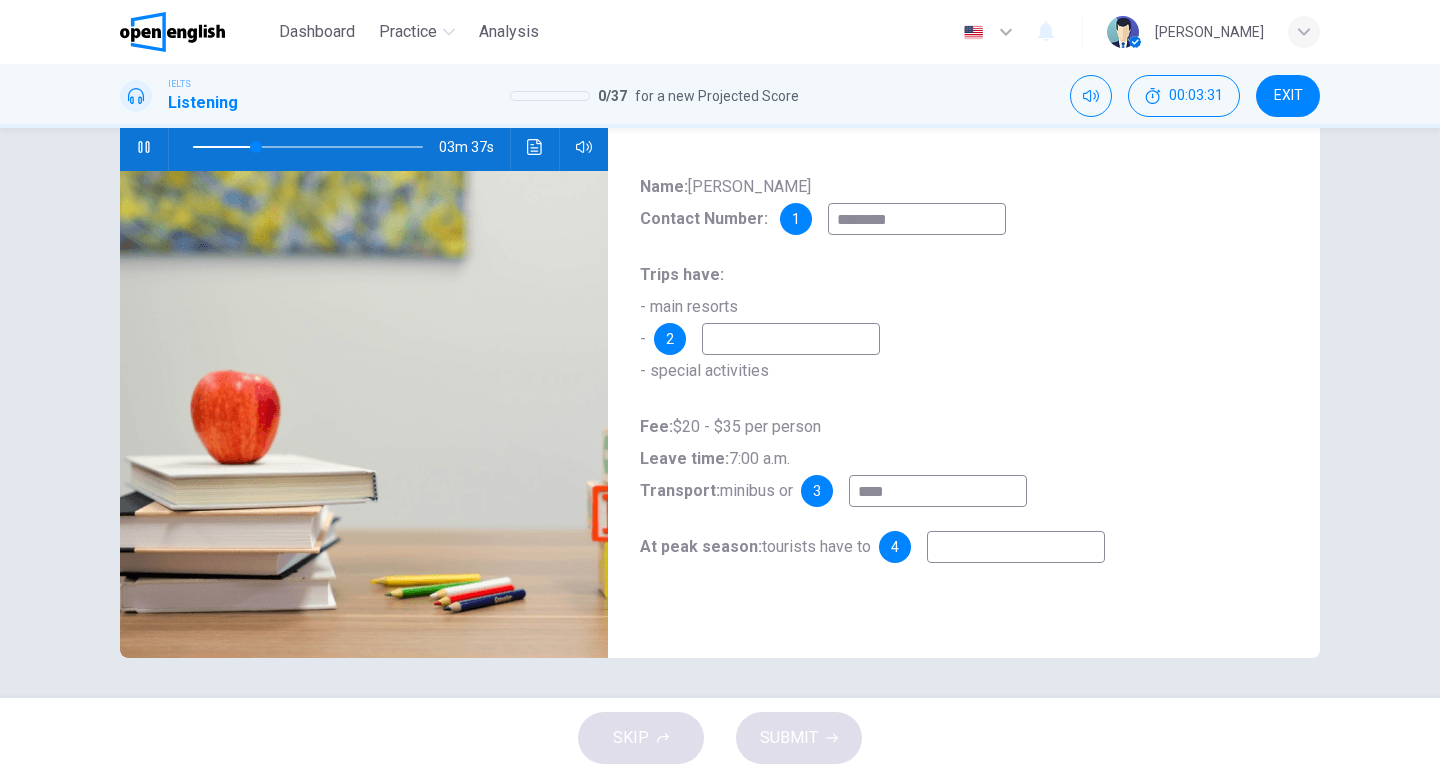 type on "**" 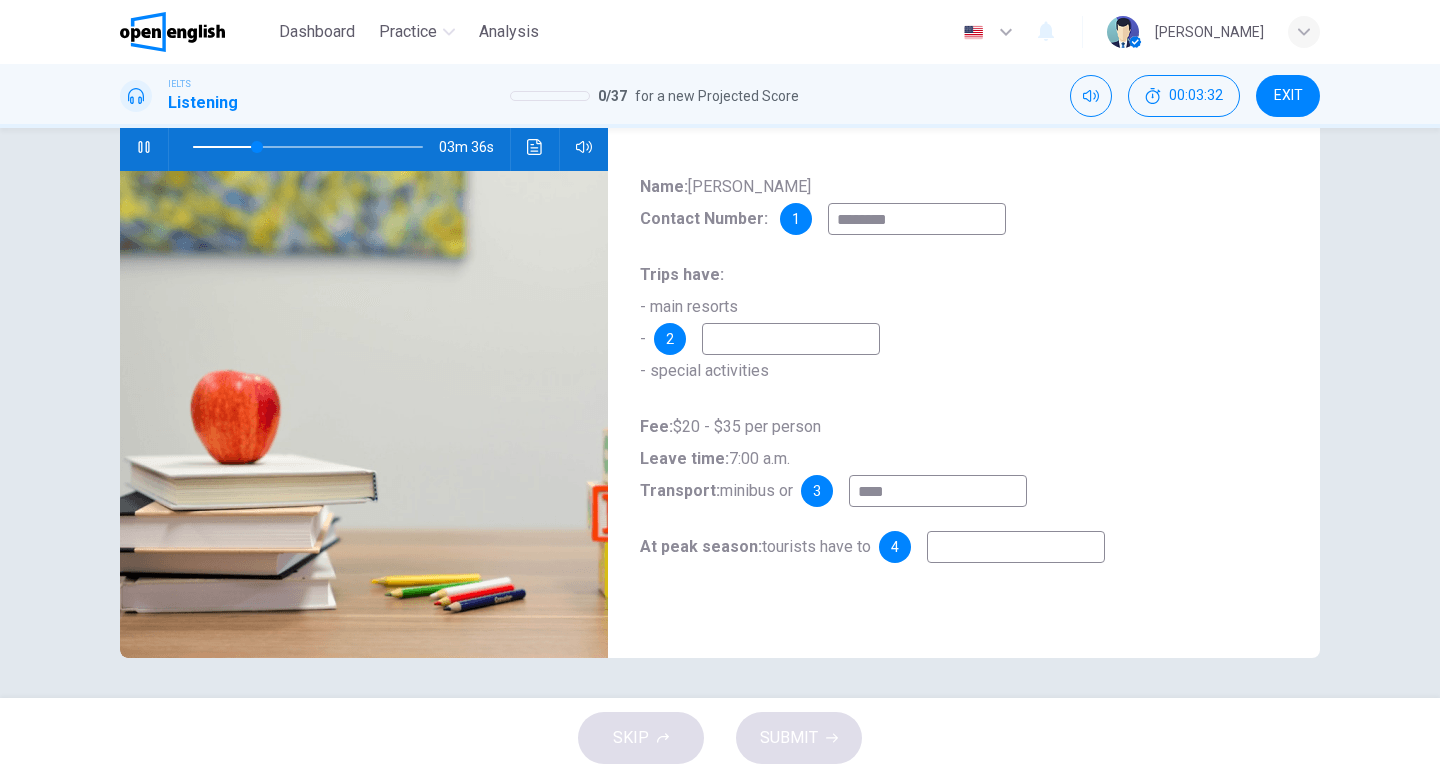 type on "*" 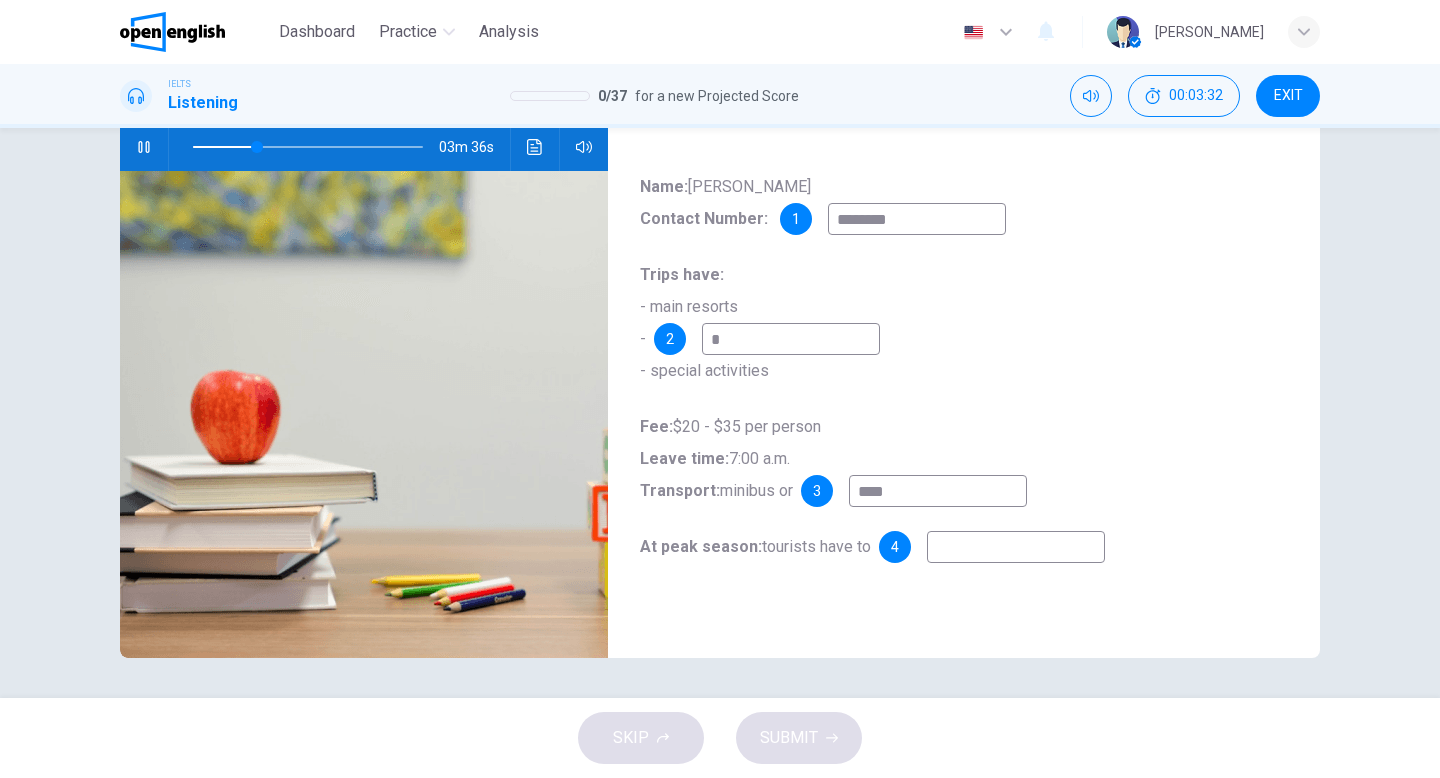 type on "**" 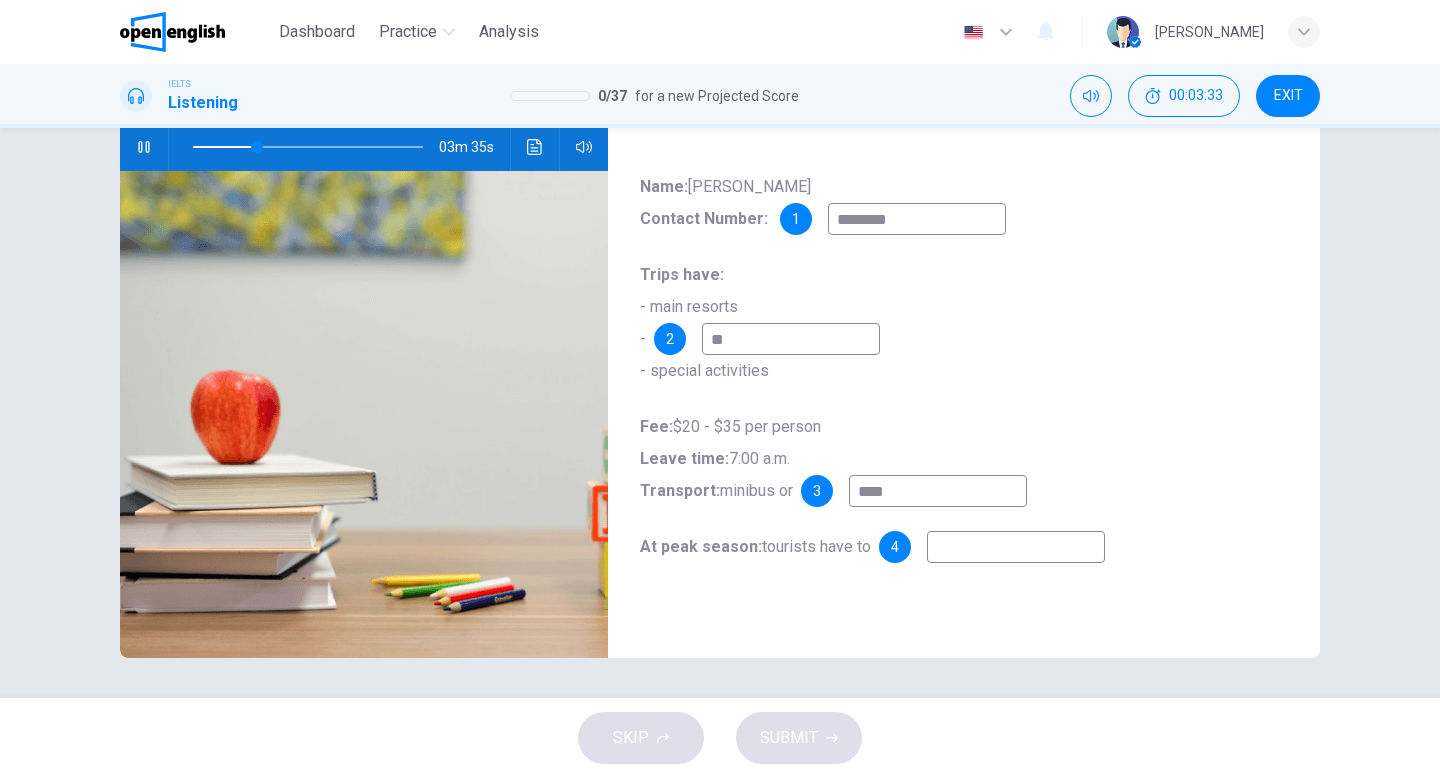 type on "***" 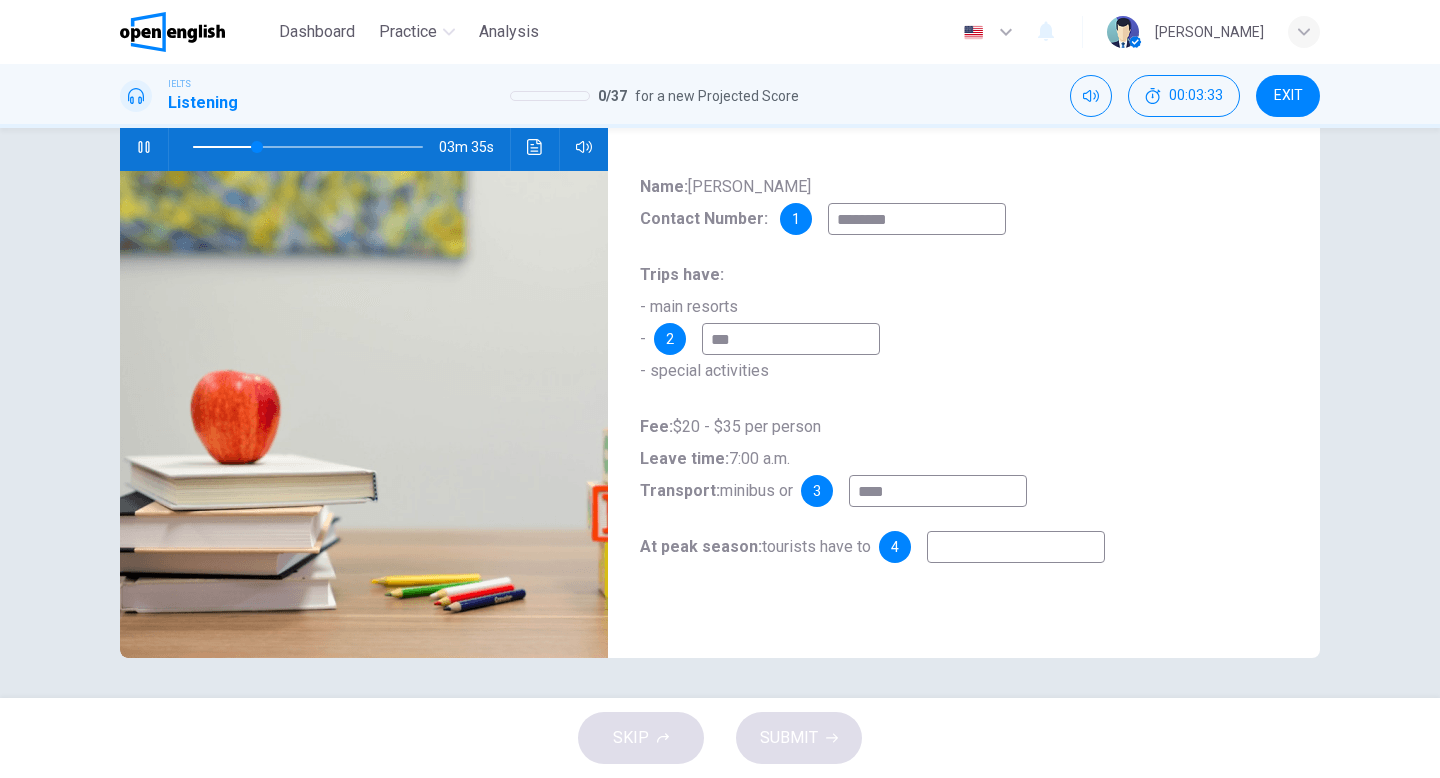 type on "**" 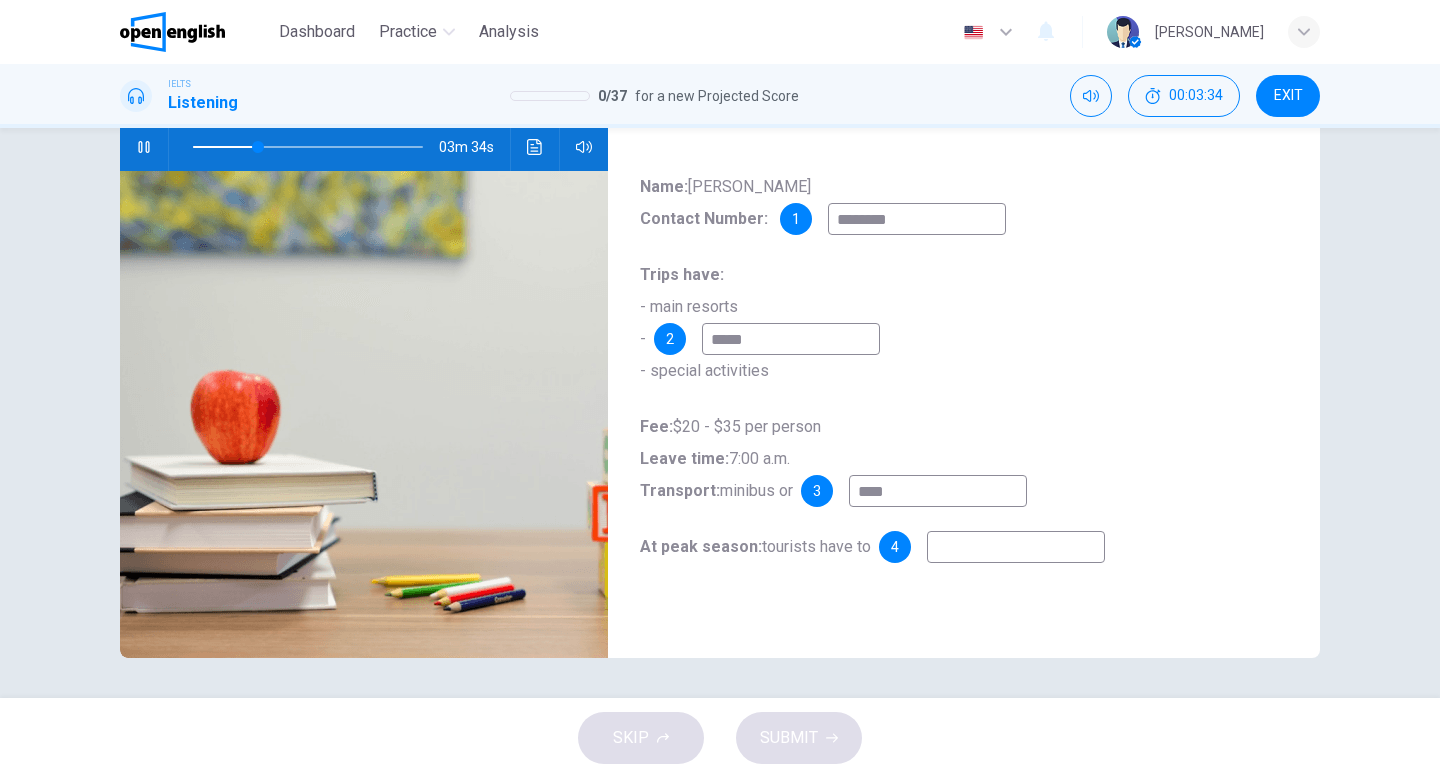 type on "******" 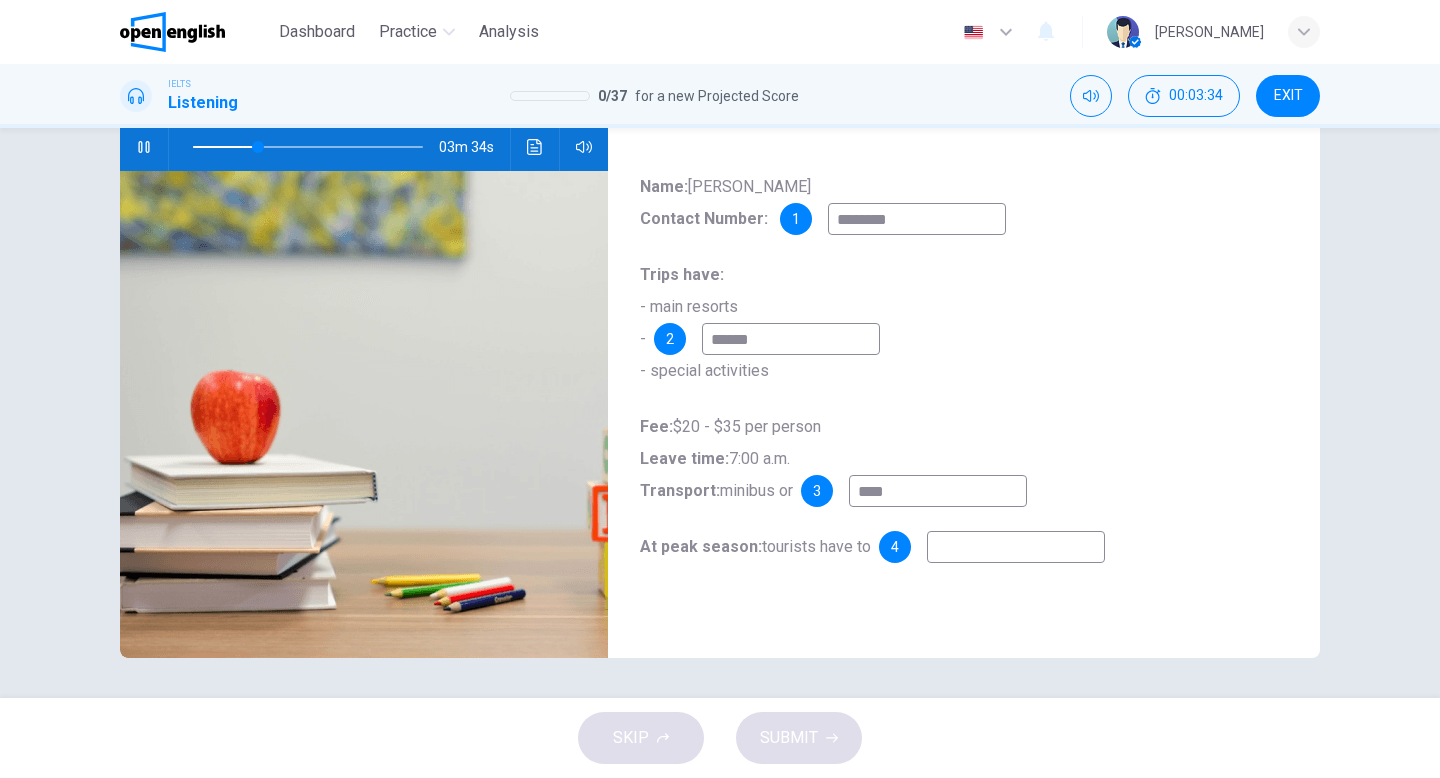 type on "**" 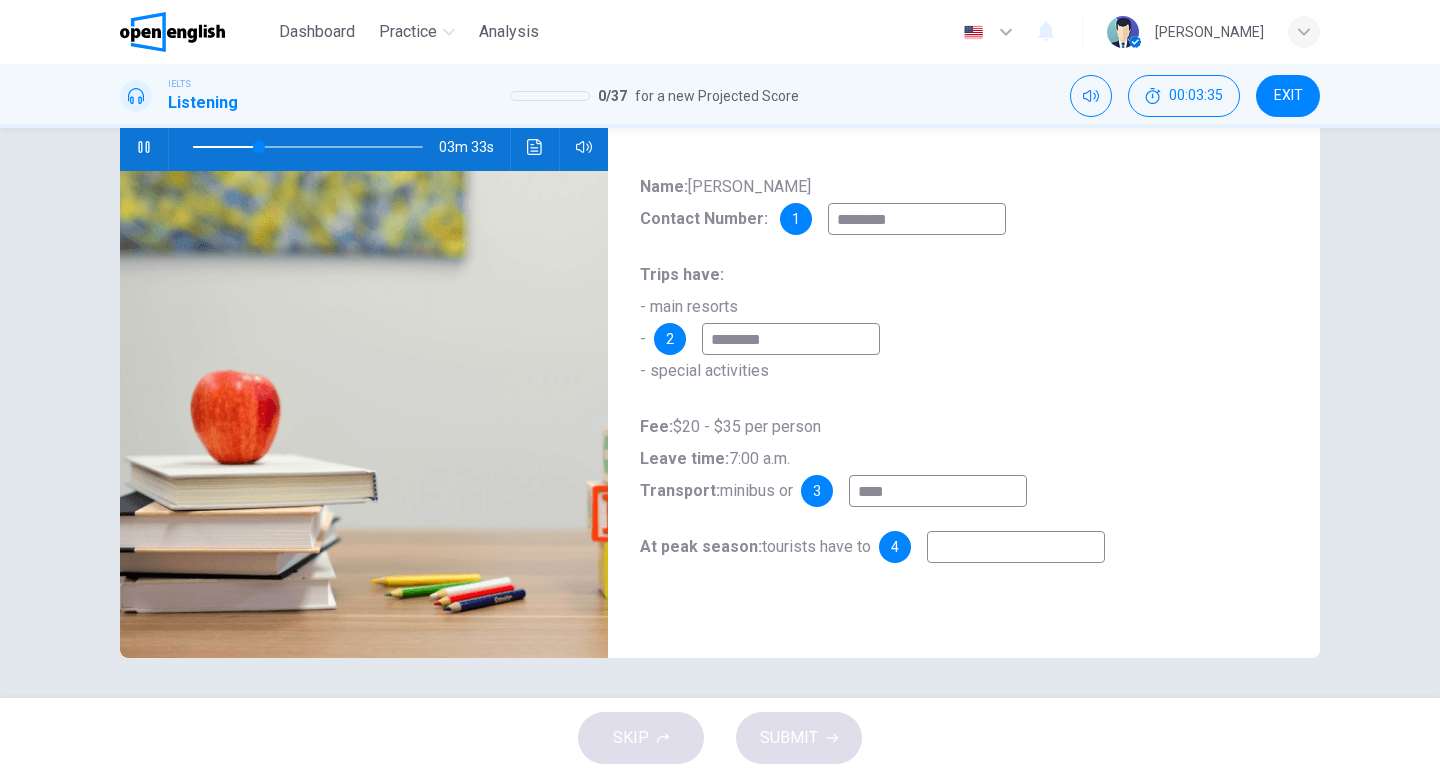 type on "*********" 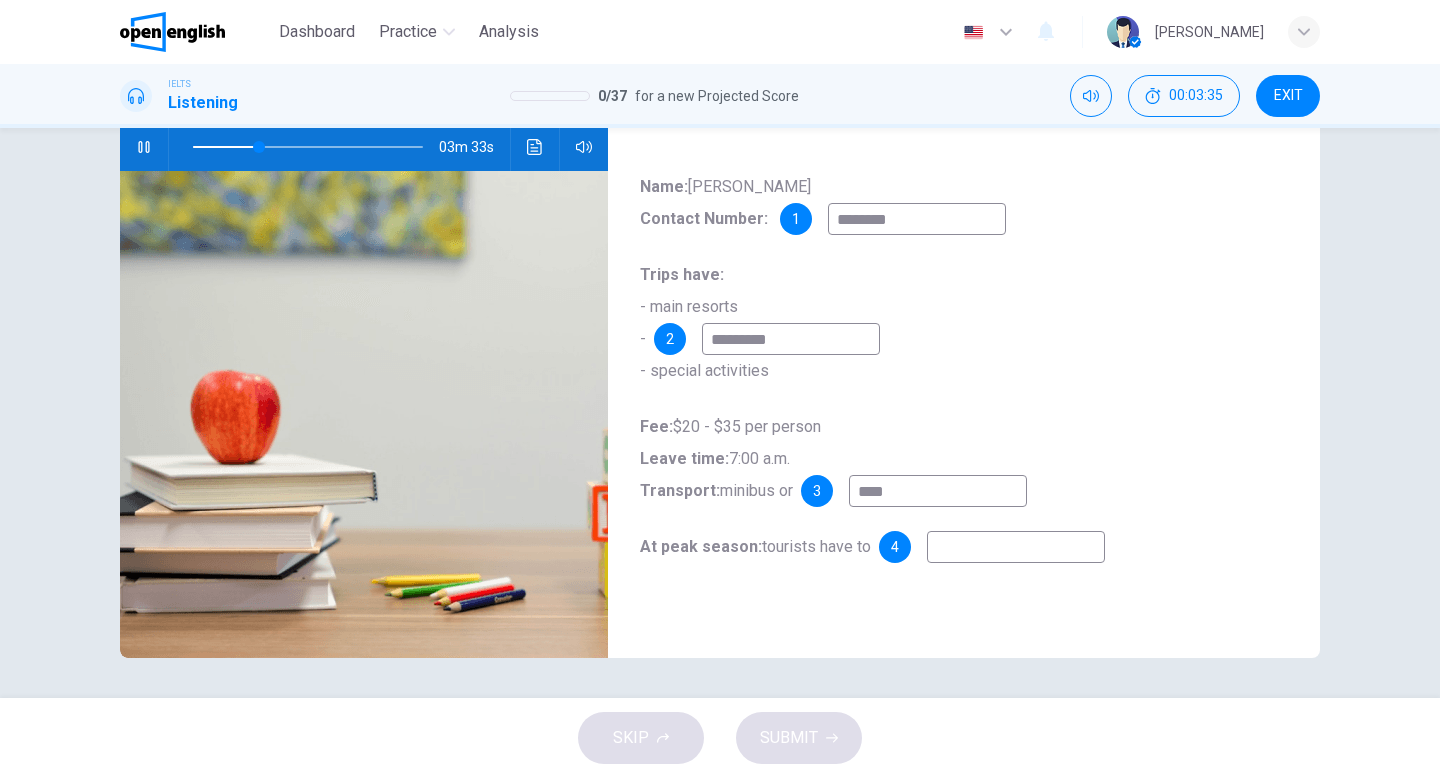 type on "**" 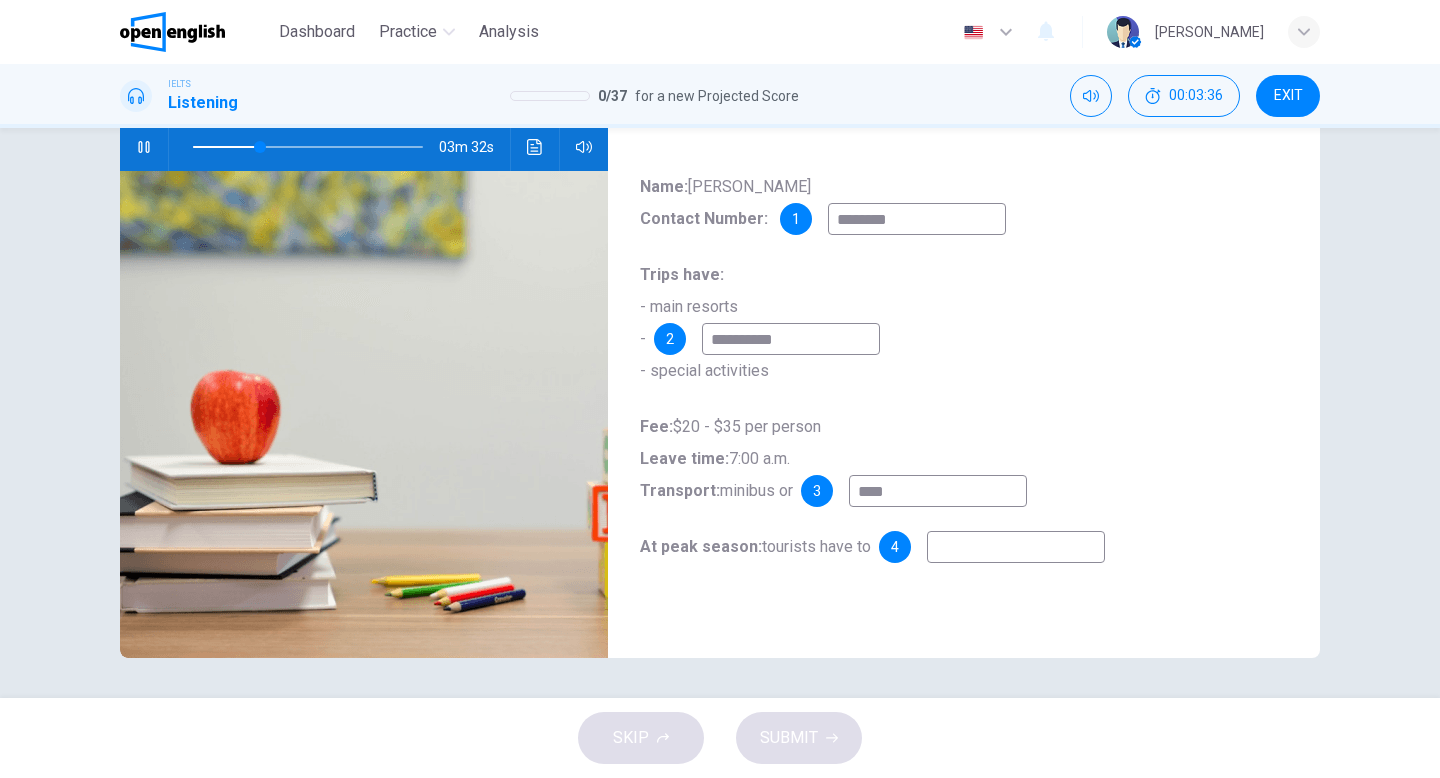 type on "**********" 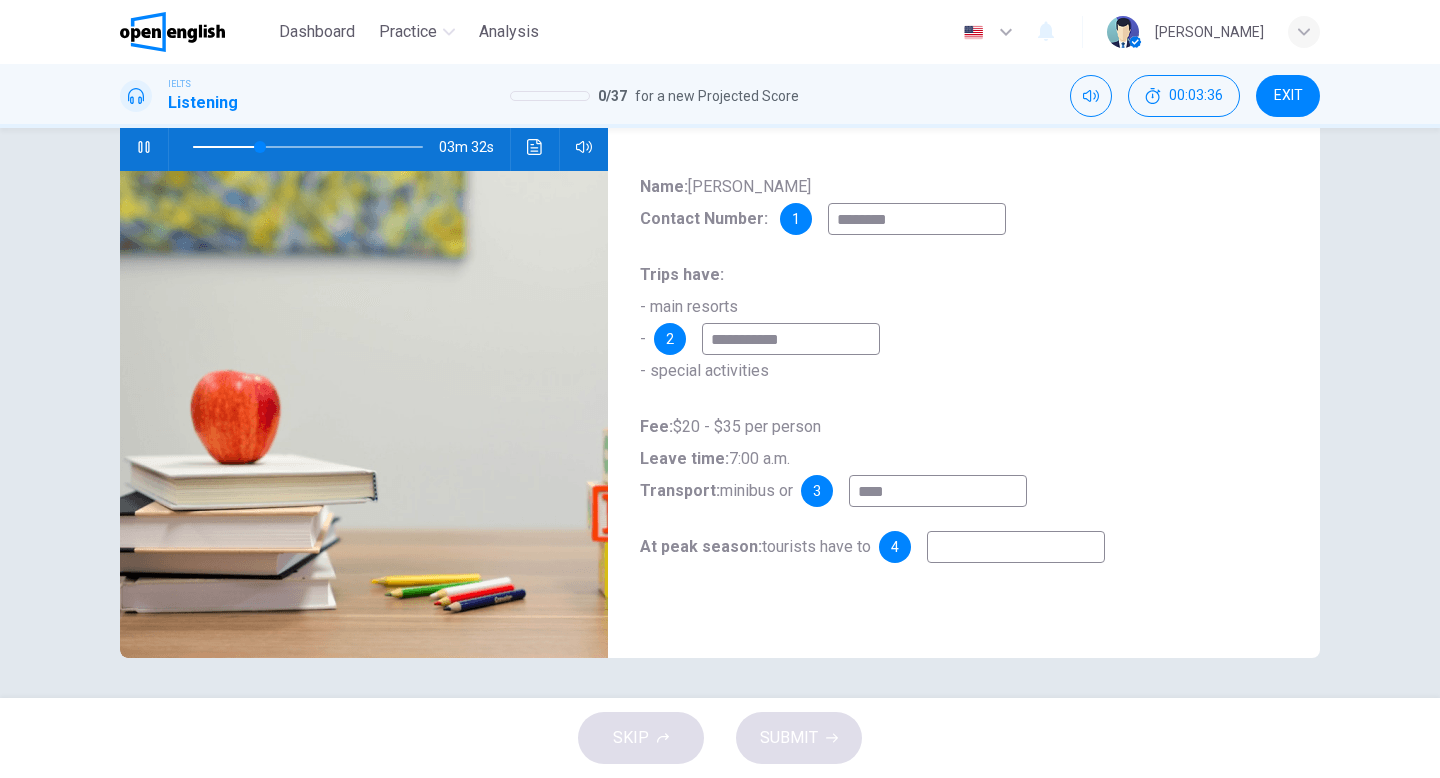 type on "**" 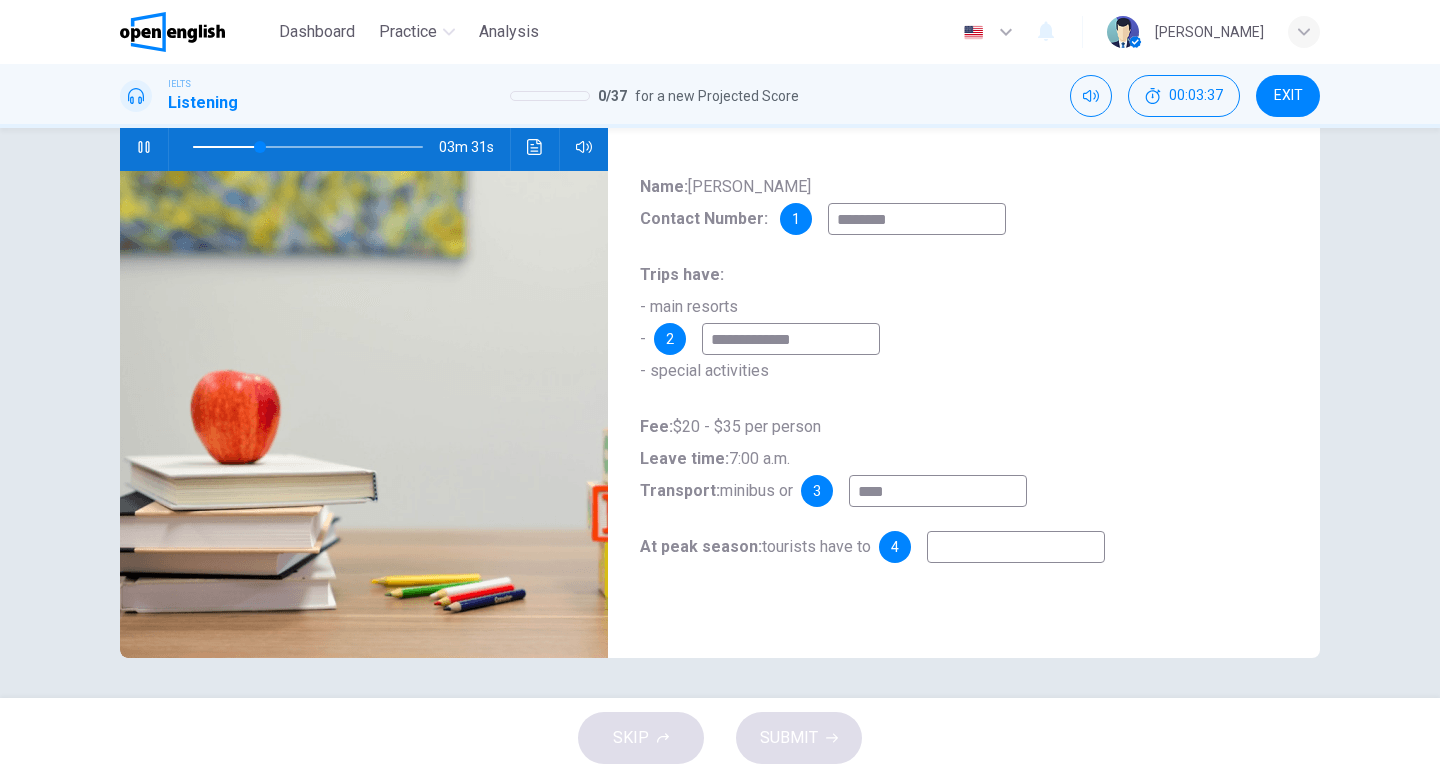 type on "**********" 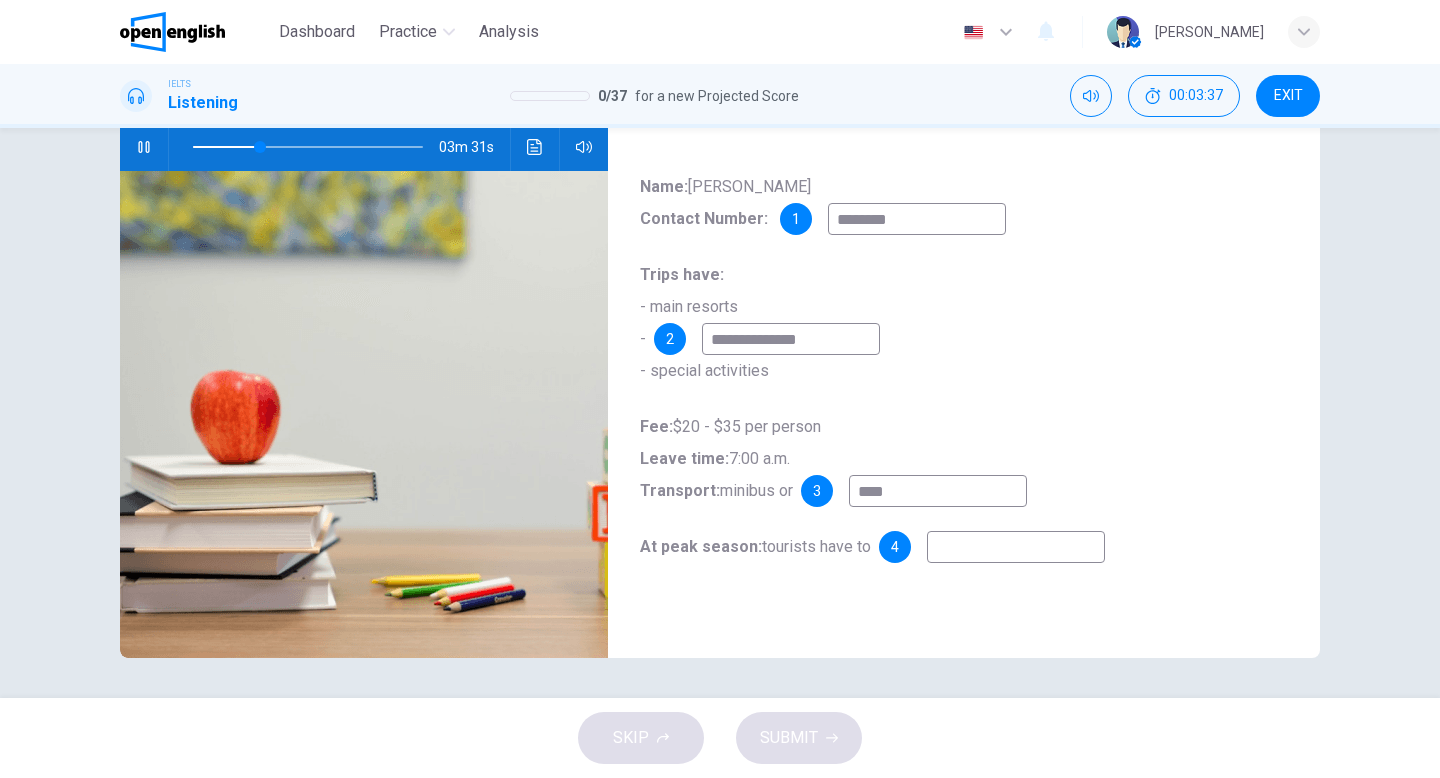 type on "**" 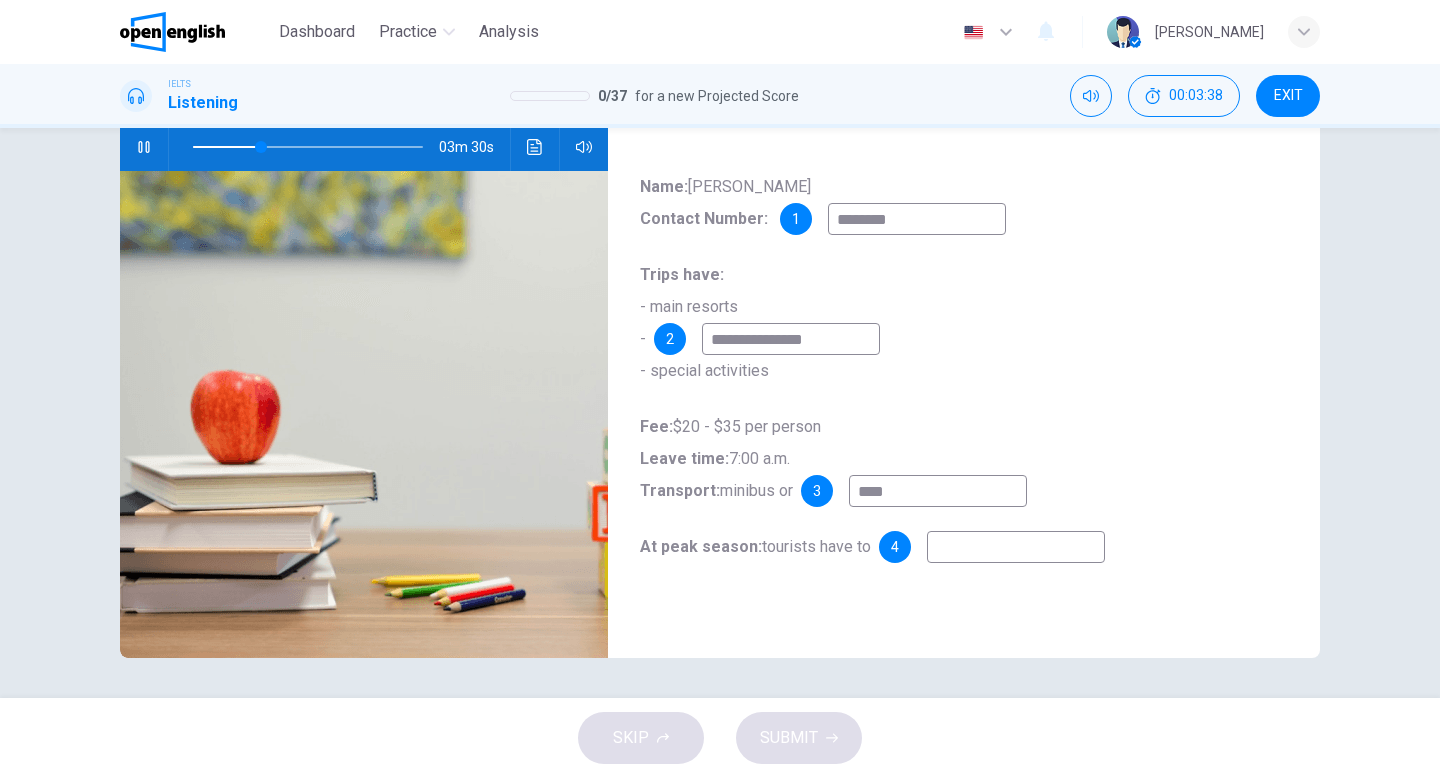 type on "**********" 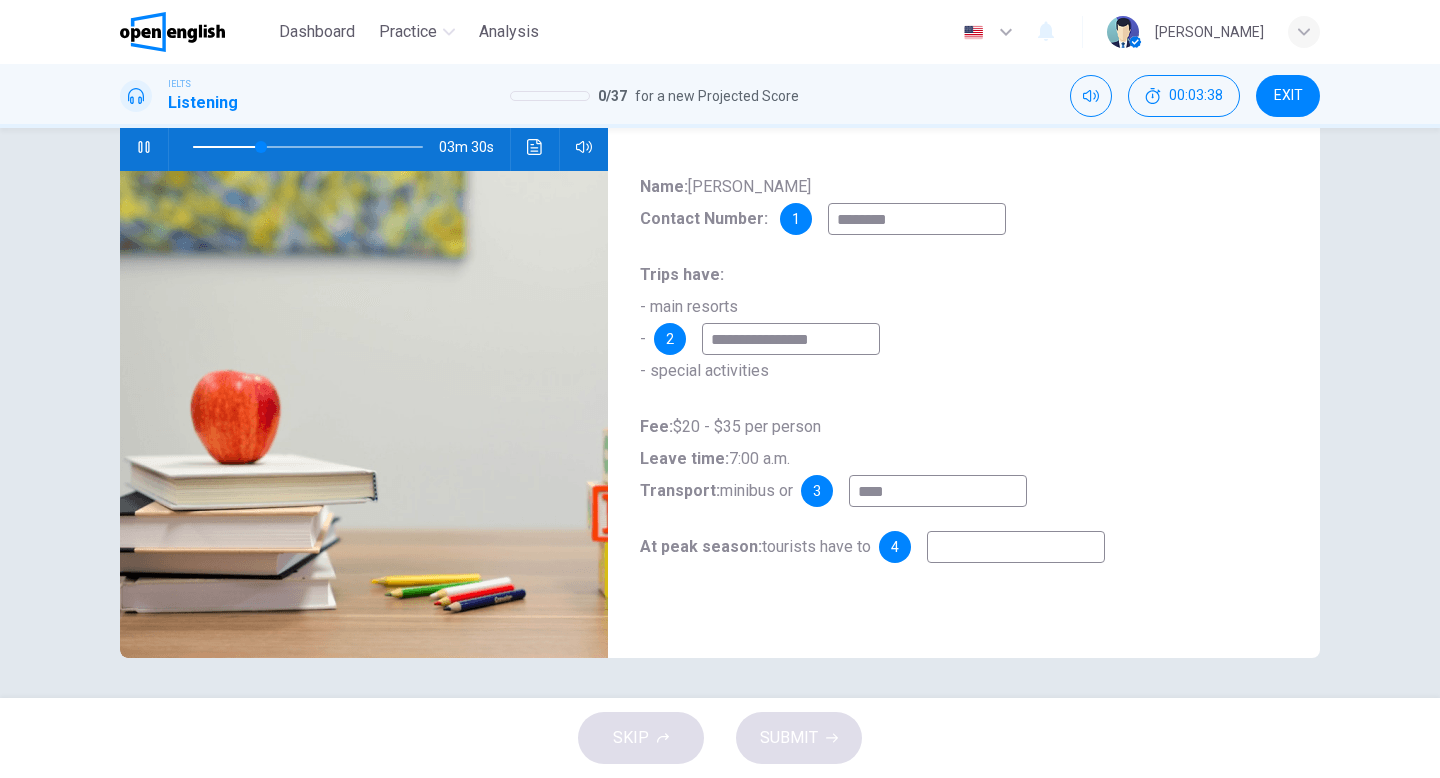 type on "**" 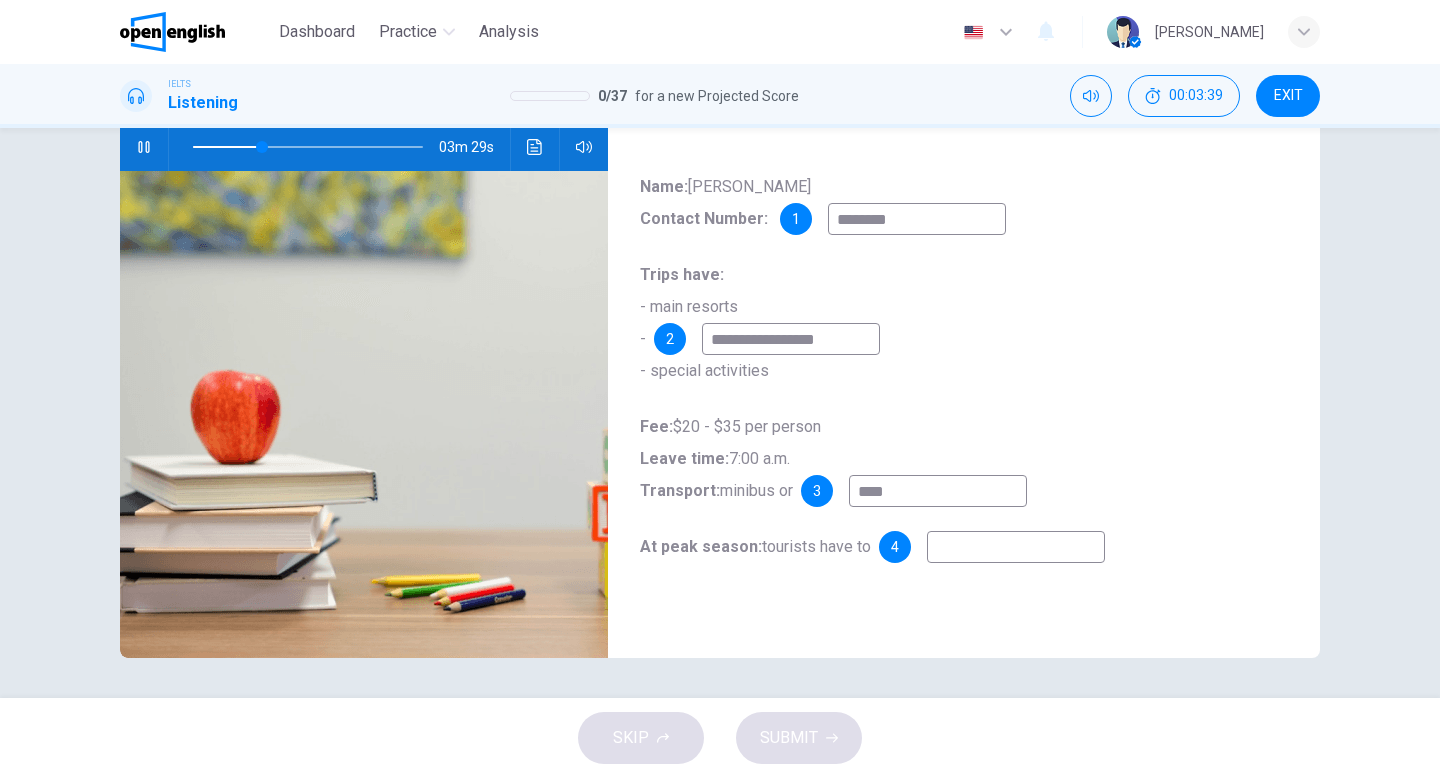 type on "**********" 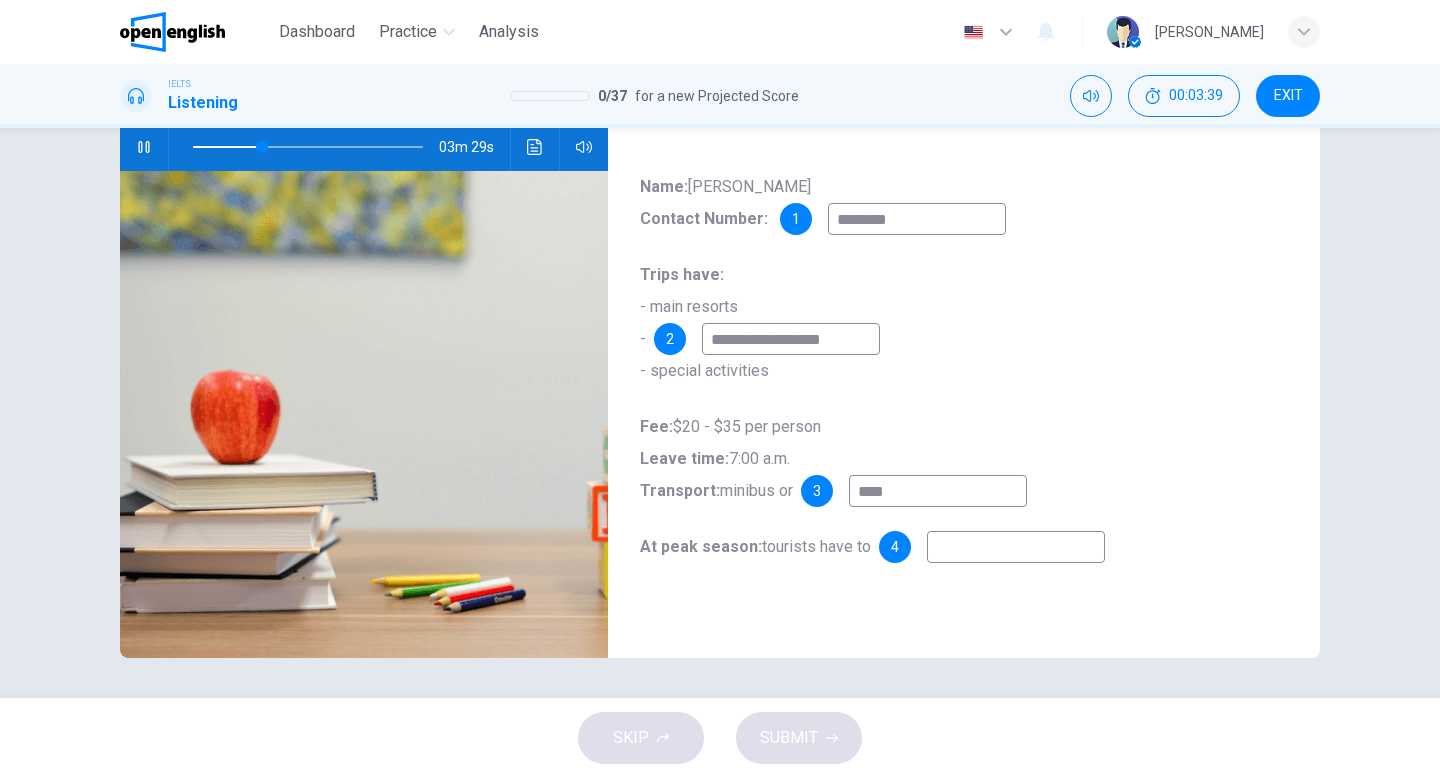 type on "**" 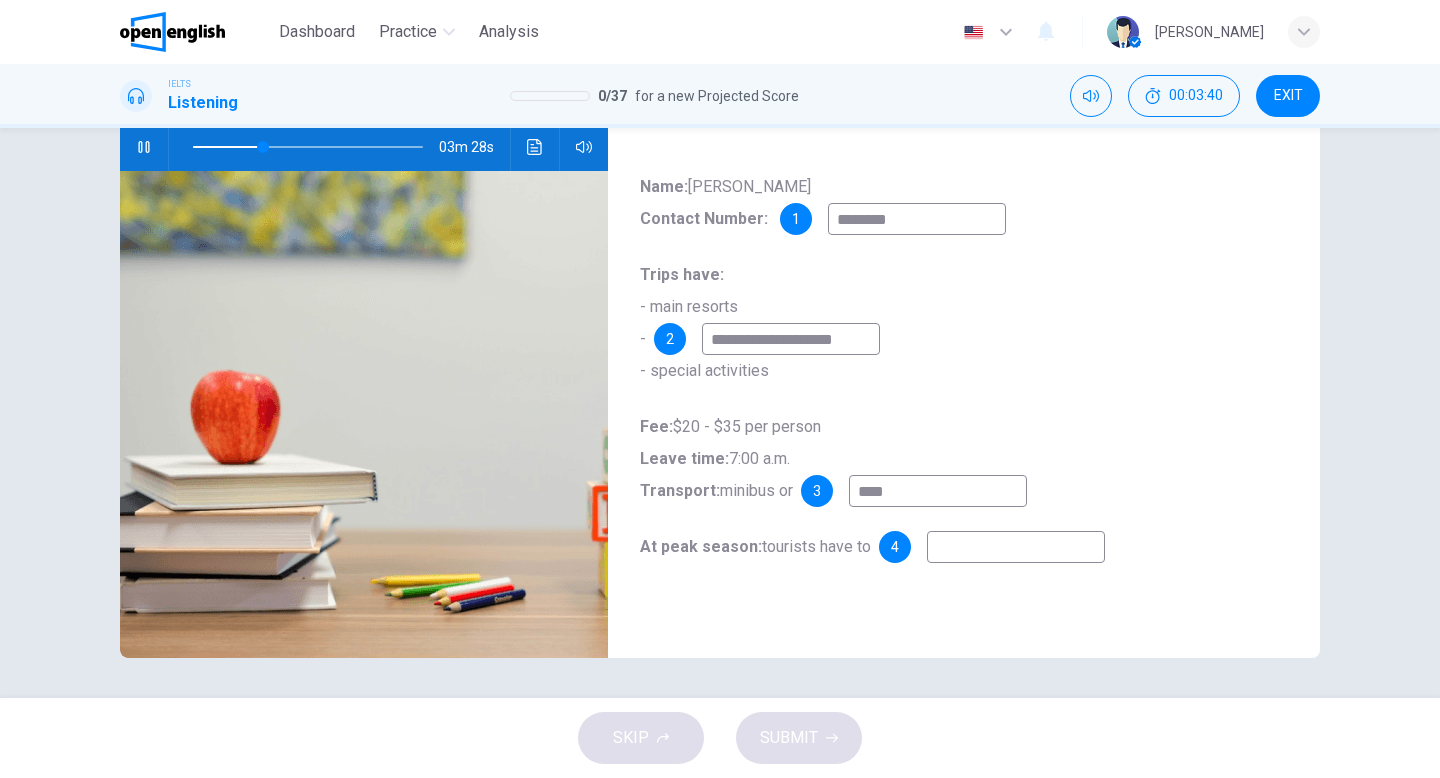 type on "**********" 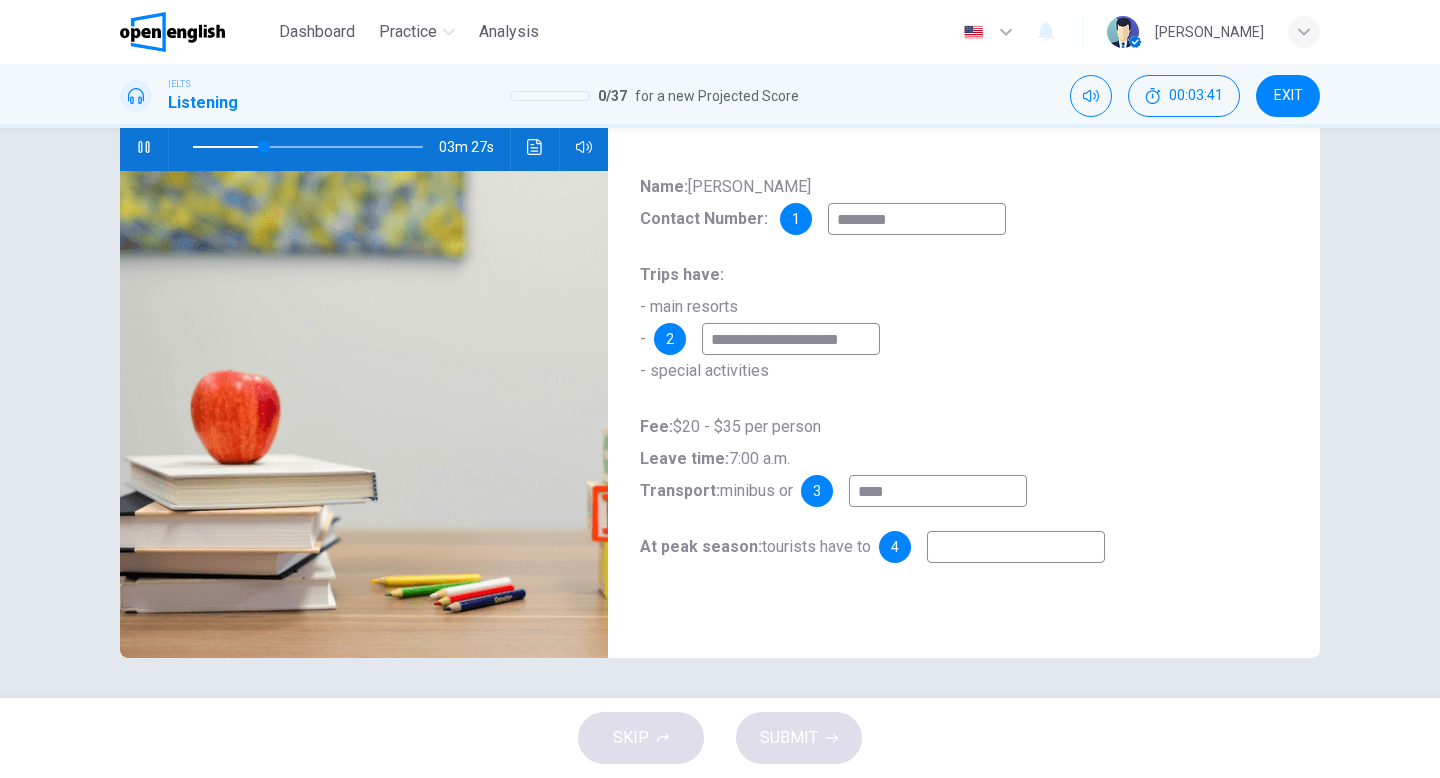type on "**" 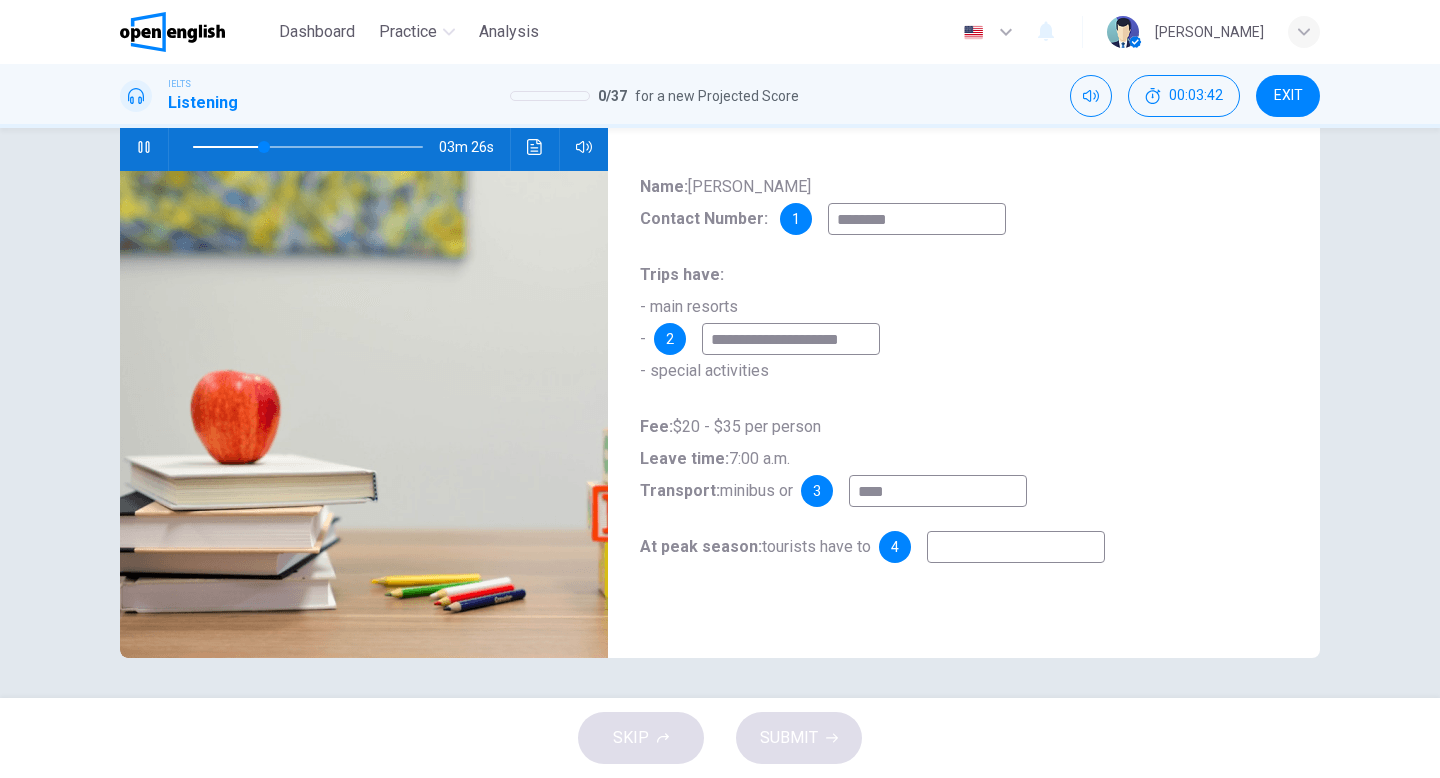 type on "**********" 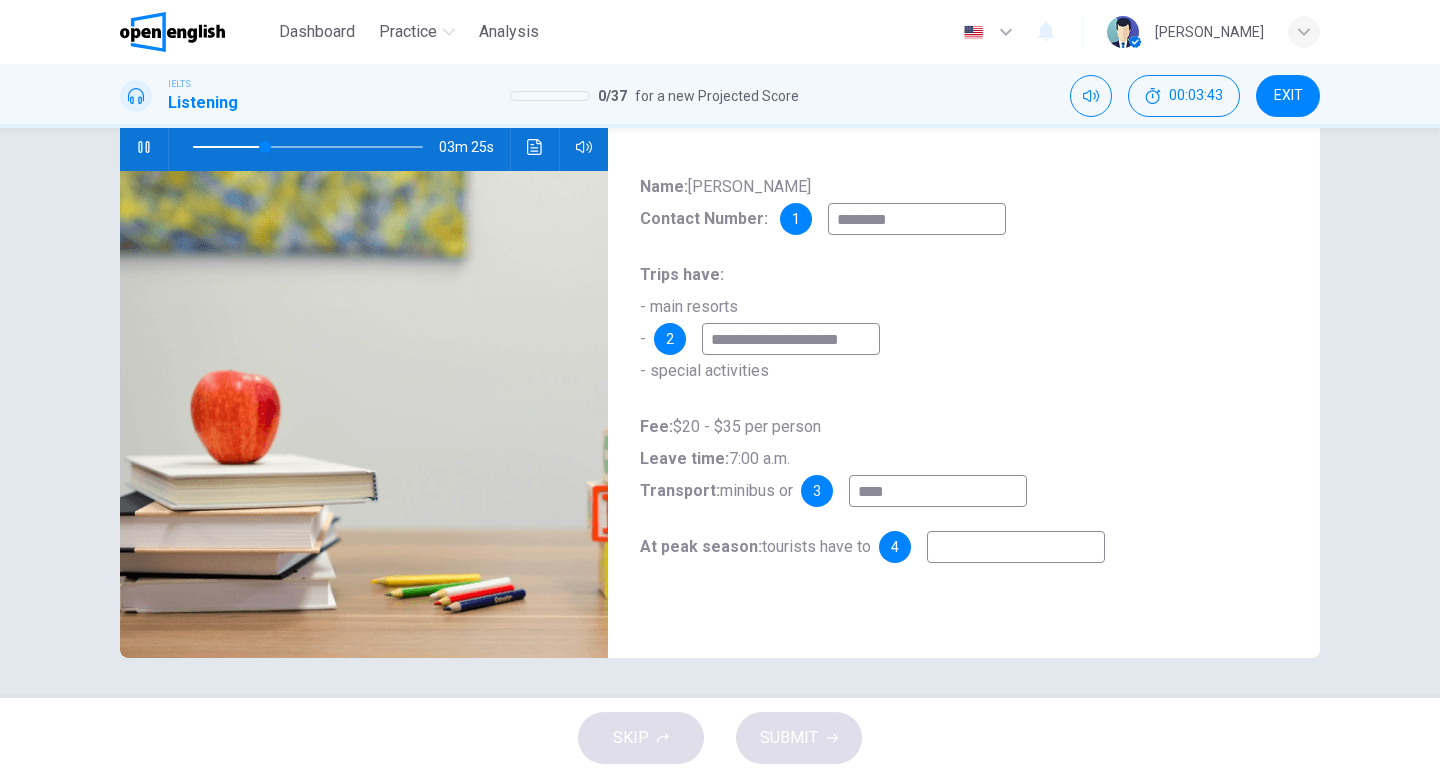 click on "**********" at bounding box center [791, 339] 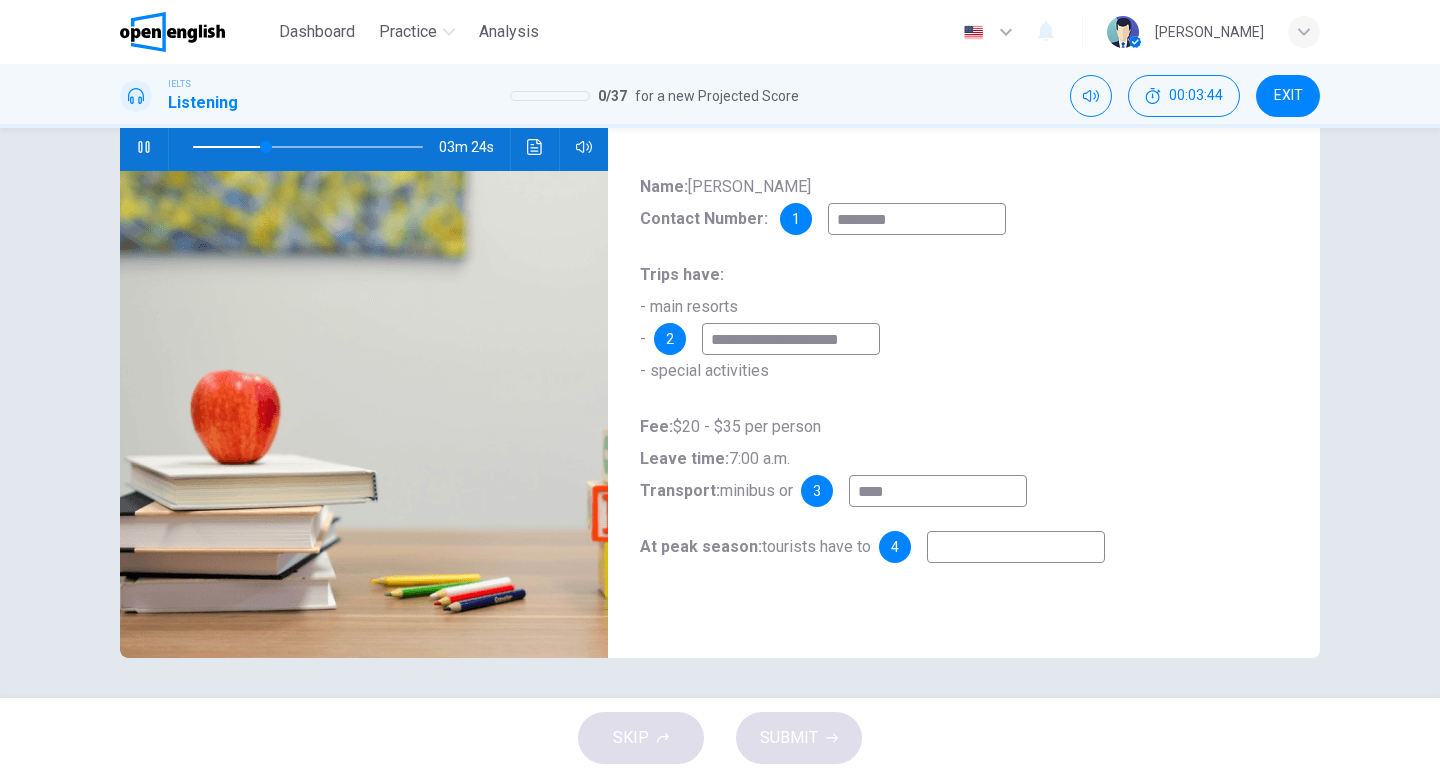click on "**********" at bounding box center [791, 339] 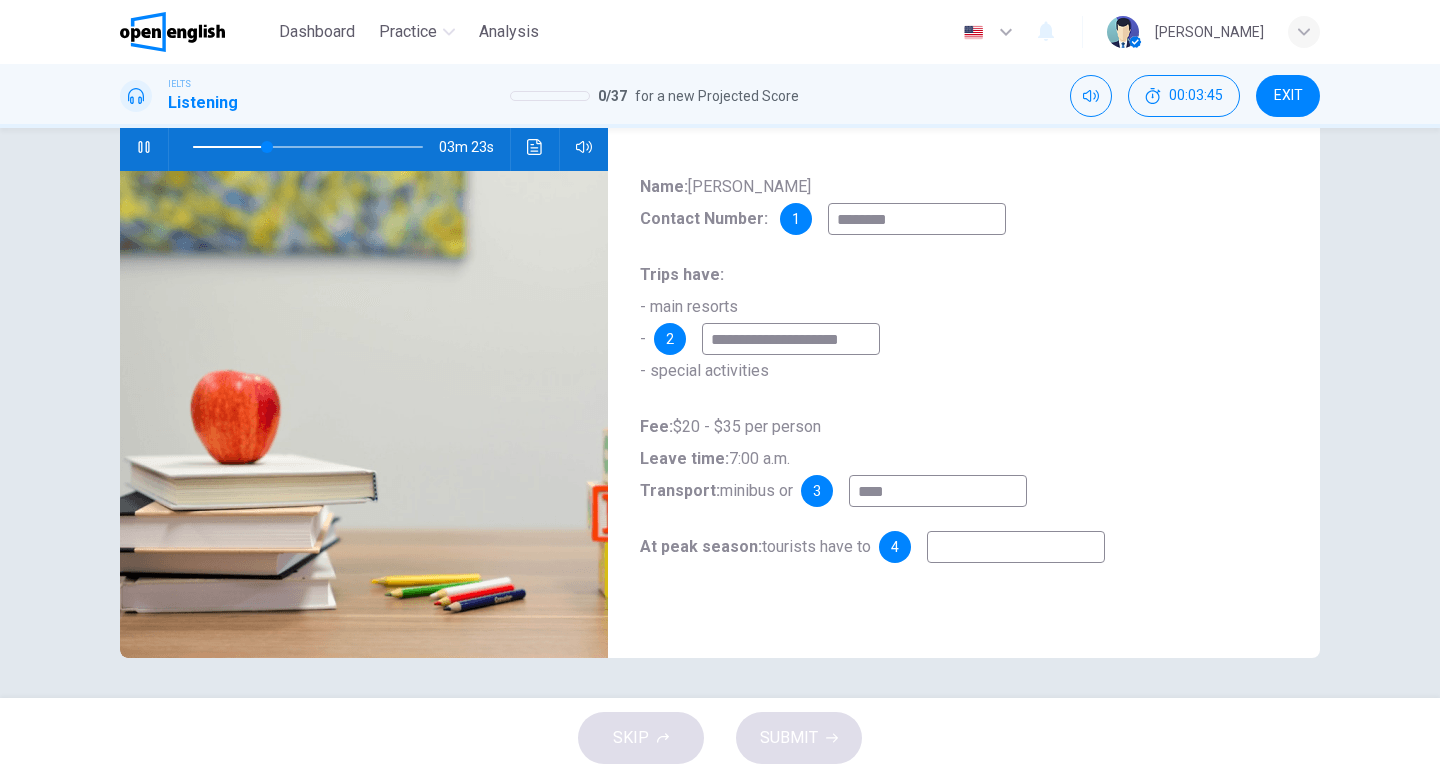 click on "**********" at bounding box center [964, 387] 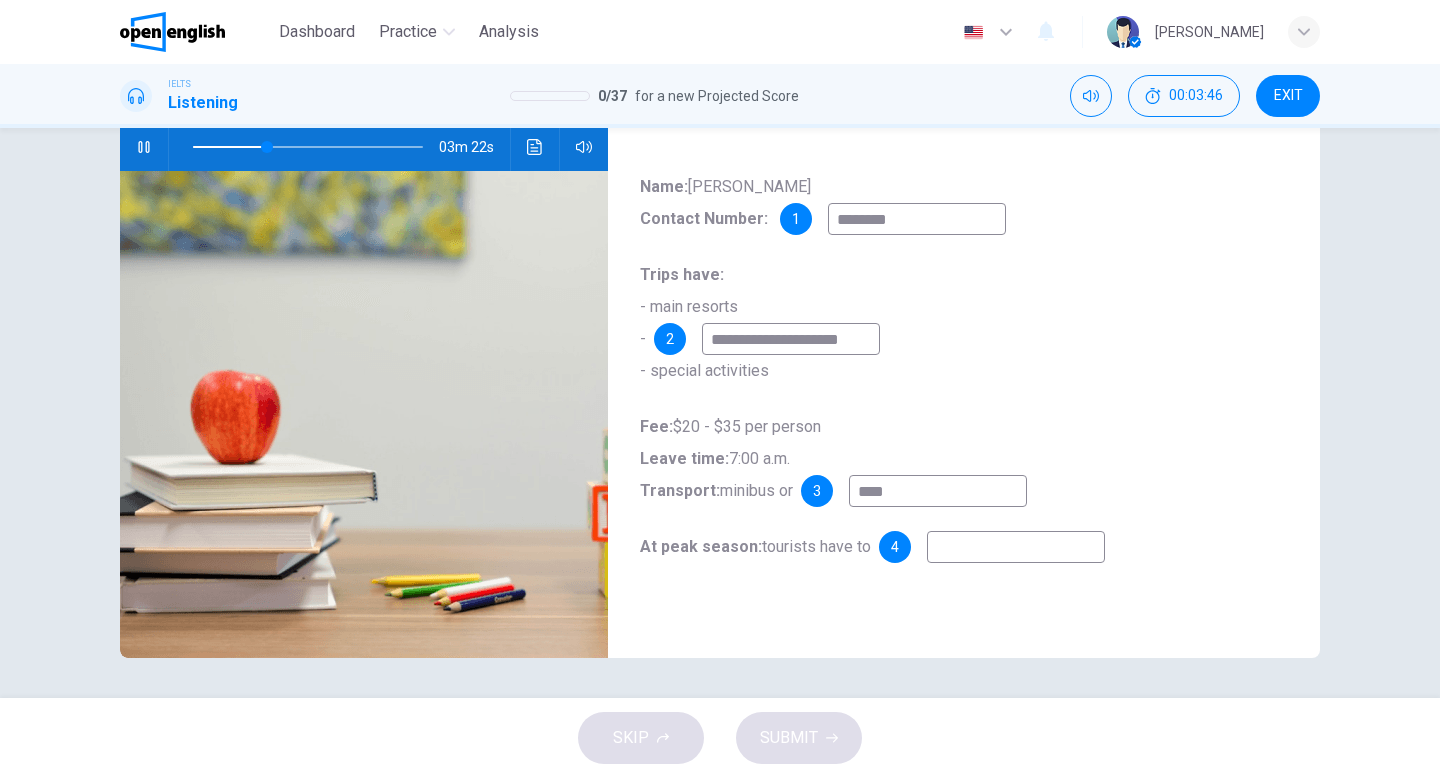 click at bounding box center [1016, 547] 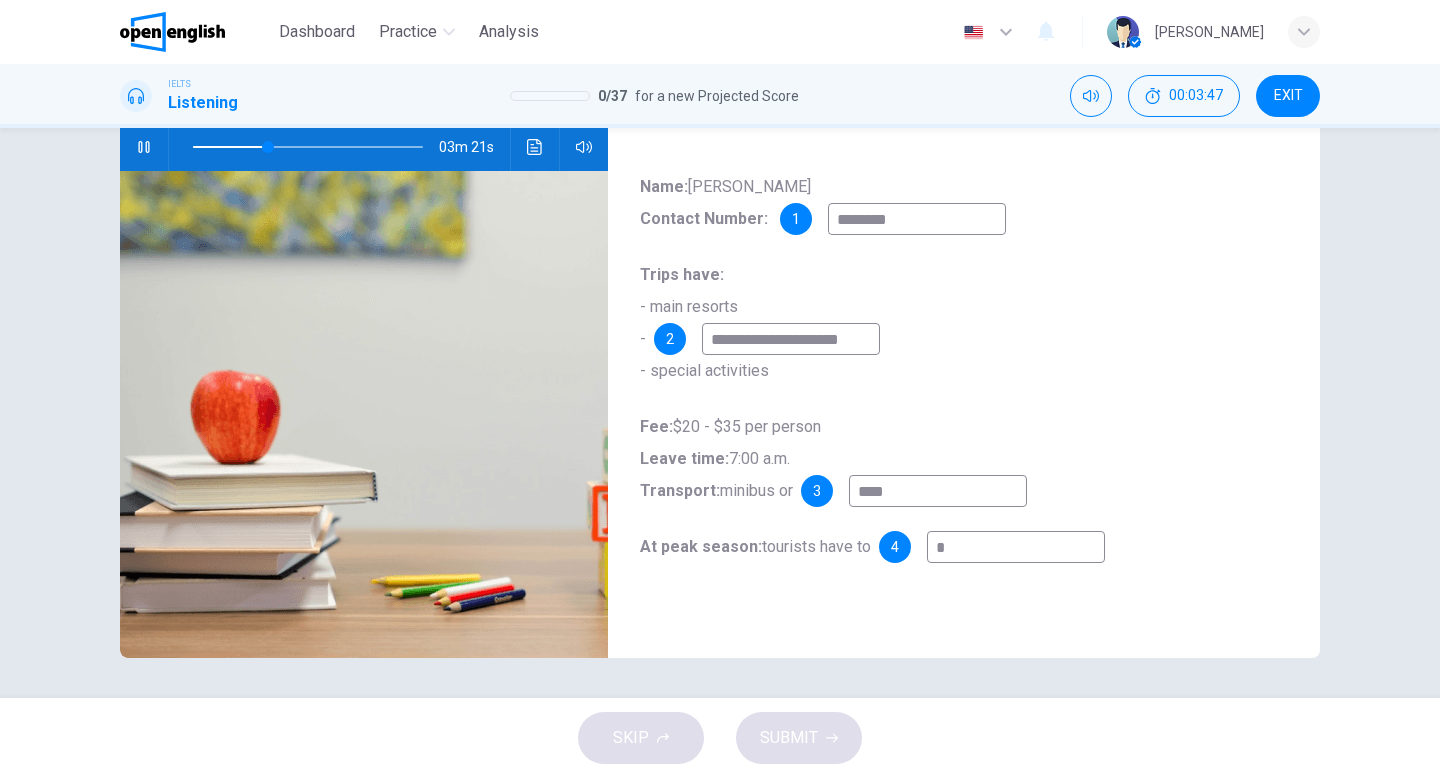 type on "**" 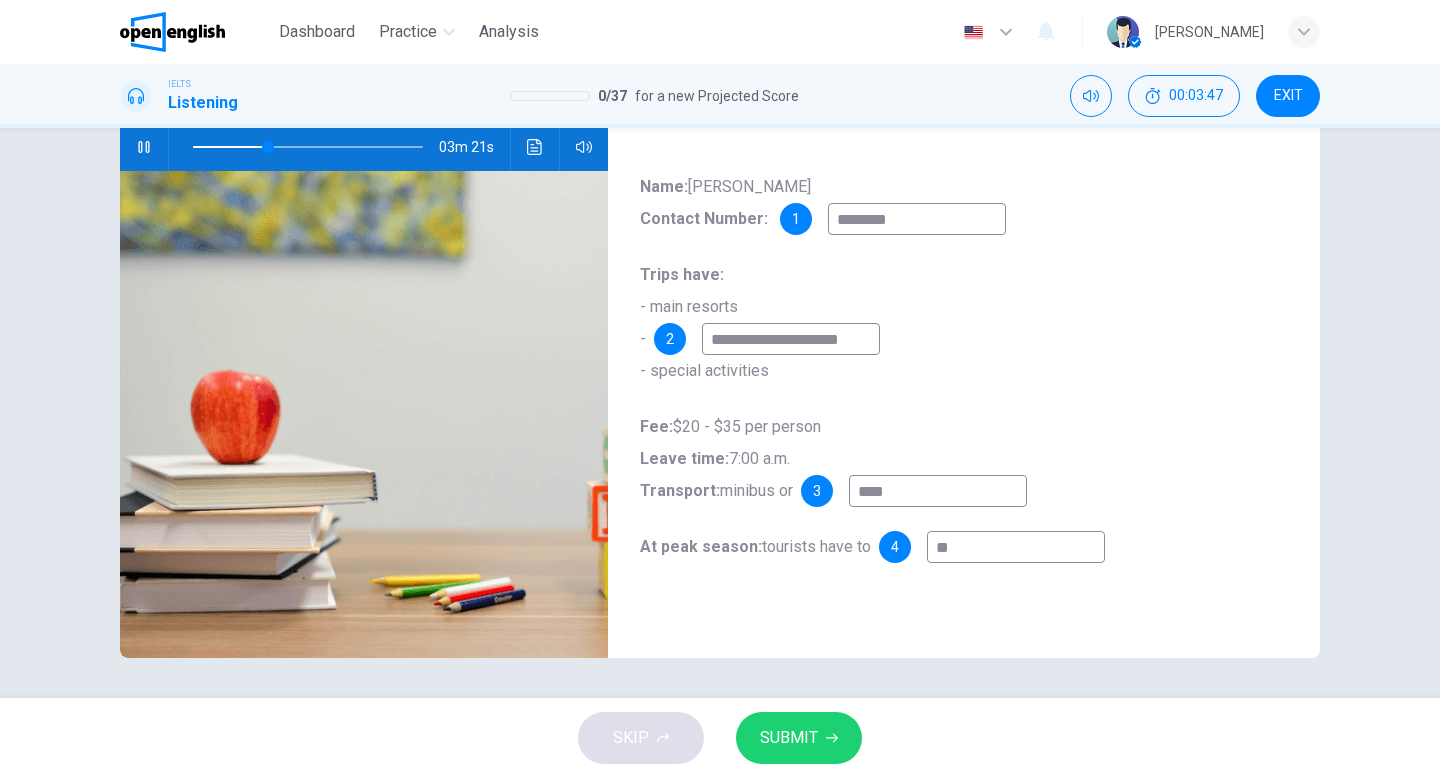 type on "**" 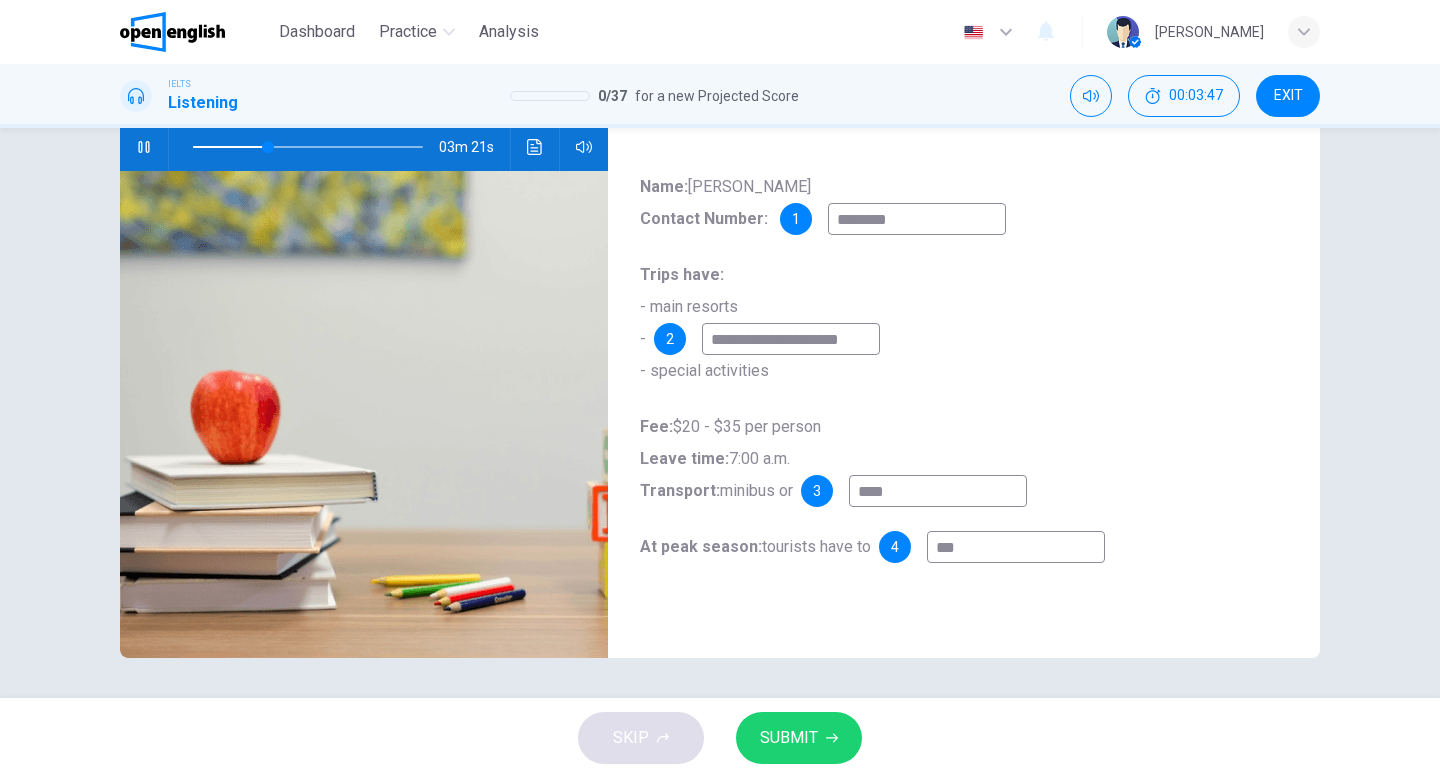 type on "****" 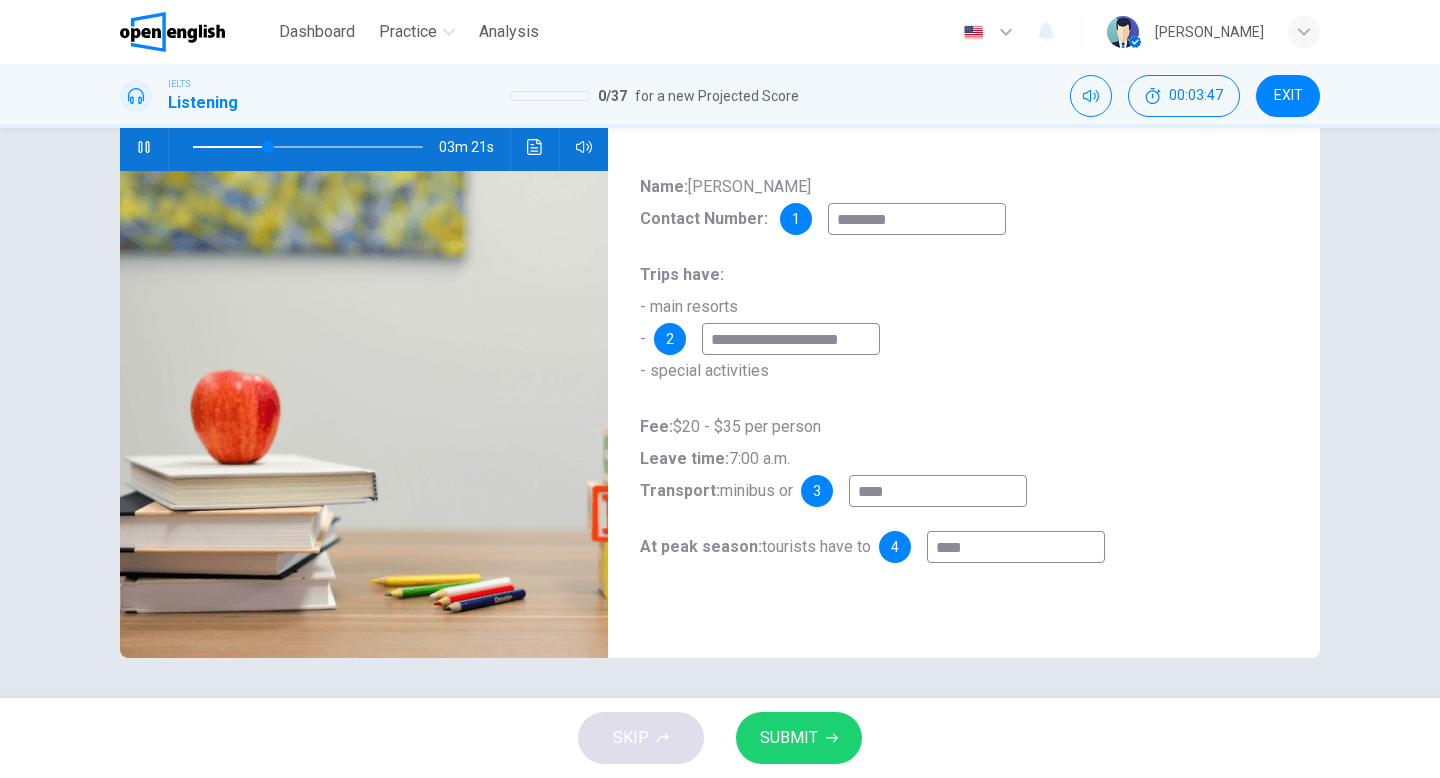 type on "**" 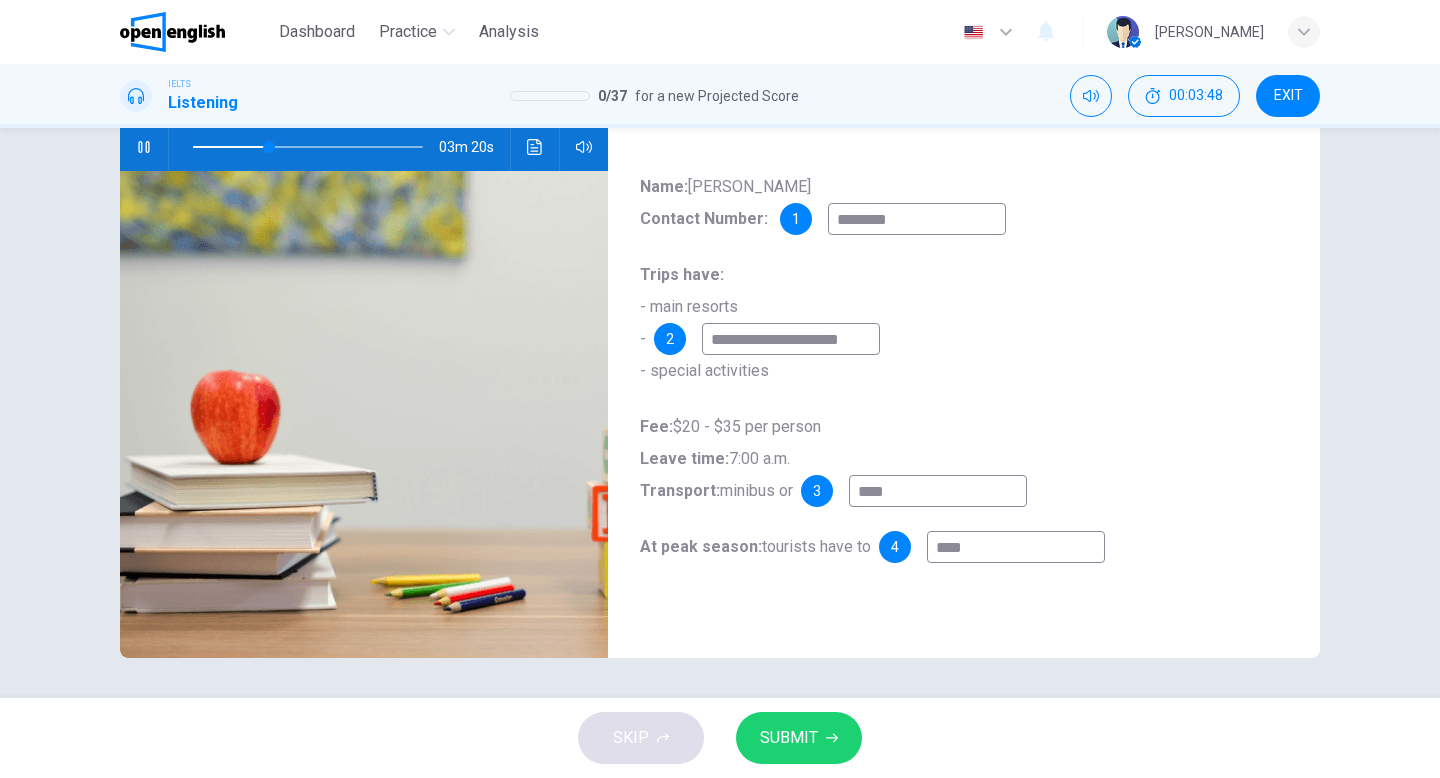 type on "***" 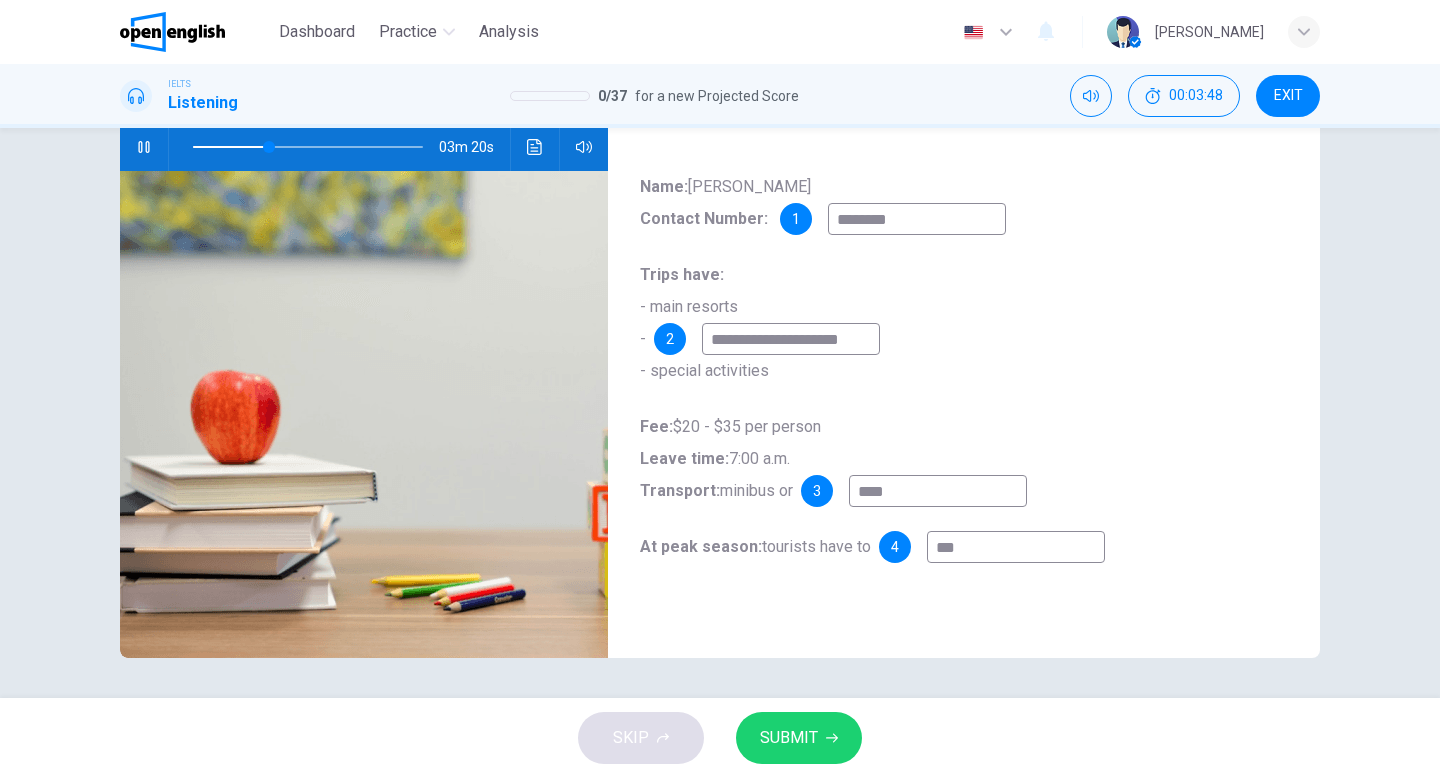 type on "**" 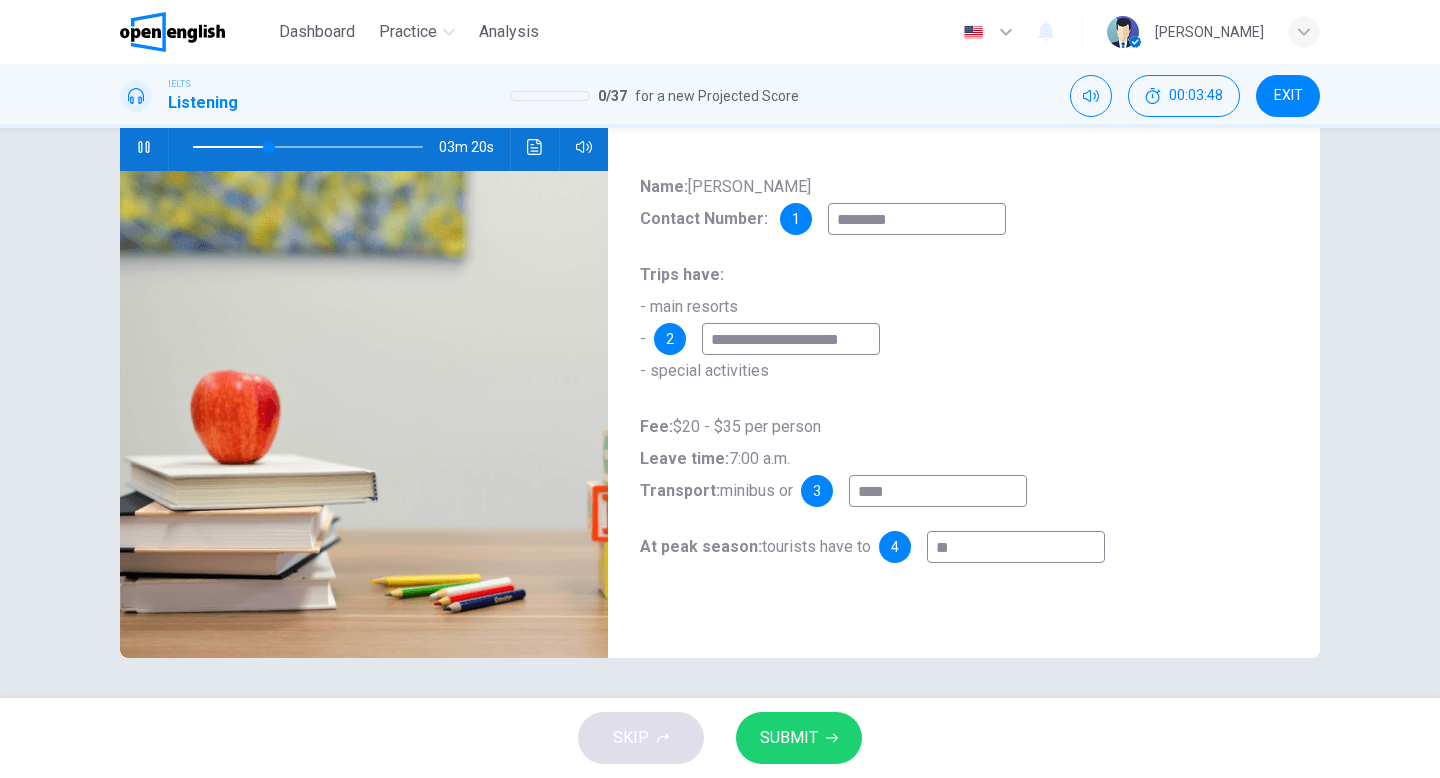 type on "**" 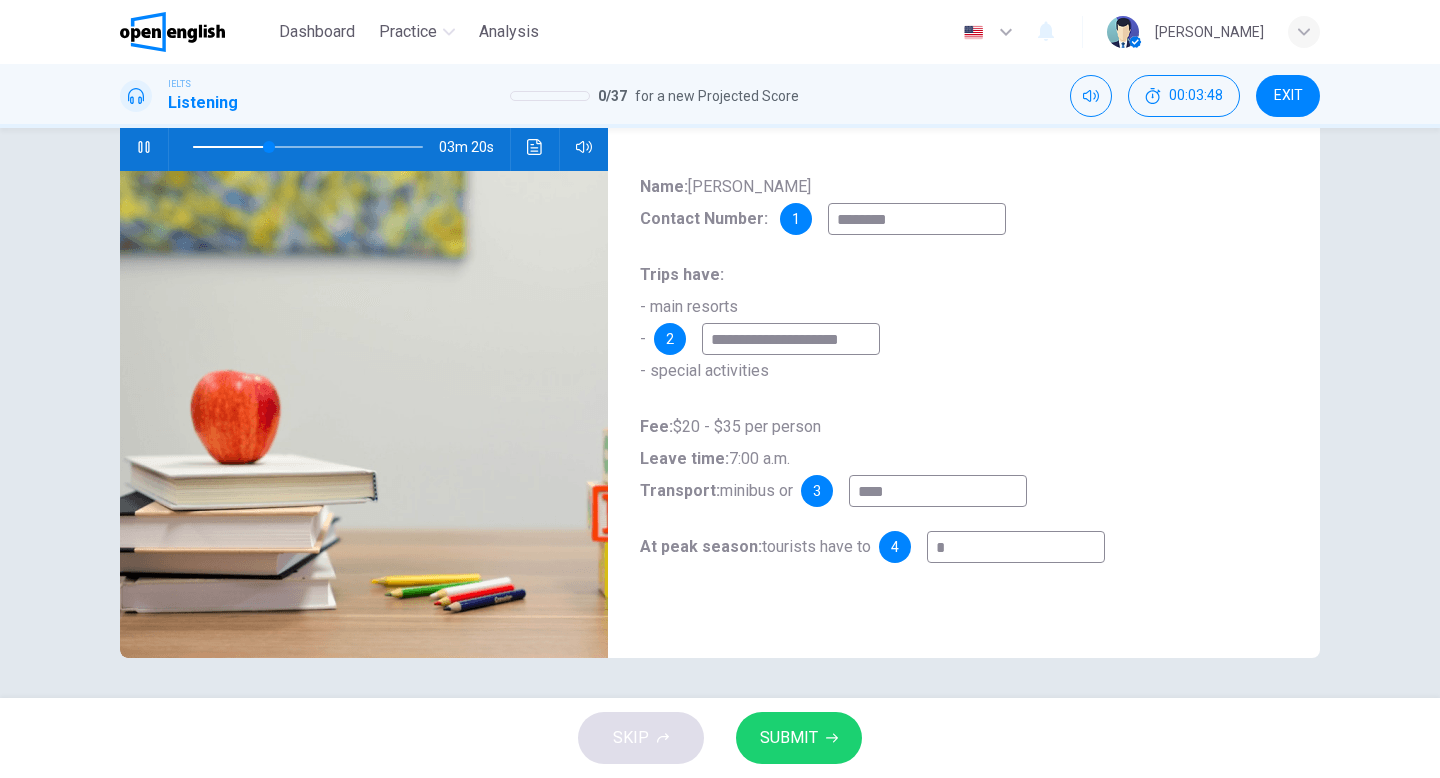 type on "**" 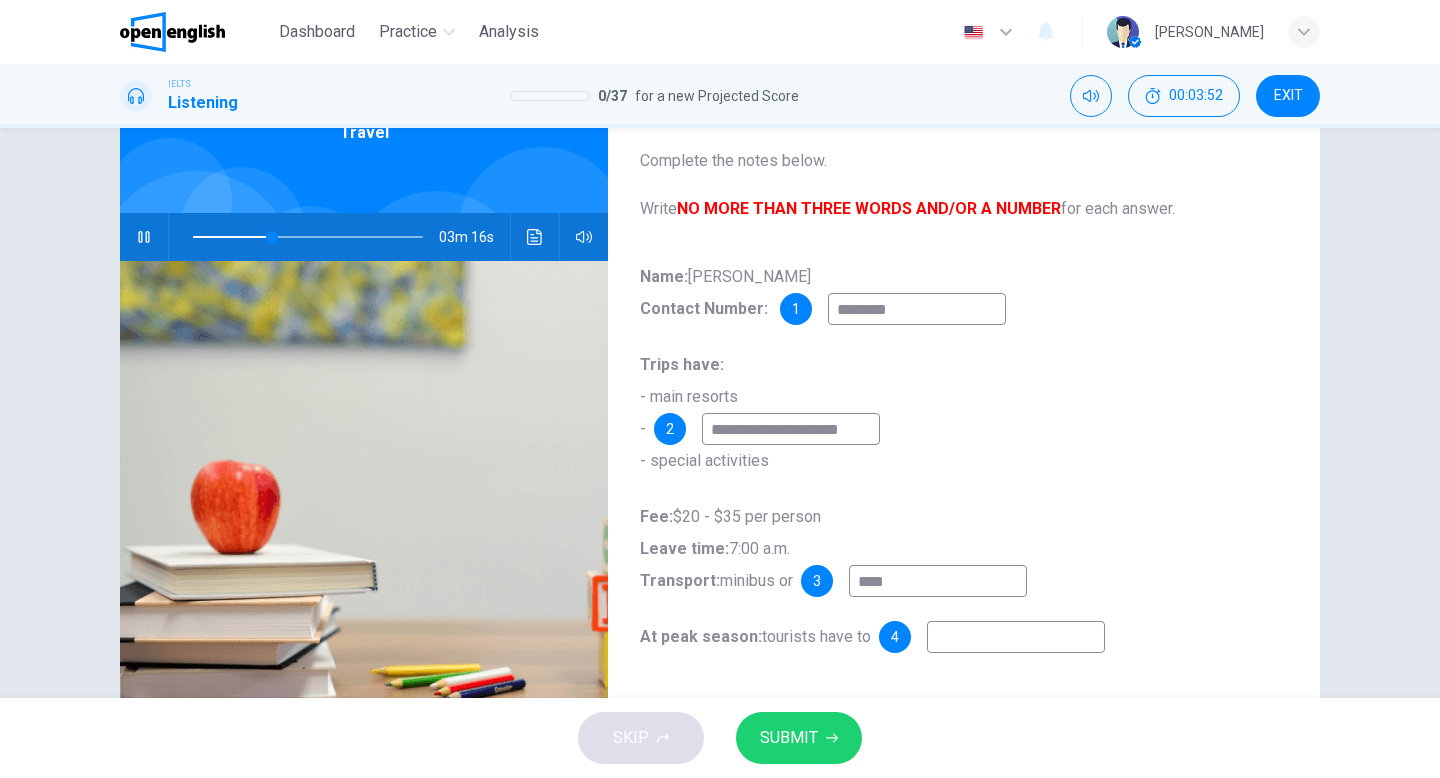 scroll, scrollTop: 205, scrollLeft: 0, axis: vertical 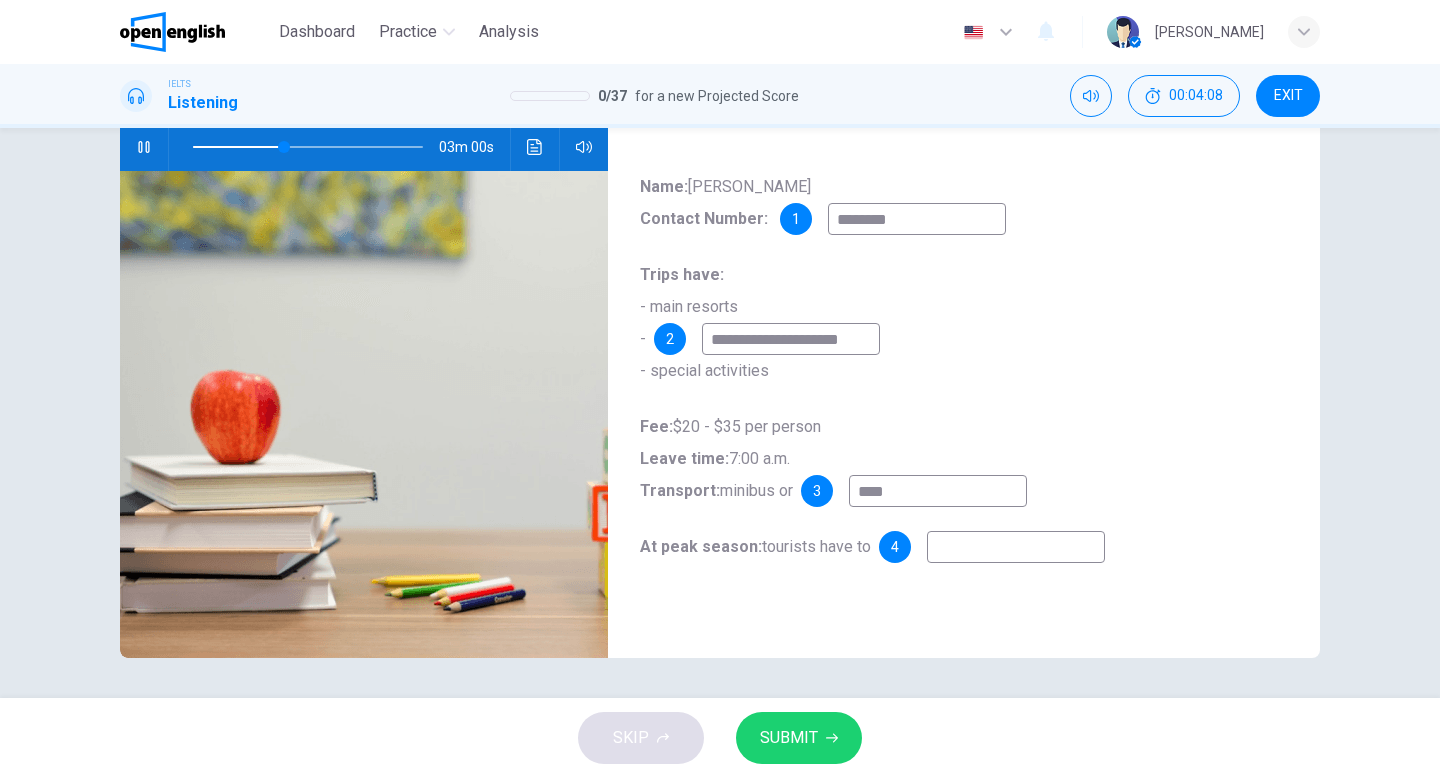 click on "****" at bounding box center (938, 491) 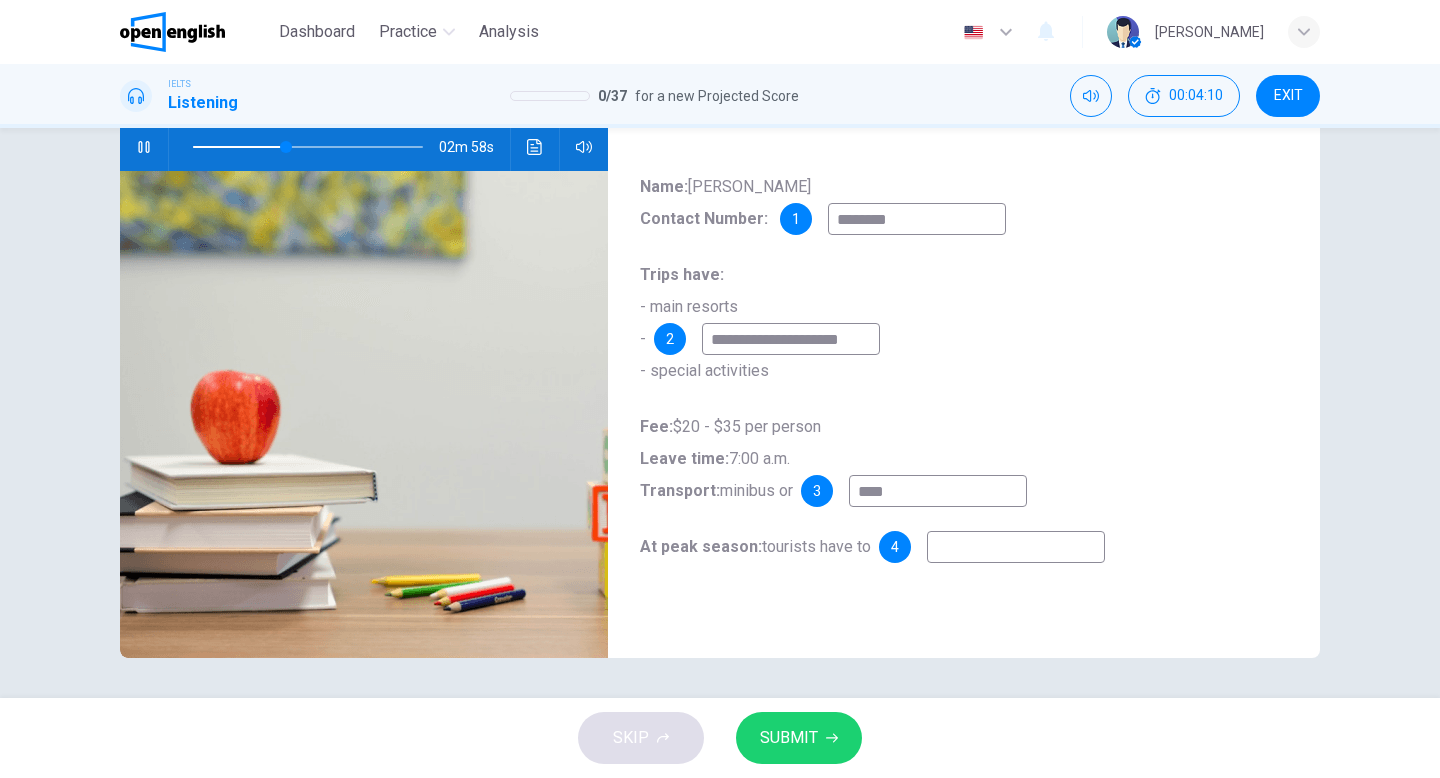 type on "**" 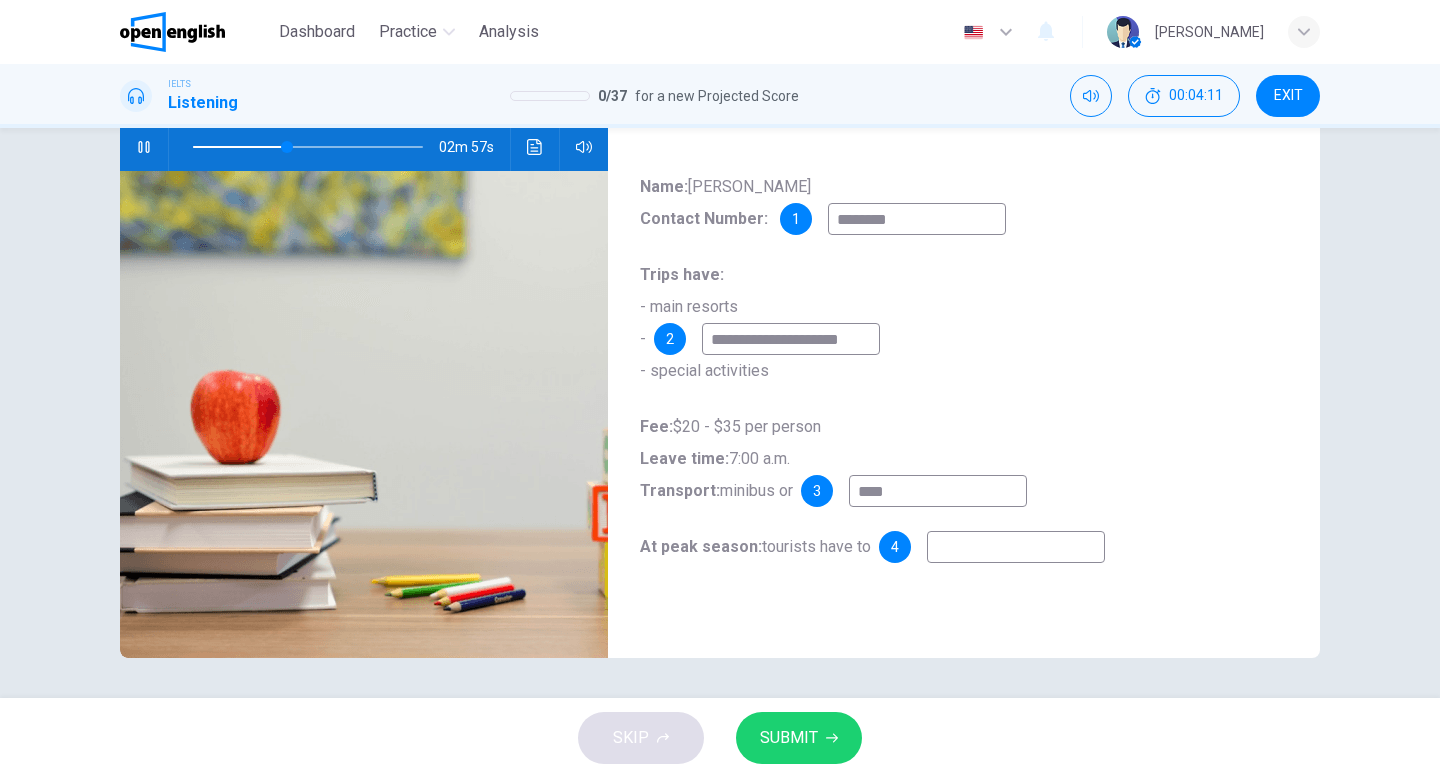 type on "*****" 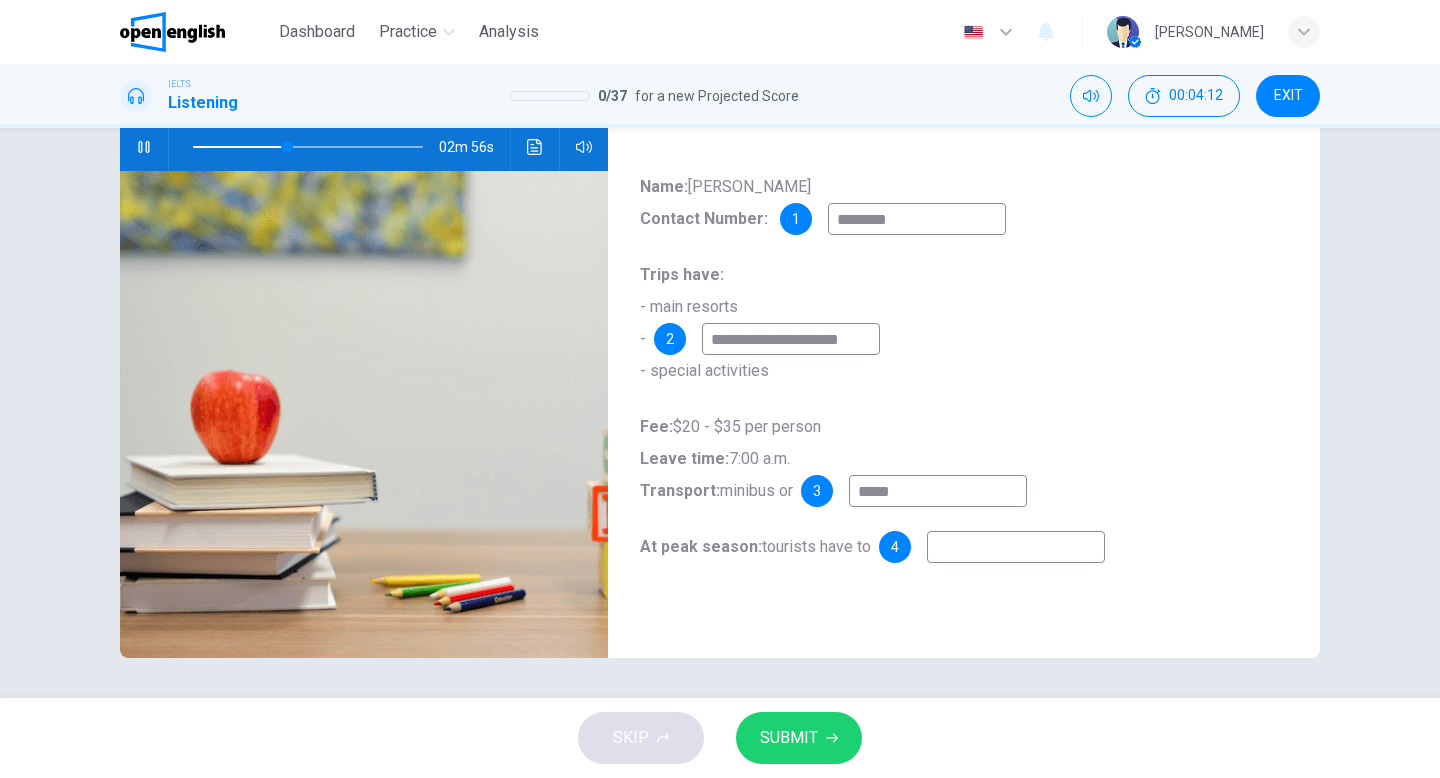 type on "**" 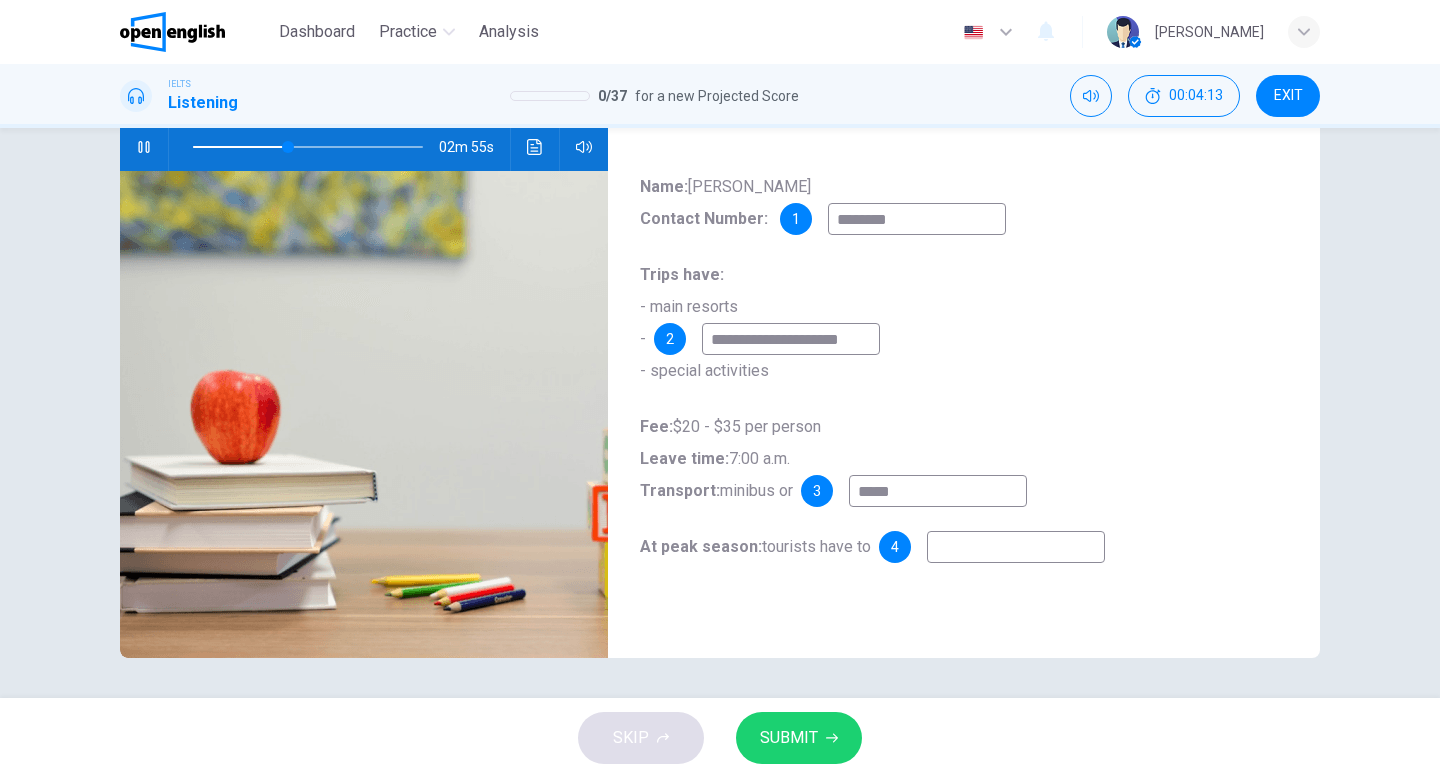 type on "*****" 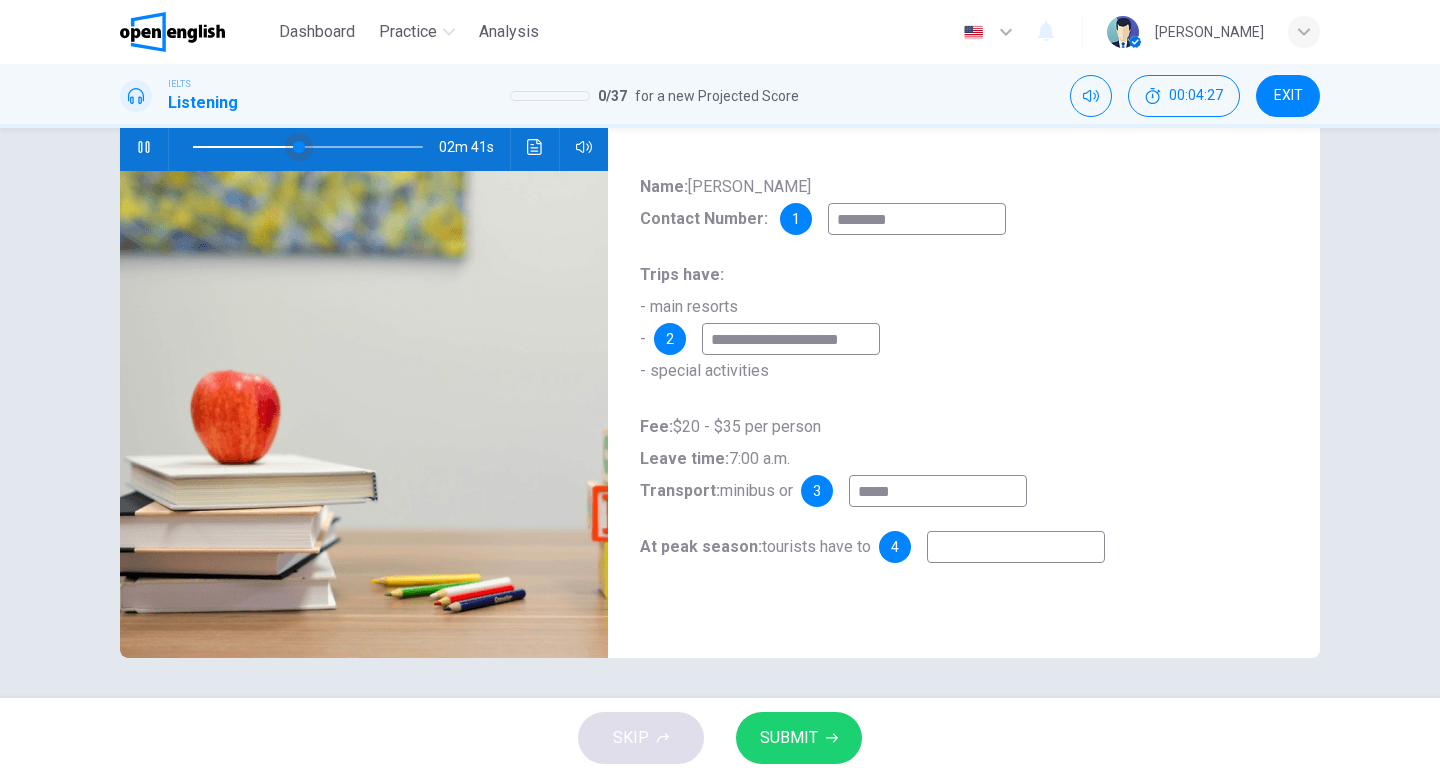 click at bounding box center [299, 147] 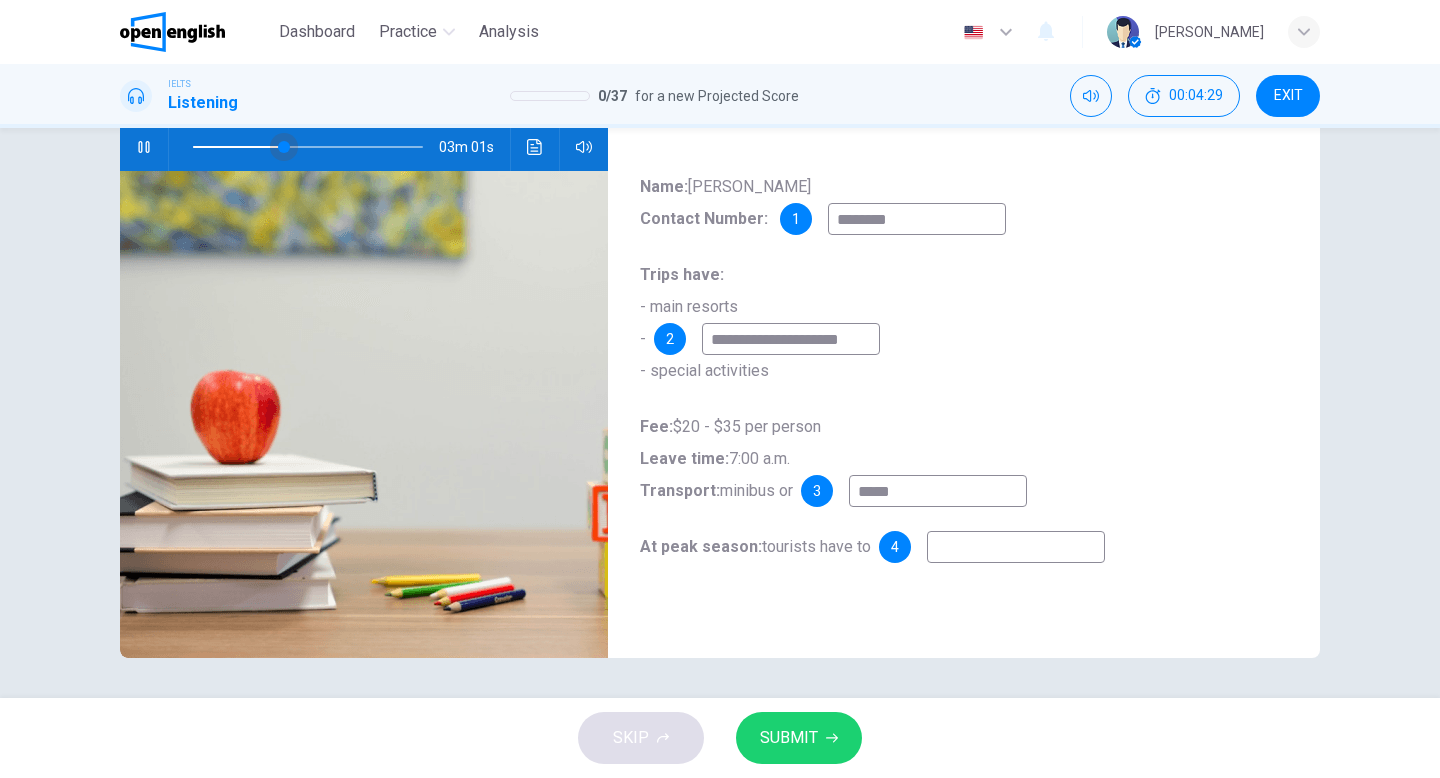 click at bounding box center [284, 147] 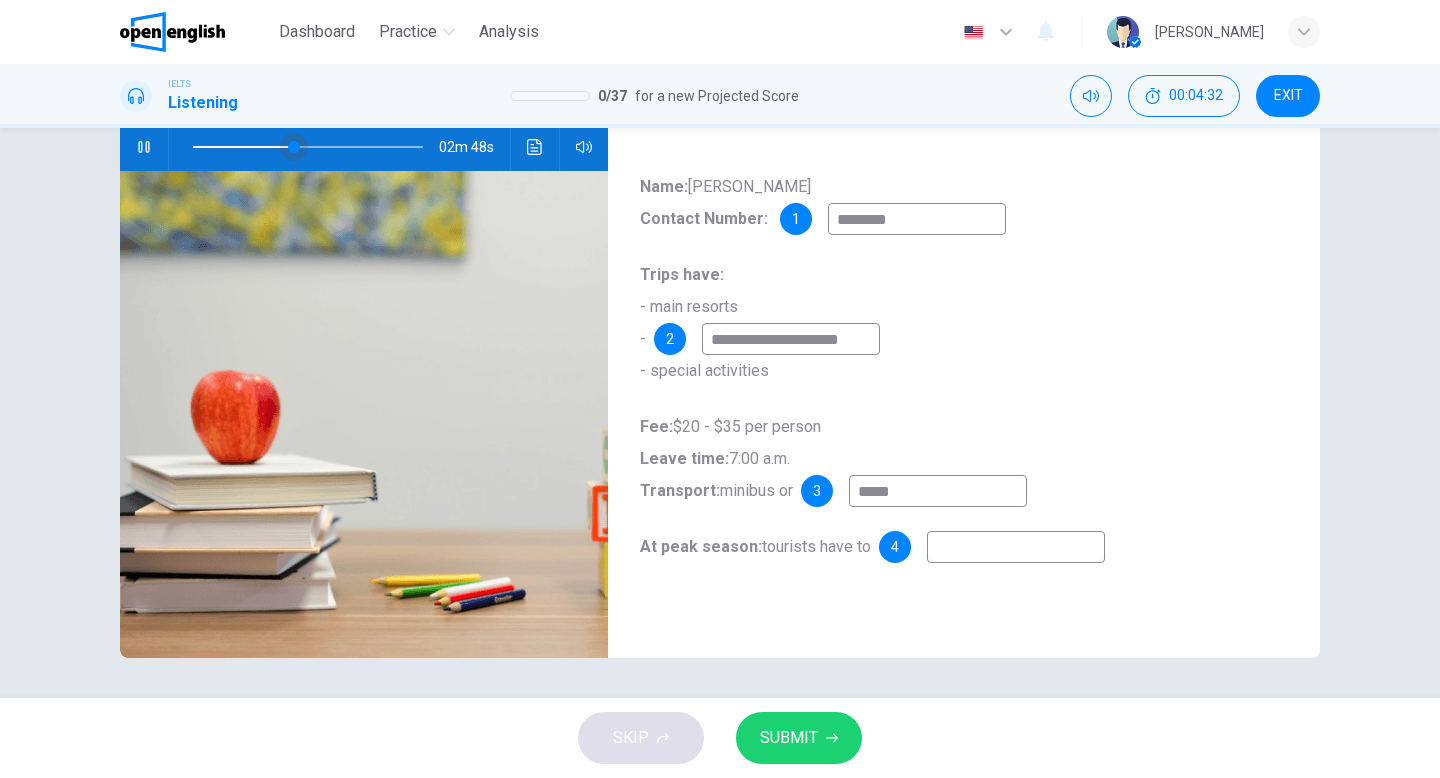click at bounding box center [294, 147] 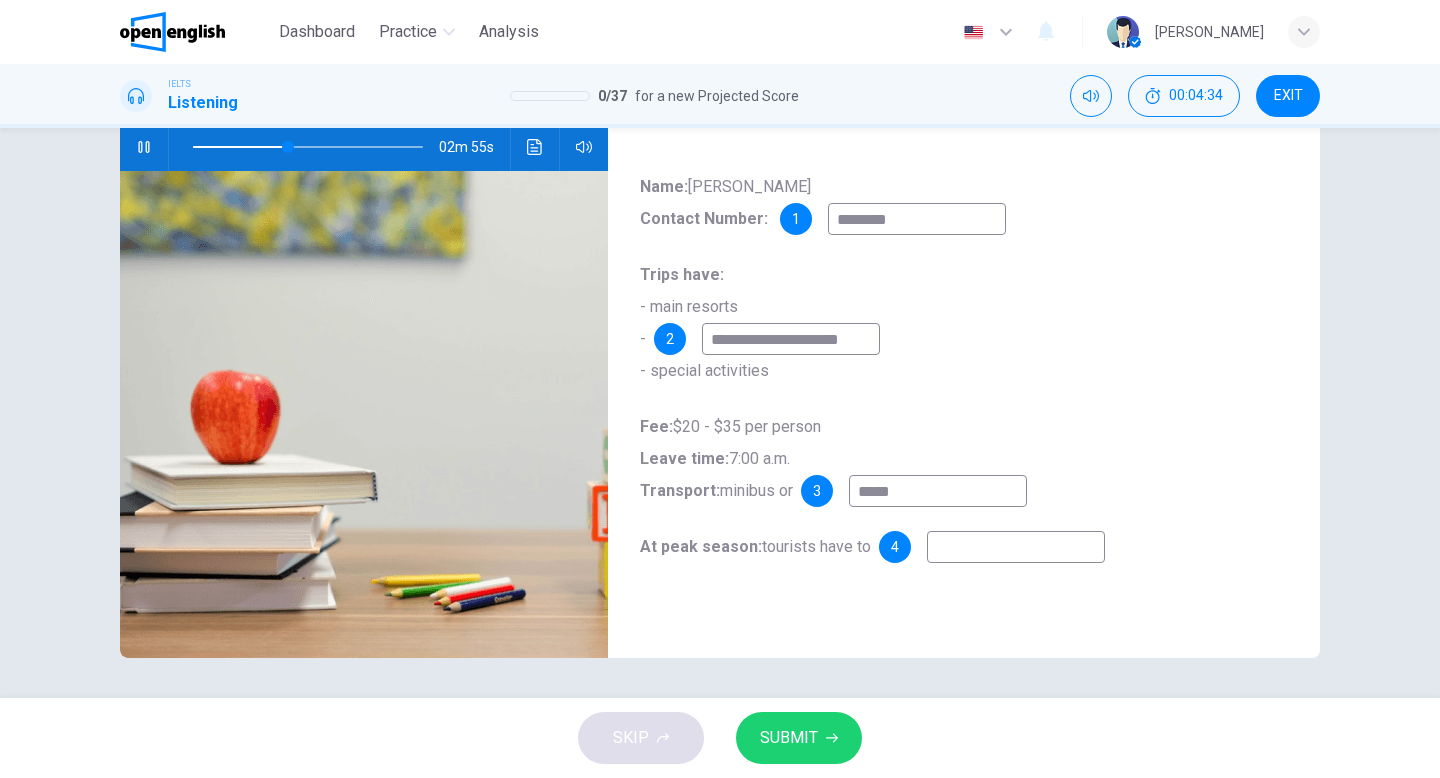click at bounding box center (1016, 547) 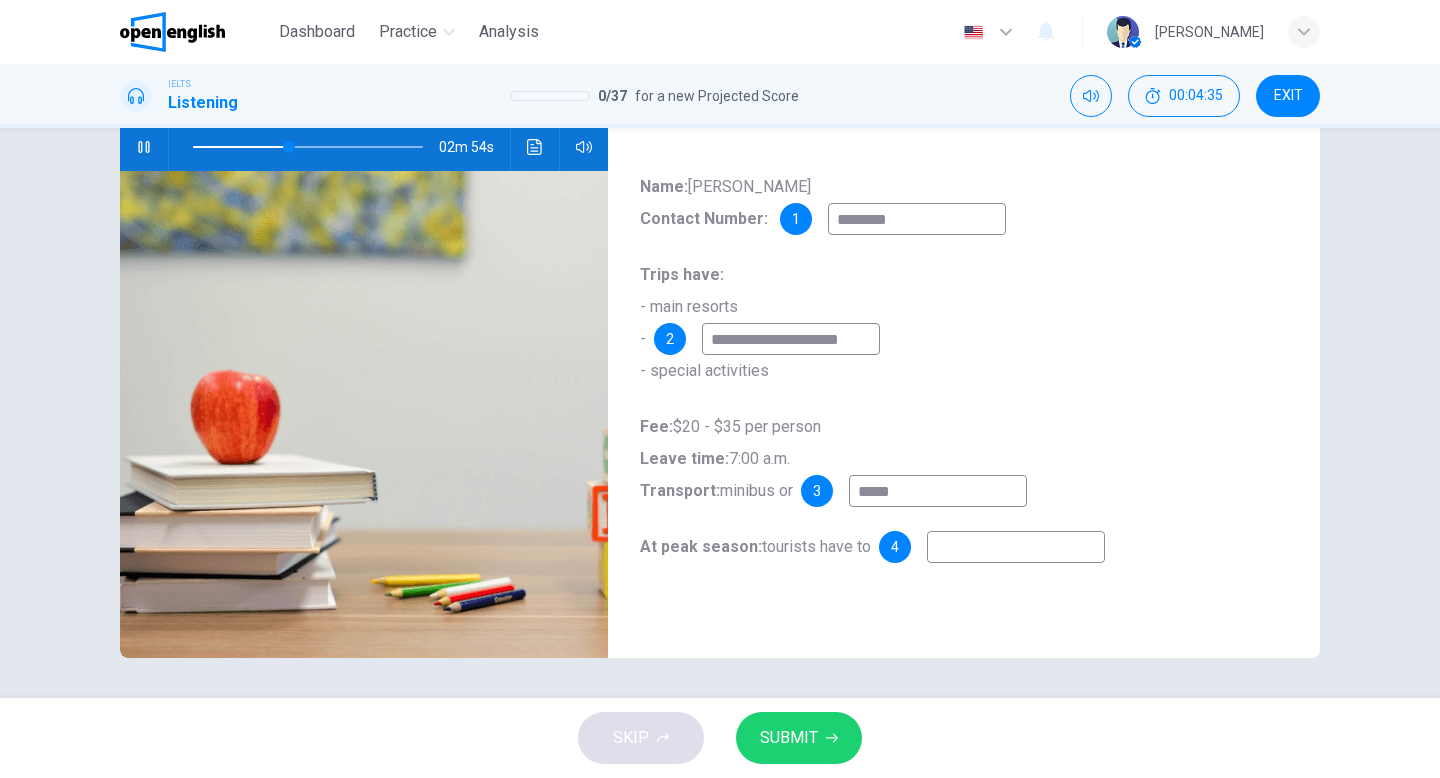 type on "*" 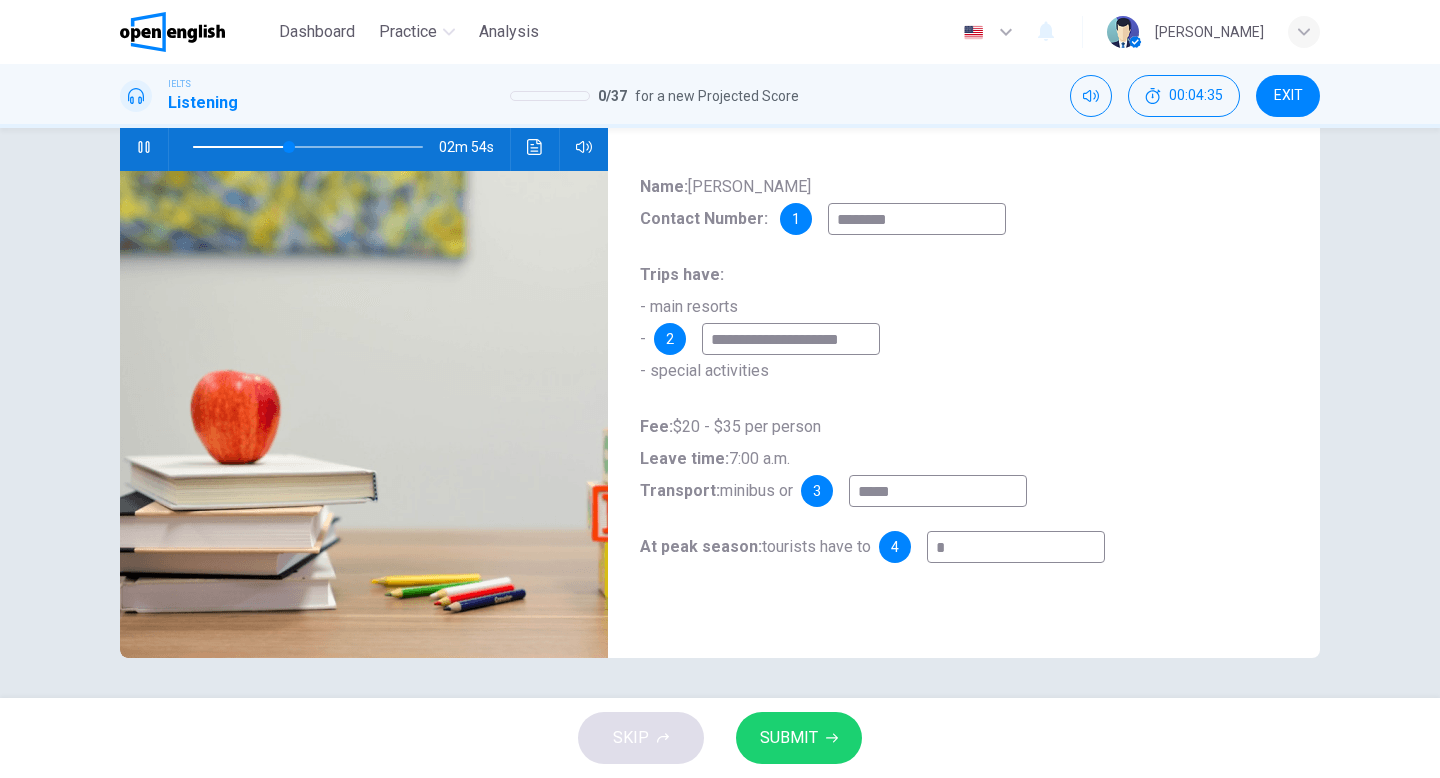 type on "**" 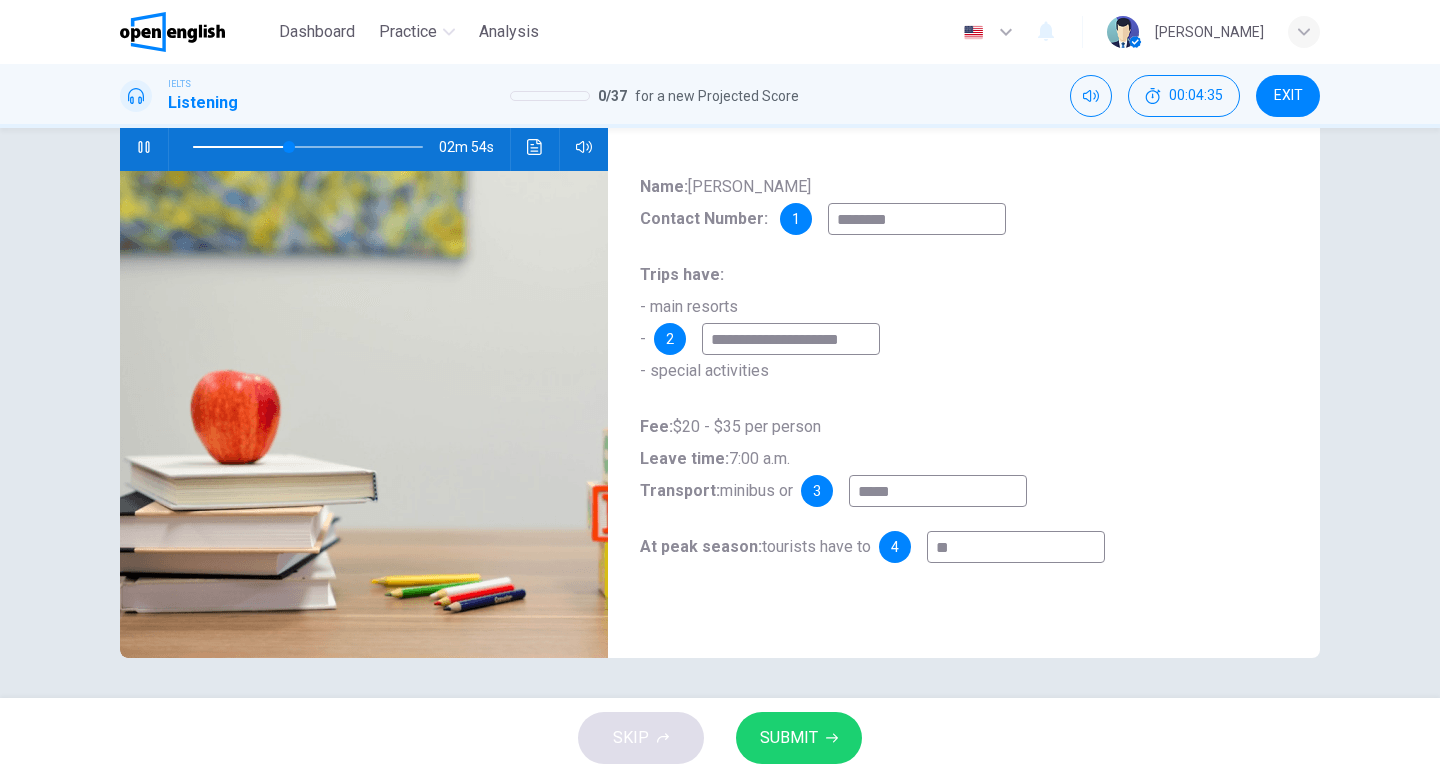 type on "**" 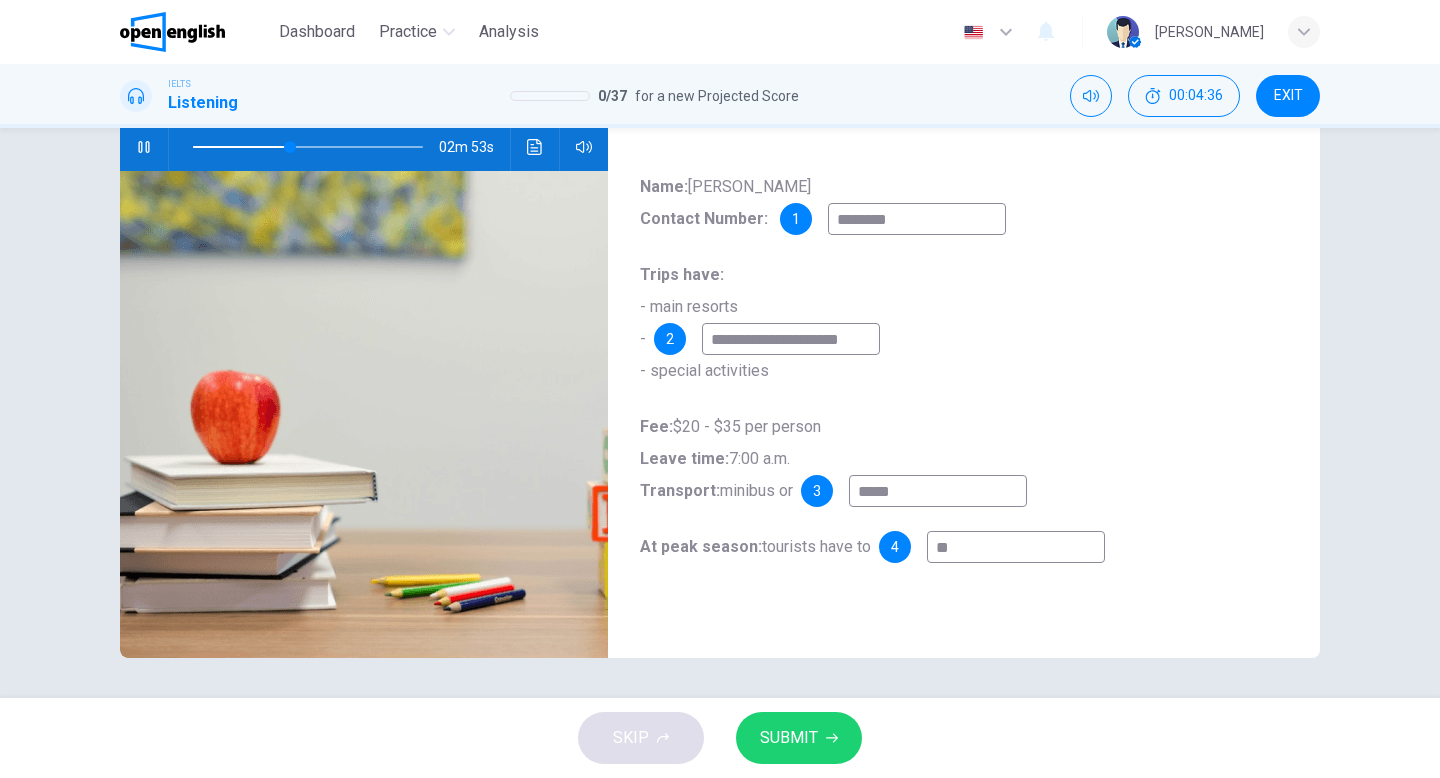 type on "***" 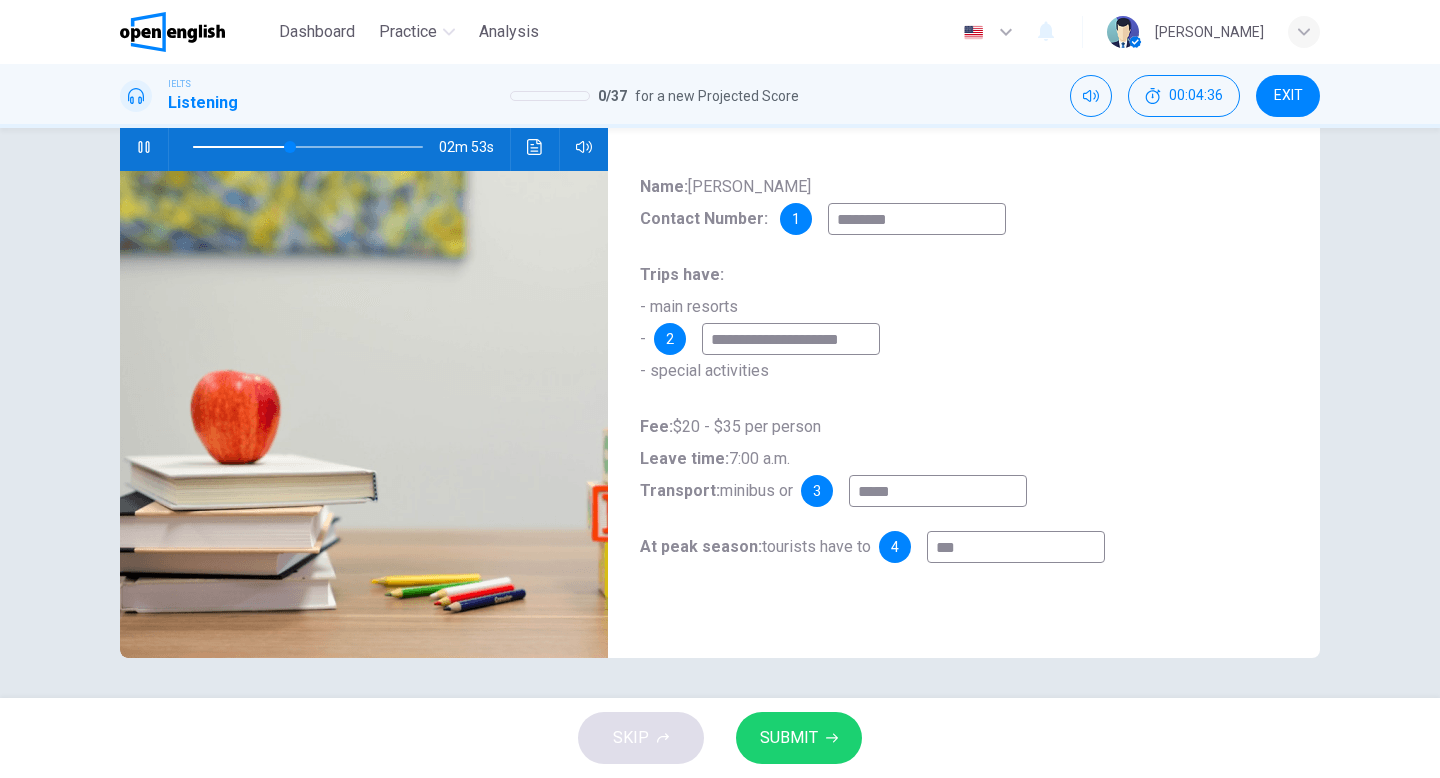 type on "**" 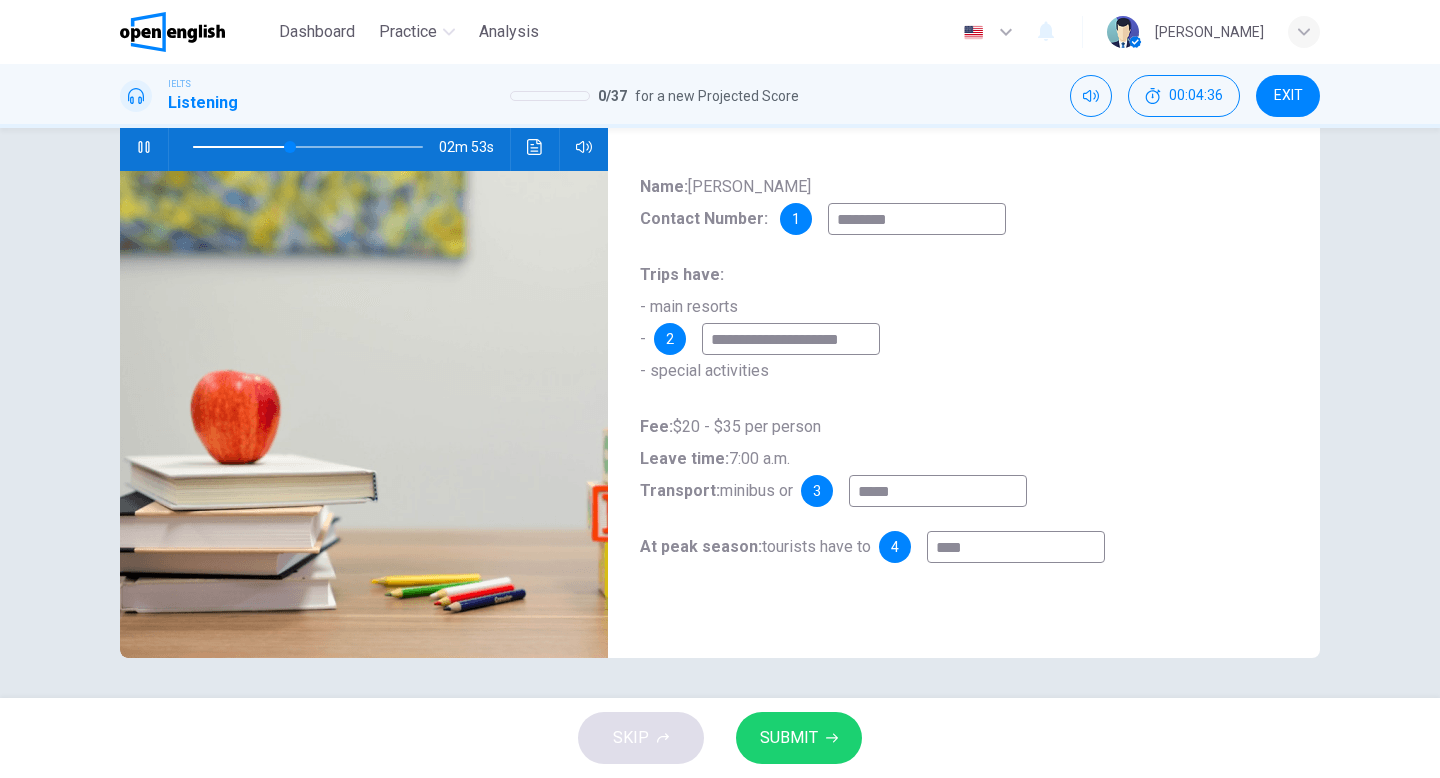 type on "*****" 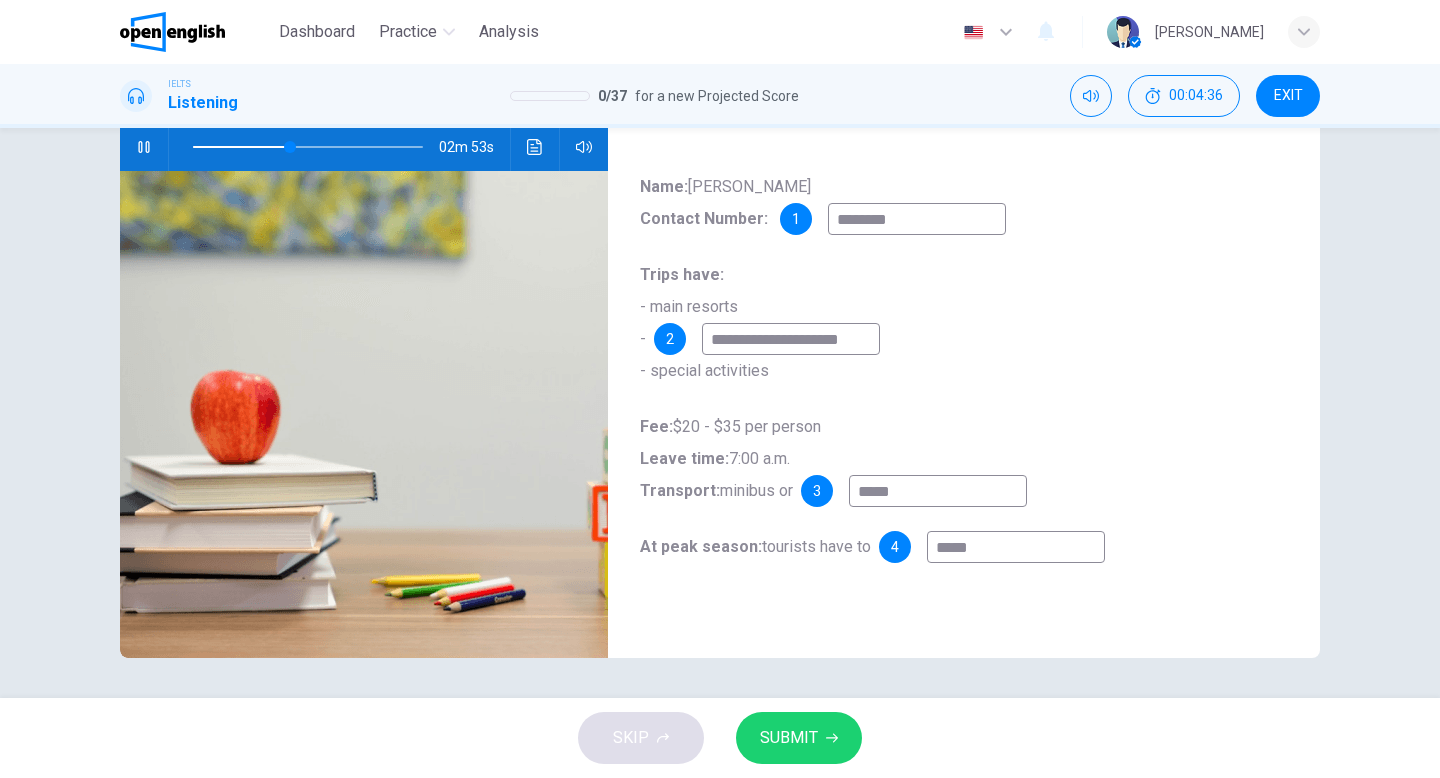 type on "**" 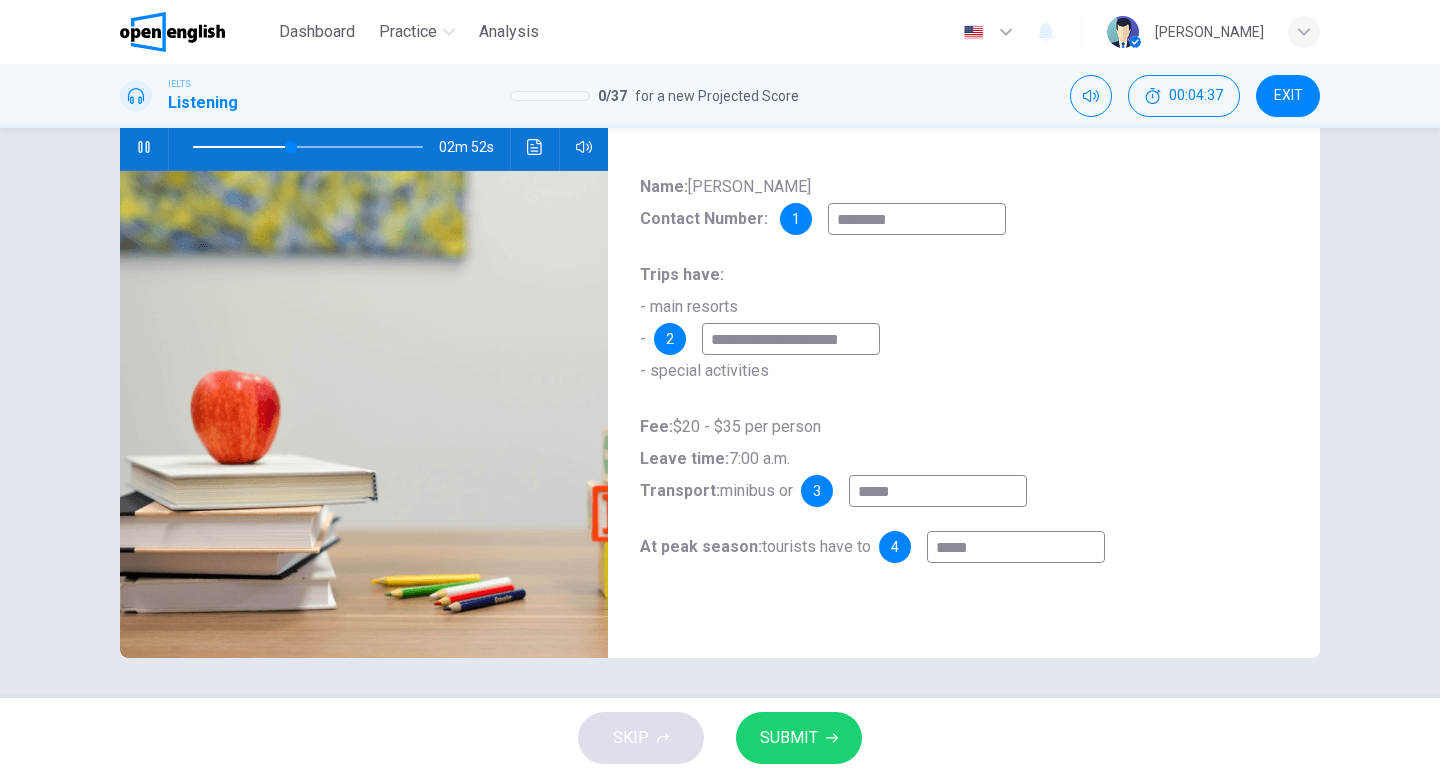 type on "******" 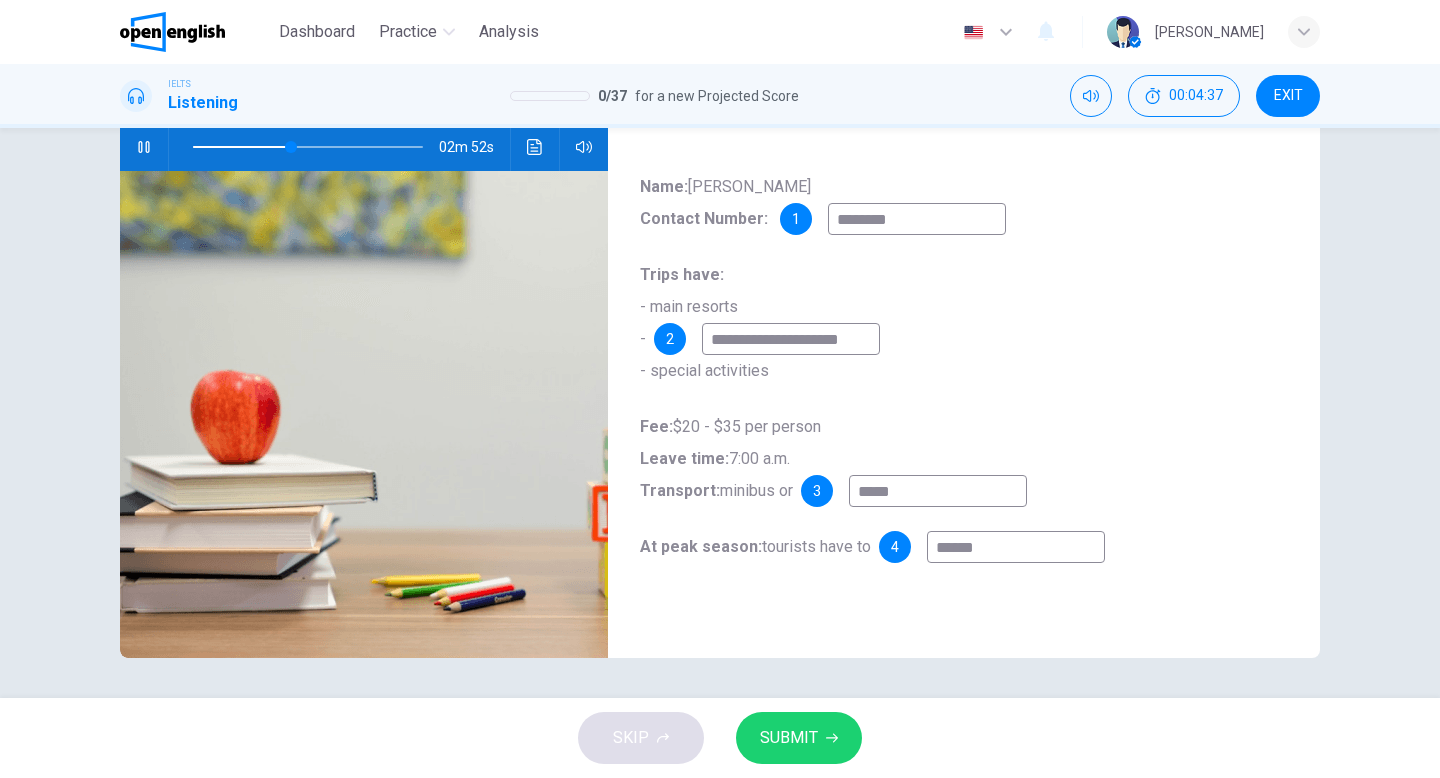 type on "**" 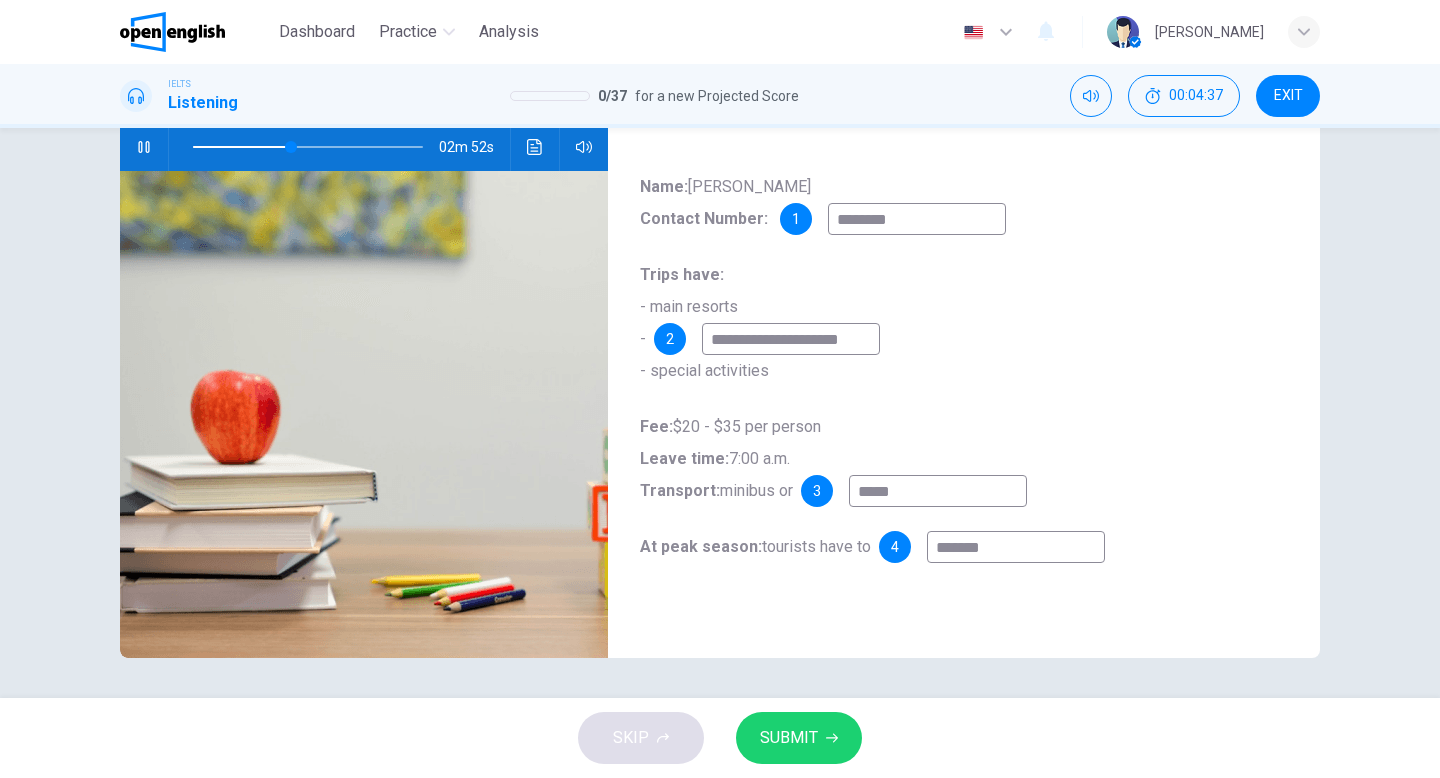type on "**" 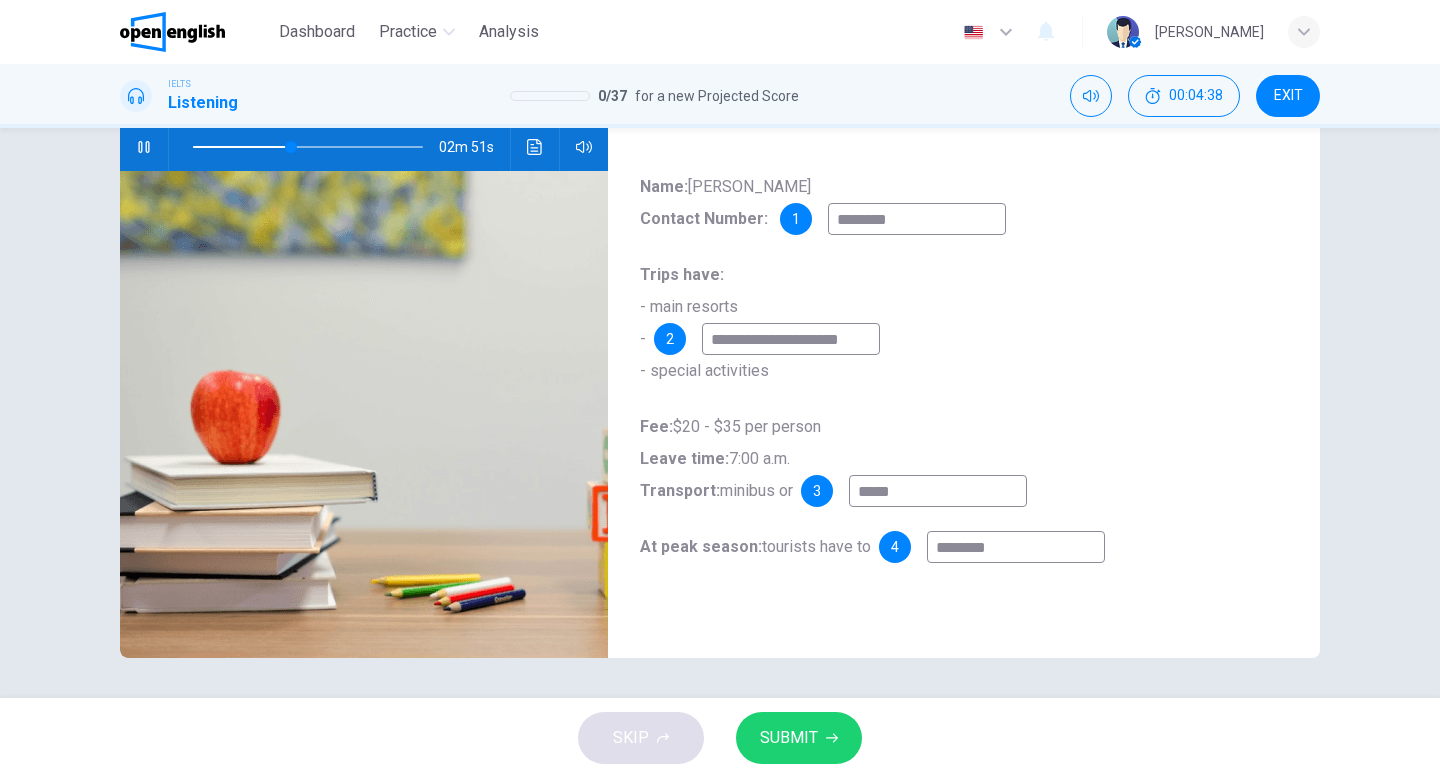 type on "**" 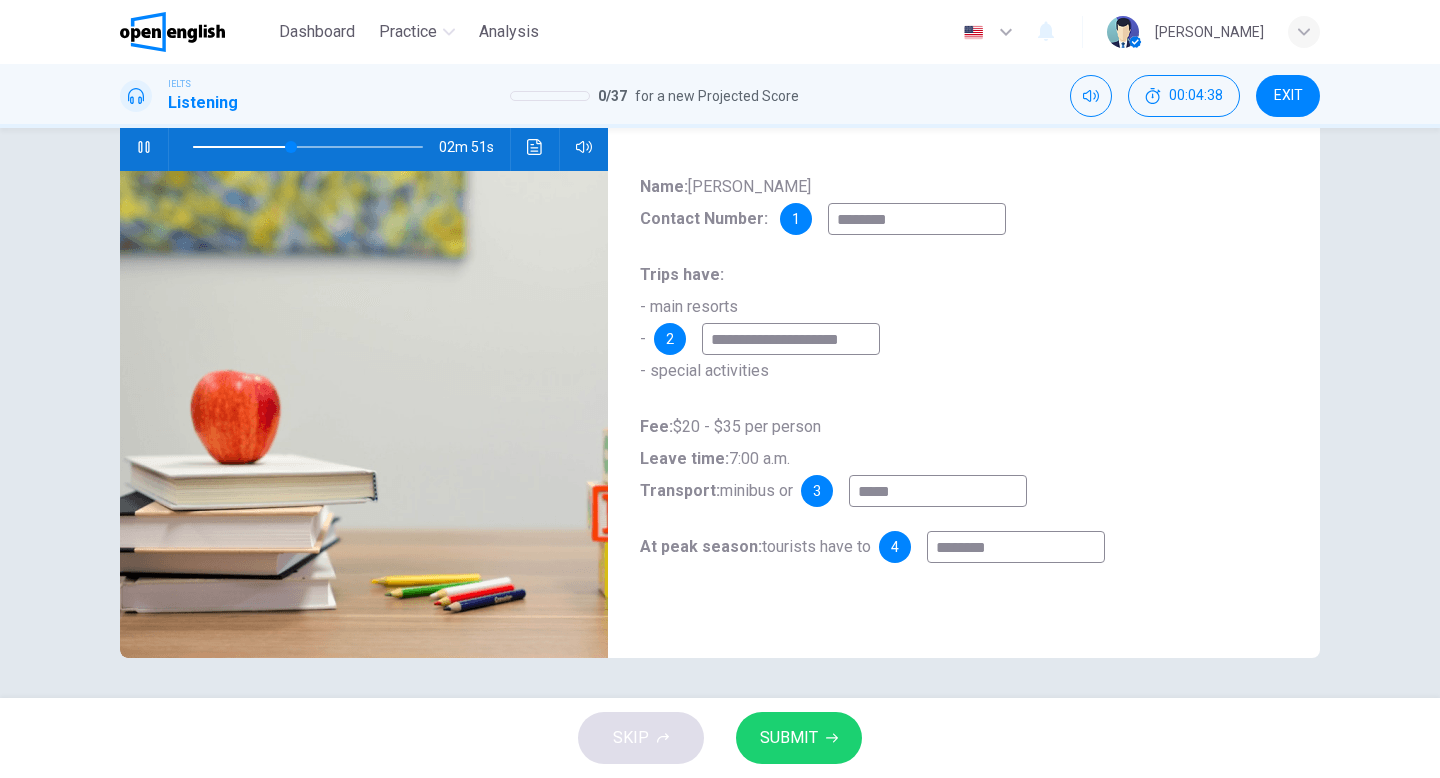 type on "*********" 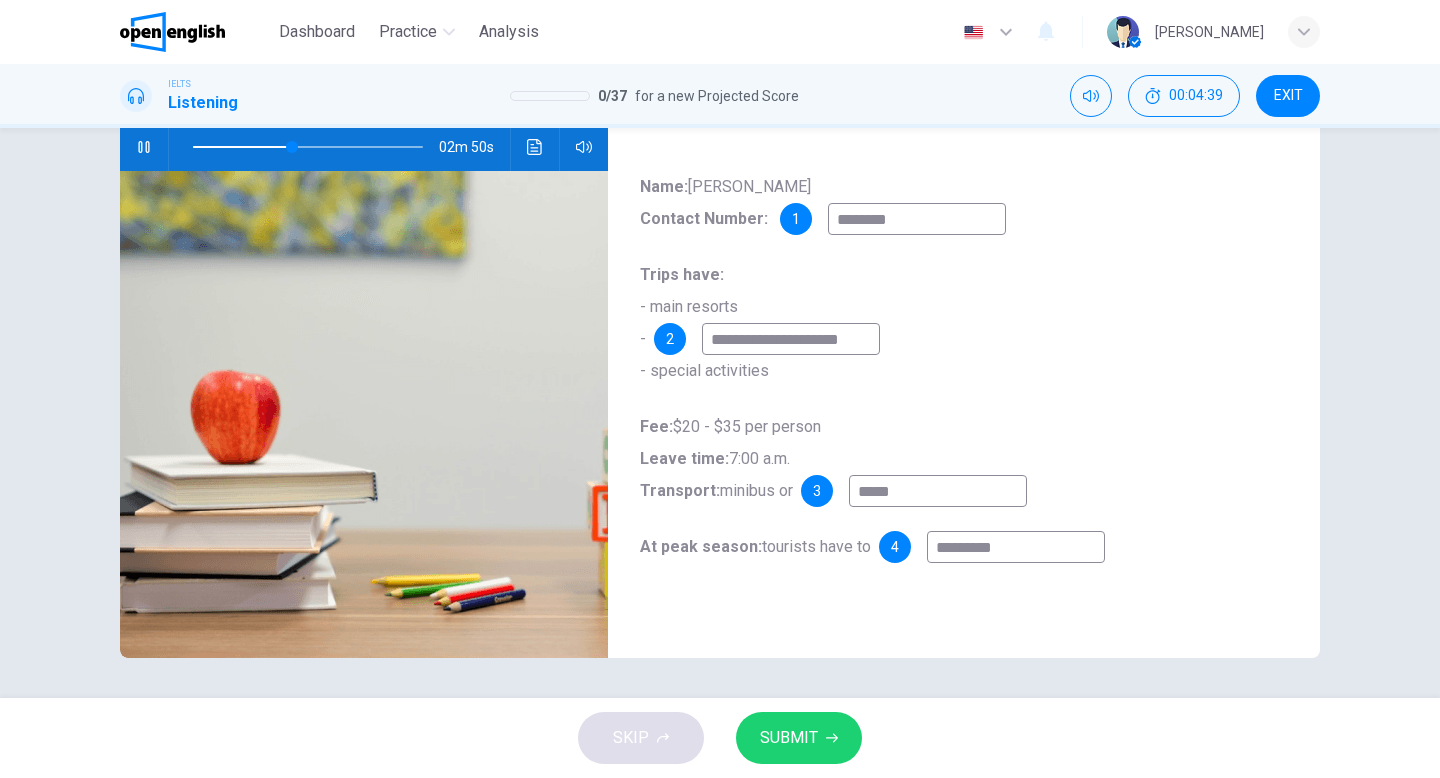 type on "**********" 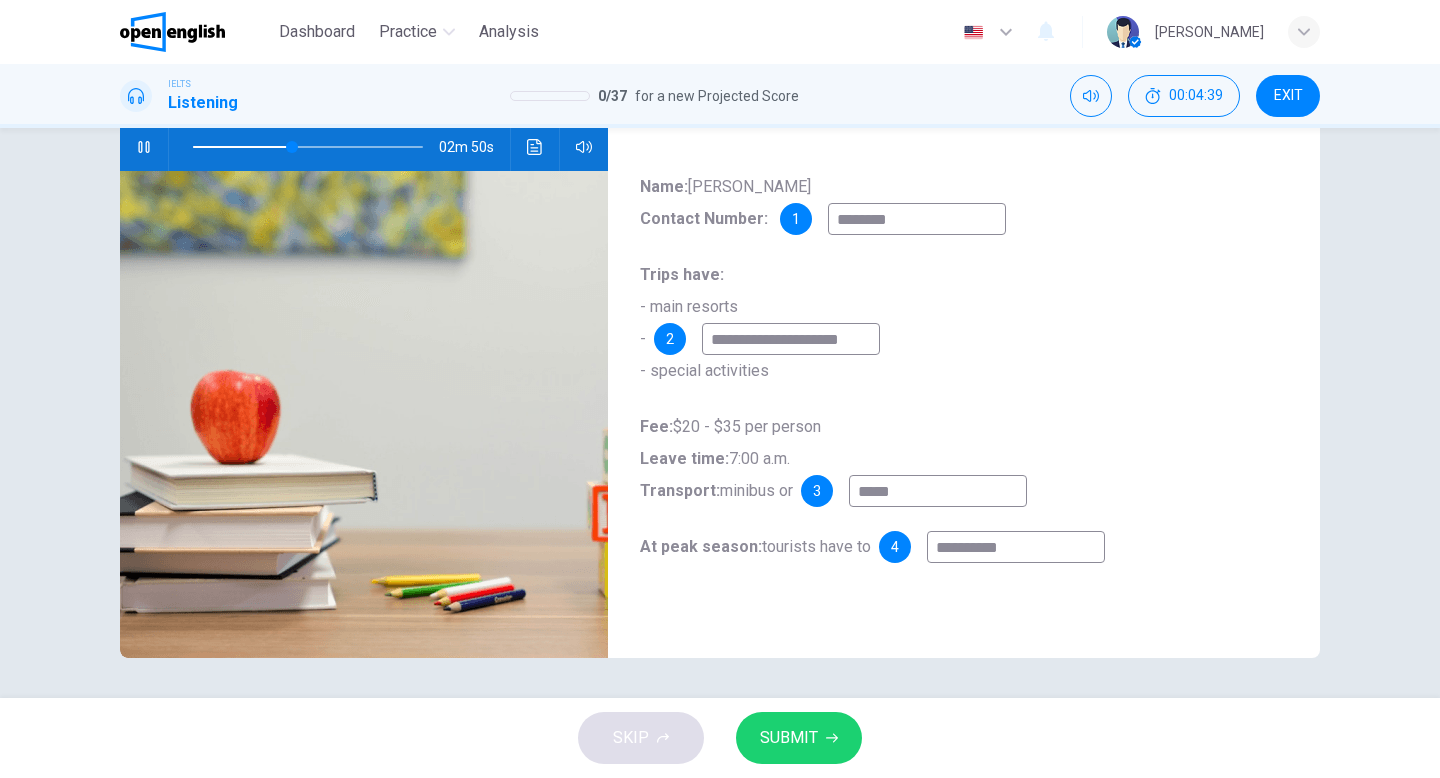 type on "**" 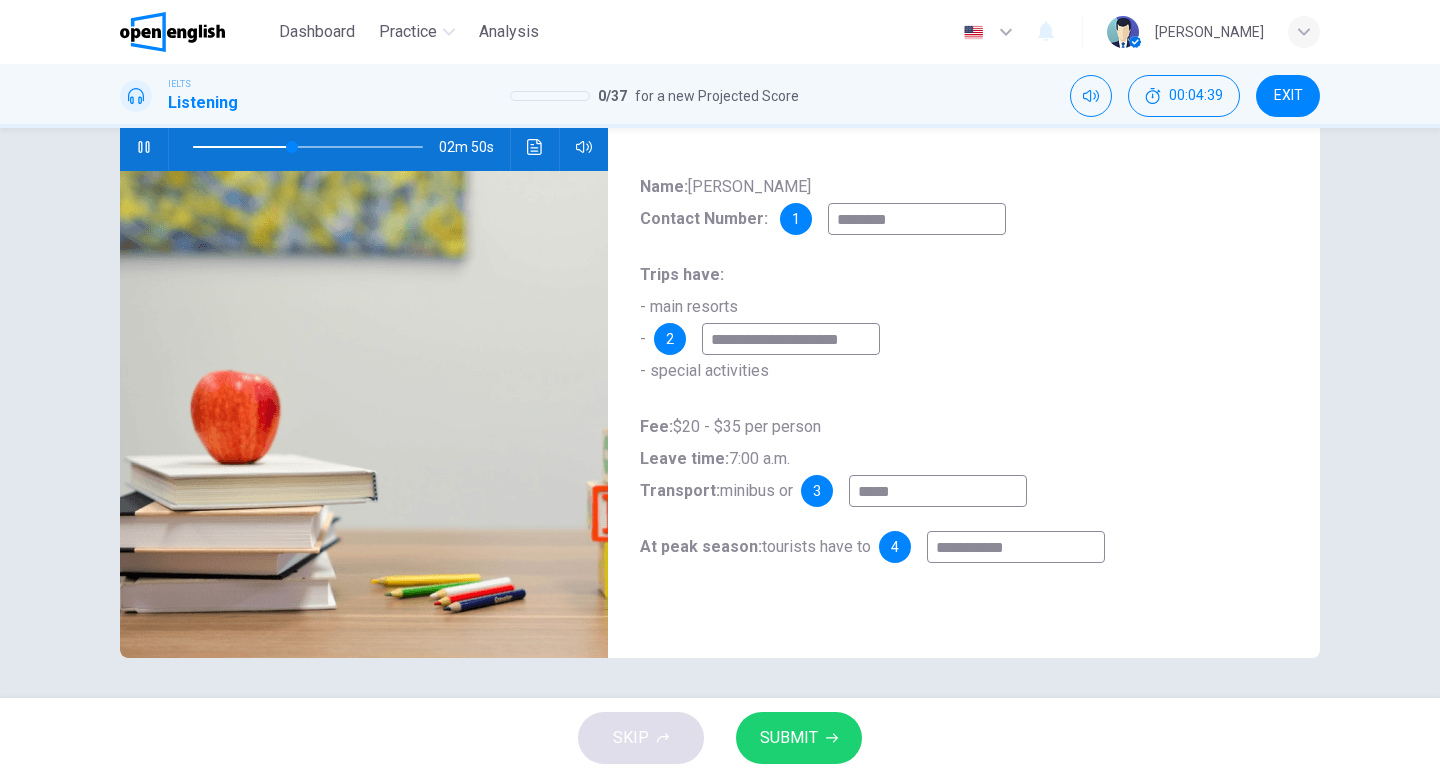 type on "**" 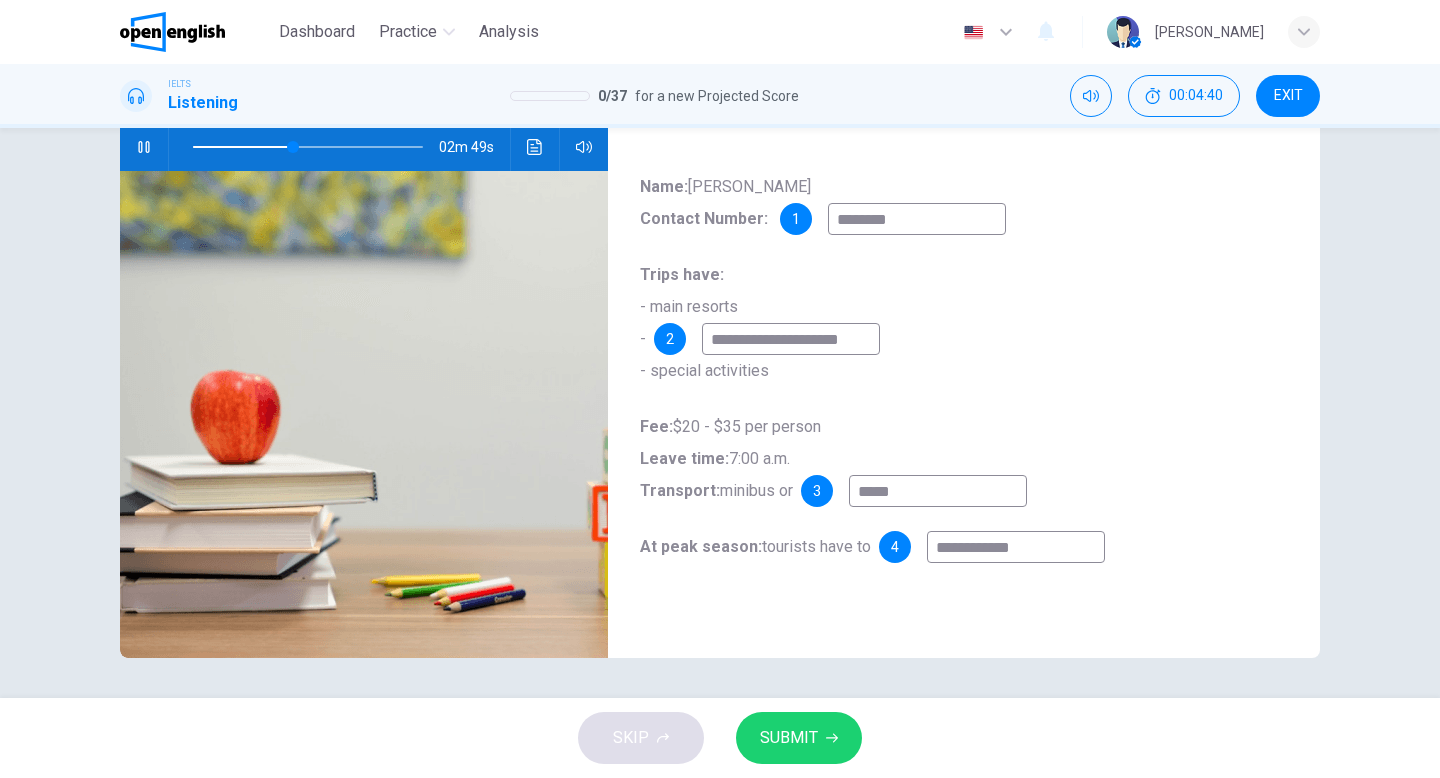 type on "**********" 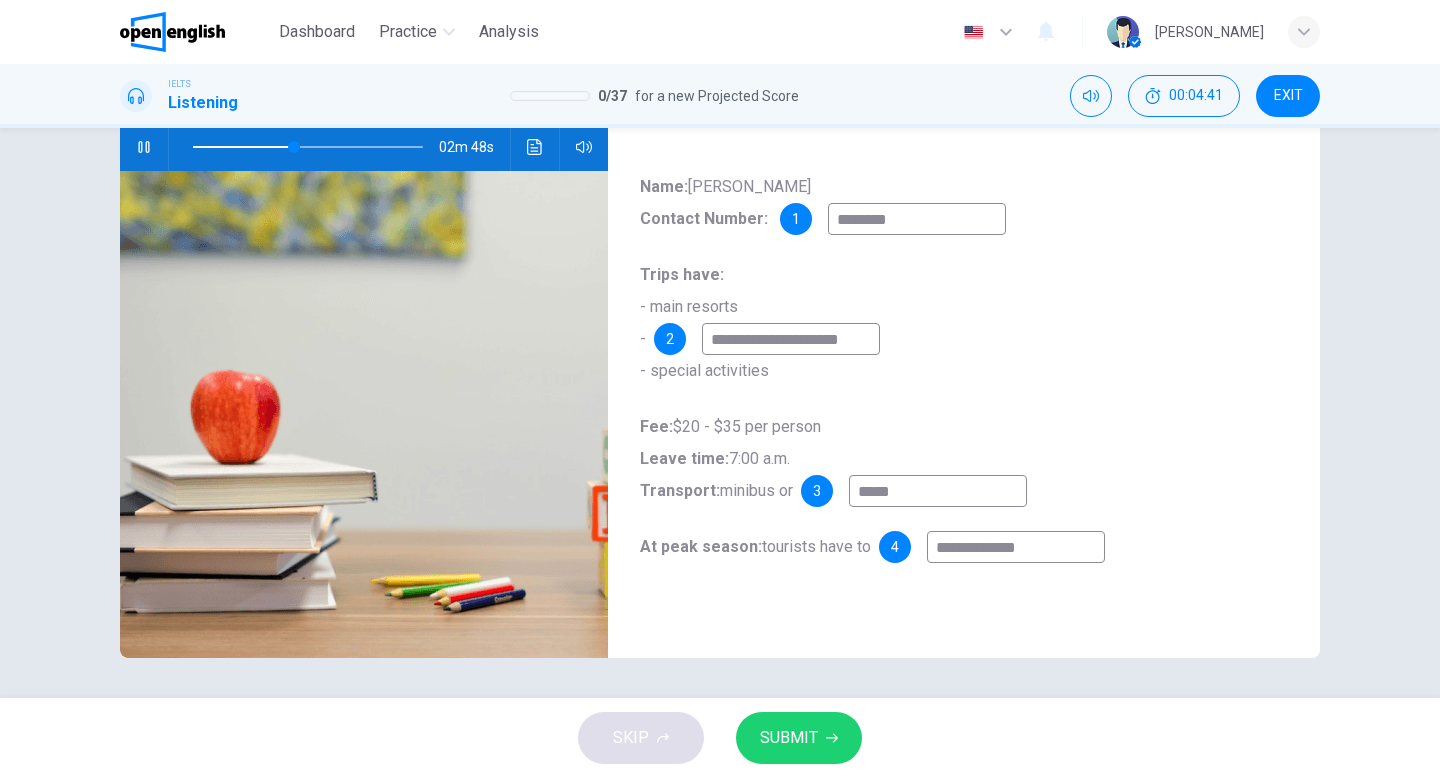 type on "**" 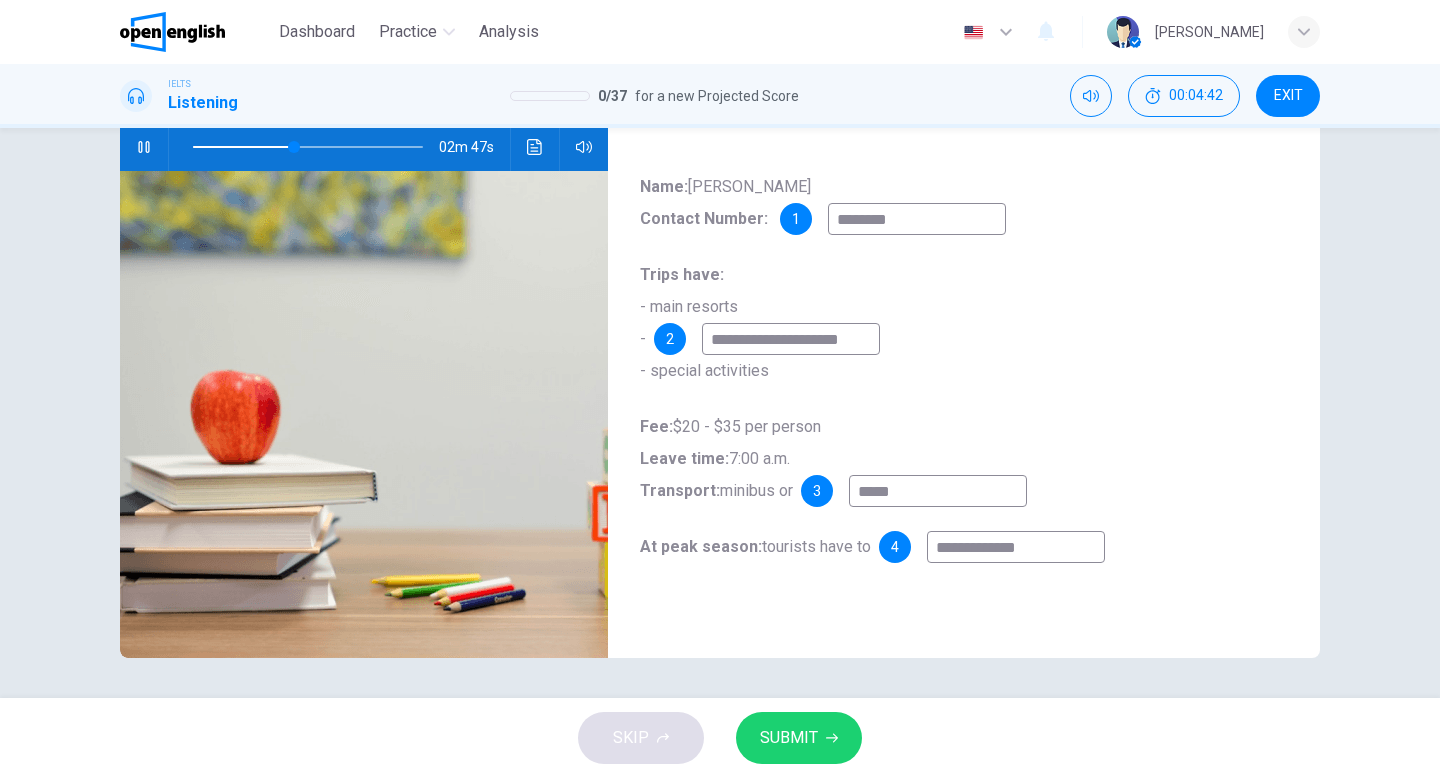 type on "**********" 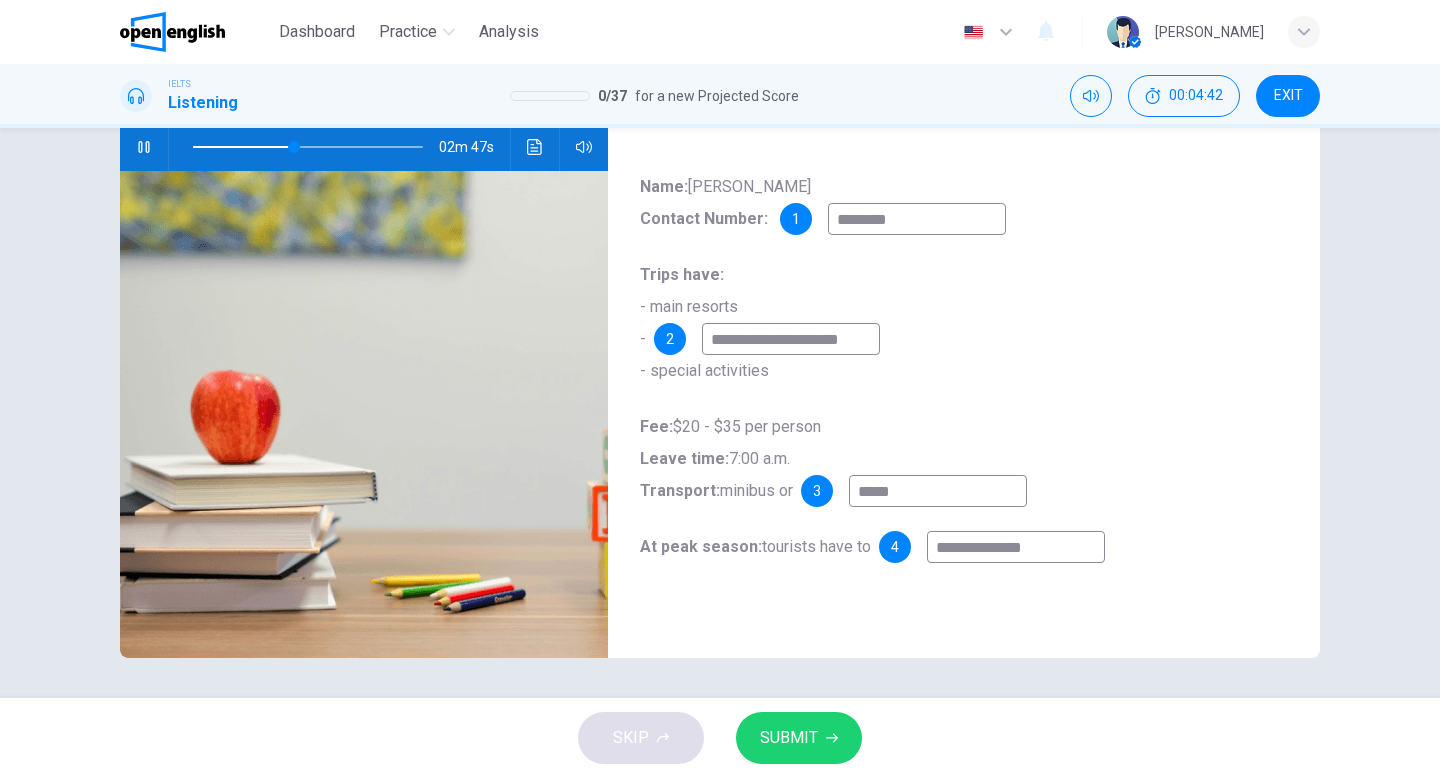 type on "**" 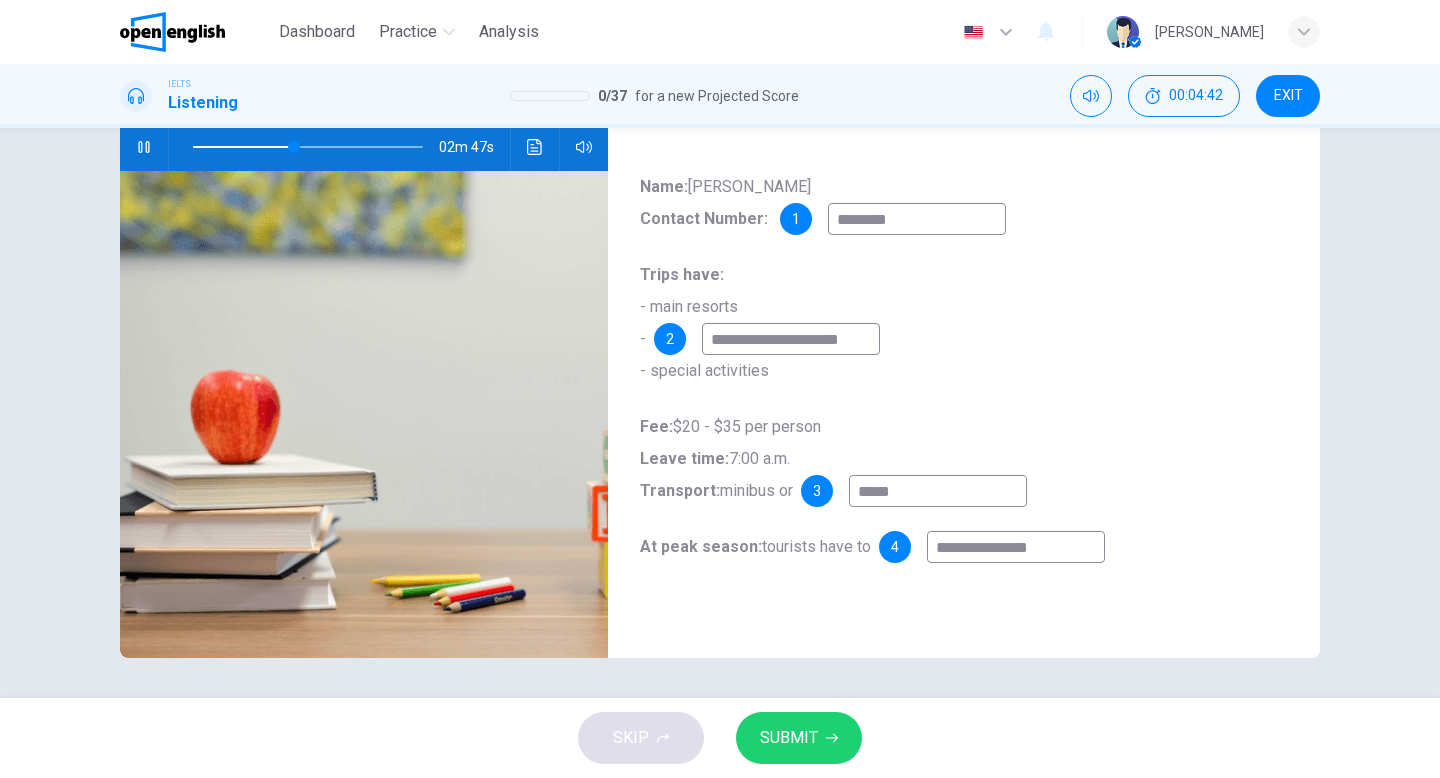 type on "**" 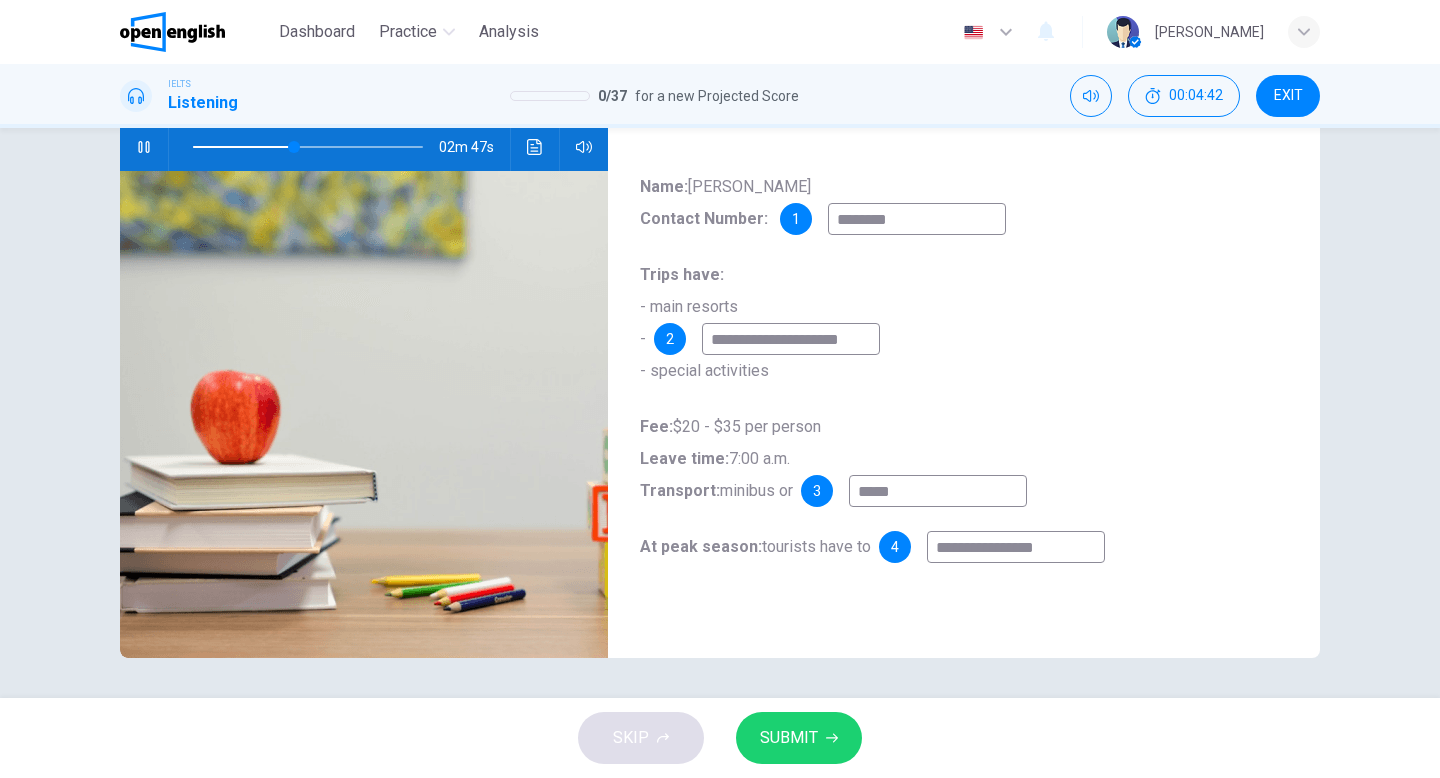 type on "**" 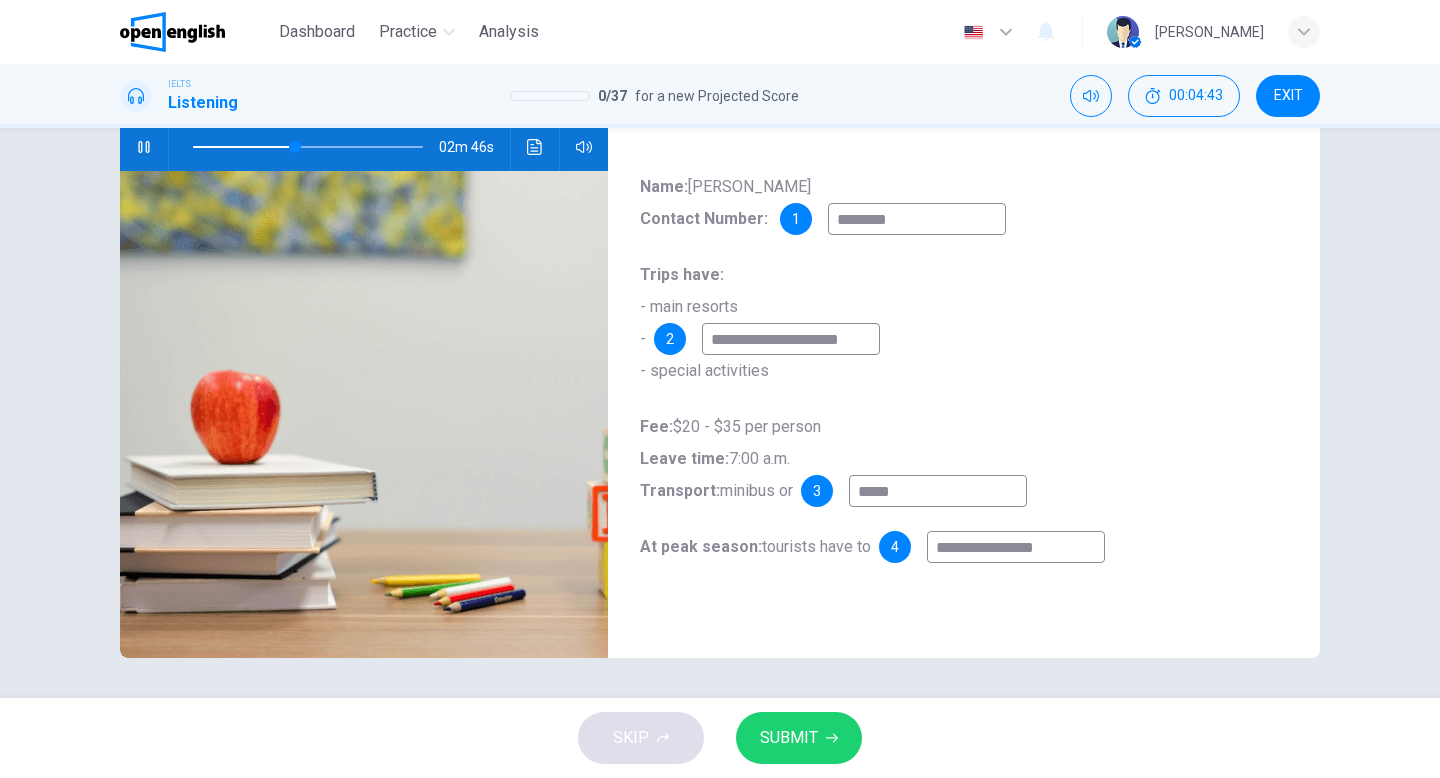 type on "**********" 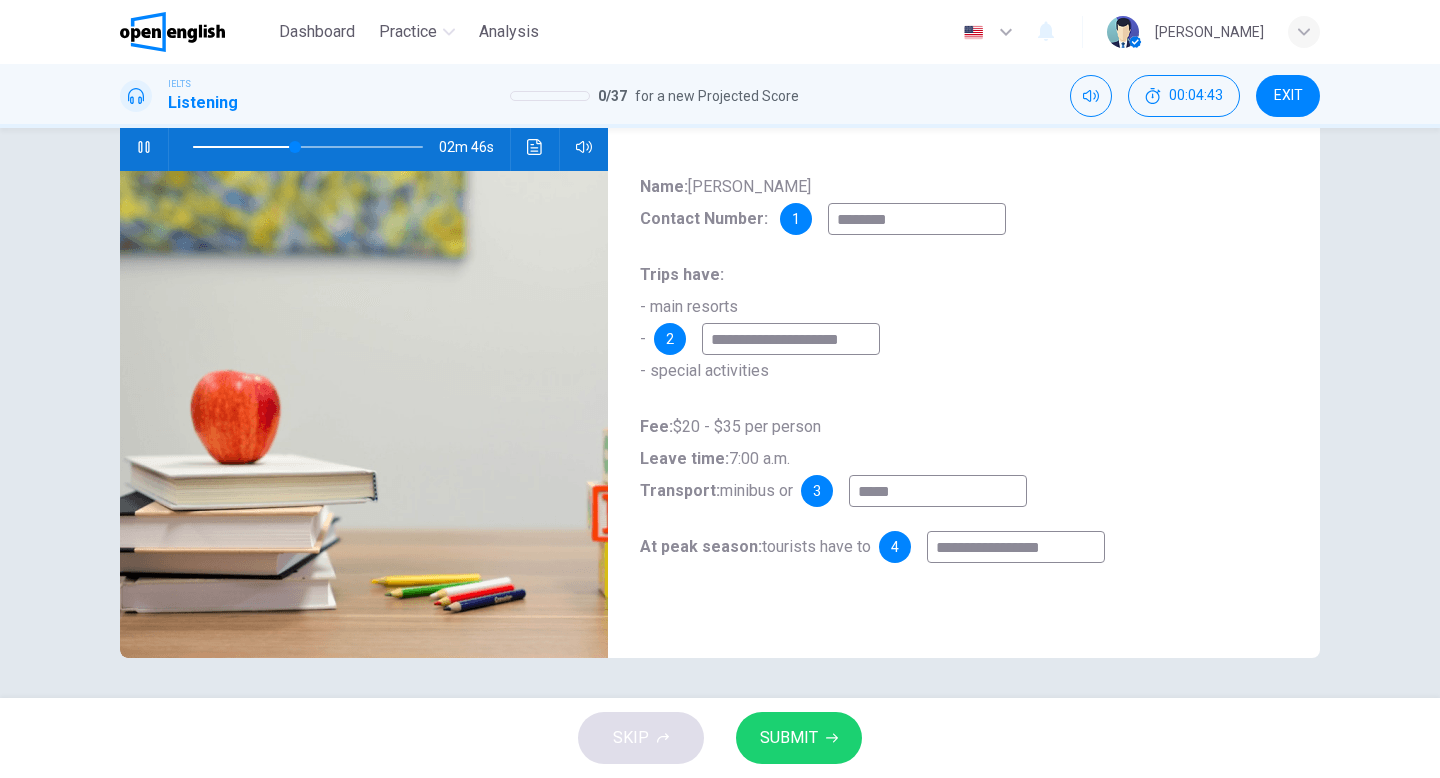 type on "**" 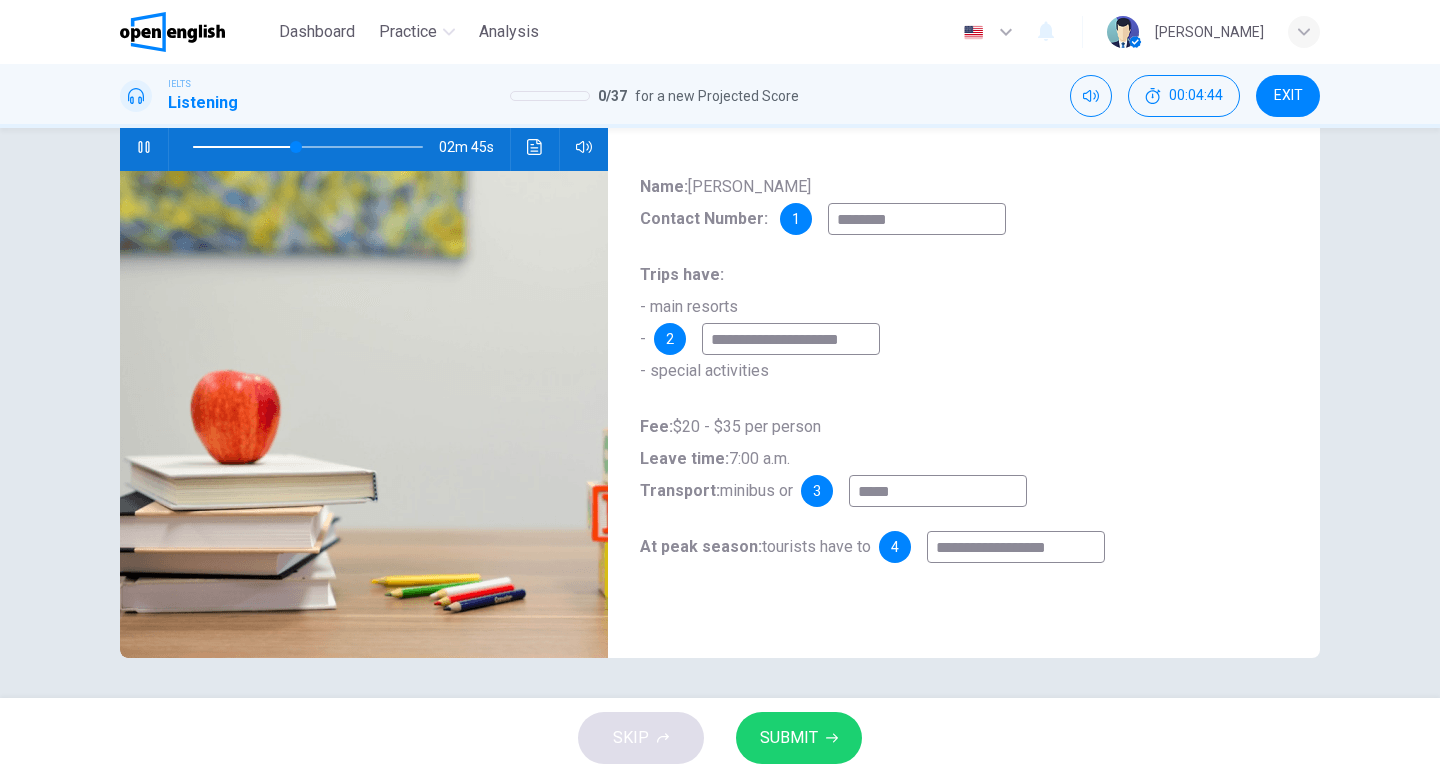 type on "**" 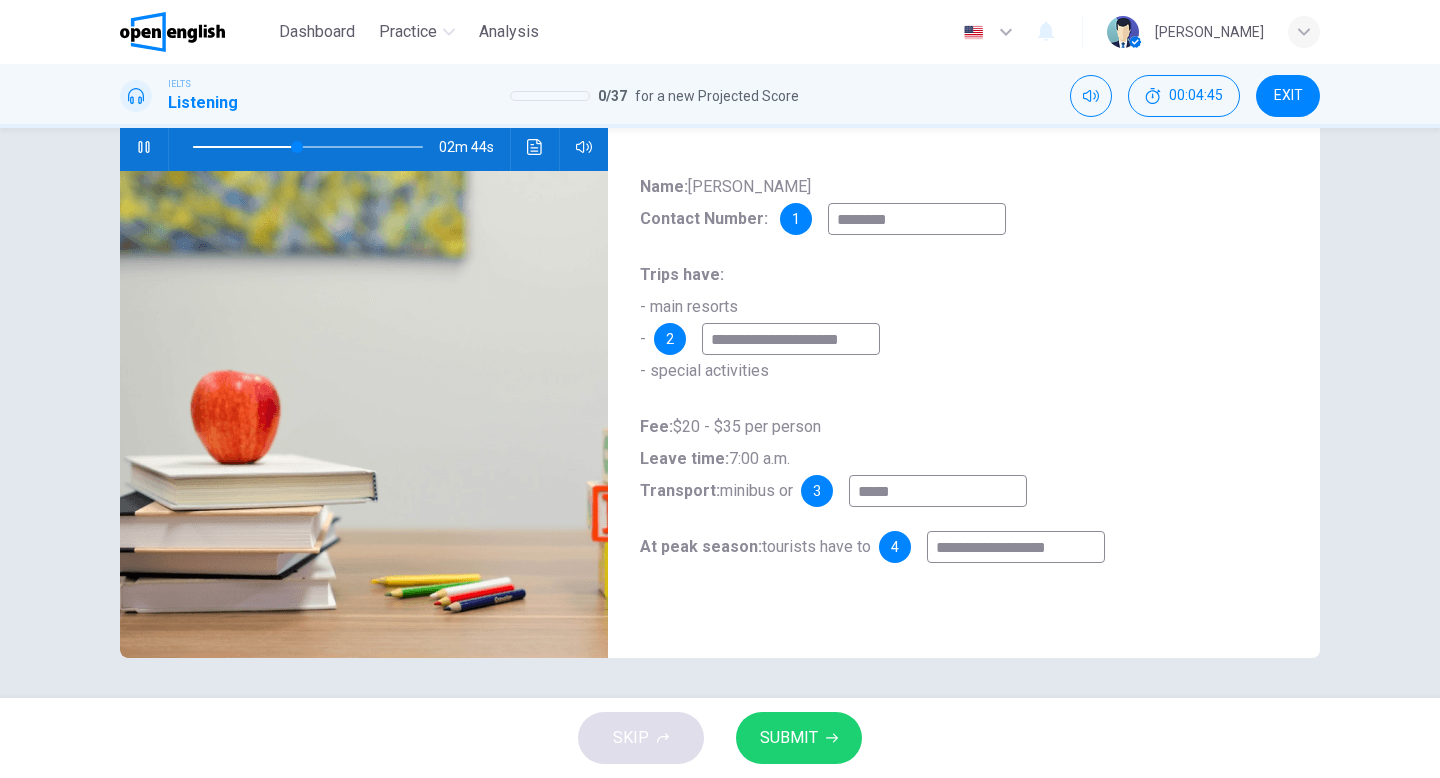 type on "**********" 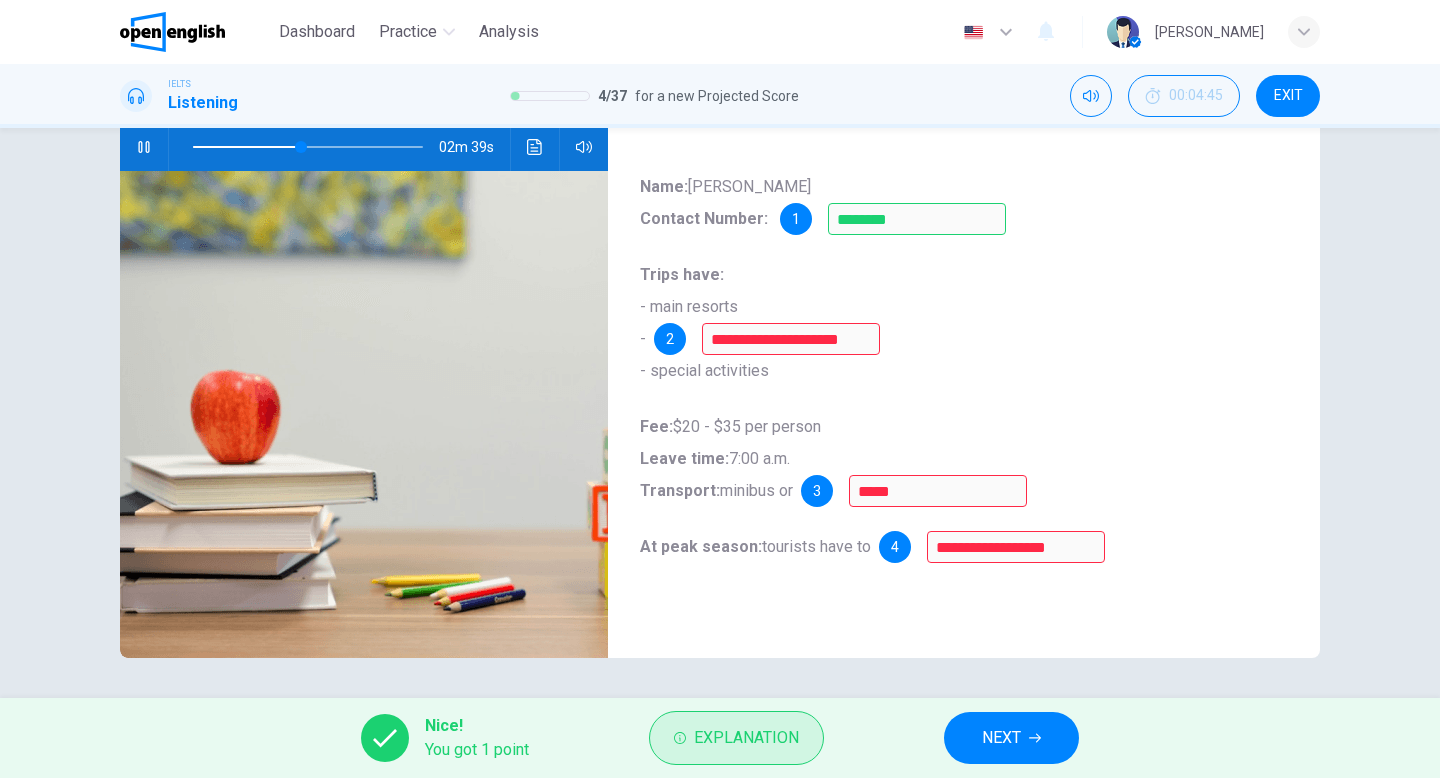 click on "Explanation" at bounding box center [746, 738] 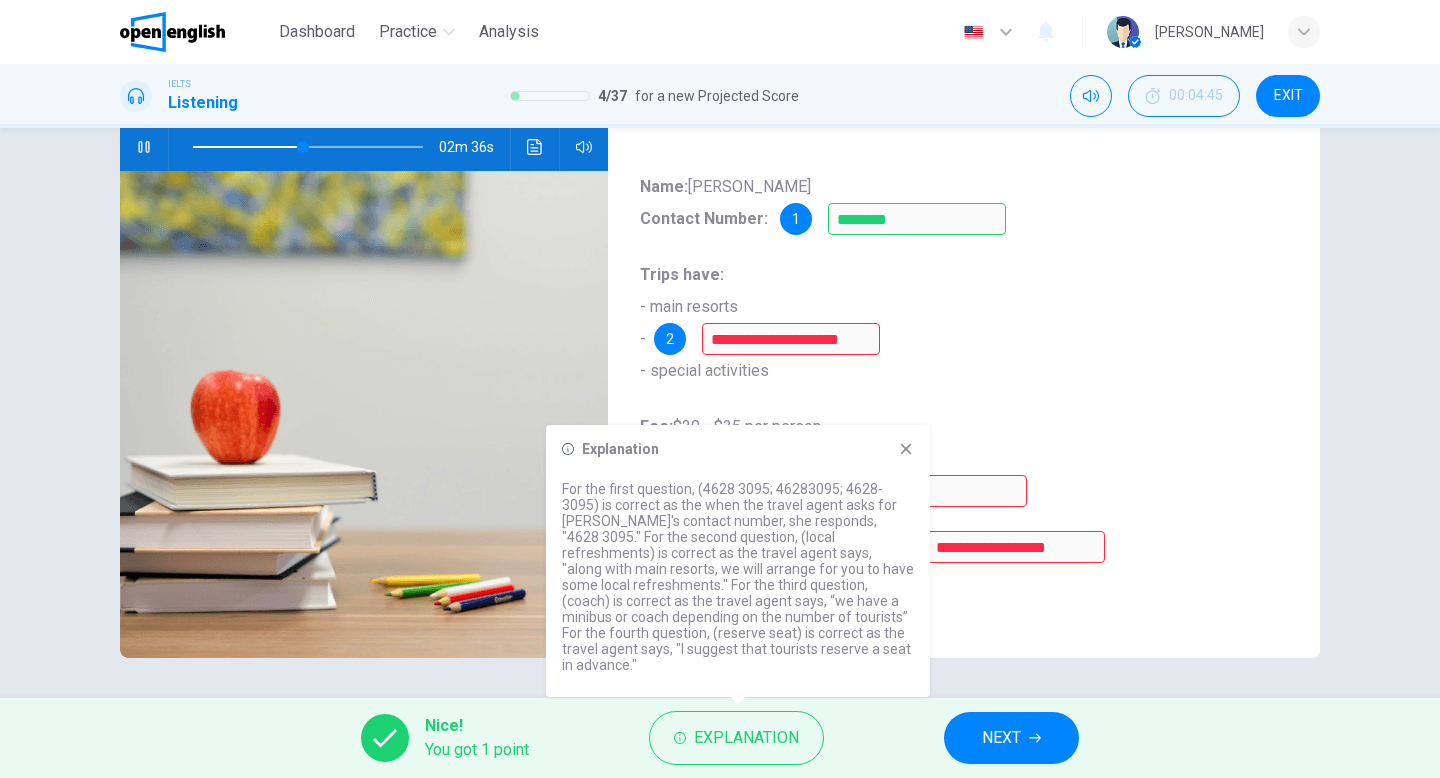 click 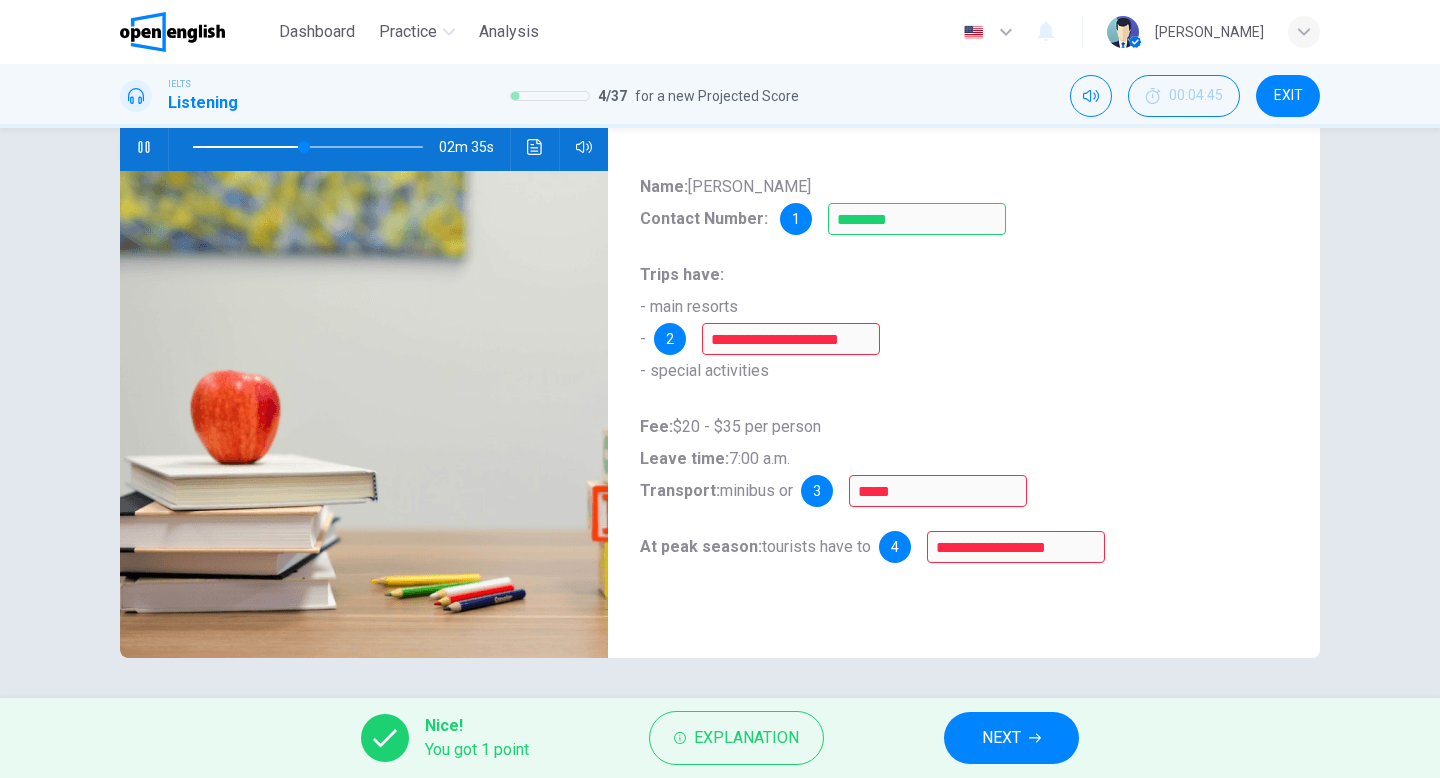 click on "NEXT" at bounding box center [1001, 738] 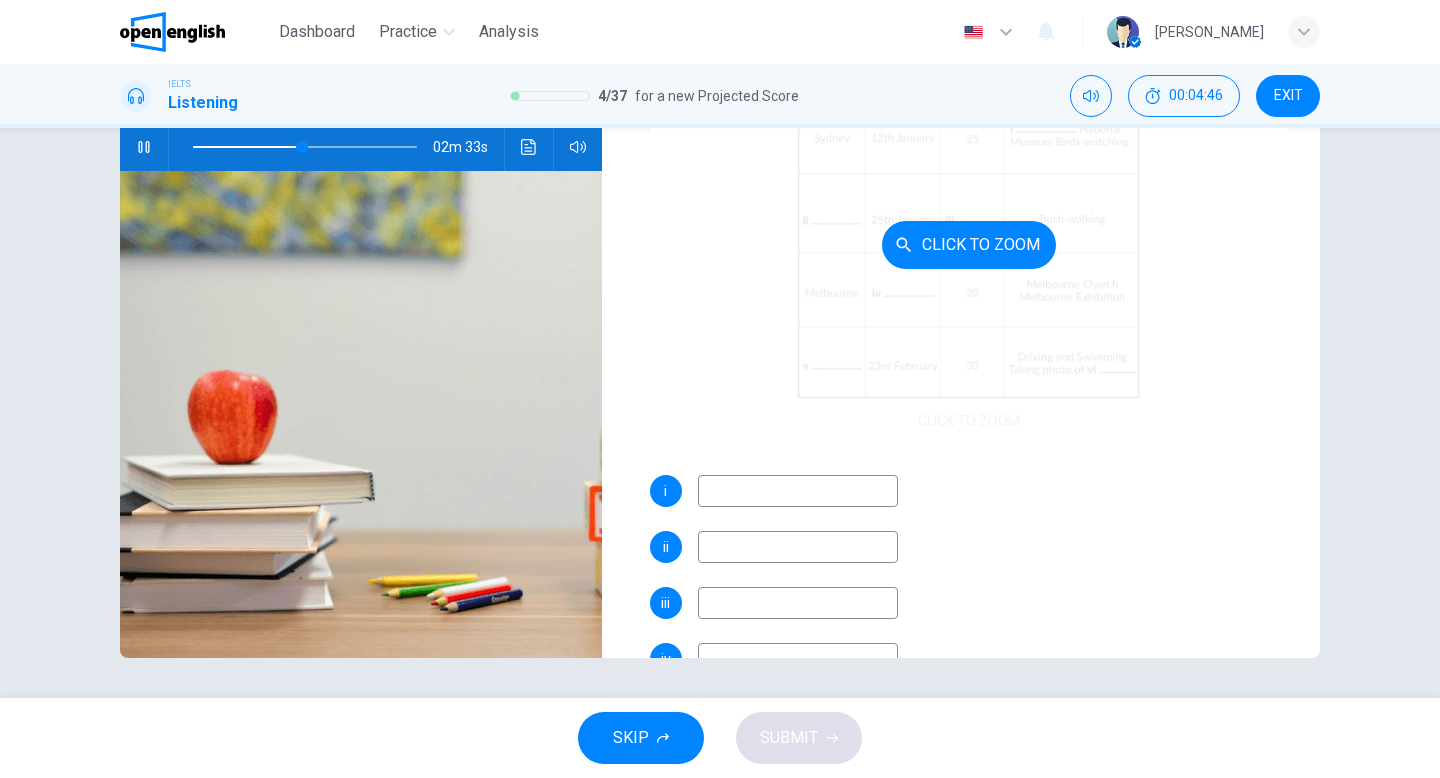 scroll, scrollTop: 286, scrollLeft: 0, axis: vertical 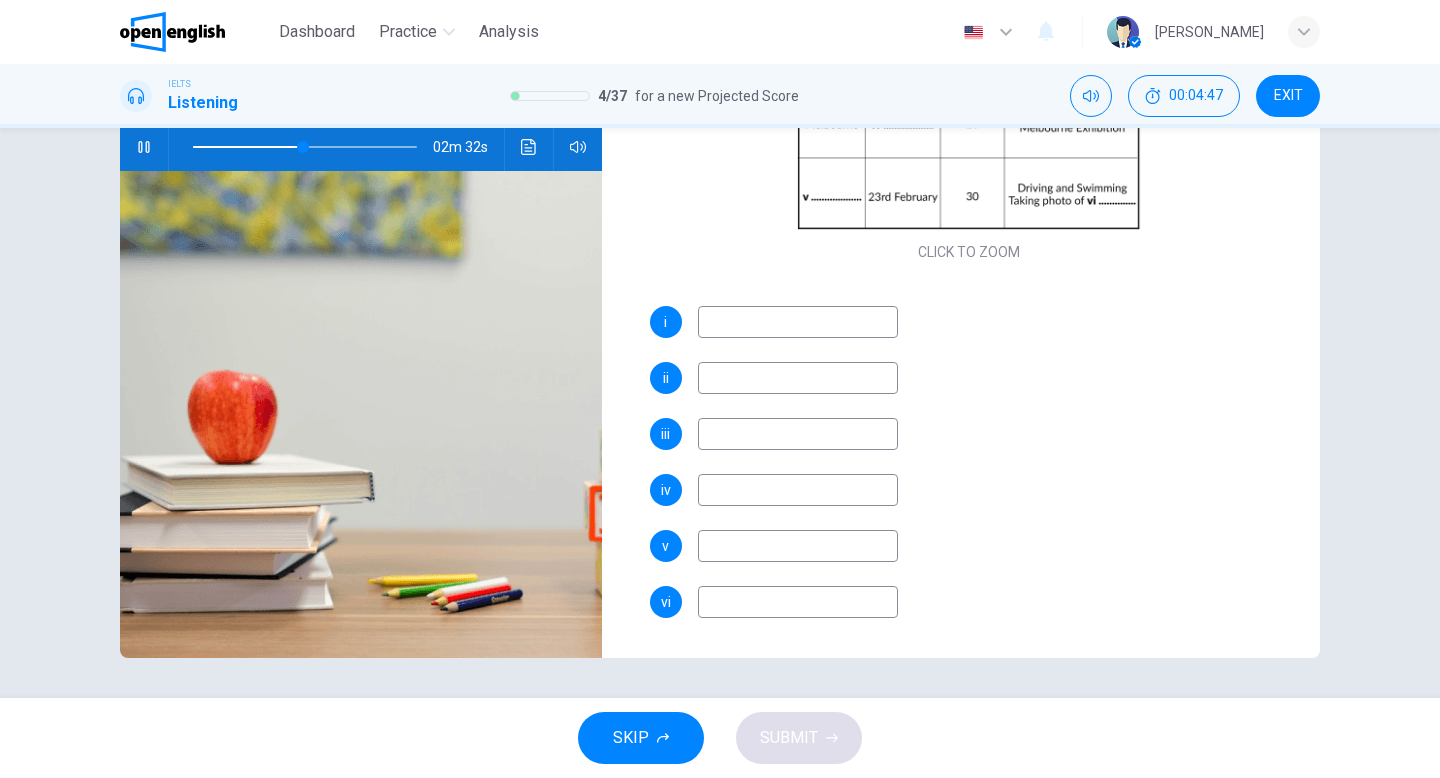 click on "i" at bounding box center (666, 322) 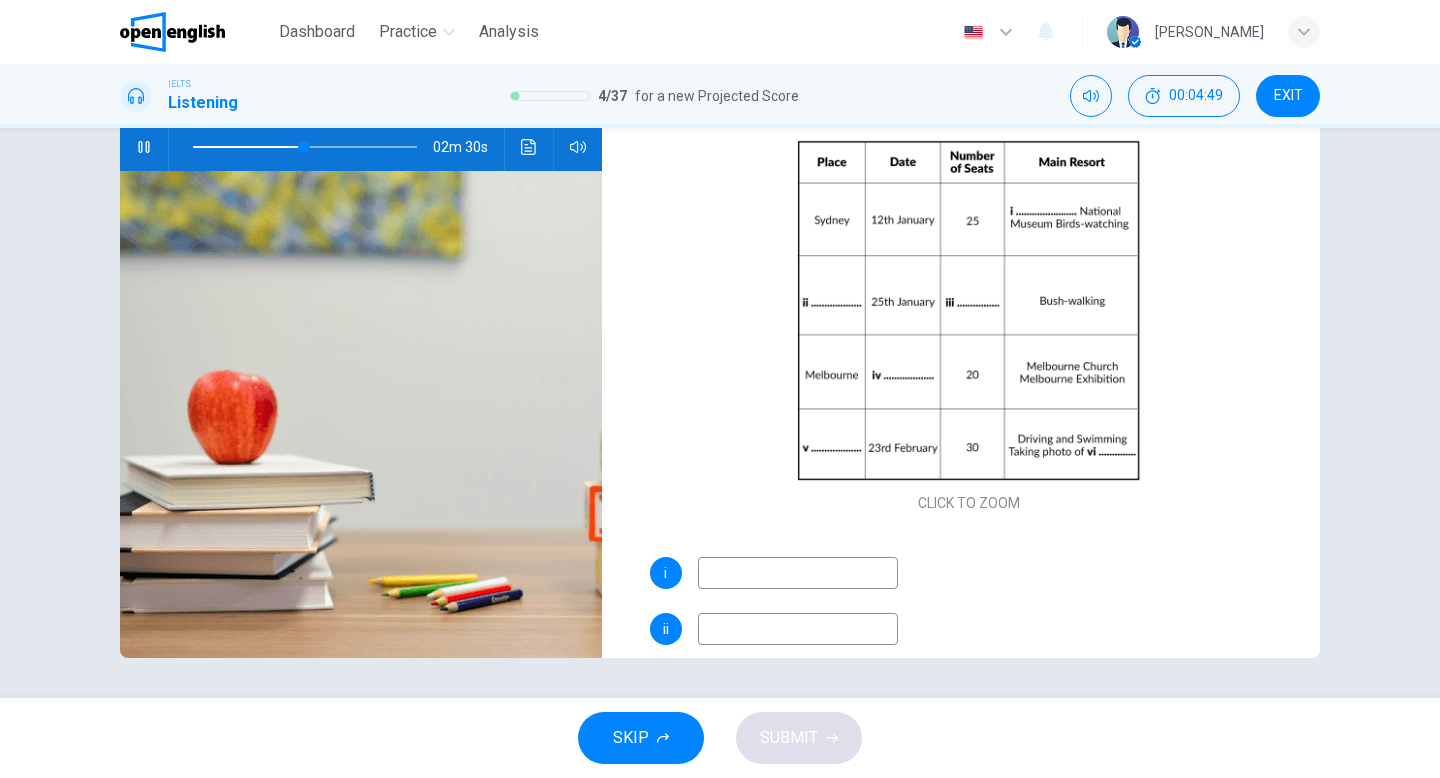 scroll, scrollTop: 0, scrollLeft: 0, axis: both 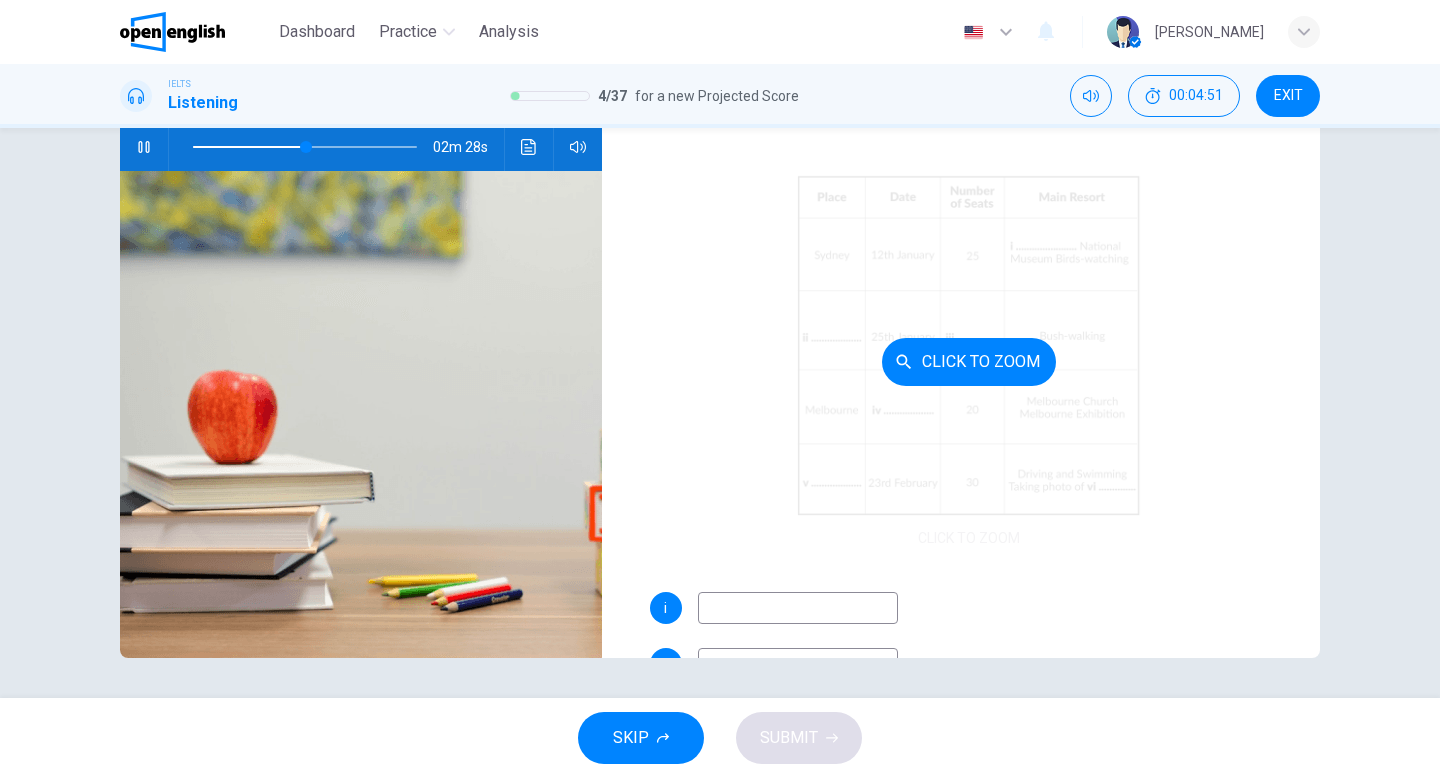 click on "Click to Zoom" at bounding box center [969, 361] 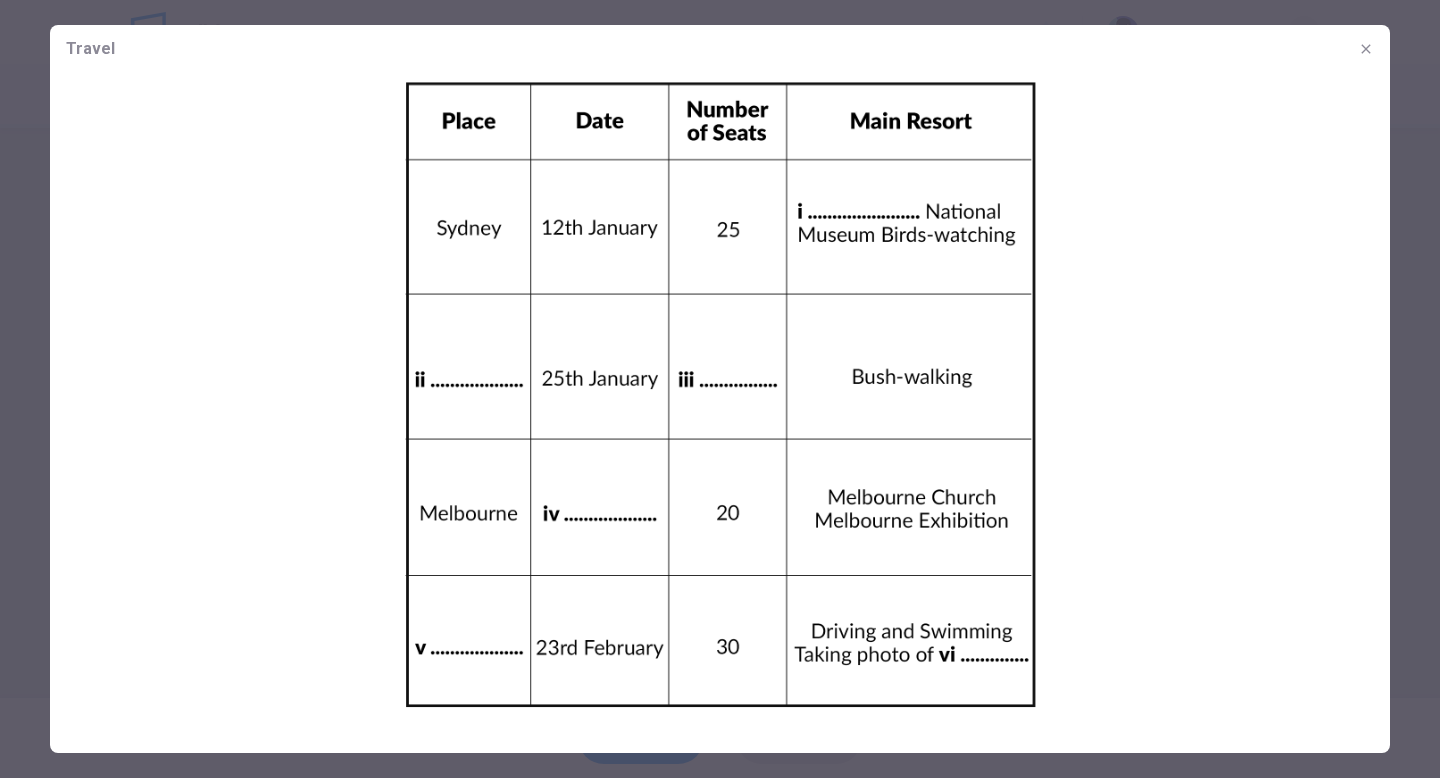 click 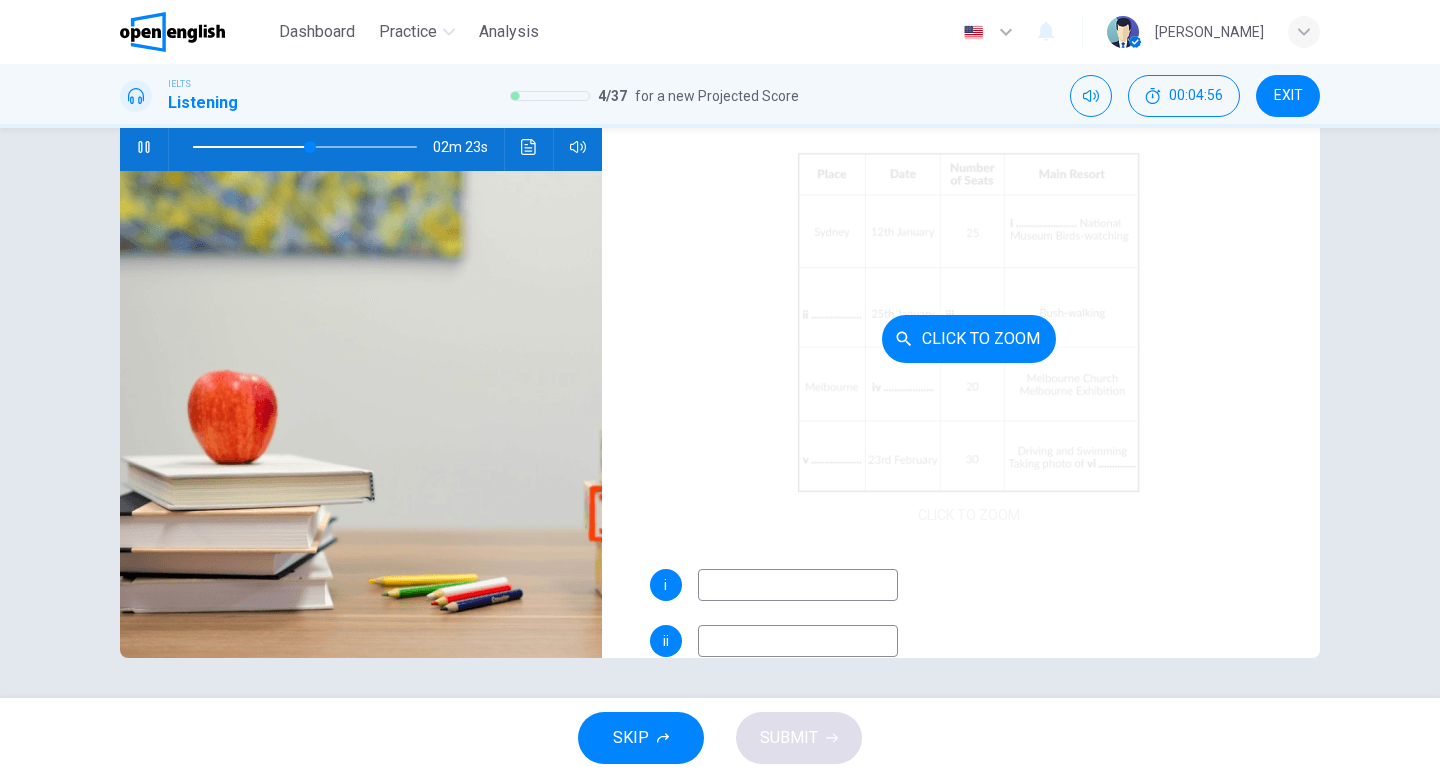 scroll, scrollTop: 0, scrollLeft: 0, axis: both 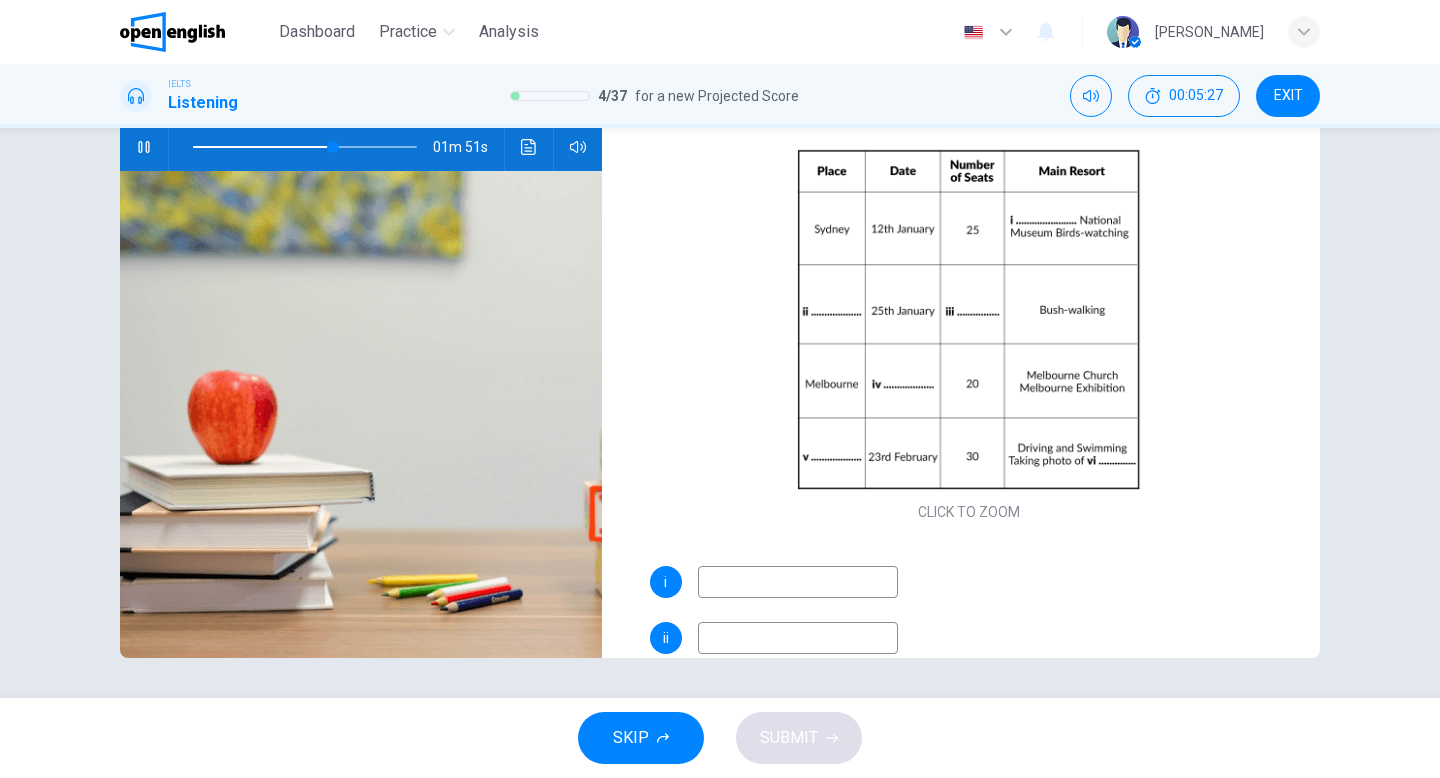 click at bounding box center [305, 147] 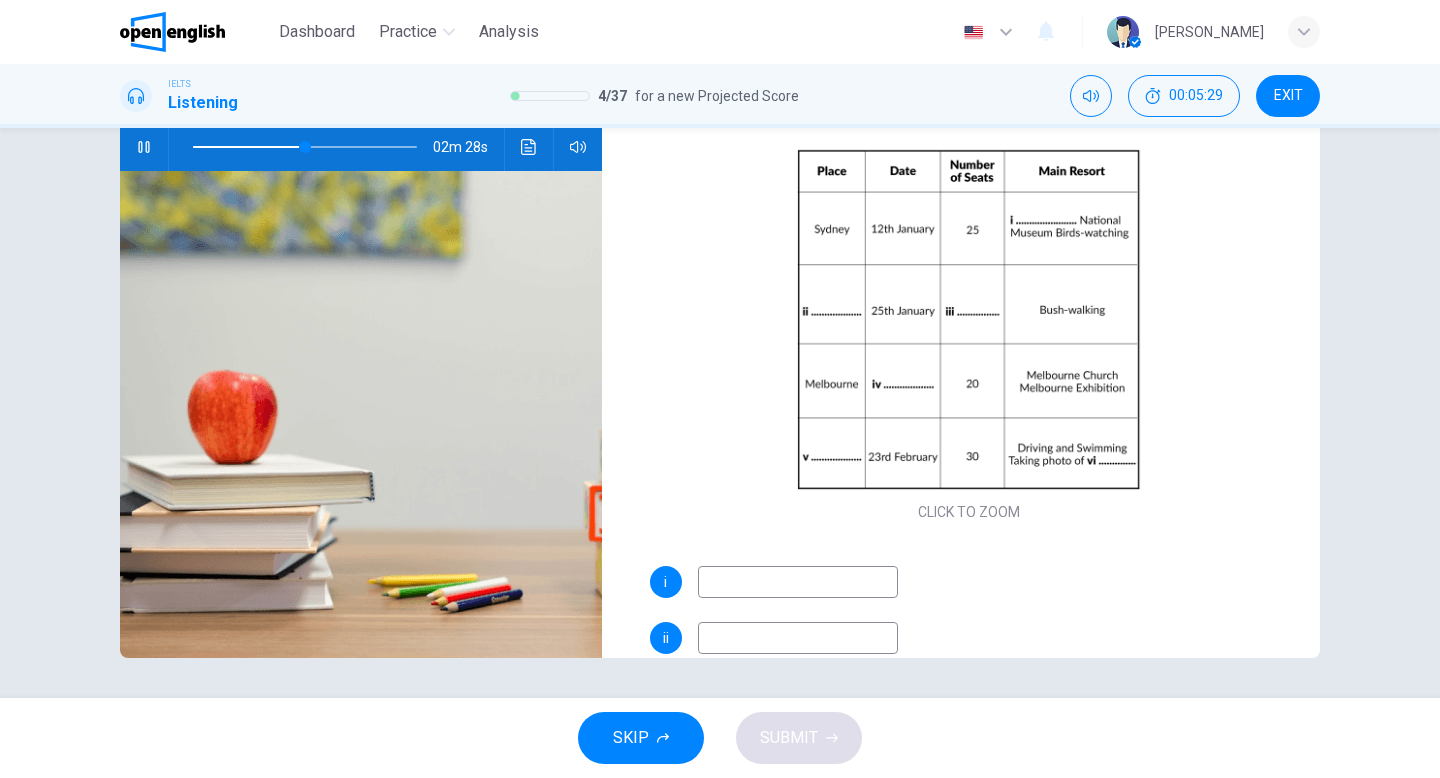 click at bounding box center [249, 147] 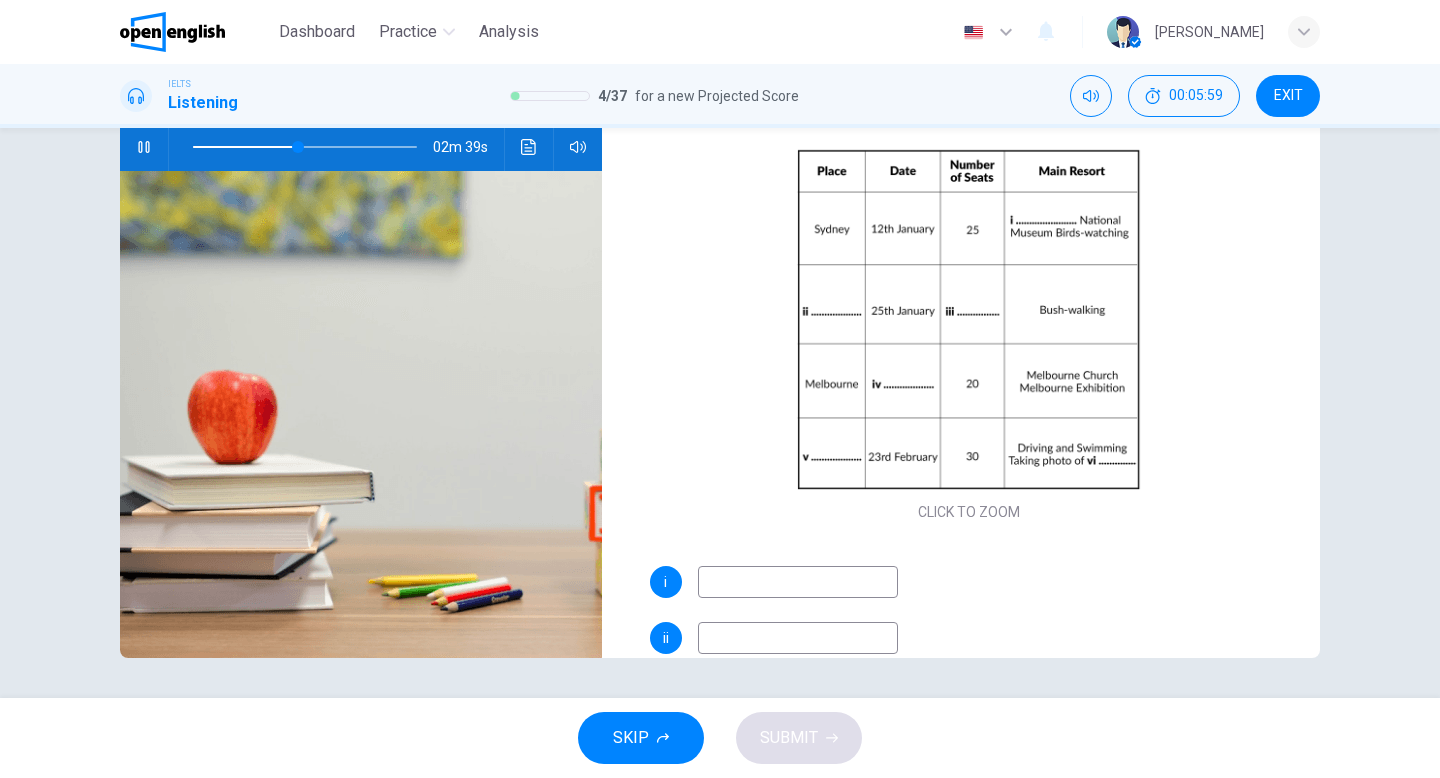 click at bounding box center (798, 582) 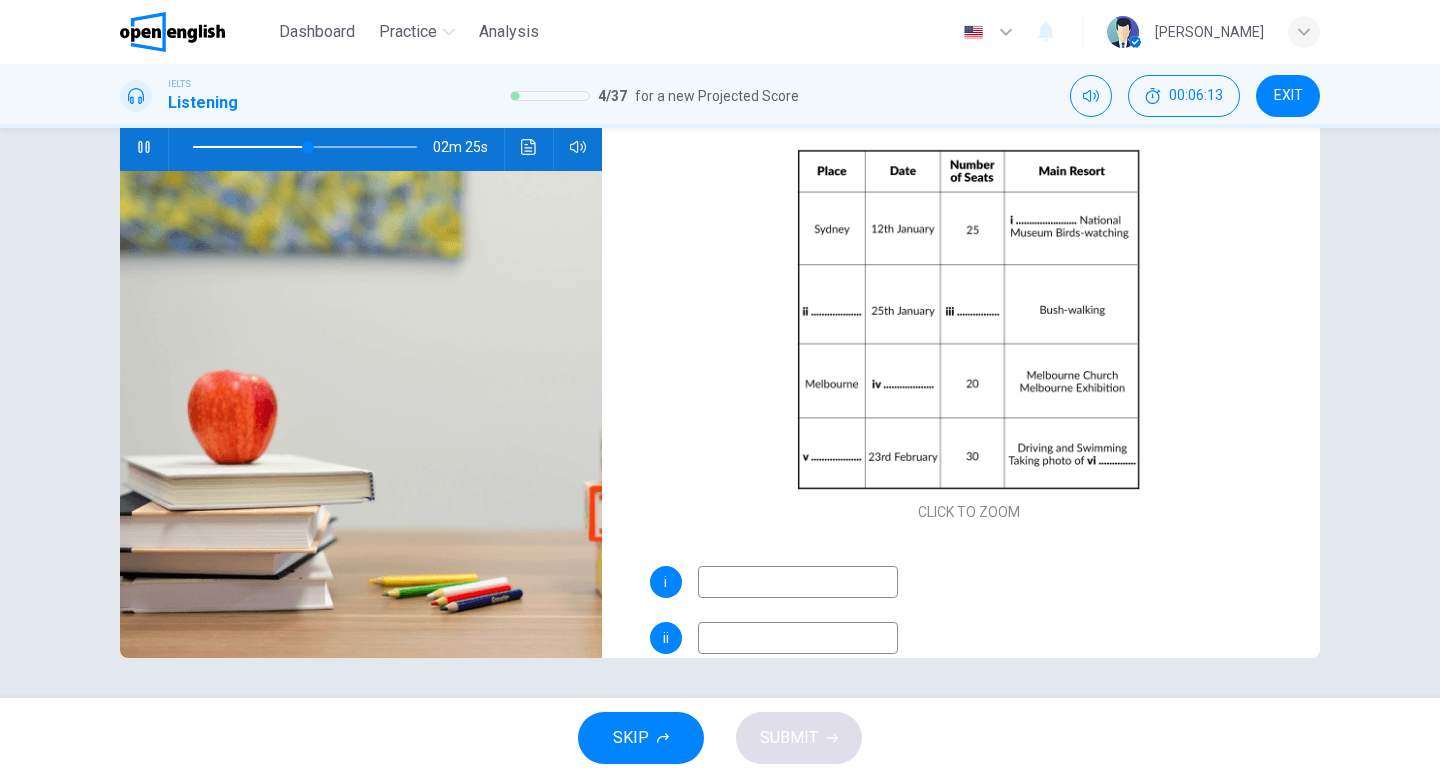 type on "**" 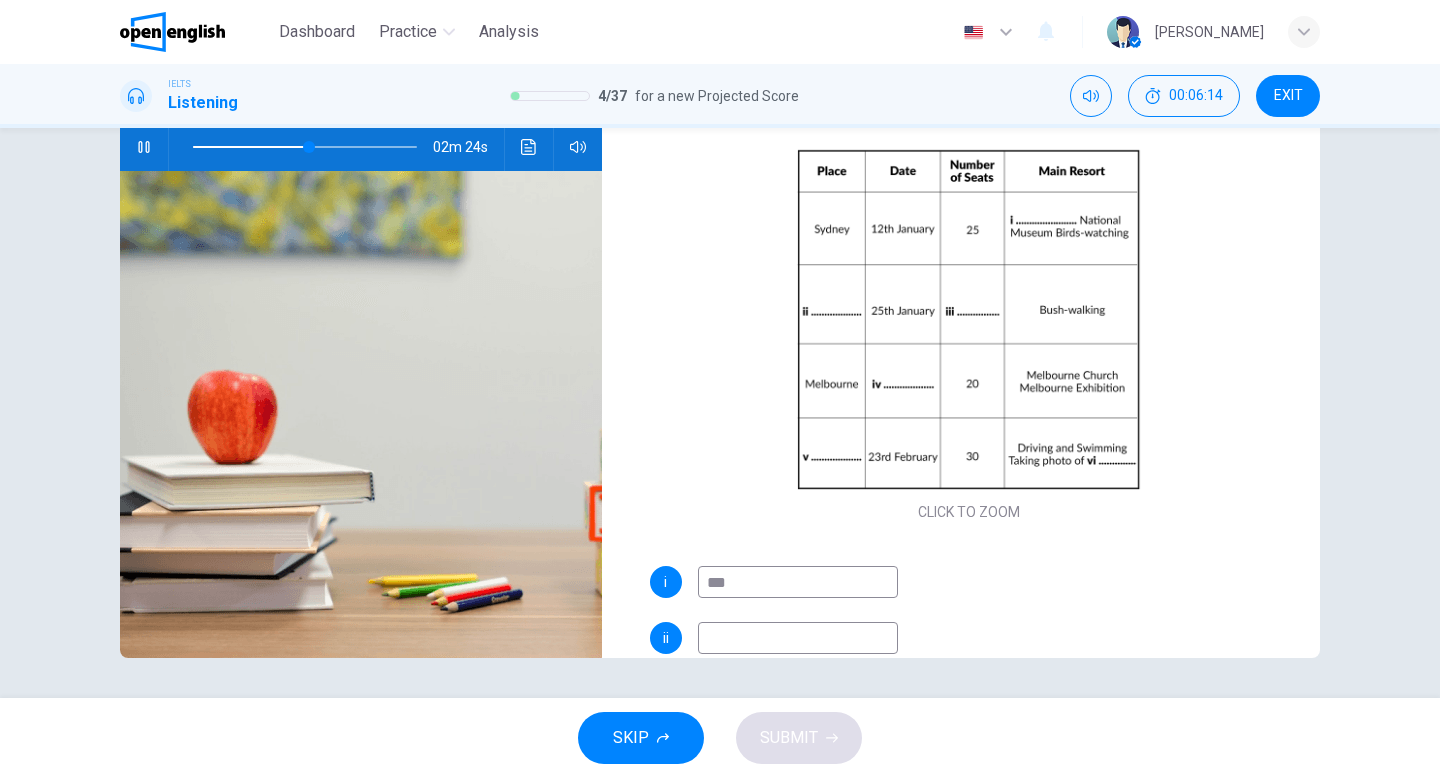 type on "****" 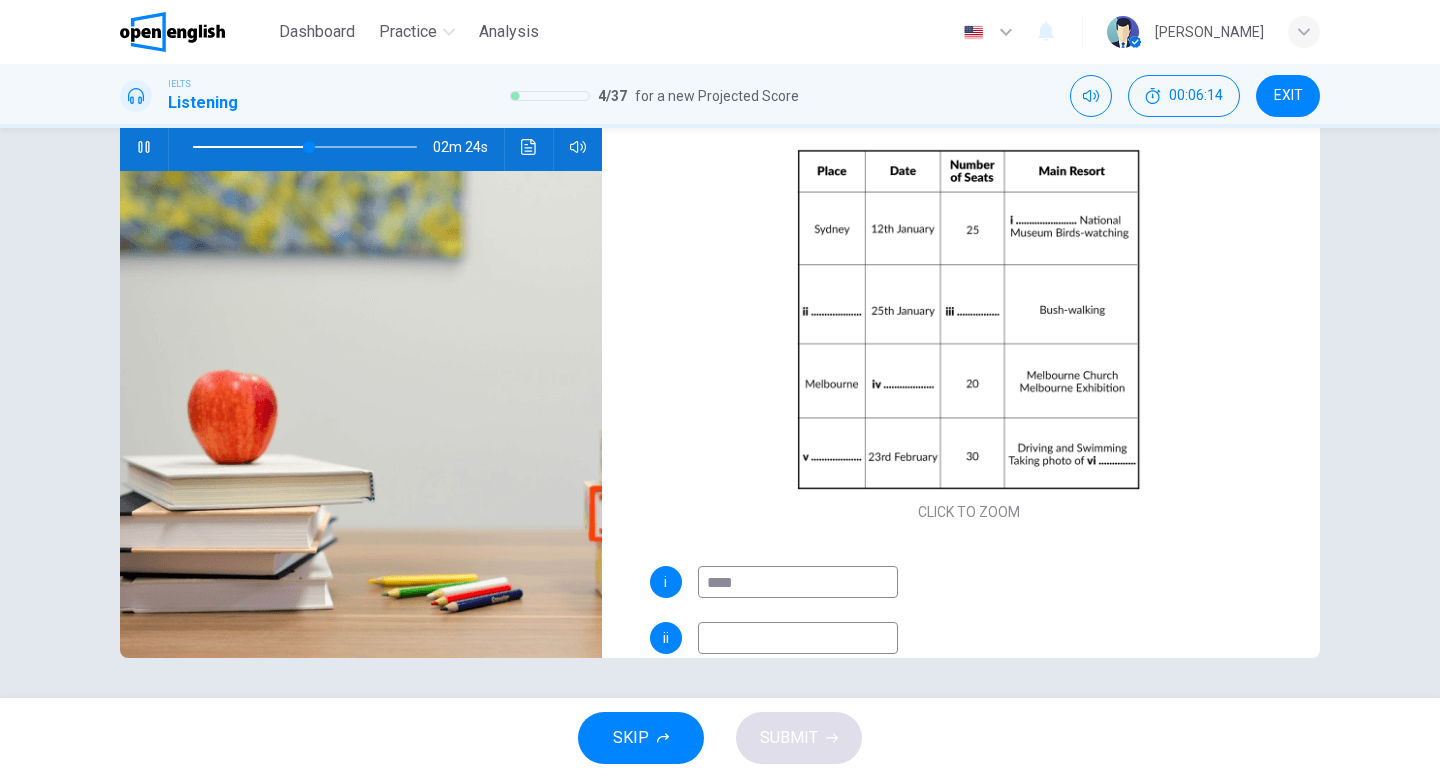 type on "**" 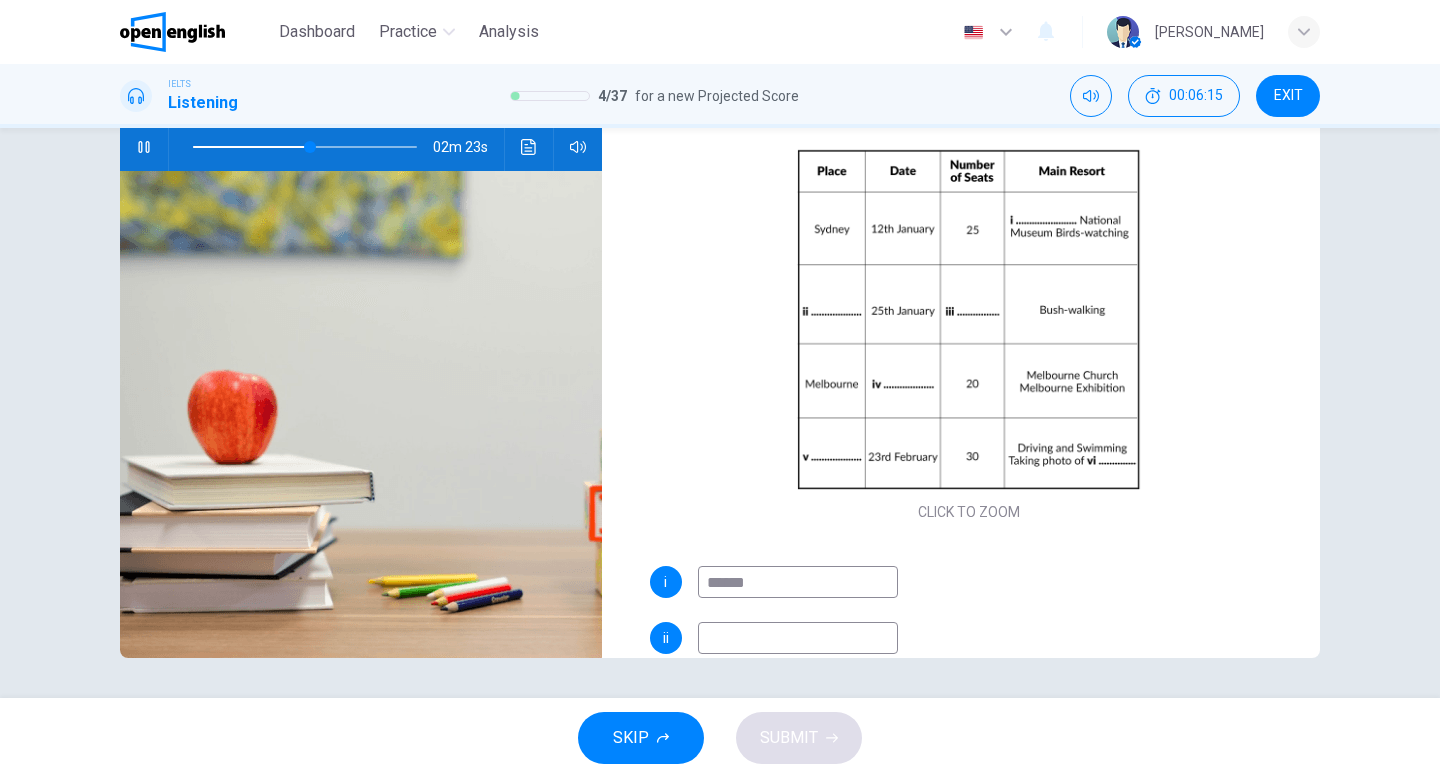 type on "*******" 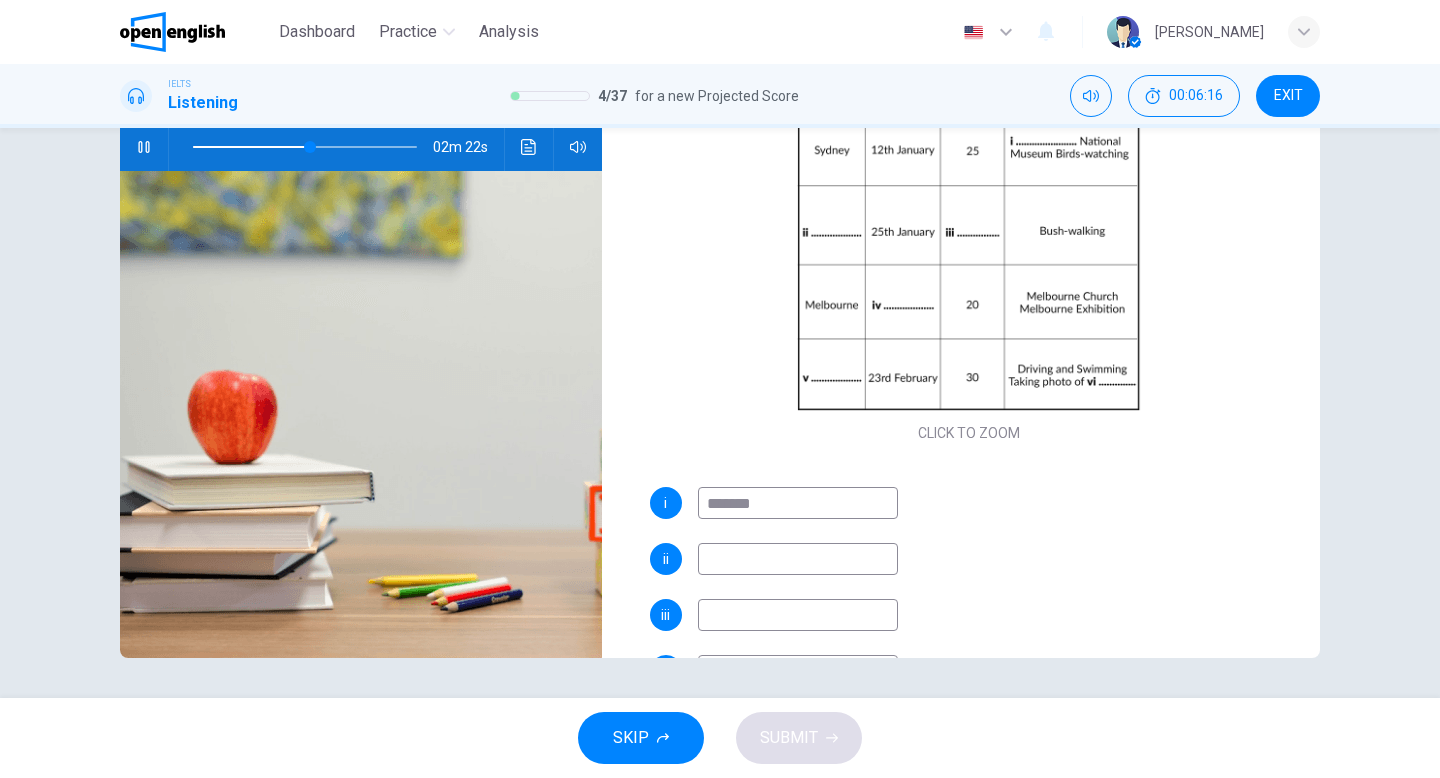 scroll, scrollTop: 106, scrollLeft: 0, axis: vertical 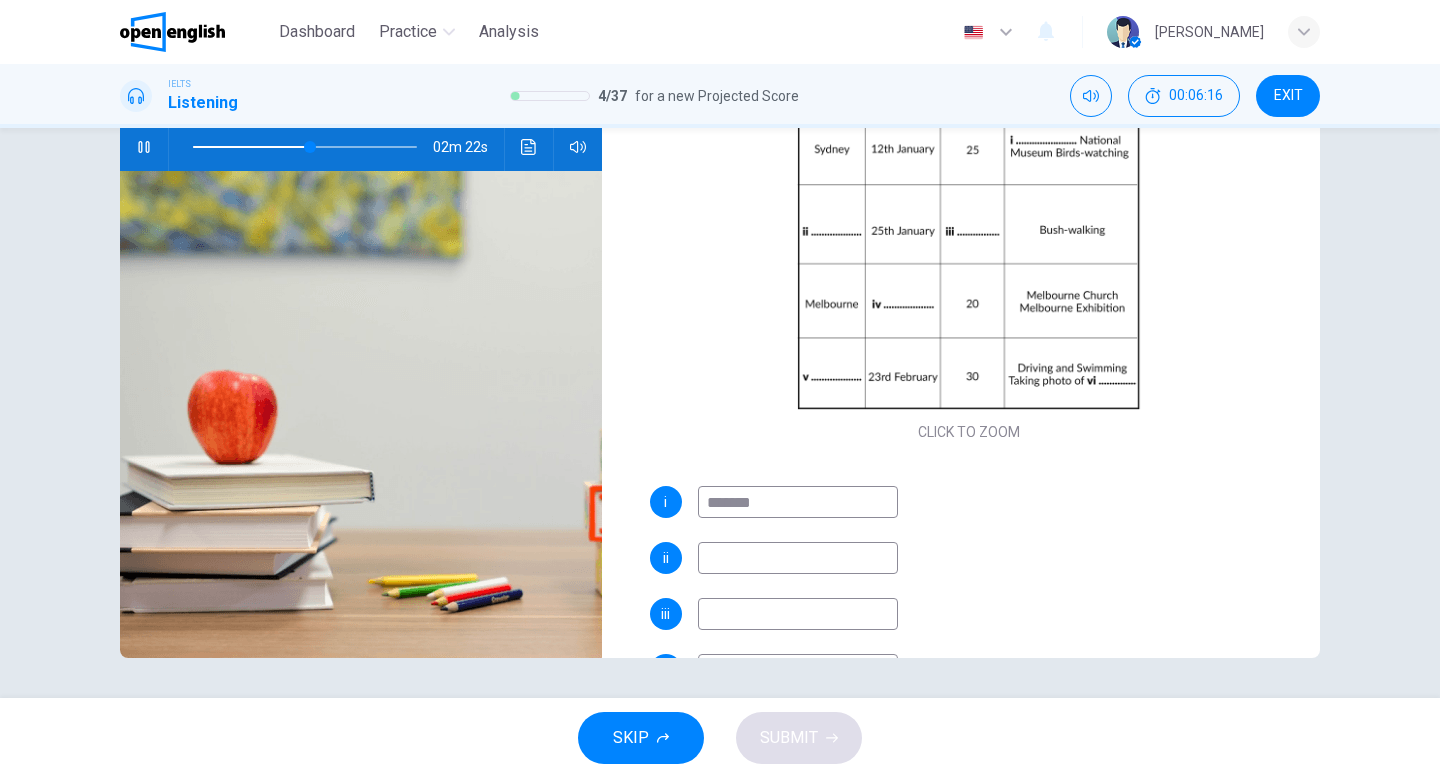 type on "**" 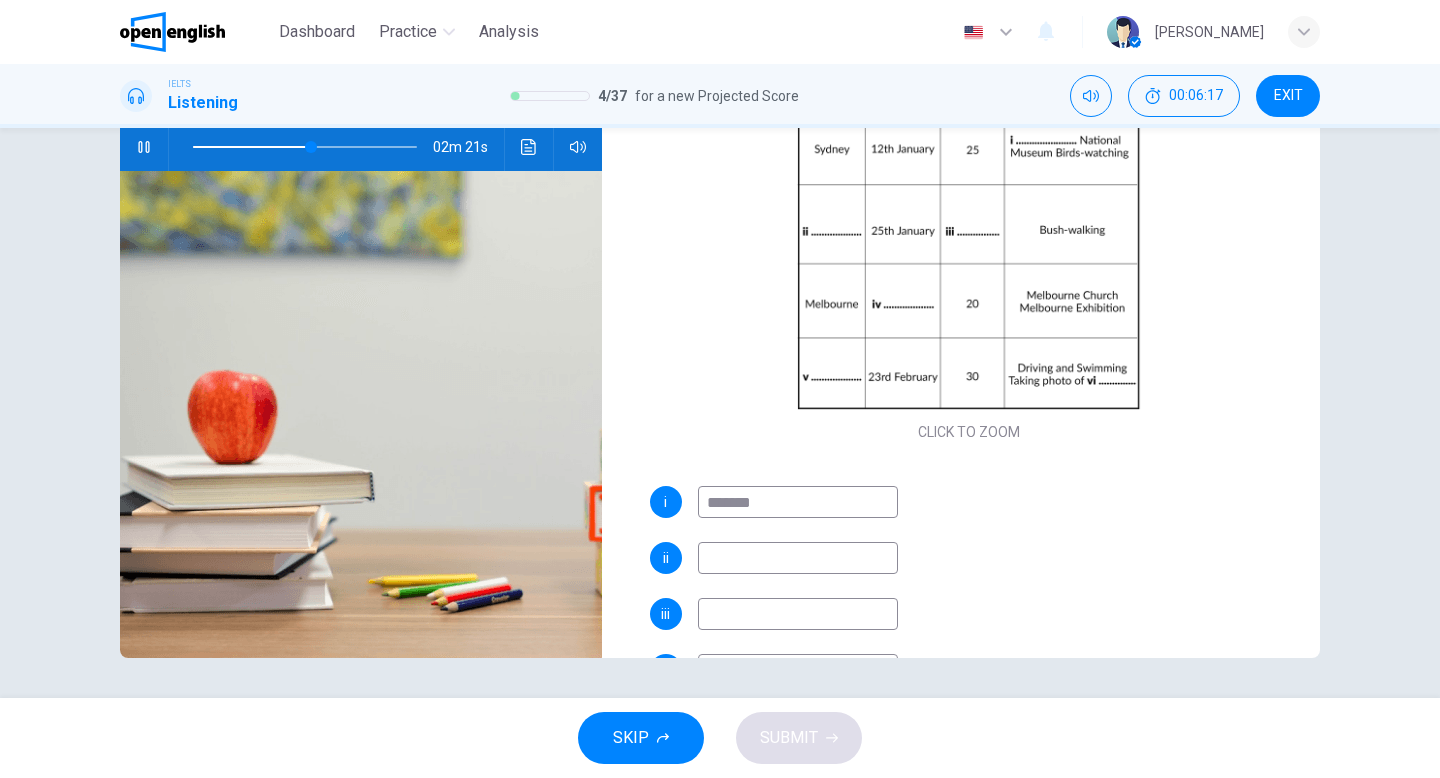 type on "*******" 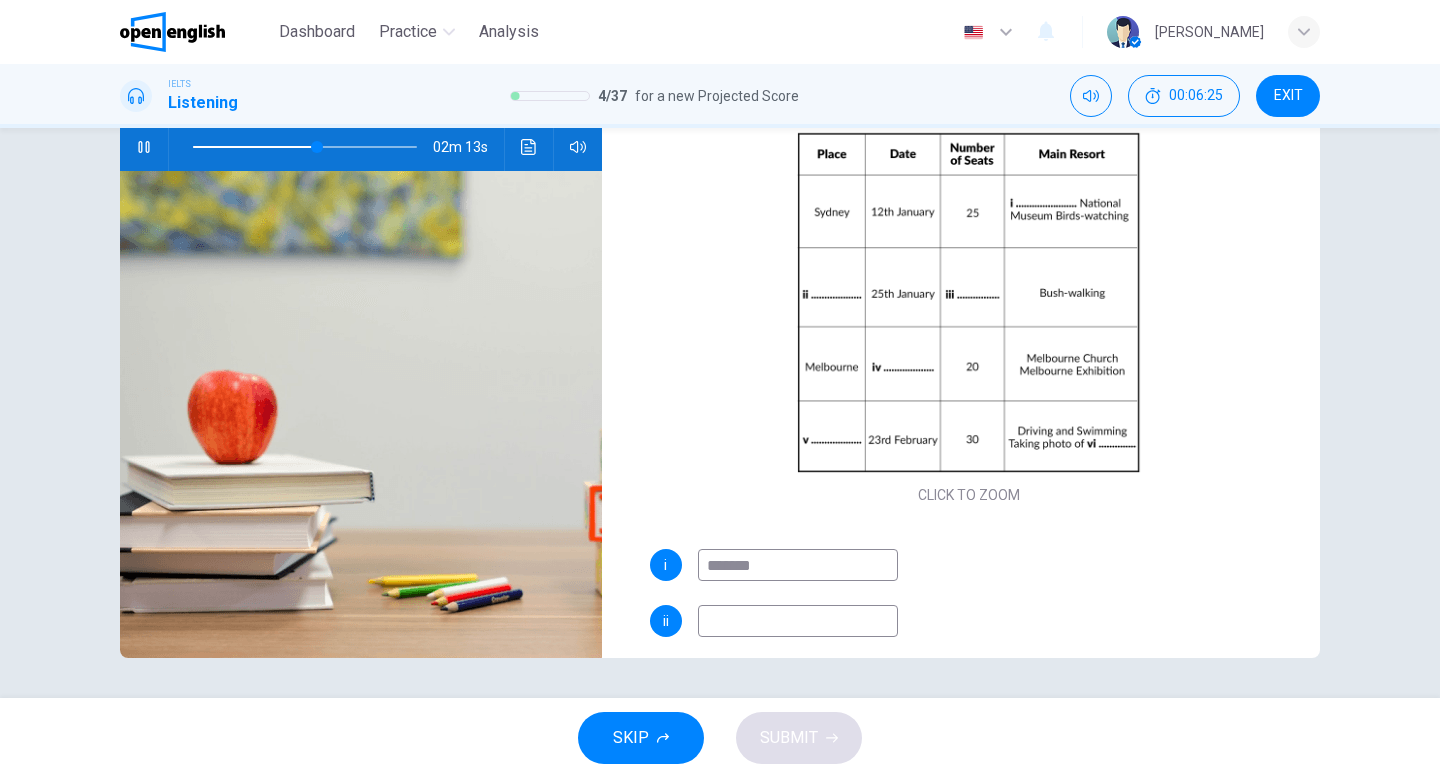 scroll, scrollTop: 53, scrollLeft: 0, axis: vertical 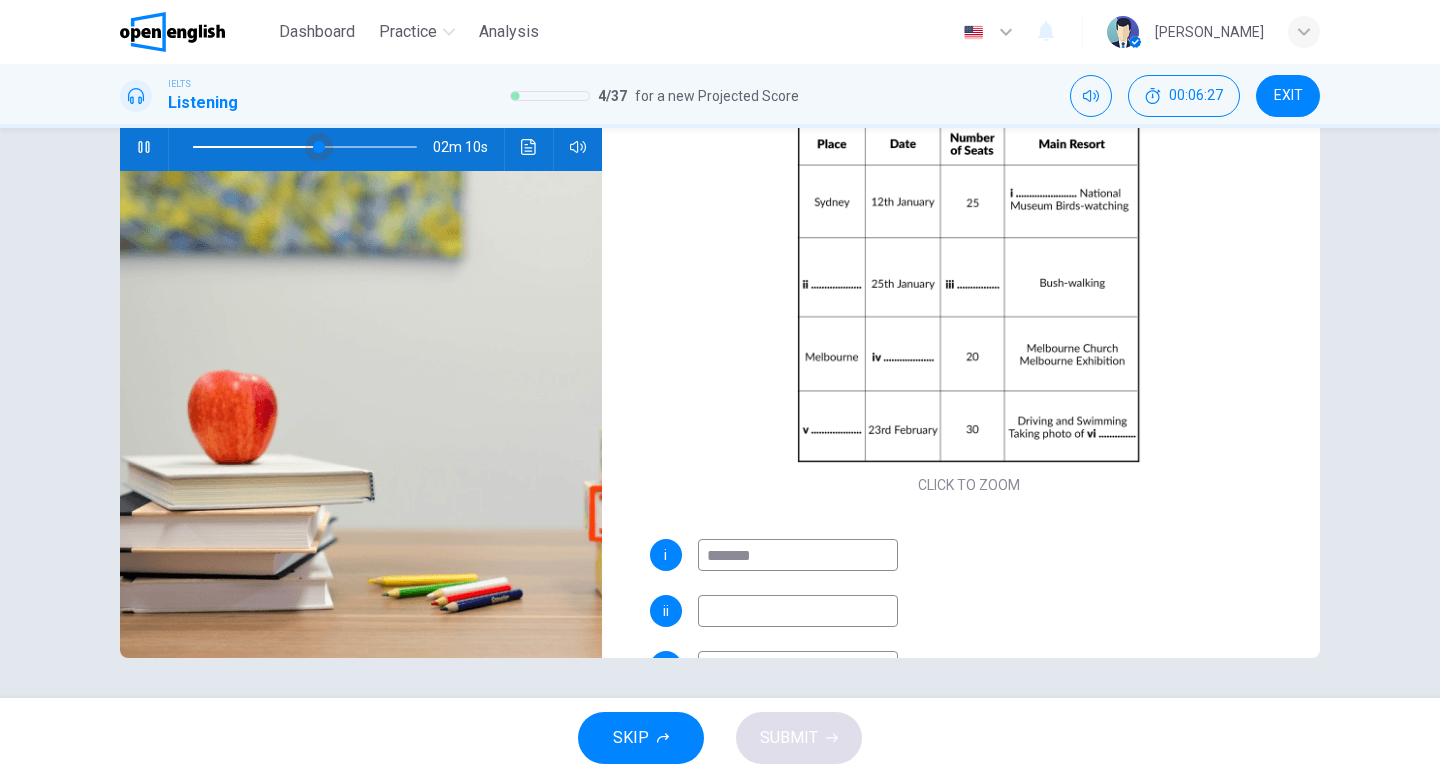 click at bounding box center [319, 147] 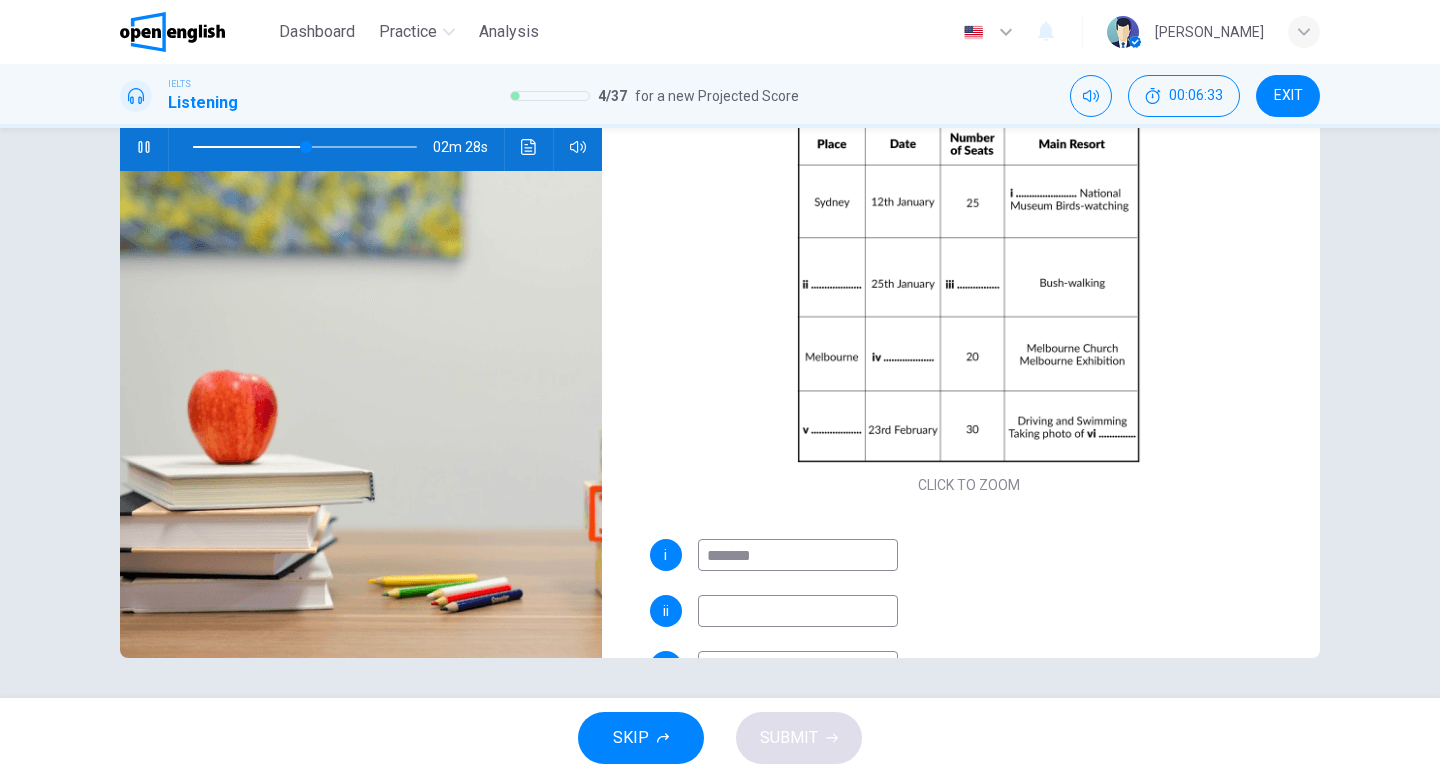 type on "******" 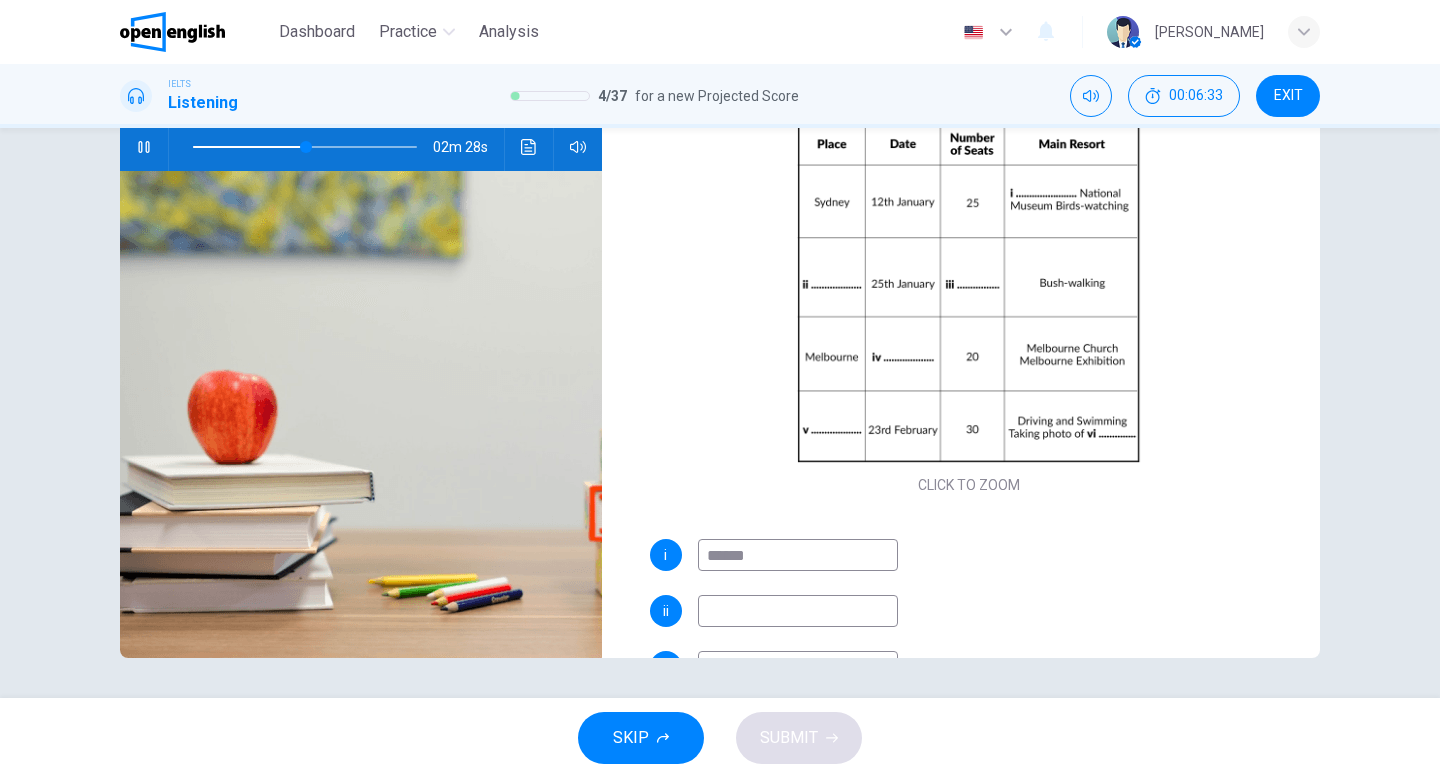 type on "**" 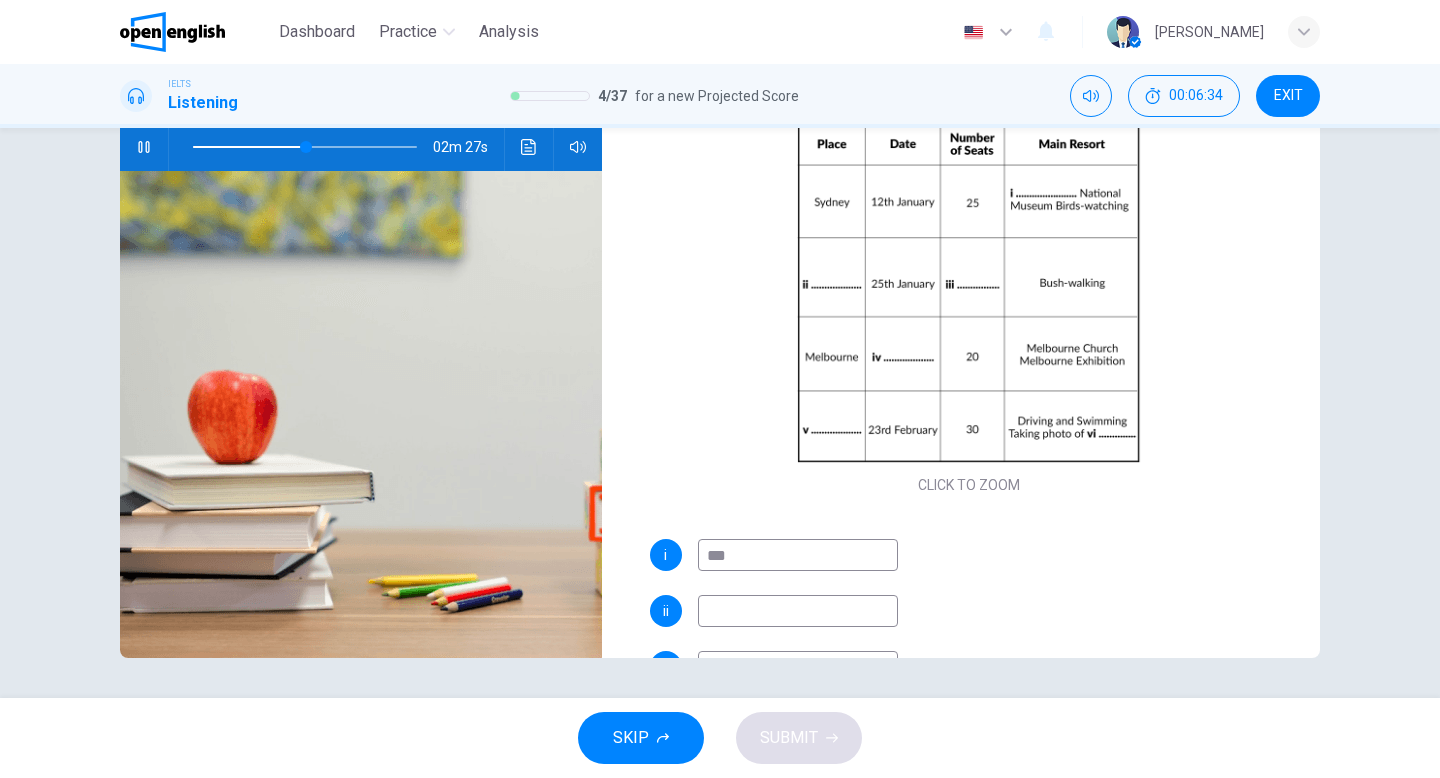 type on "**" 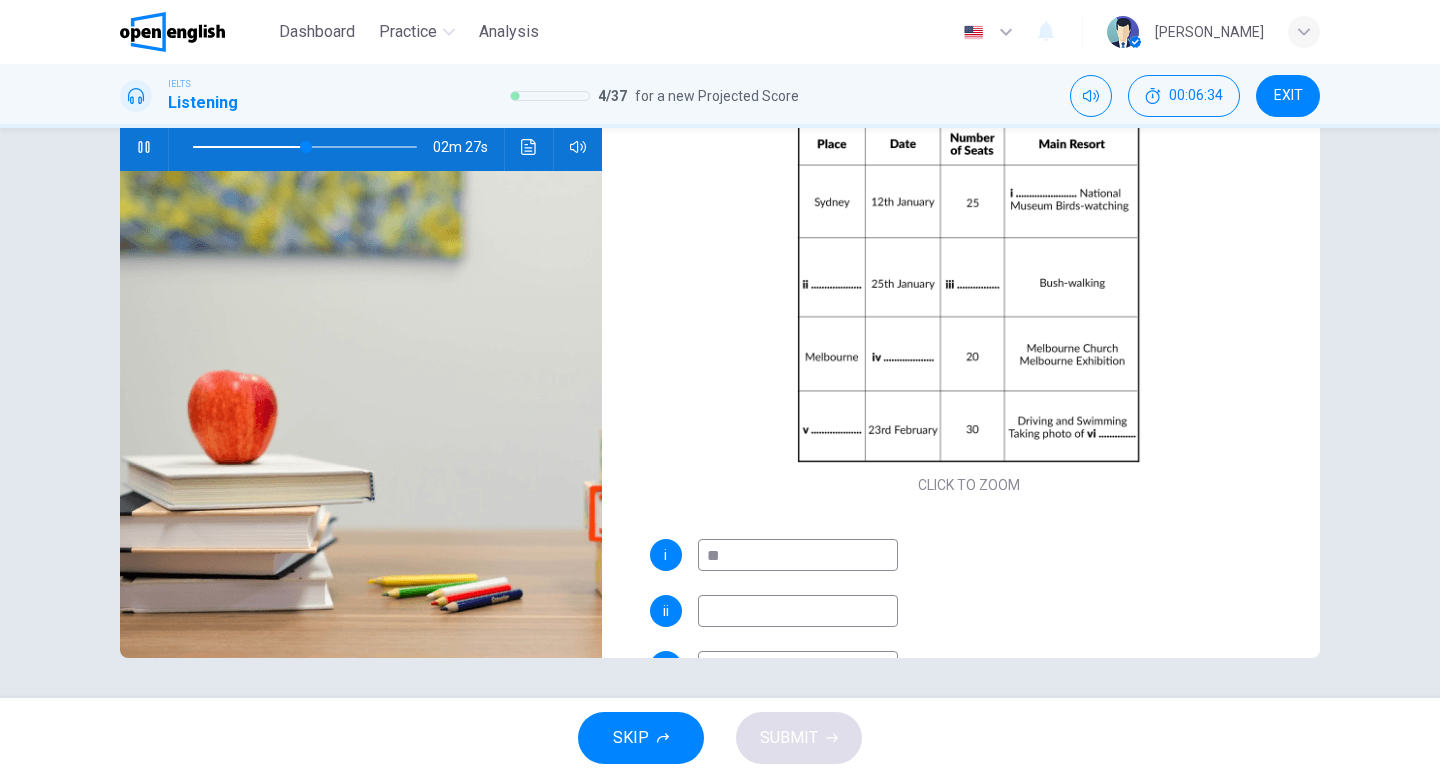 type on "**" 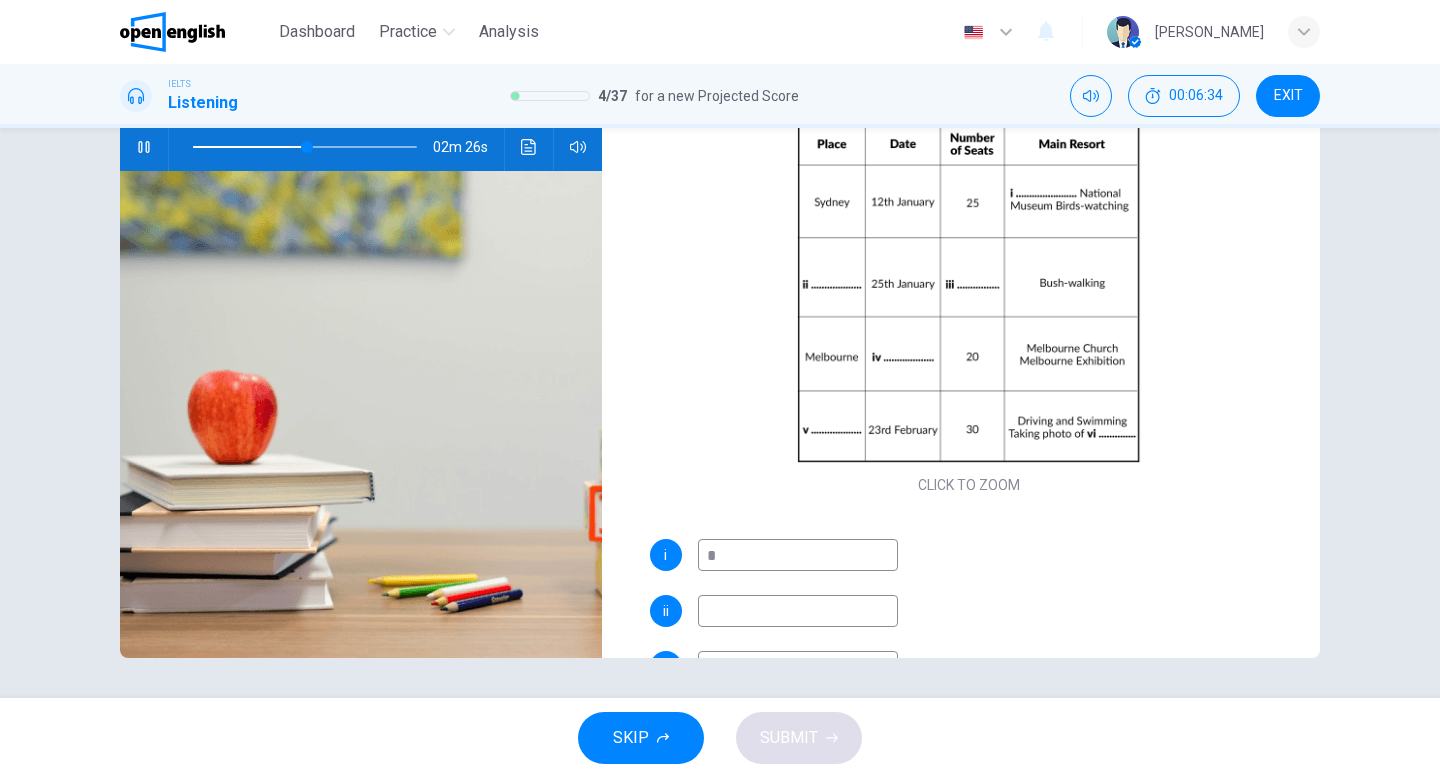 type 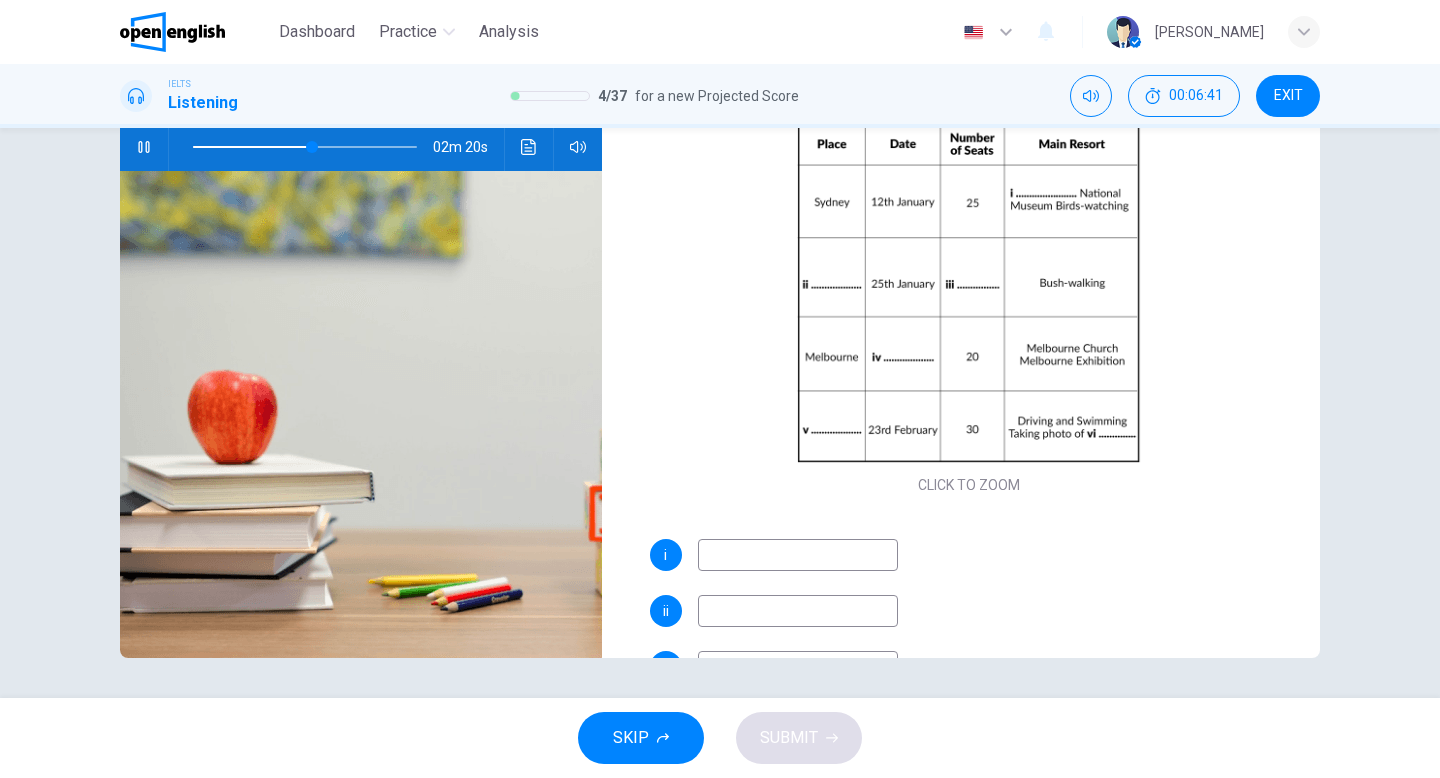 type on "**" 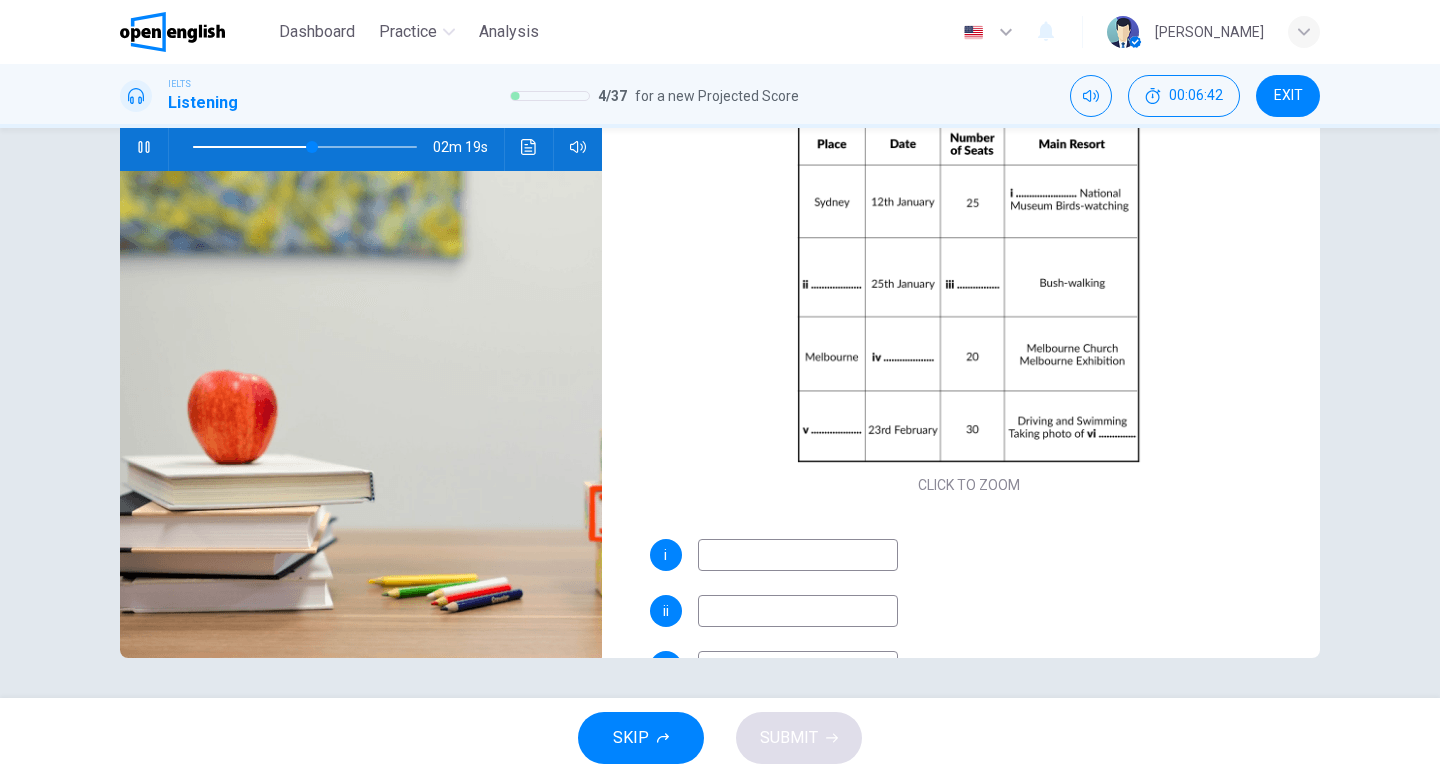 type 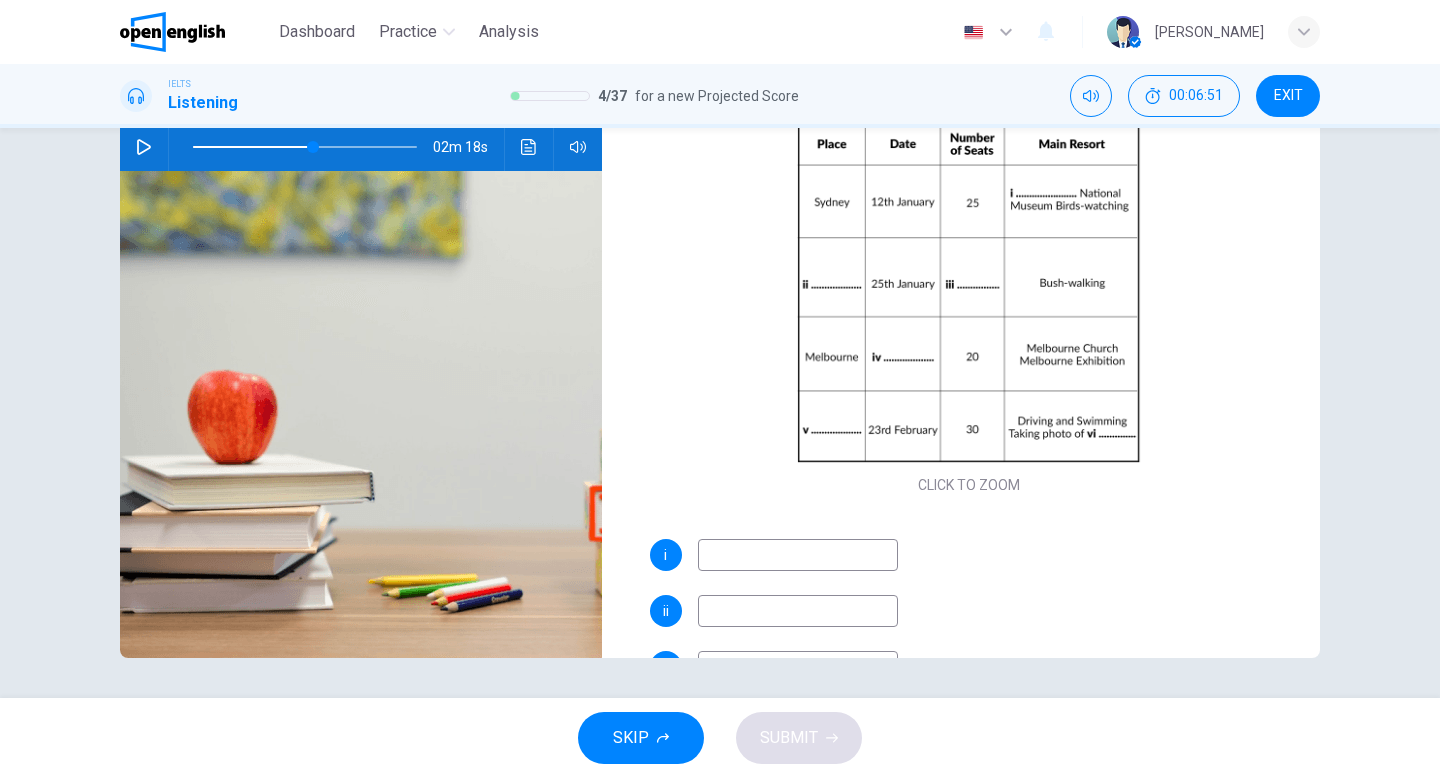 click 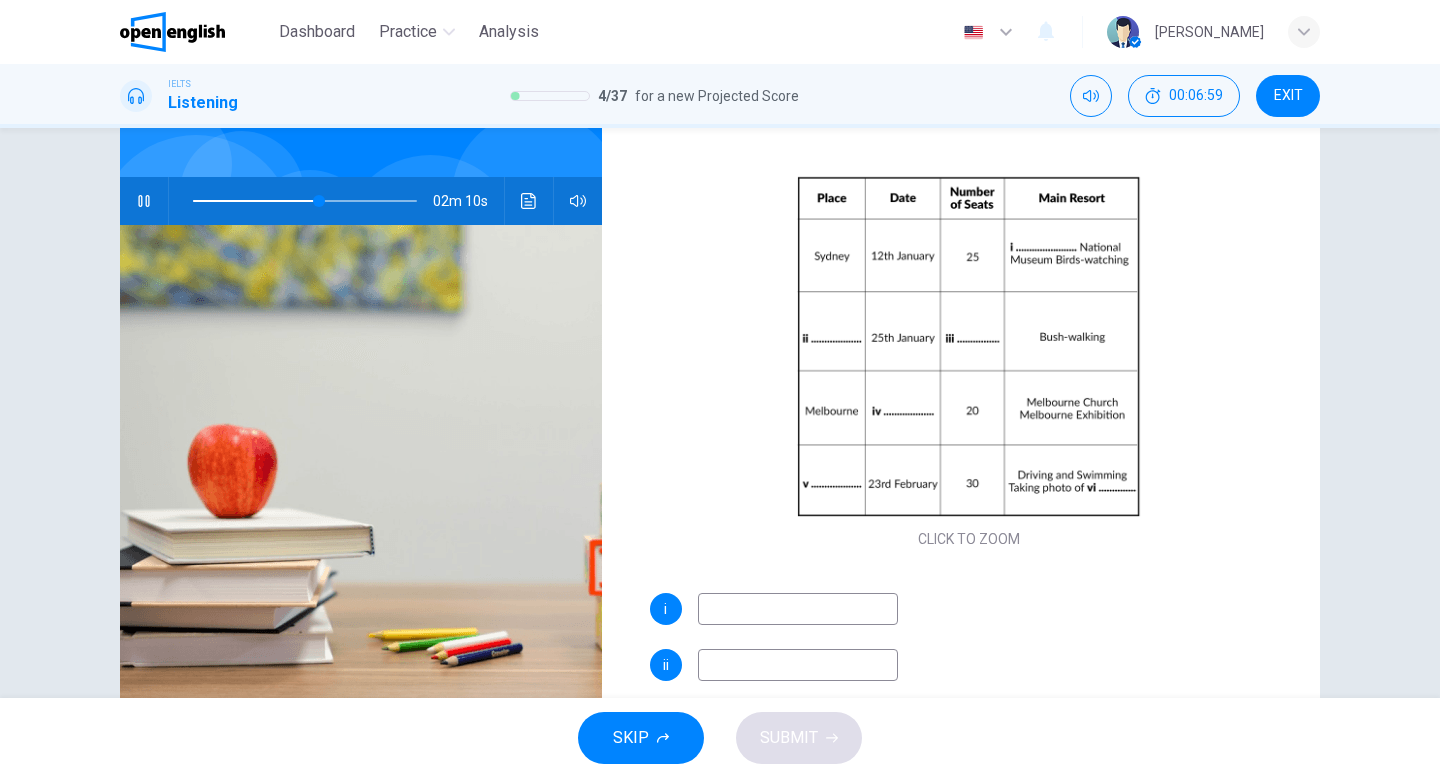 scroll, scrollTop: 152, scrollLeft: 0, axis: vertical 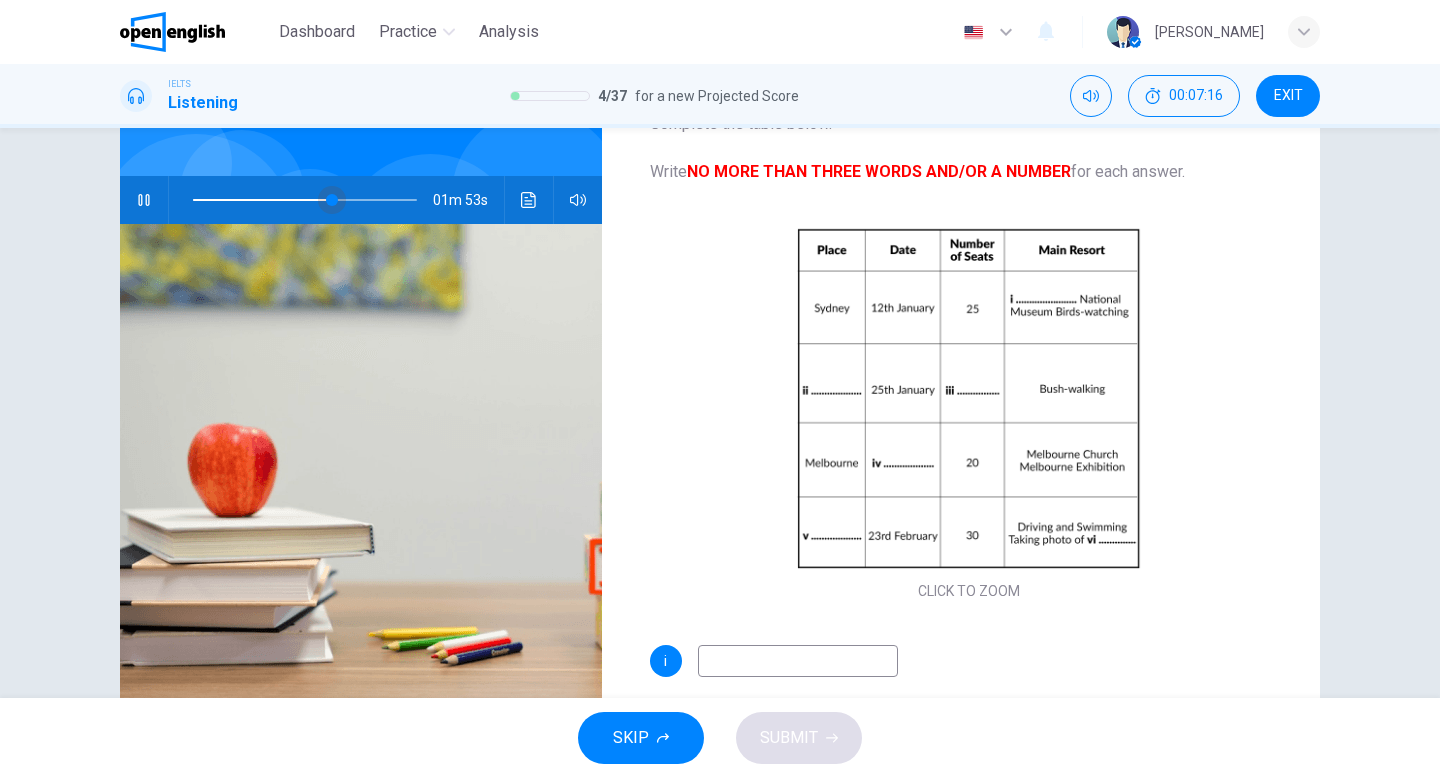click at bounding box center [332, 200] 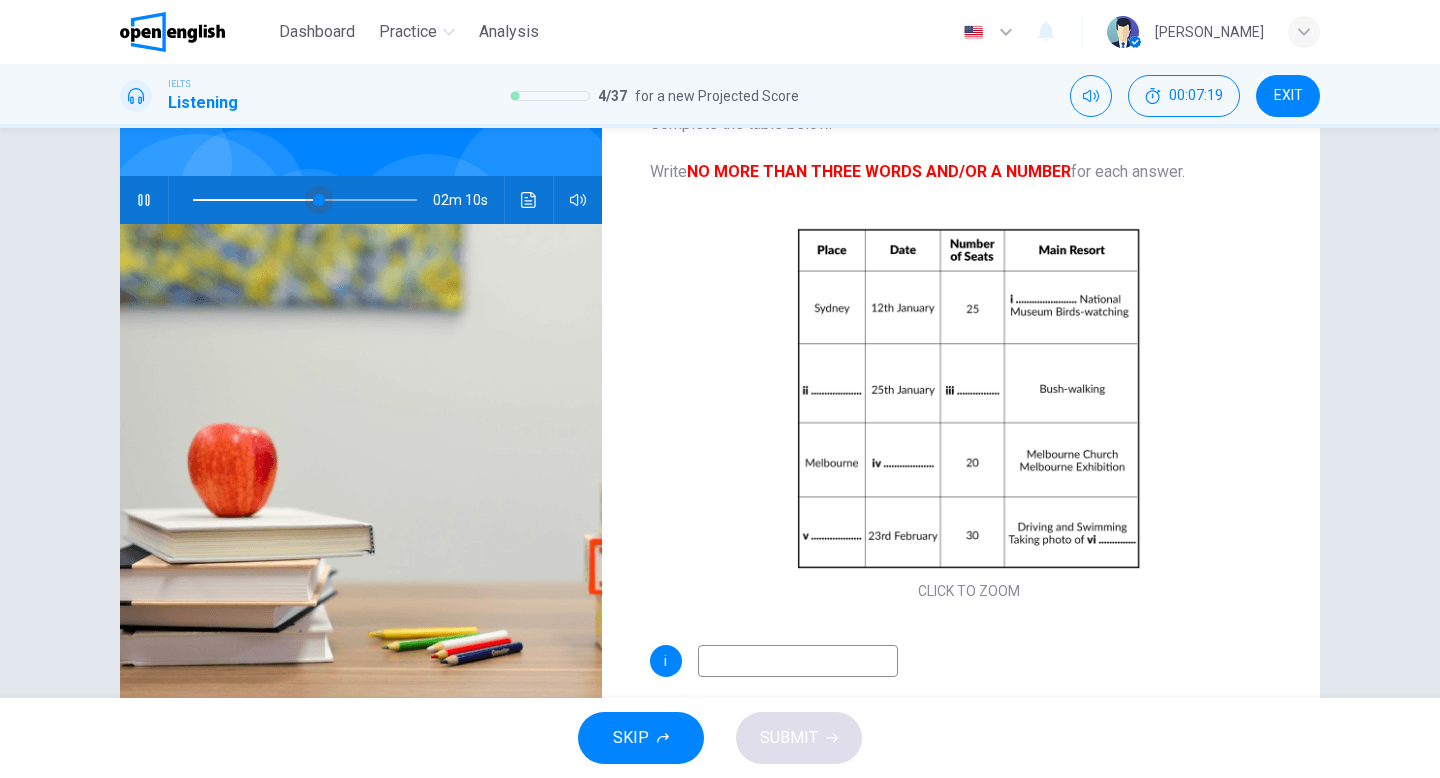 click at bounding box center (319, 200) 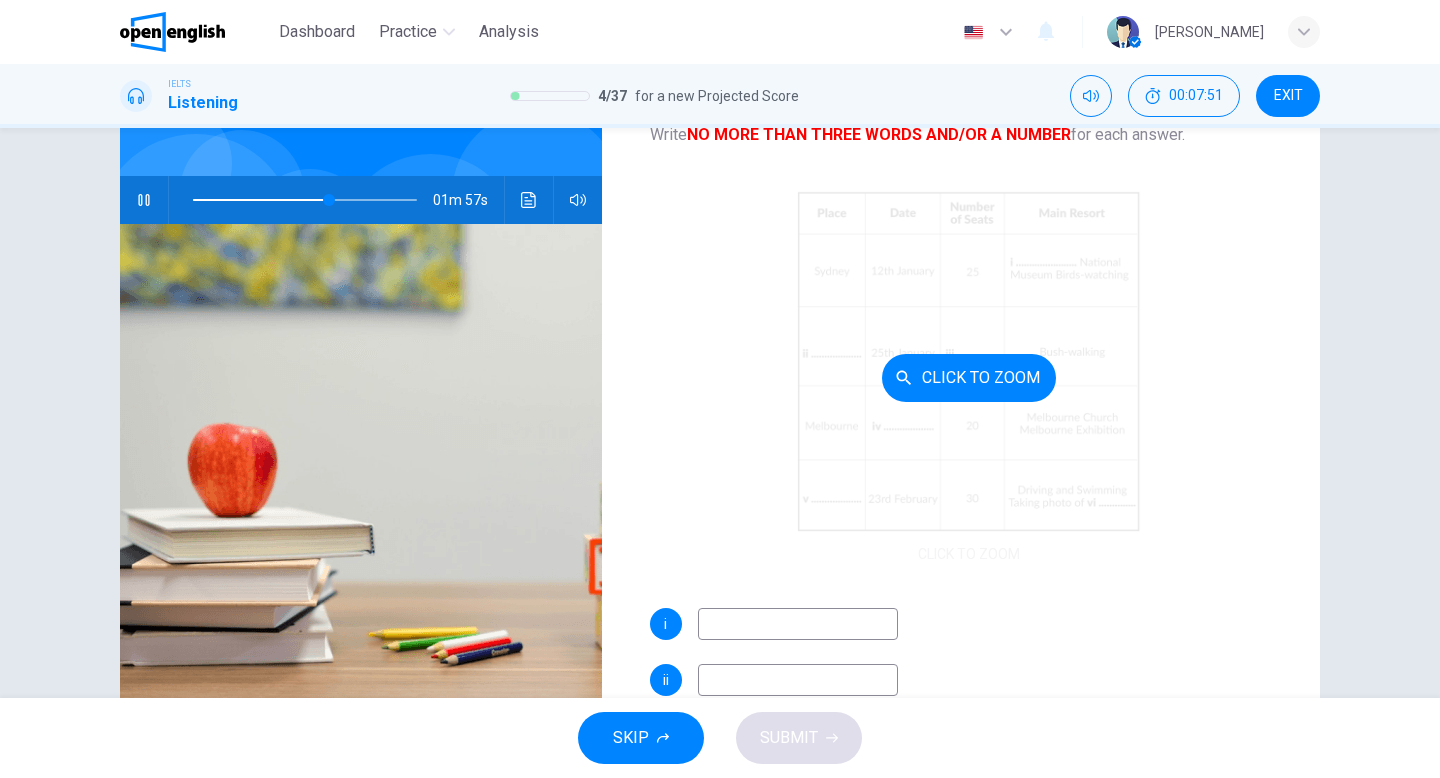 scroll, scrollTop: 38, scrollLeft: 0, axis: vertical 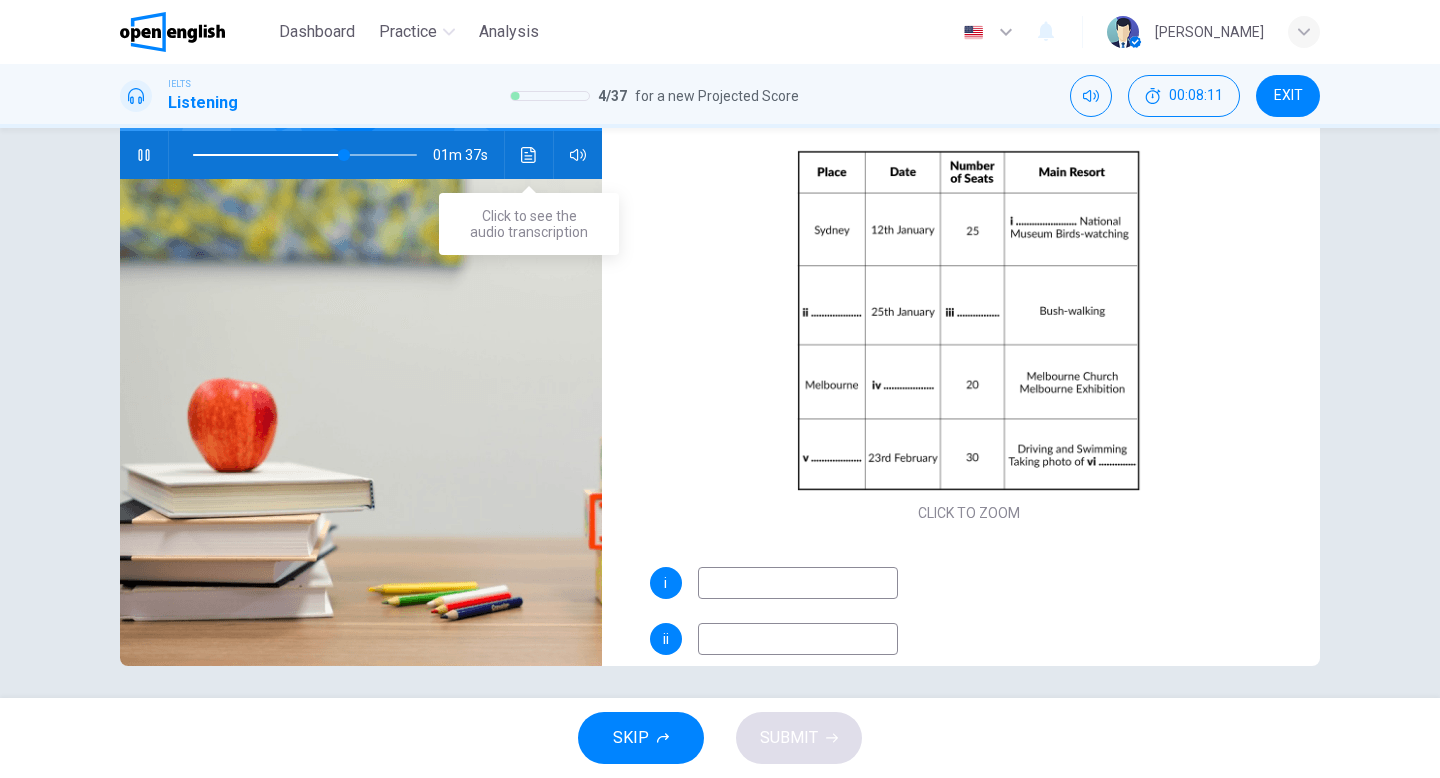 click 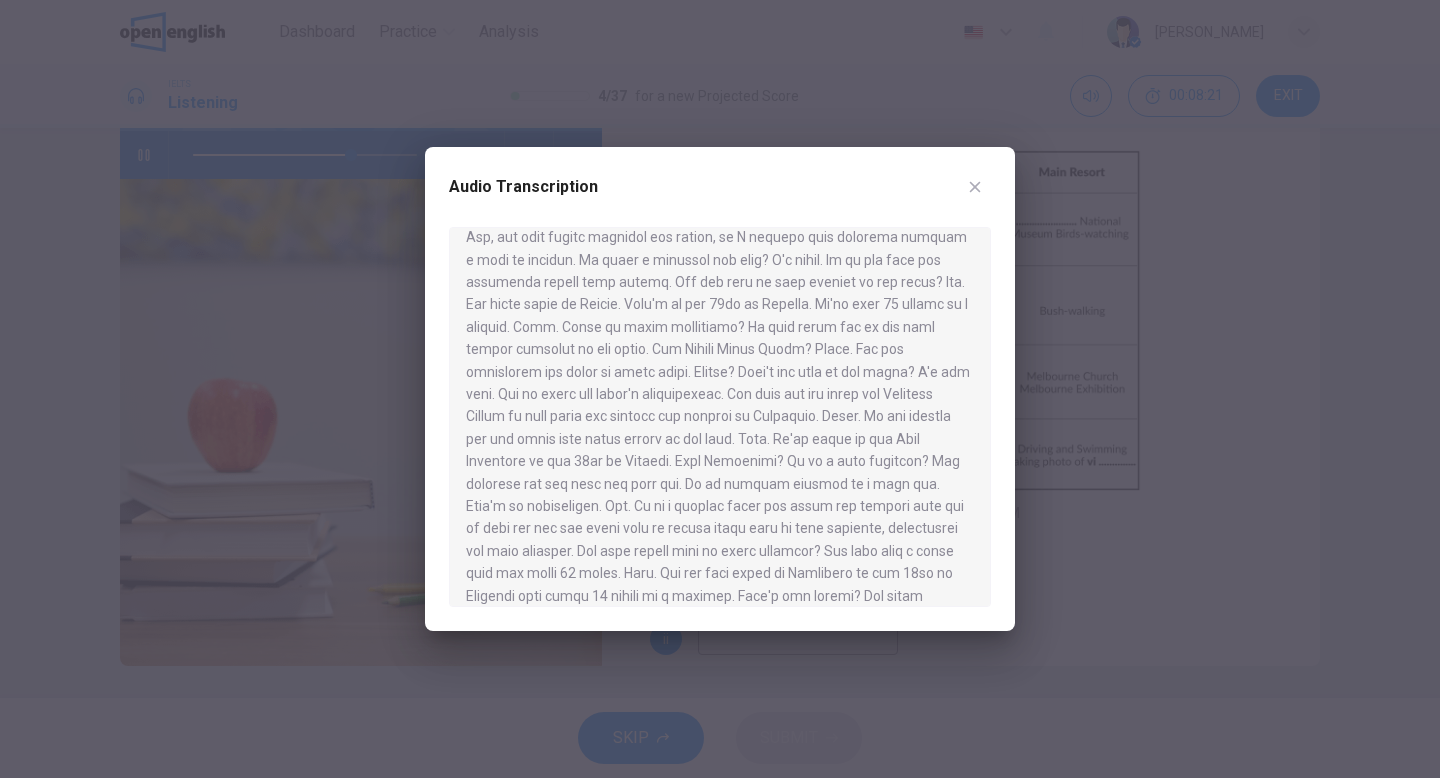 scroll, scrollTop: 375, scrollLeft: 0, axis: vertical 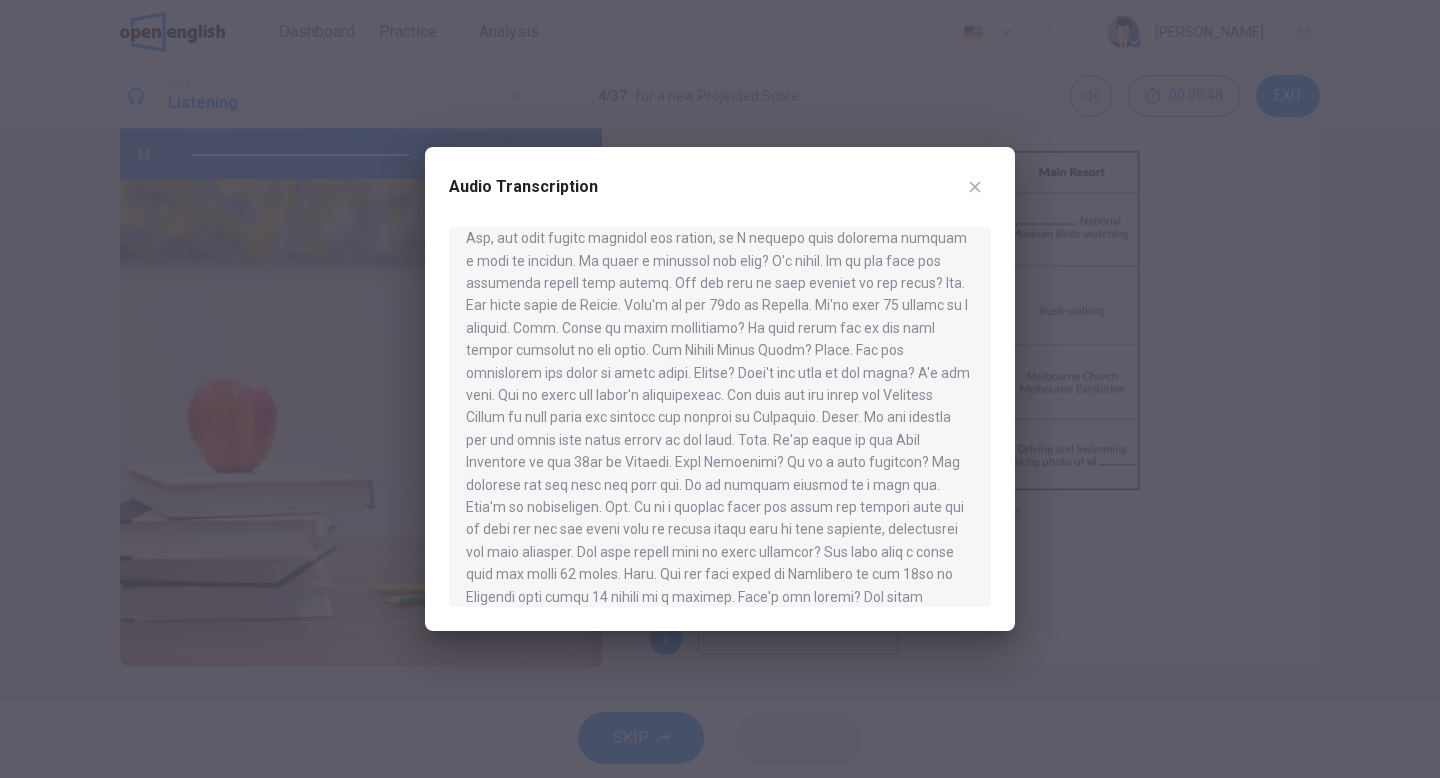 type on "*" 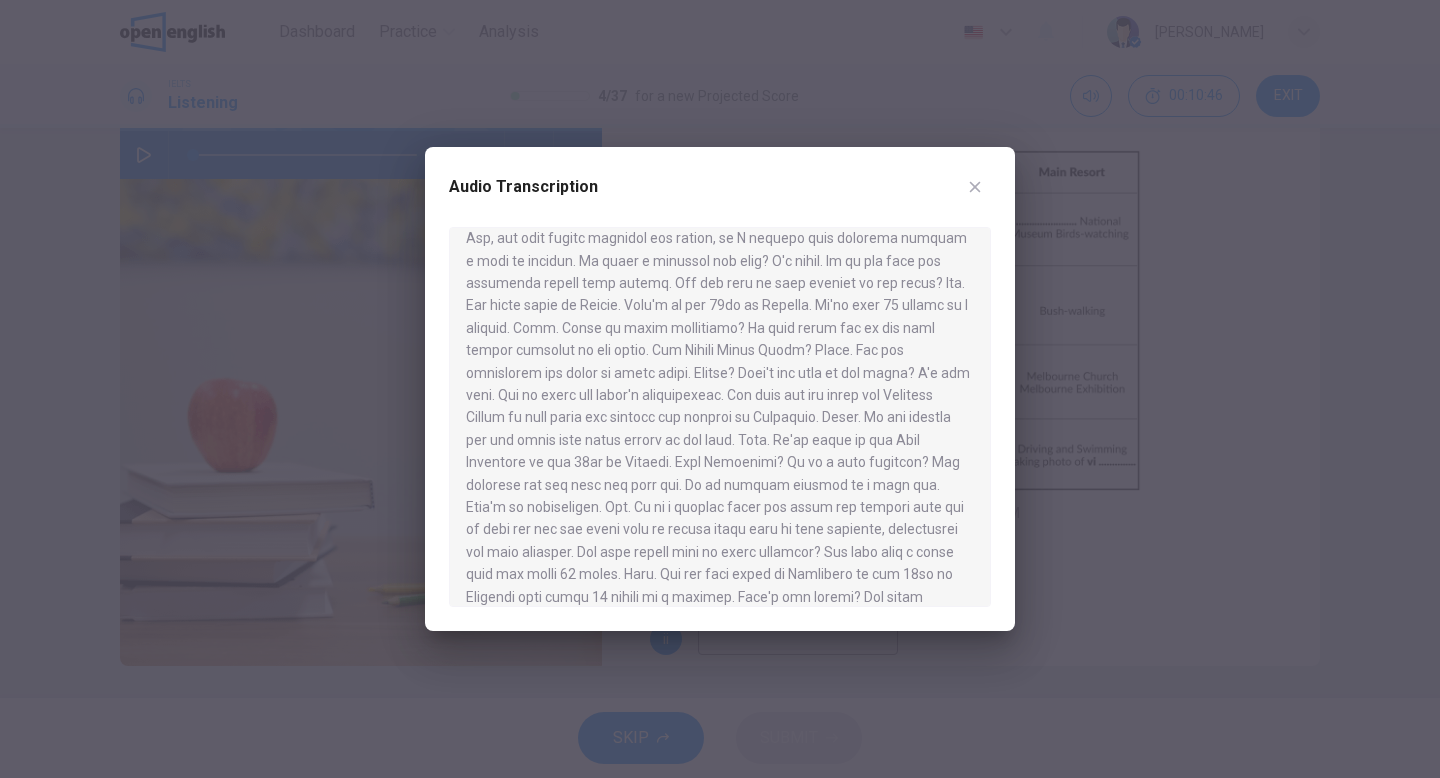 click 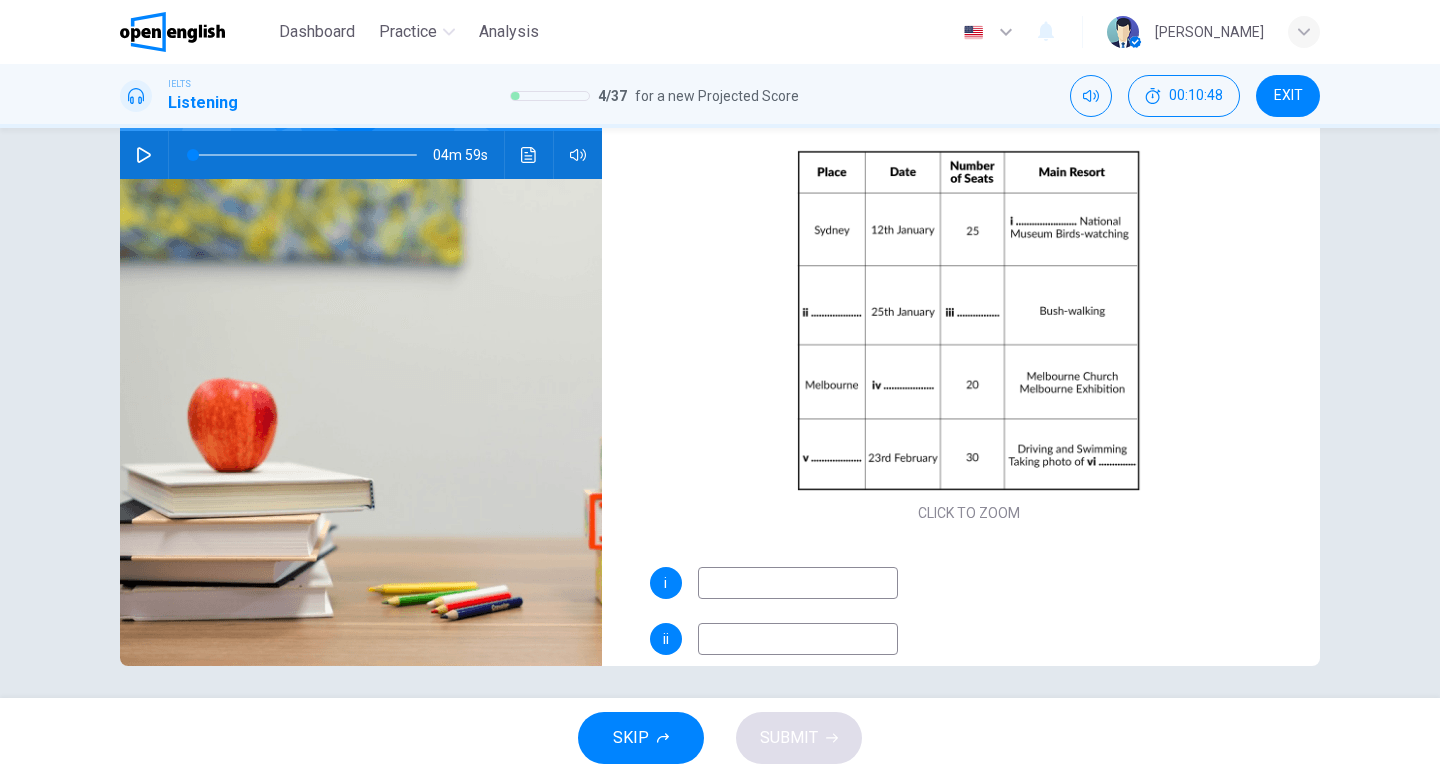 click on "EXIT" at bounding box center (1288, 96) 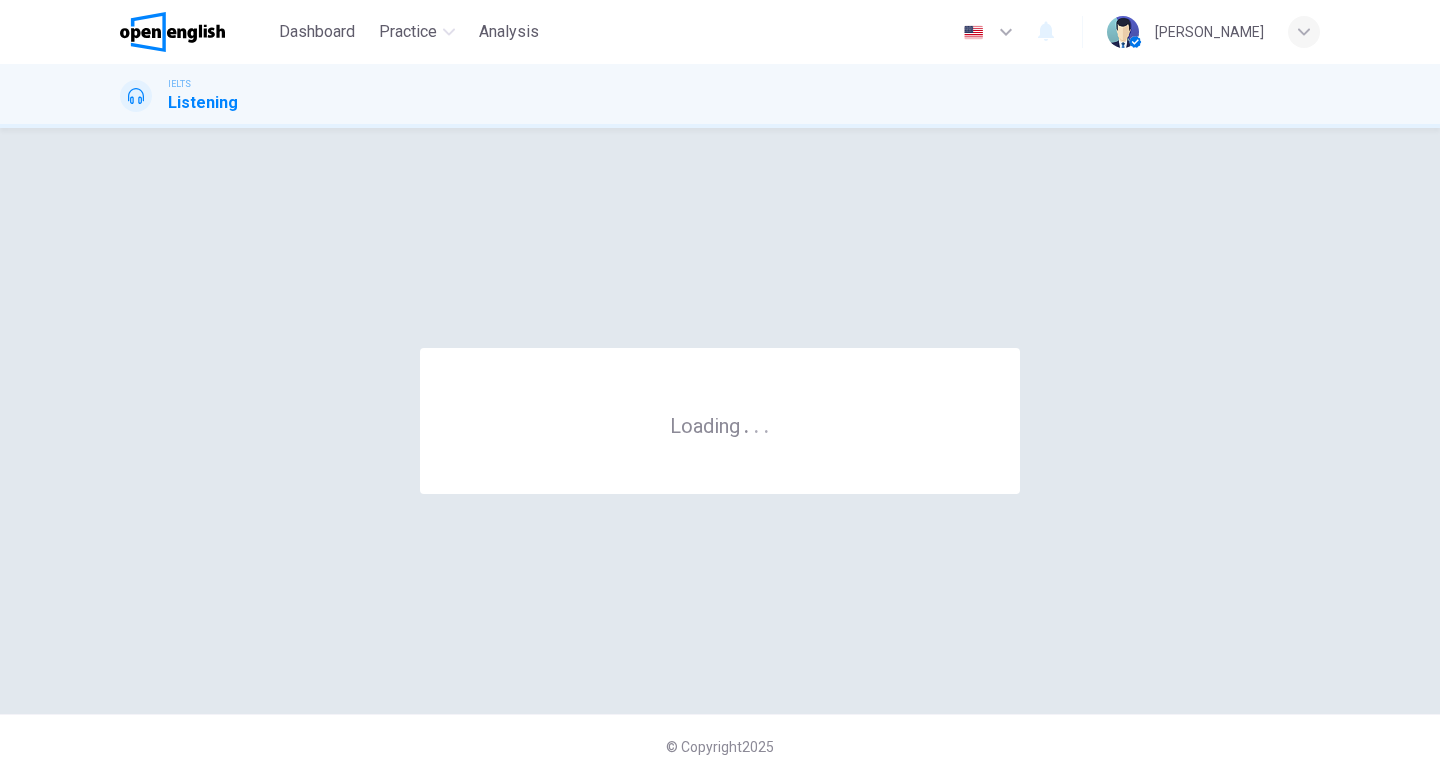 scroll, scrollTop: 0, scrollLeft: 0, axis: both 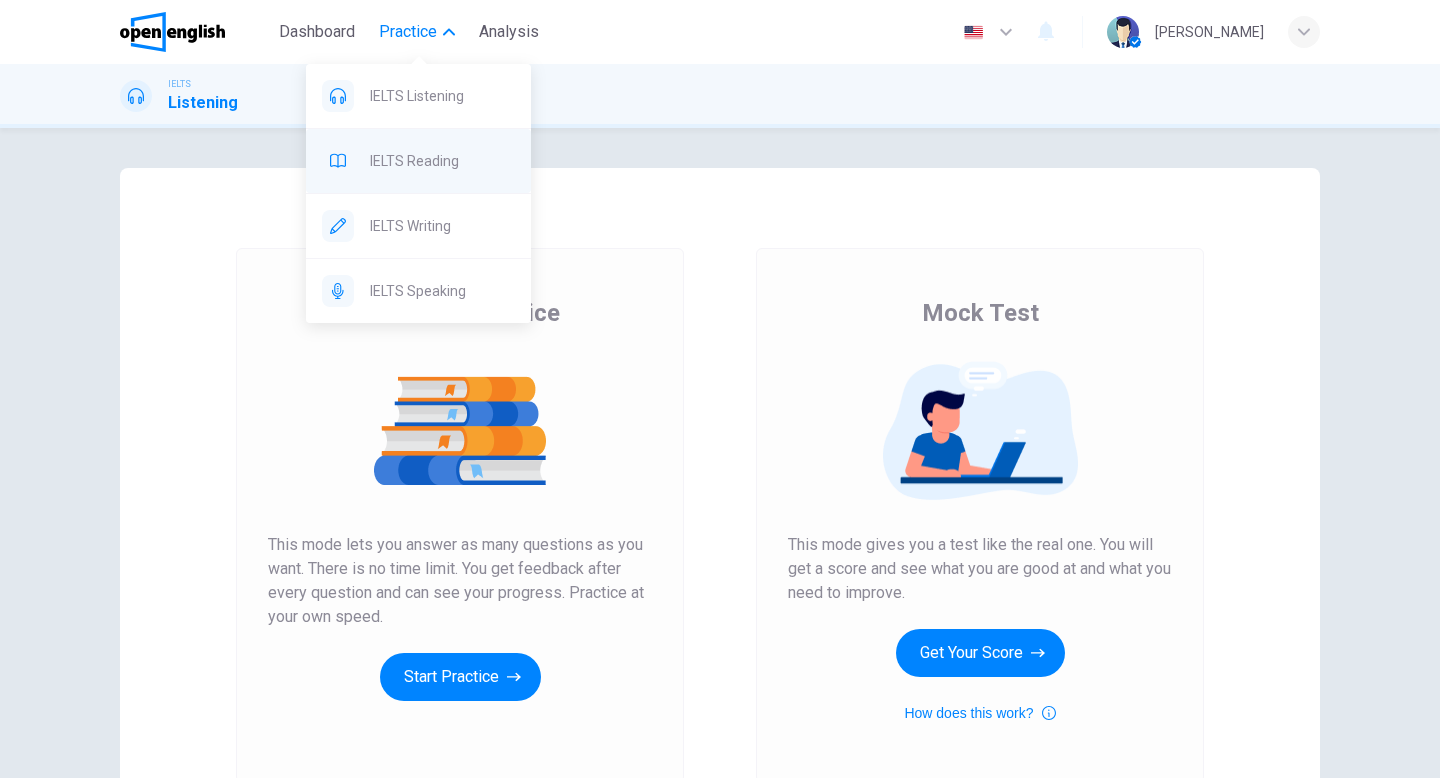 click on "IELTS Reading" at bounding box center [442, 161] 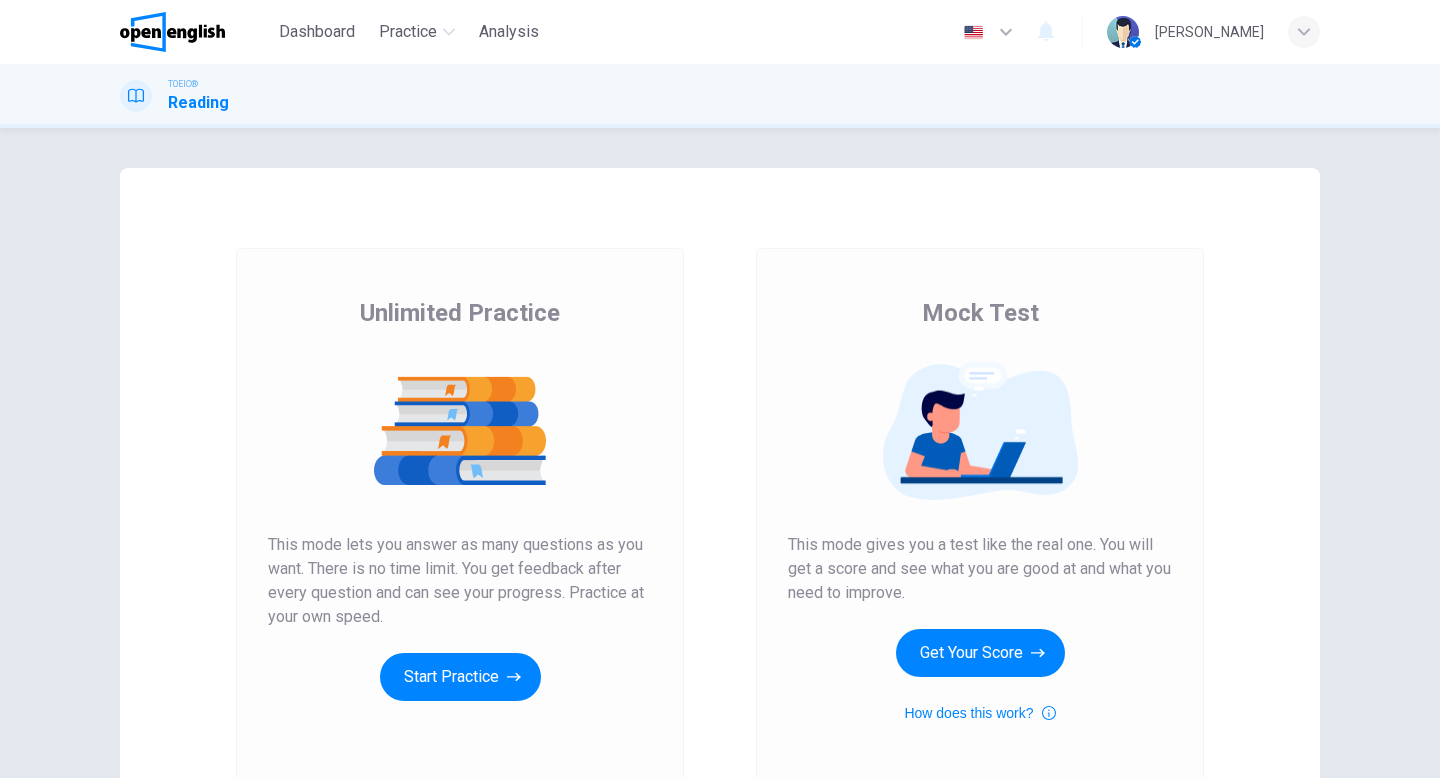 scroll, scrollTop: 0, scrollLeft: 0, axis: both 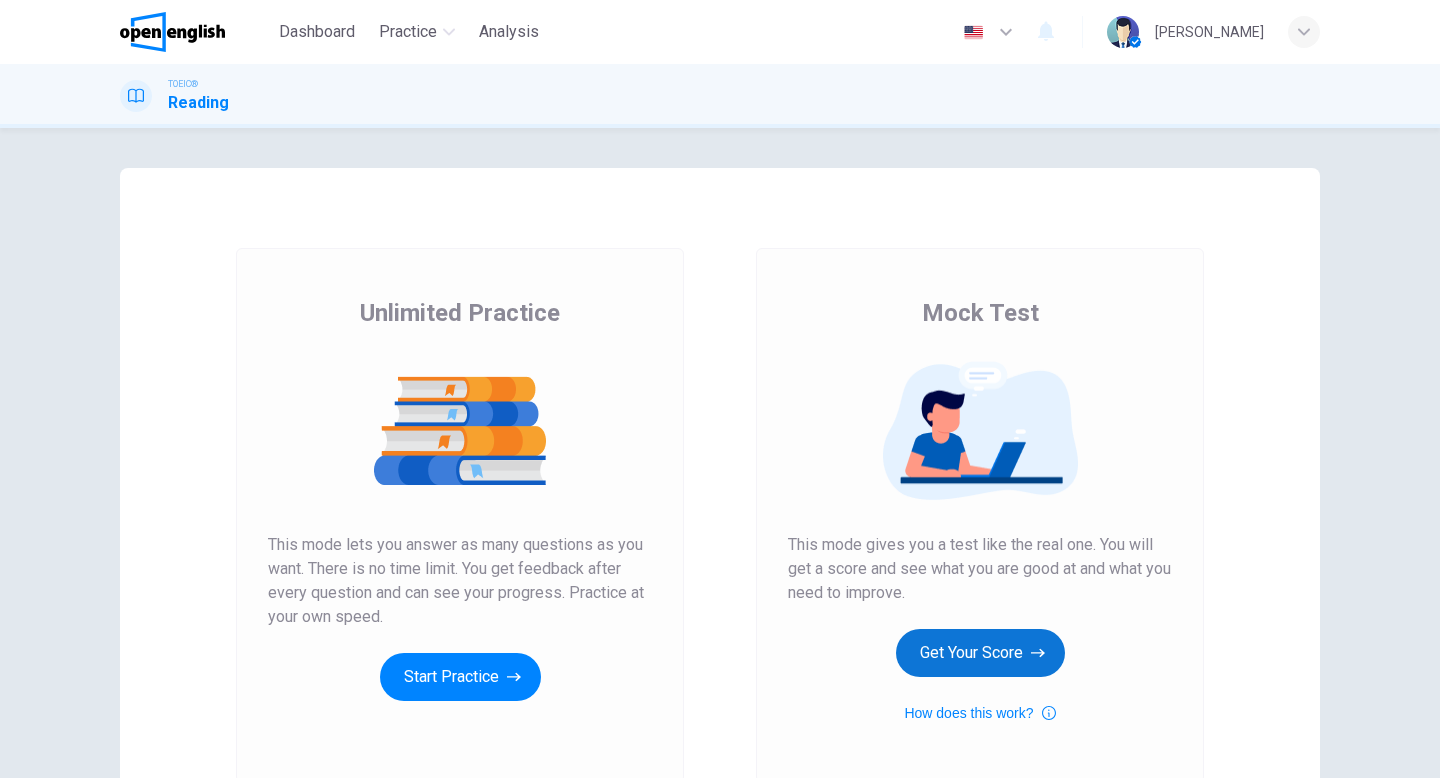 click on "Get Your Score" at bounding box center [980, 653] 